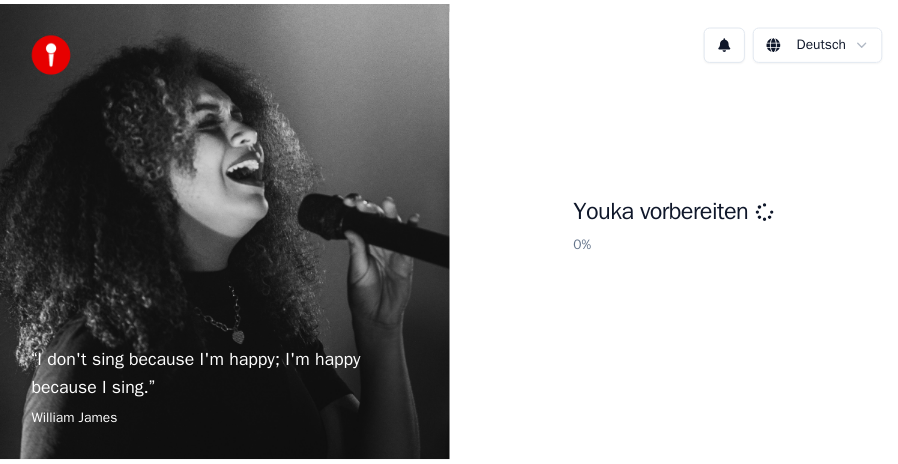 scroll, scrollTop: 0, scrollLeft: 0, axis: both 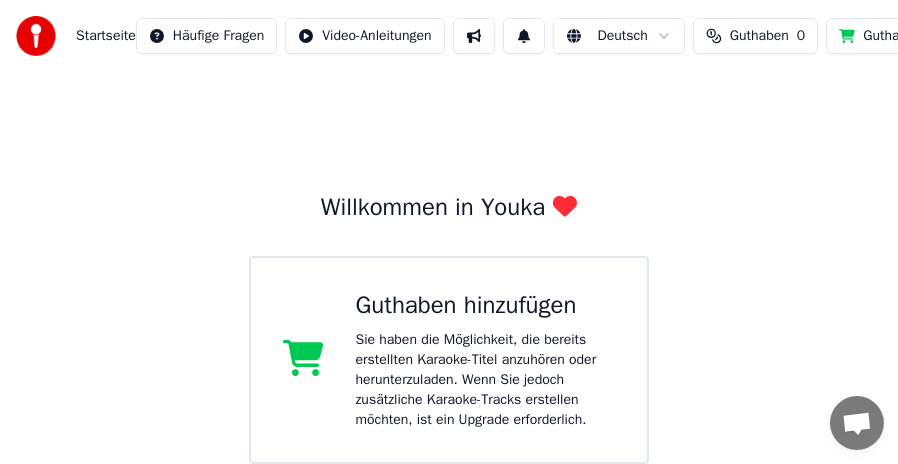 click at bounding box center [857, 425] 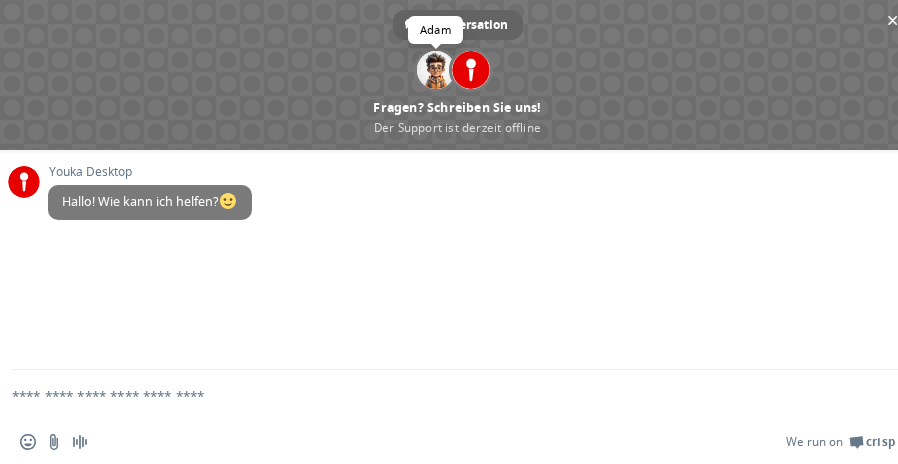 click at bounding box center (436, 70) 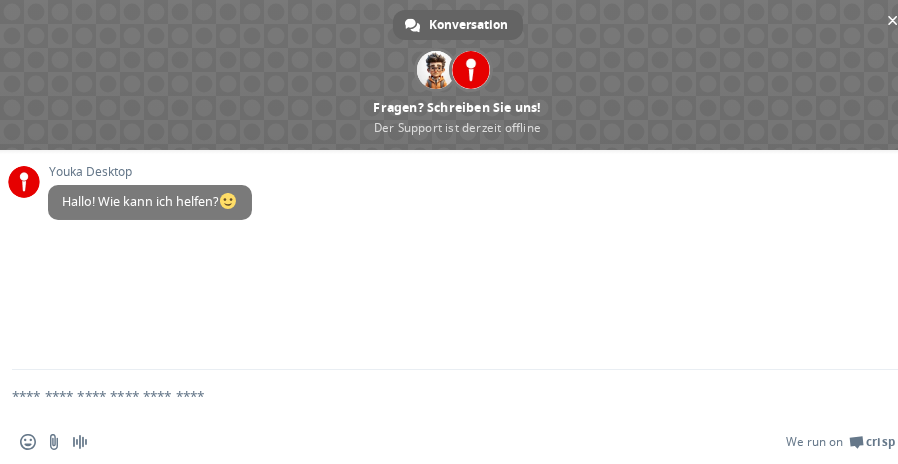 click at bounding box center (471, 70) 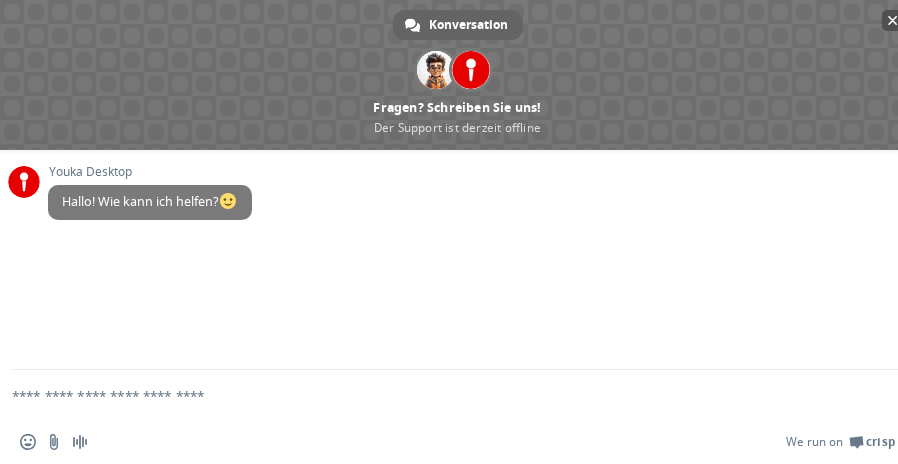 click at bounding box center [892, 20] 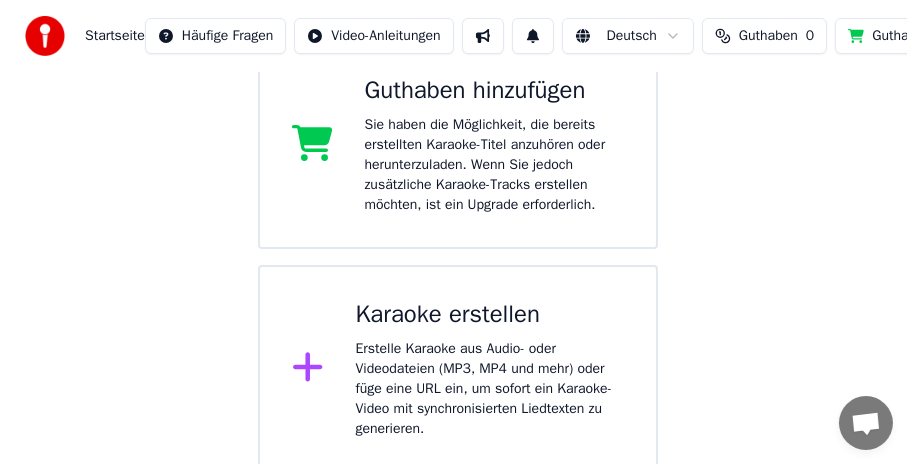 scroll, scrollTop: 223, scrollLeft: 0, axis: vertical 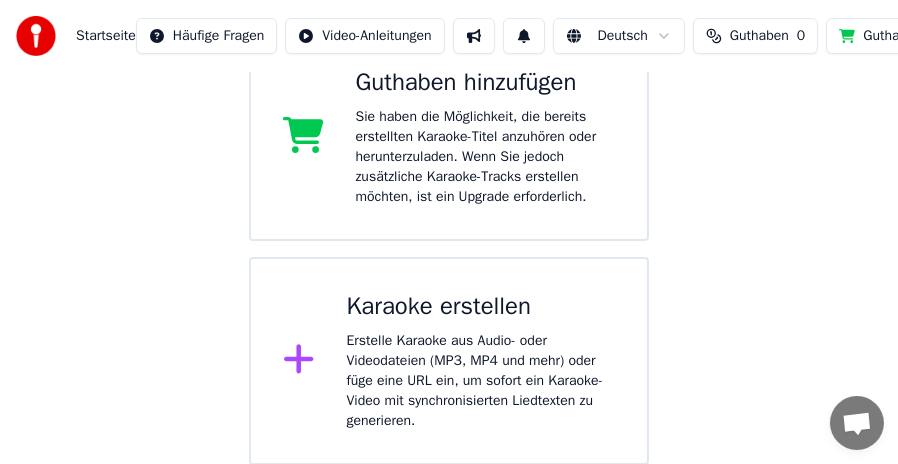 click on "Erstelle Karaoke aus Audio- oder Videodateien (MP3, MP4 und mehr) oder füge eine URL ein, um sofort ein Karaoke-Video mit synchronisierten Liedtexten zu generieren." at bounding box center (481, 381) 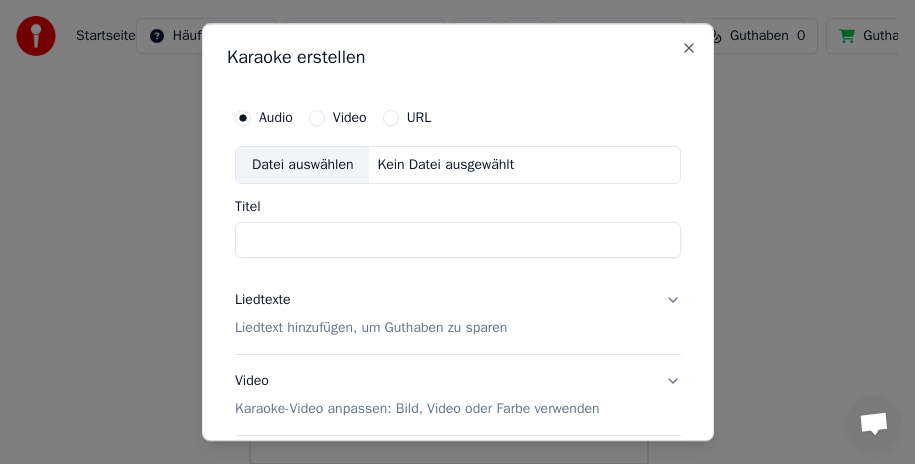 click on "Datei auswählen" at bounding box center [302, 165] 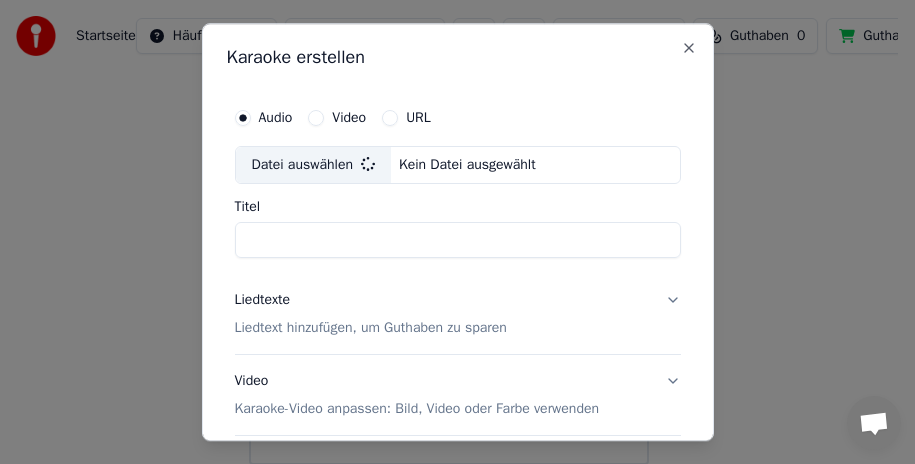 type on "**********" 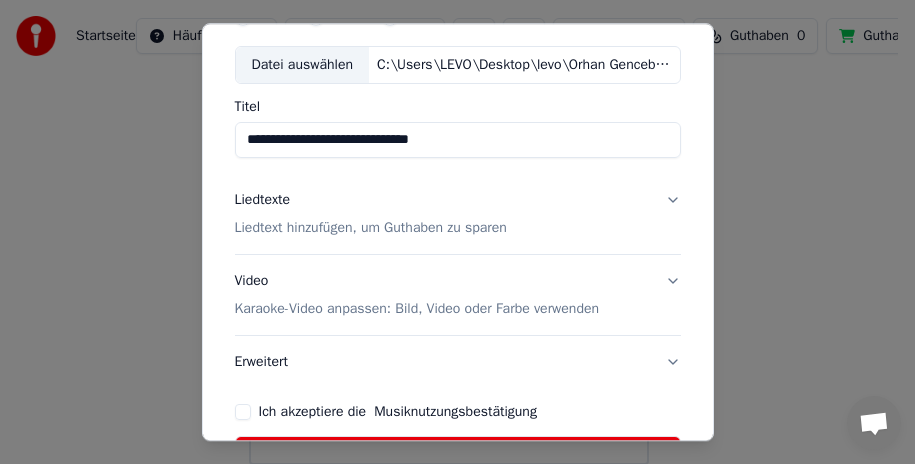 scroll, scrollTop: 200, scrollLeft: 0, axis: vertical 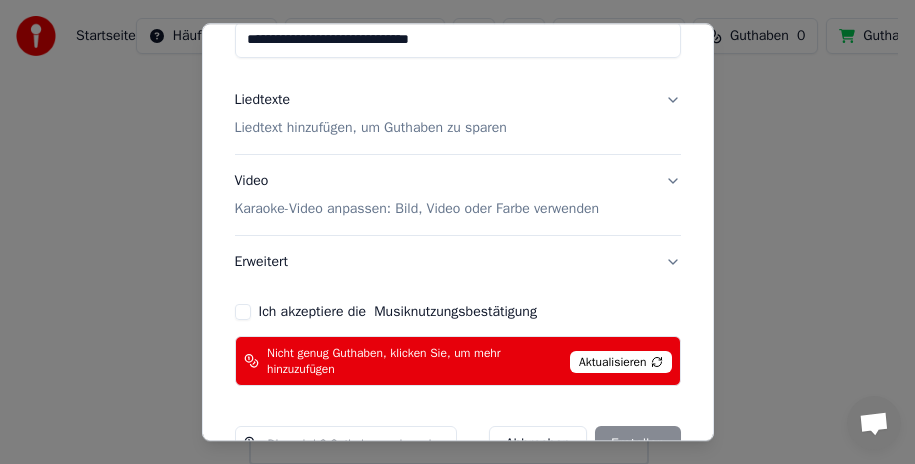 click on "Video Karaoke-Video anpassen: Bild, Video oder Farbe verwenden" at bounding box center [458, 195] 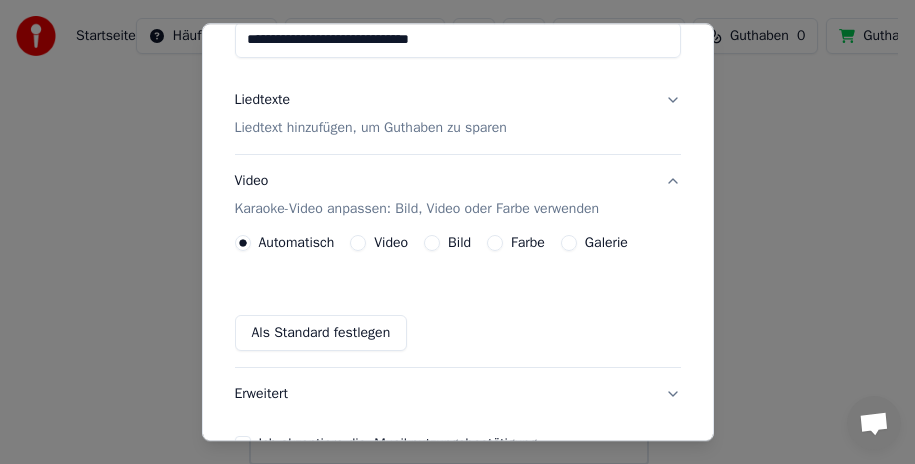 click on "Video" at bounding box center [358, 243] 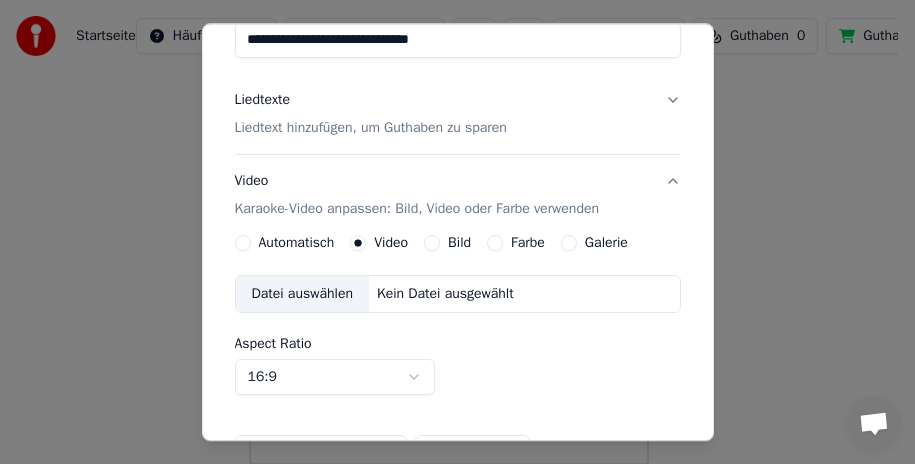 click on "Datei auswählen" at bounding box center [302, 294] 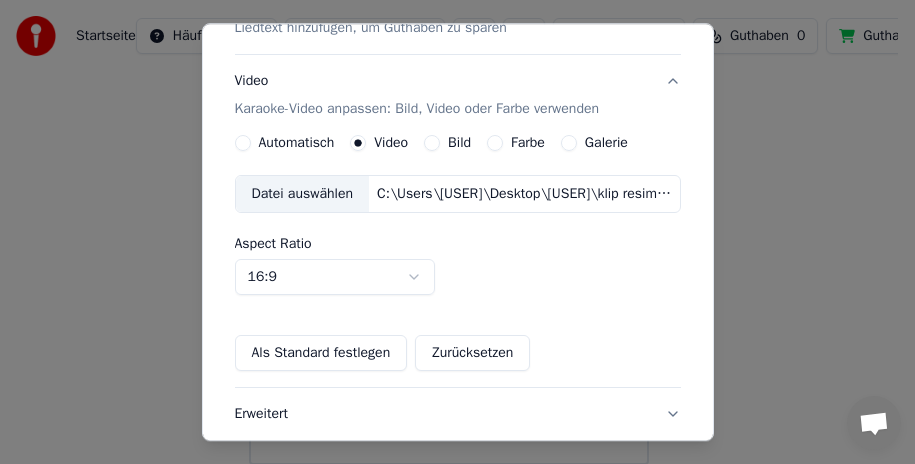 scroll, scrollTop: 400, scrollLeft: 0, axis: vertical 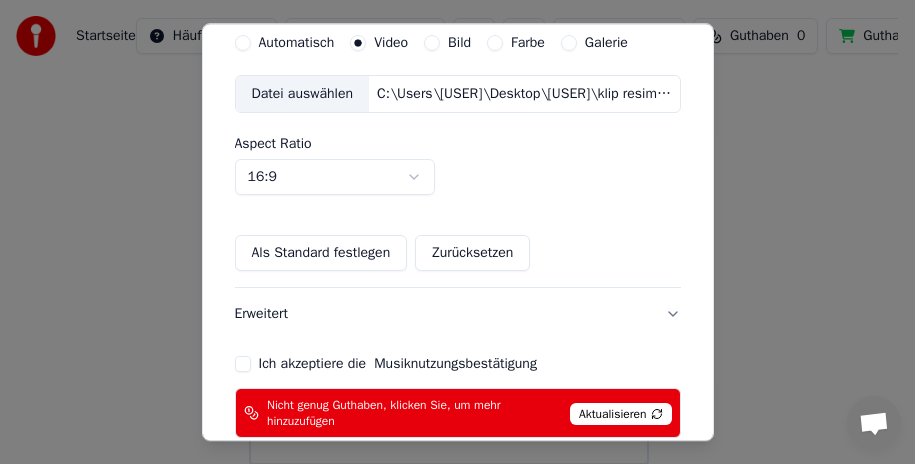 click on "**********" at bounding box center [449, 121] 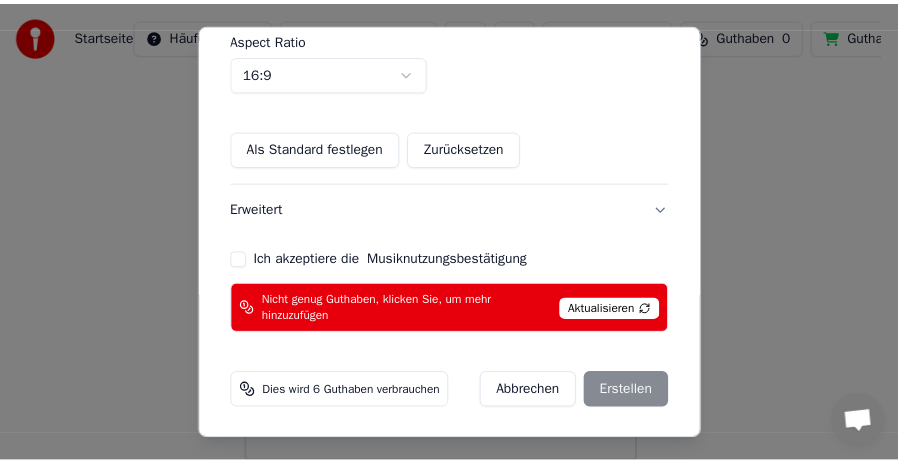 scroll, scrollTop: 505, scrollLeft: 0, axis: vertical 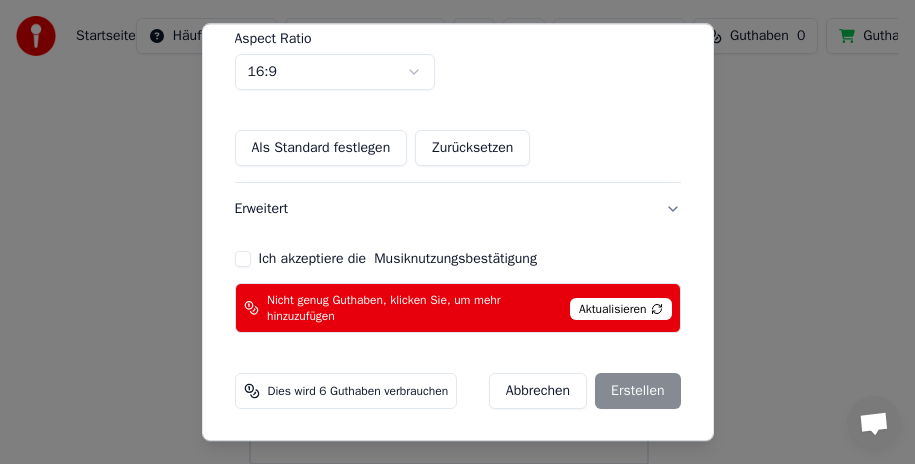 click on "Aktualisieren" at bounding box center [621, 309] 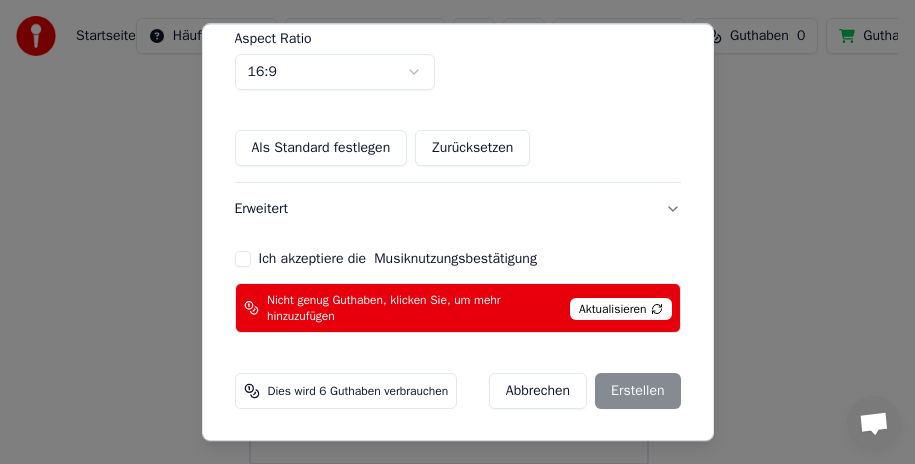 click on "Abbrechen" at bounding box center [538, 391] 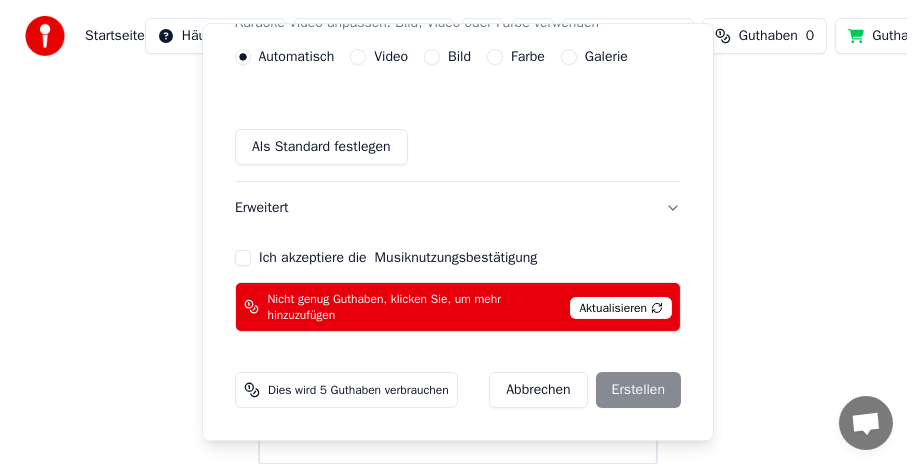scroll, scrollTop: 385, scrollLeft: 0, axis: vertical 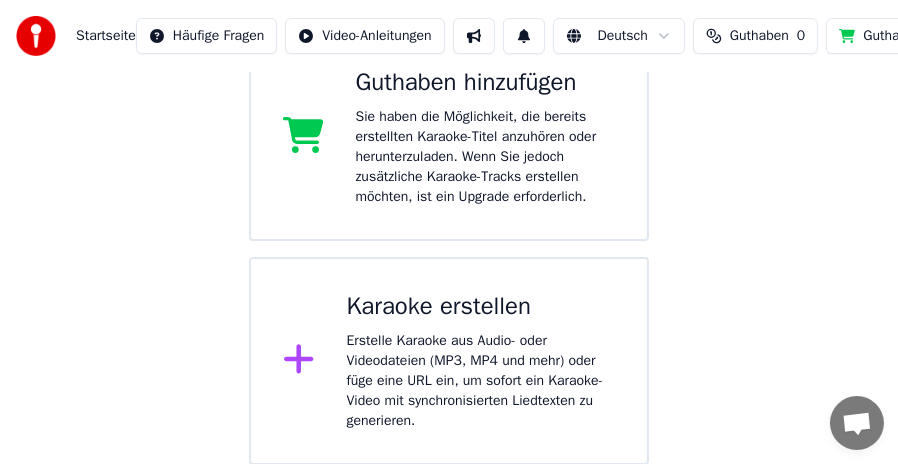 click on "Sie haben die Möglichkeit, die bereits erstellten Karaoke-Titel anzuhören oder herunterzuladen. Wenn Sie jedoch zusätzliche Karaoke-Tracks erstellen möchten, ist ein Upgrade erforderlich." at bounding box center [486, 157] 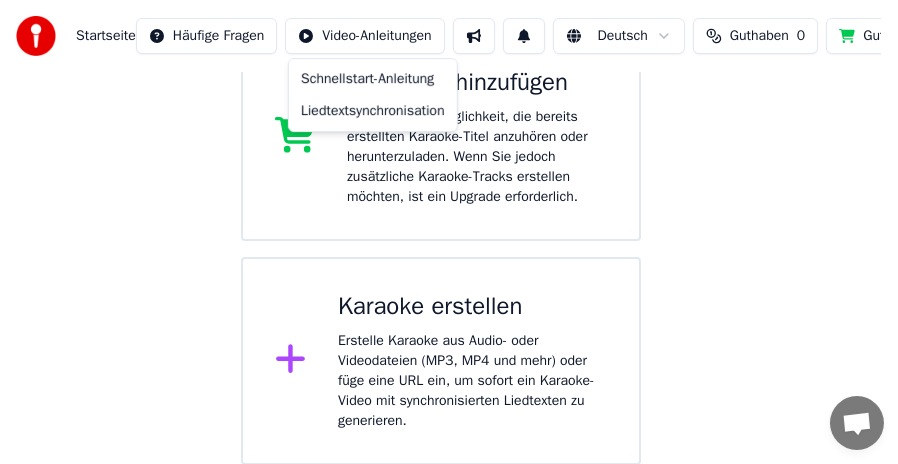 click on "Startseite Häufige Fragen Video-Anleitungen Deutsch Guthaben 0 Guthaben hinzufügen Einstellungen Willkommen in Youka Guthaben hinzufügen Sie haben die Möglichkeit, die bereits erstellten Karaoke-Titel anzuhören oder herunterzuladen. Wenn Sie jedoch zusätzliche Karaoke-Tracks erstellen möchten, ist ein Upgrade erforderlich. Karaoke erstellen Erstelle Karaoke aus Audio- oder Videodateien (MP3, MP4 und mehr) oder füge eine URL ein, um sofort ein Karaoke-Video mit synchronisierten Liedtexten zu generieren. Konversation Adam Fragen? Schreiben Sie uns! Der Support ist derzeit offline Offline. Sie waren für einige Zeit inaktiv. Senden Sie eine Nachricht, um die Verbindung zum Chat wiederherzustellen. Youka Desktop Hallo! Wie kann ich helfen?  Datei senden Einen Emoji einfügen Datei senden Audionachricht aufzeichnen We run on Crisp Schnellstart-Anleitung Liedtextsynchronisation" at bounding box center [449, 121] 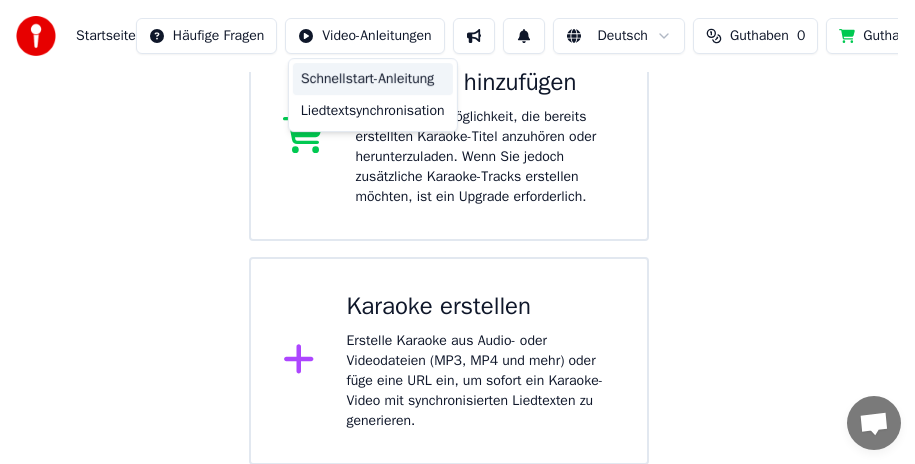 click on "Schnellstart-Anleitung" at bounding box center [373, 79] 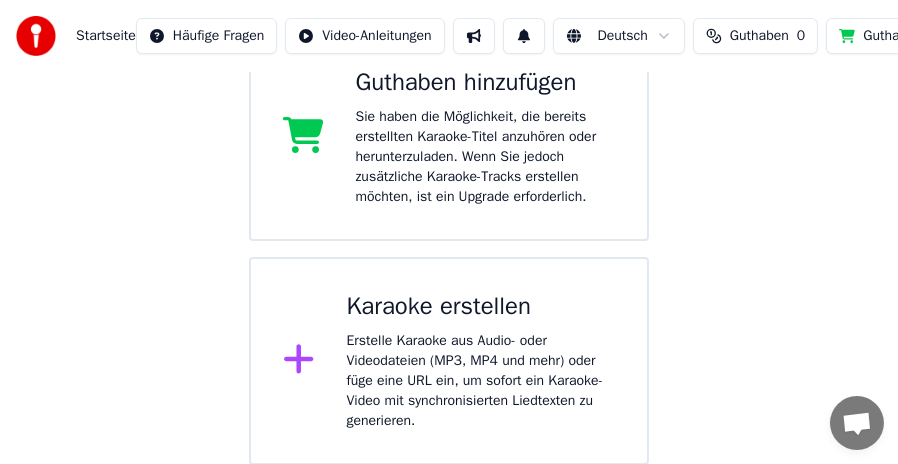 click on "Startseite Häufige Fragen Video-Anleitungen Deutsch Guthaben 0 Guthaben hinzufügen Einstellungen Willkommen in Youka Guthaben hinzufügen Sie haben die Möglichkeit, die bereits erstellten Karaoke-Titel anzuhören oder herunterzuladen. Wenn Sie jedoch zusätzliche Karaoke-Tracks erstellen möchten, ist ein Upgrade erforderlich. Karaoke erstellen Erstelle Karaoke aus Audio- oder Videodateien (MP3, MP4 und mehr) oder füge eine URL ein, um sofort ein Karaoke-Video mit synchronisierten Liedtexten zu generieren. Konversation Adam Fragen? Schreiben Sie uns! Der Support ist derzeit offline Offline. Sie waren für einige Zeit inaktiv. Senden Sie eine Nachricht, um die Verbindung zum Chat wiederherzustellen. Youka Desktop Hallo! Wie kann ich helfen?  Datei senden Einen Emoji einfügen Datei senden Audionachricht aufzeichnen We run on Crisp" at bounding box center (449, 121) 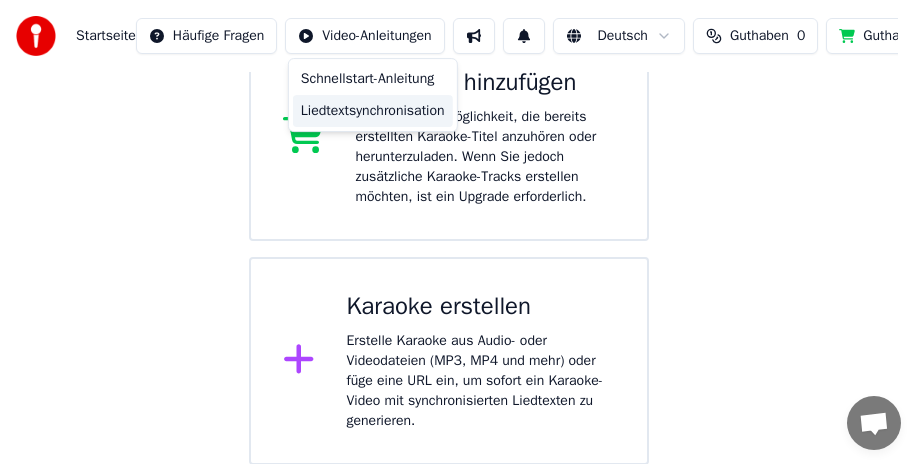 click on "Liedtextsynchronisation" at bounding box center [373, 111] 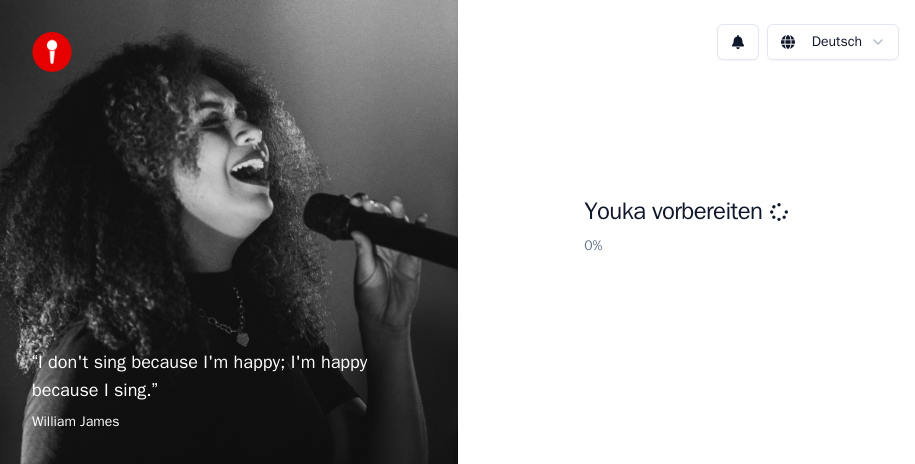 scroll, scrollTop: 0, scrollLeft: 0, axis: both 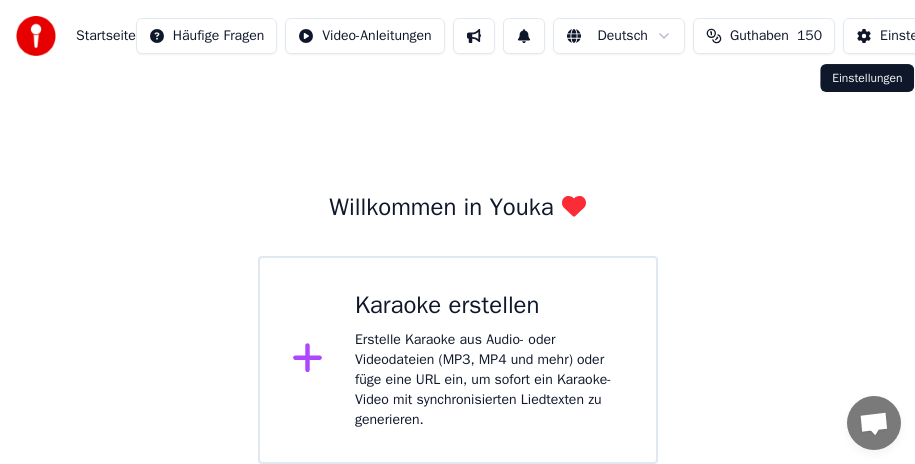 click on "Einstellungen" at bounding box center (909, 36) 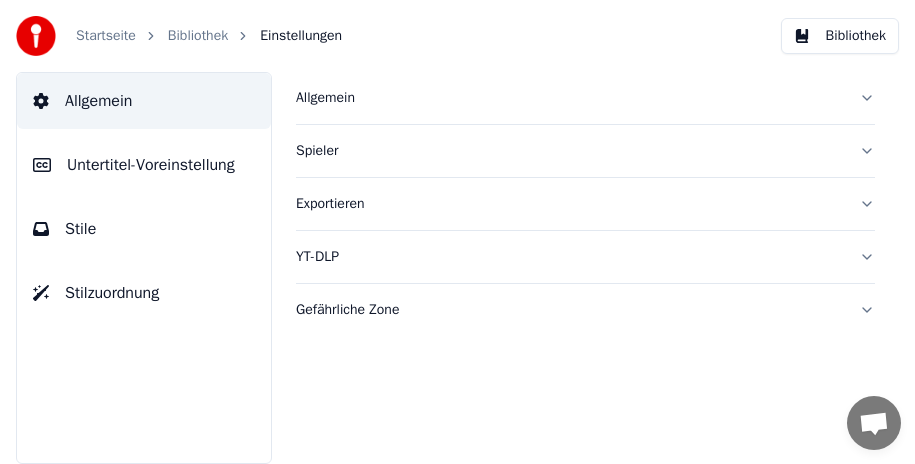 click on "Allgemein" at bounding box center (585, 98) 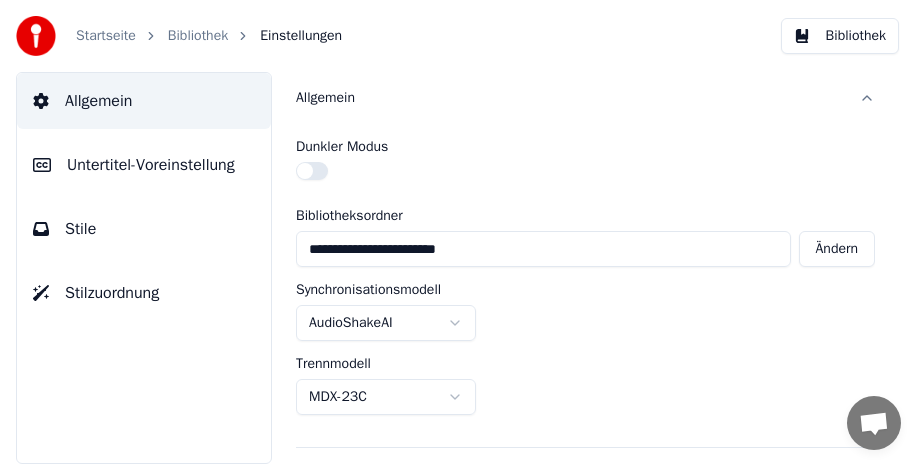 click at bounding box center (312, 171) 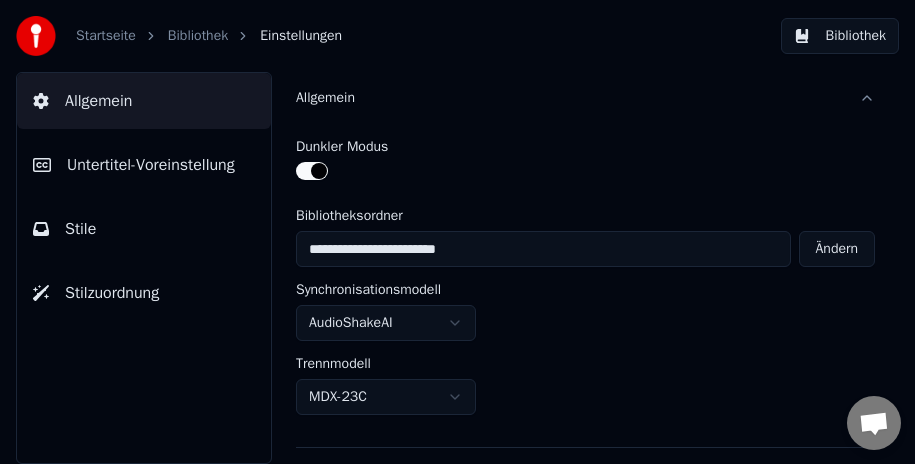 click at bounding box center (312, 171) 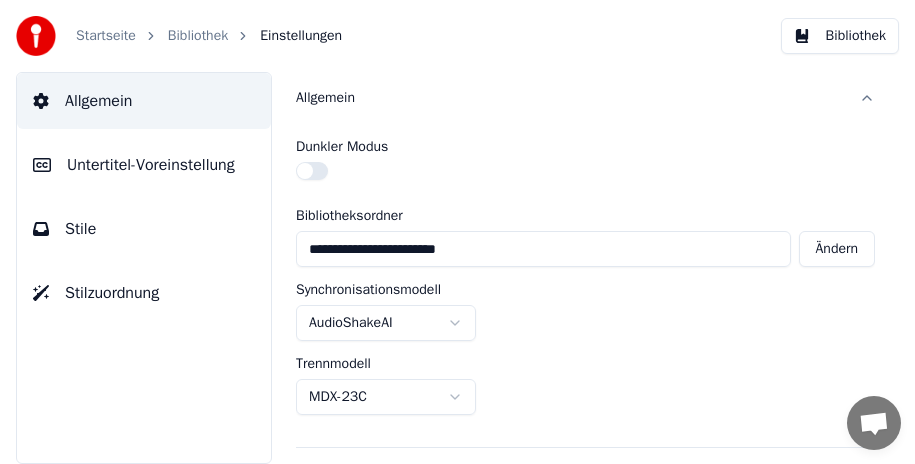 click on "Ändern" at bounding box center [837, 249] 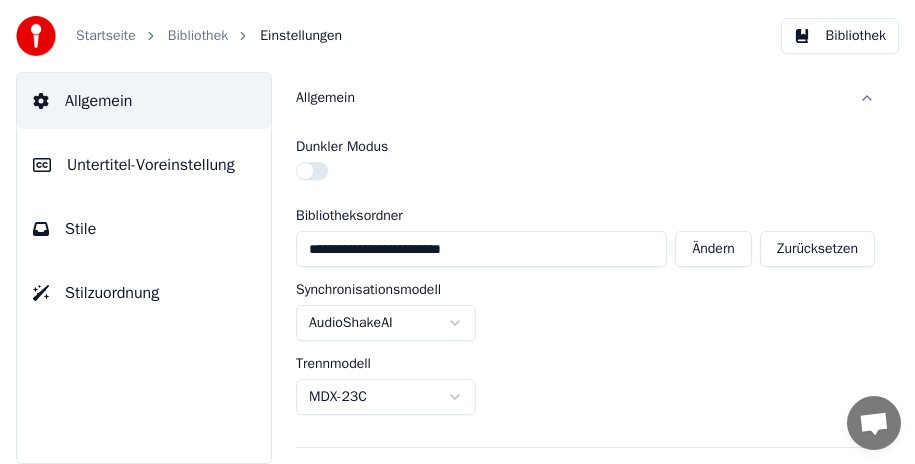 scroll, scrollTop: 100, scrollLeft: 0, axis: vertical 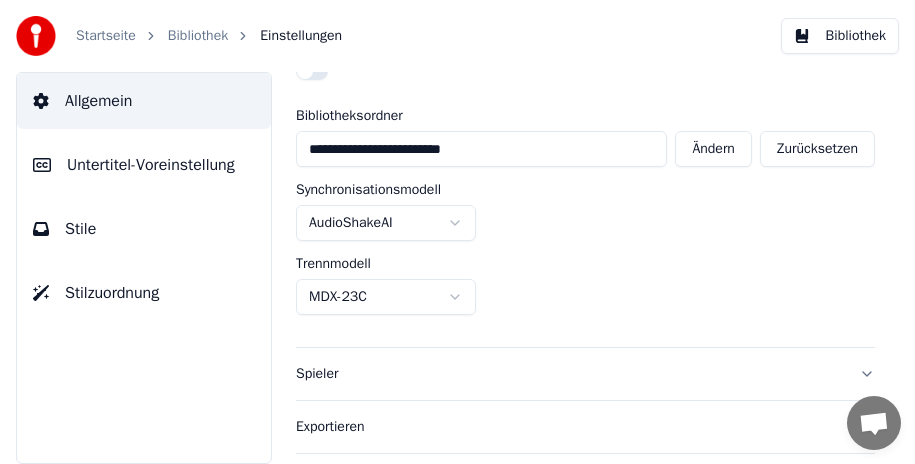 click on "**********" at bounding box center (457, 232) 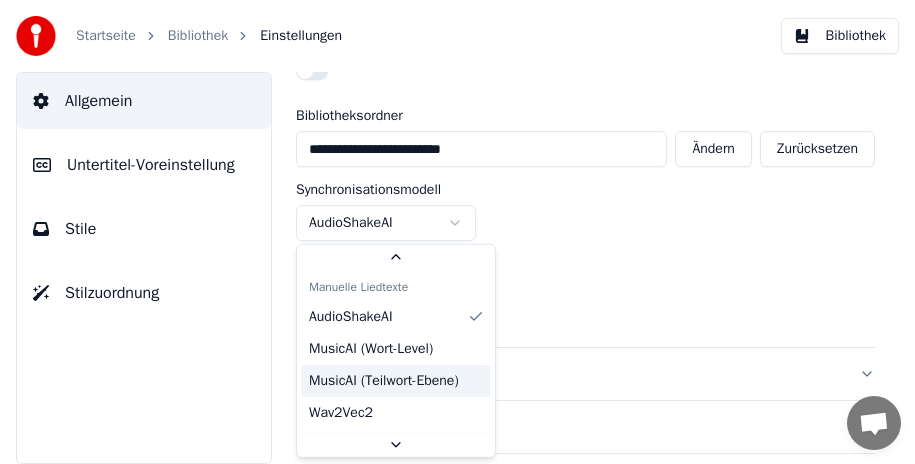 scroll, scrollTop: 100, scrollLeft: 0, axis: vertical 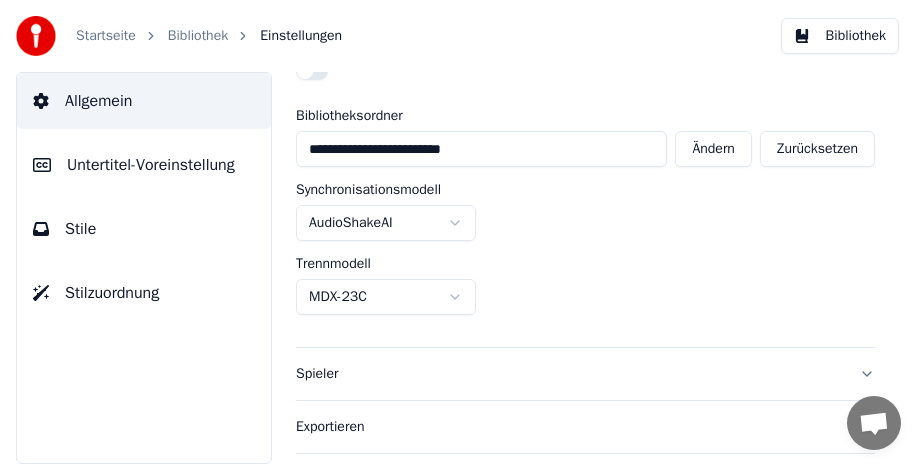 click on "**********" at bounding box center [457, 232] 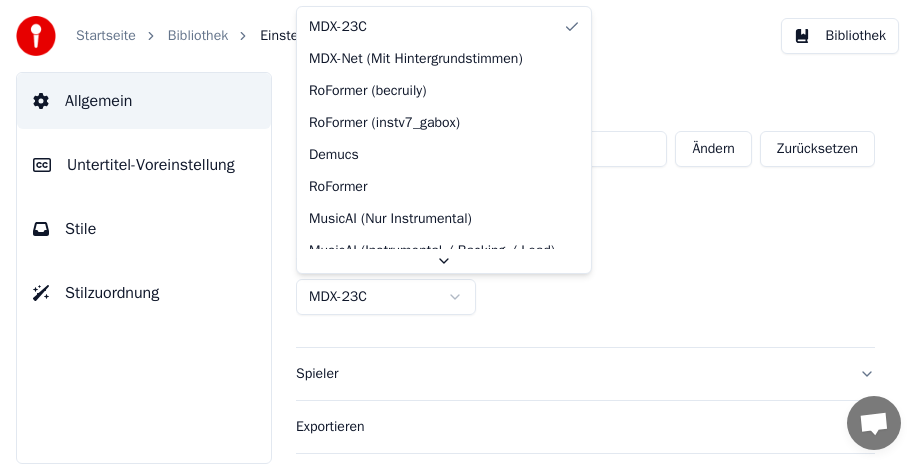 click on "**********" at bounding box center [457, 232] 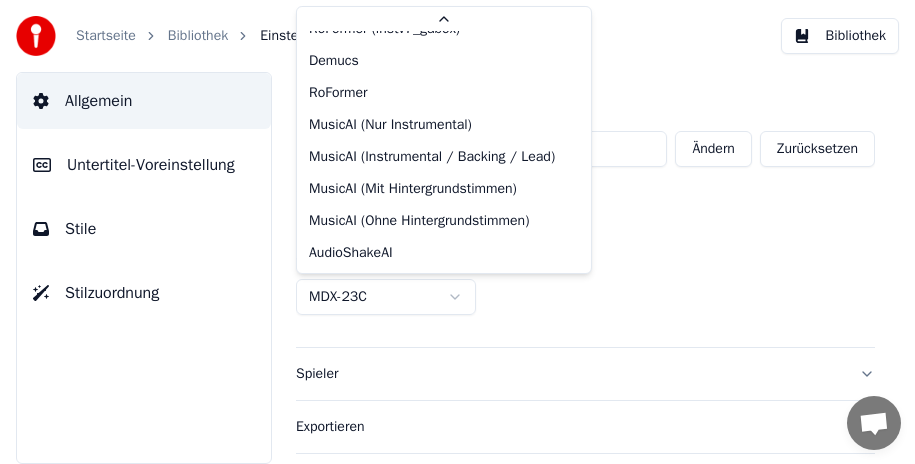scroll, scrollTop: 118, scrollLeft: 0, axis: vertical 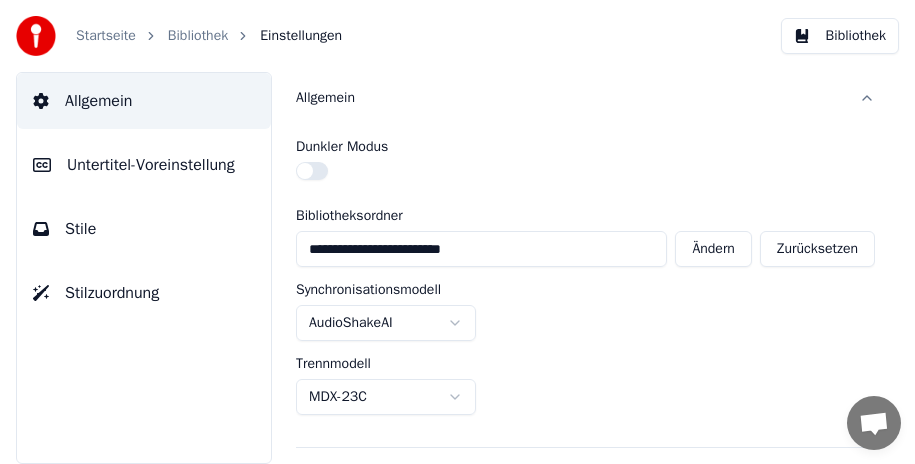 click on "Allgemein" at bounding box center (585, 98) 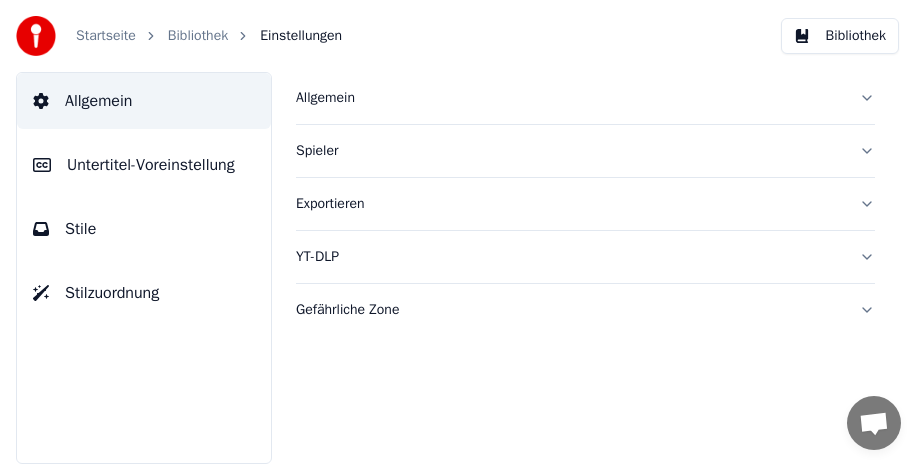 click on "Spieler" at bounding box center [585, 151] 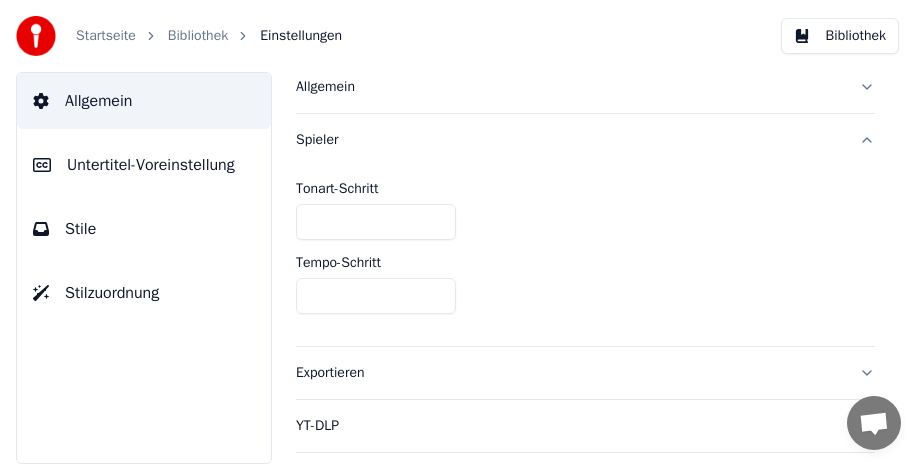 scroll, scrollTop: 0, scrollLeft: 0, axis: both 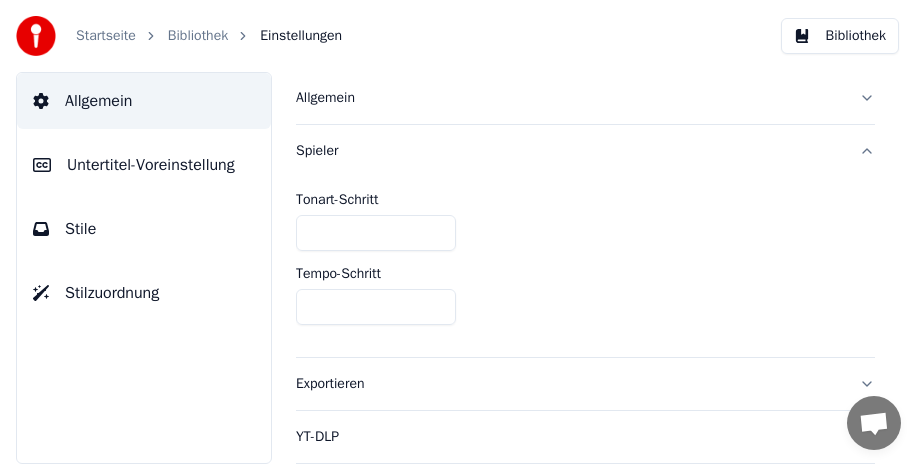 click on "Spieler" at bounding box center [585, 151] 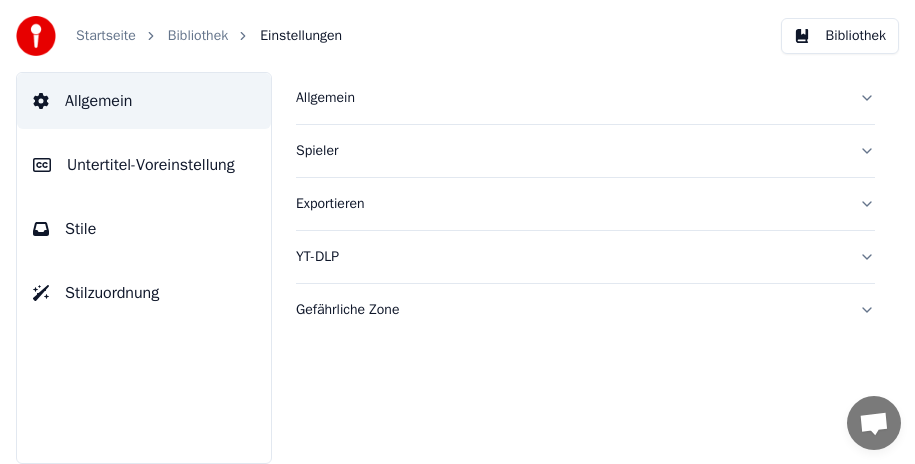 click on "Exportieren" at bounding box center (585, 204) 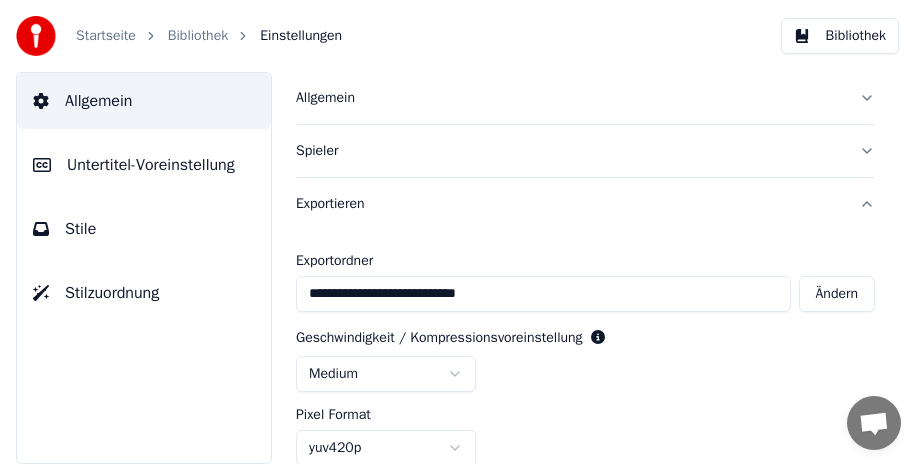 scroll, scrollTop: 100, scrollLeft: 0, axis: vertical 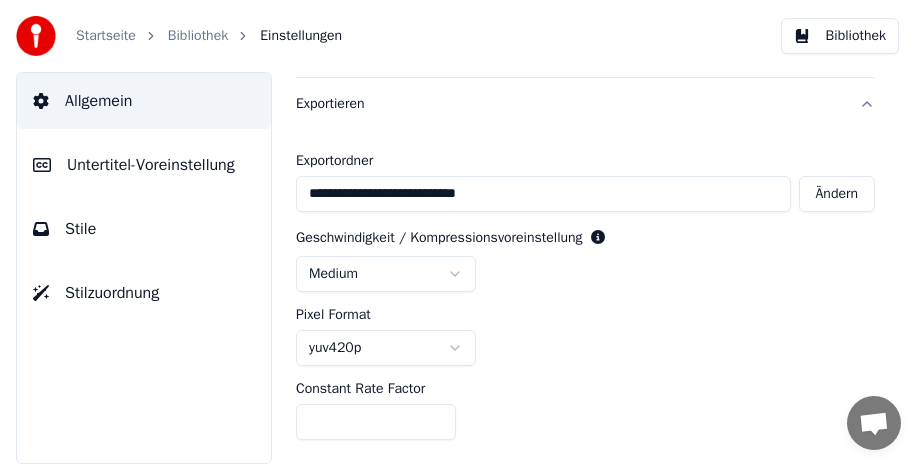 click on "Ändern" at bounding box center [837, 194] 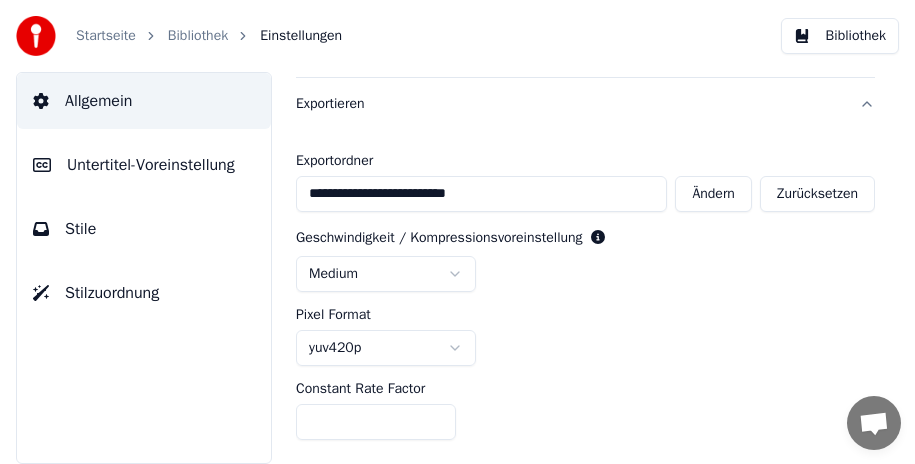scroll, scrollTop: 200, scrollLeft: 0, axis: vertical 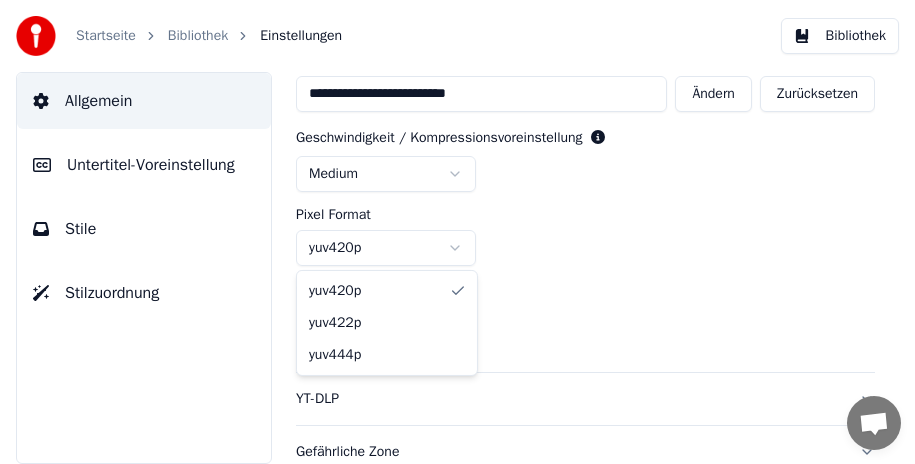 click on "**********" at bounding box center [457, 232] 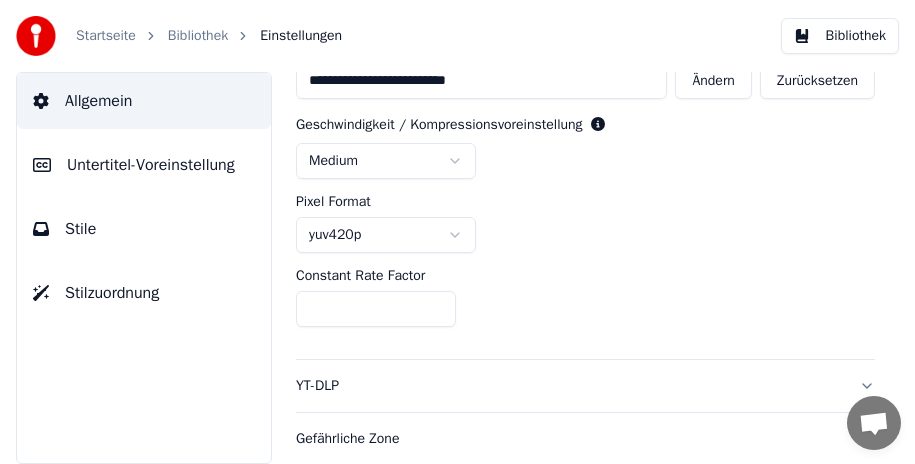 scroll, scrollTop: 0, scrollLeft: 0, axis: both 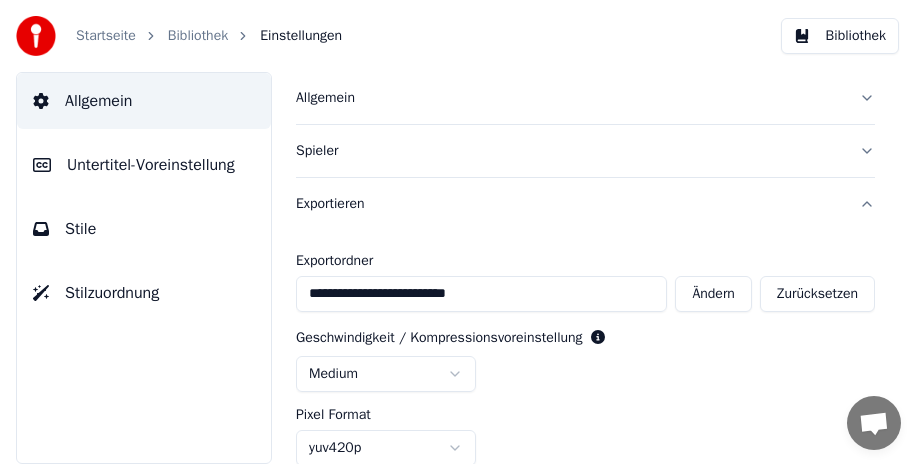 click on "Exportieren" at bounding box center (585, 204) 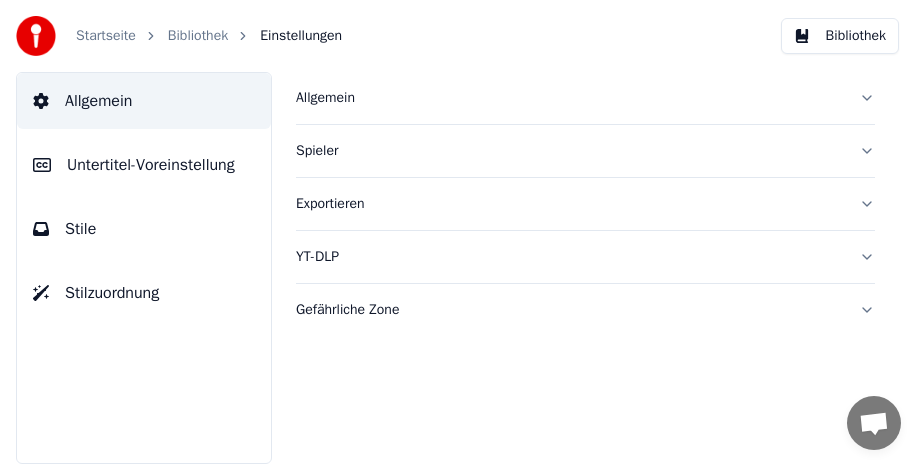 click on "YT-DLP" at bounding box center [585, 257] 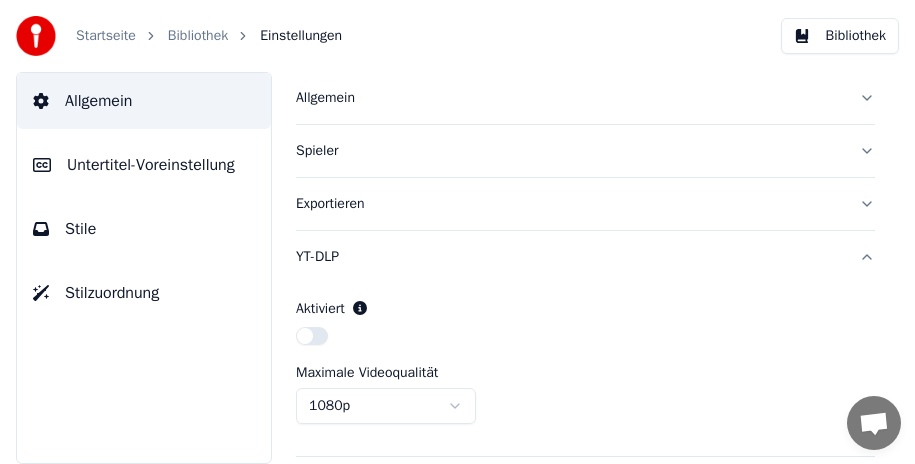 scroll, scrollTop: 43, scrollLeft: 0, axis: vertical 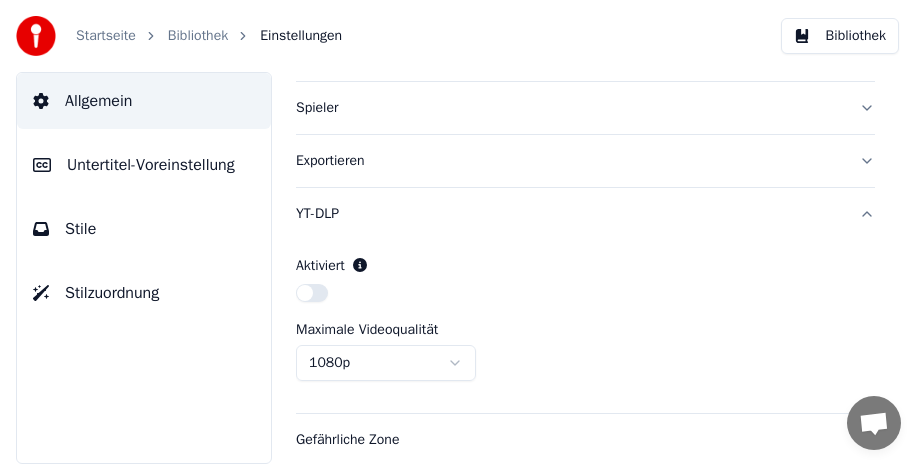 click on "YT-DLP" at bounding box center [585, 214] 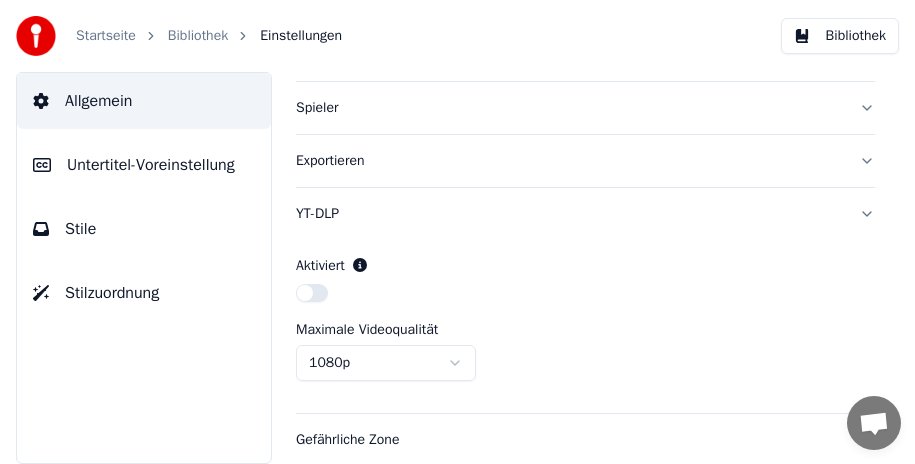 scroll, scrollTop: 0, scrollLeft: 0, axis: both 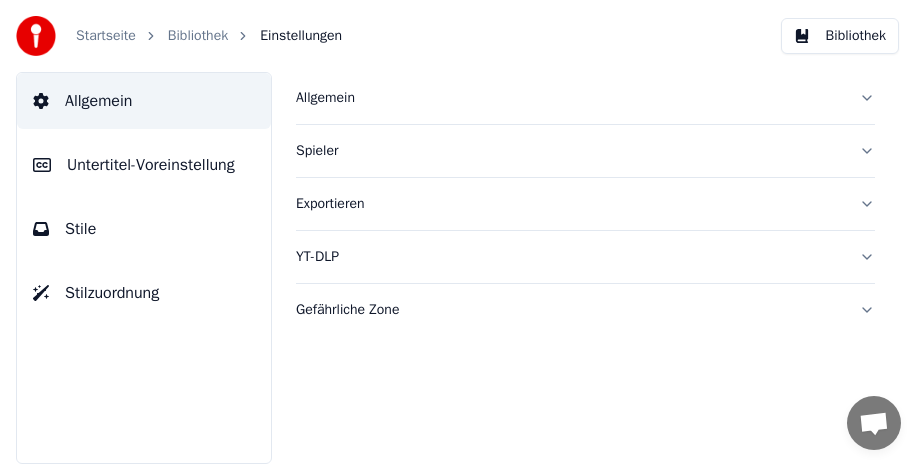 click on "Gefährliche Zone" at bounding box center (585, 310) 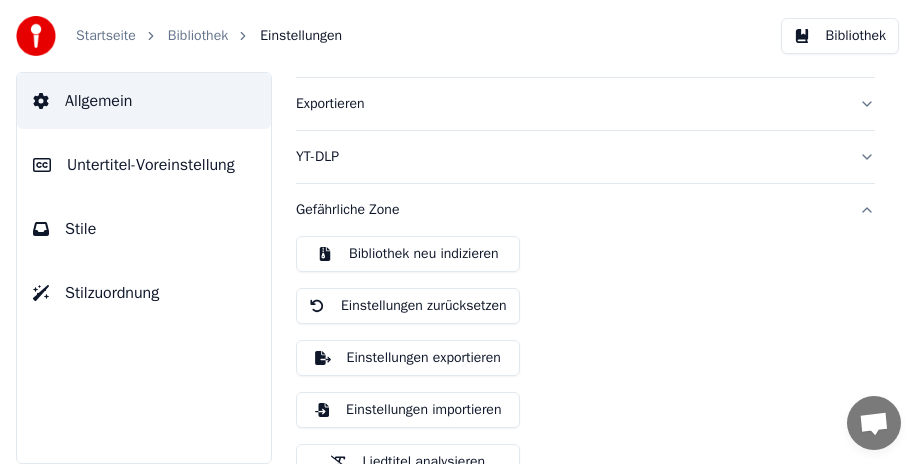 scroll, scrollTop: 183, scrollLeft: 0, axis: vertical 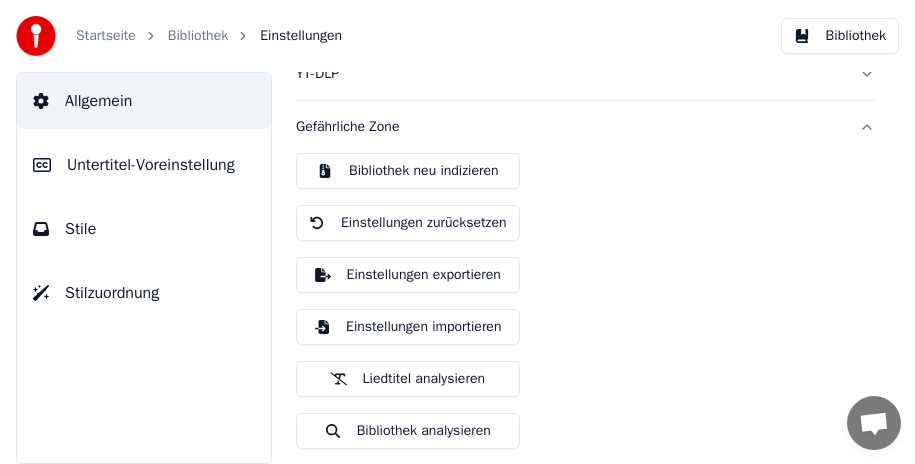 click on "Gefährliche Zone" at bounding box center (569, 127) 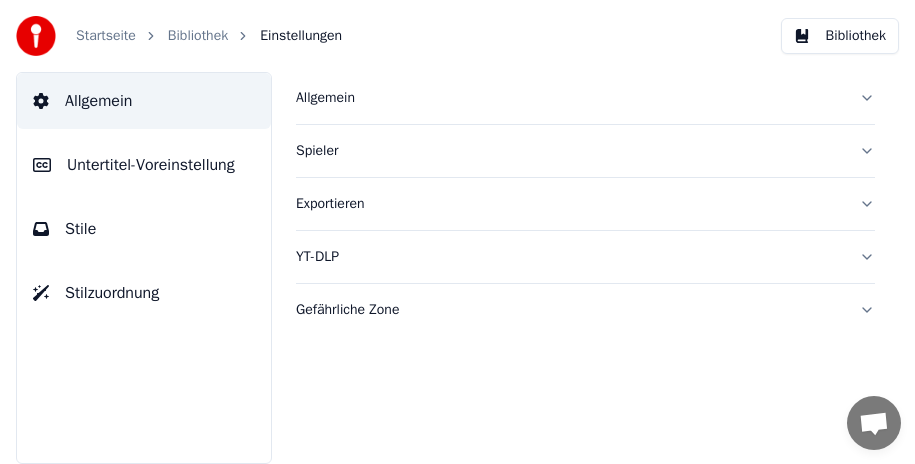 click on "Gefährliche Zone" at bounding box center (569, 310) 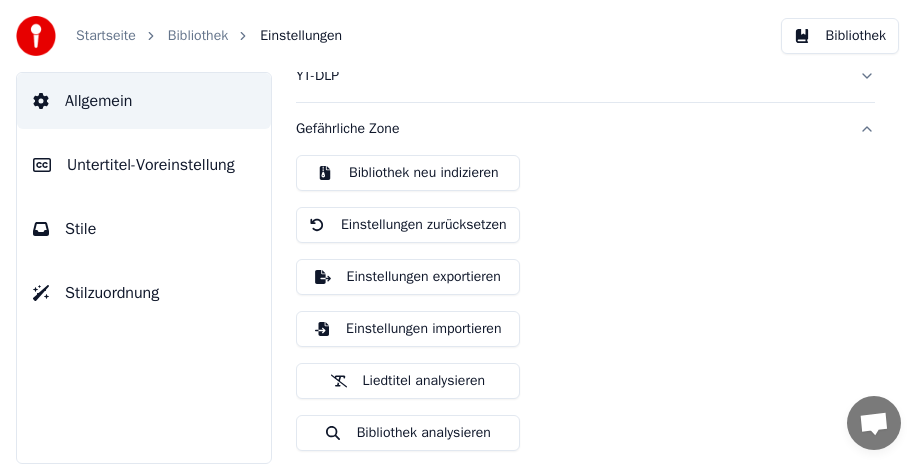 scroll, scrollTop: 183, scrollLeft: 0, axis: vertical 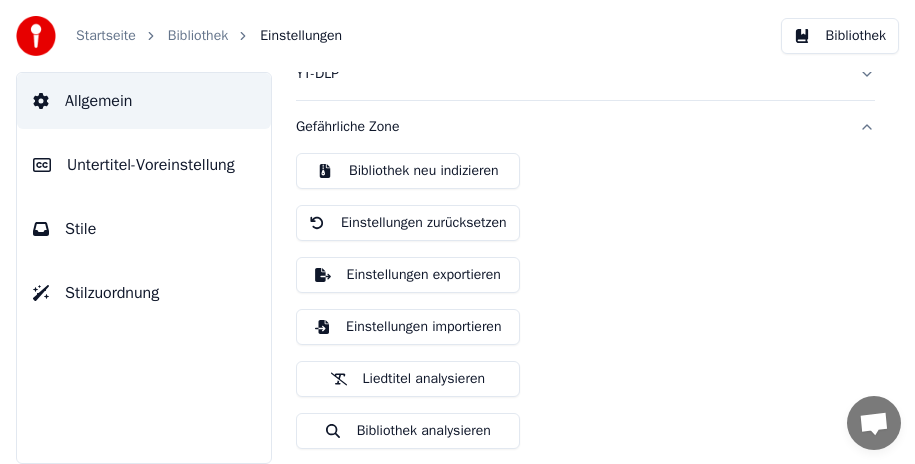 click on "Liedtitel analysieren" at bounding box center (408, 379) 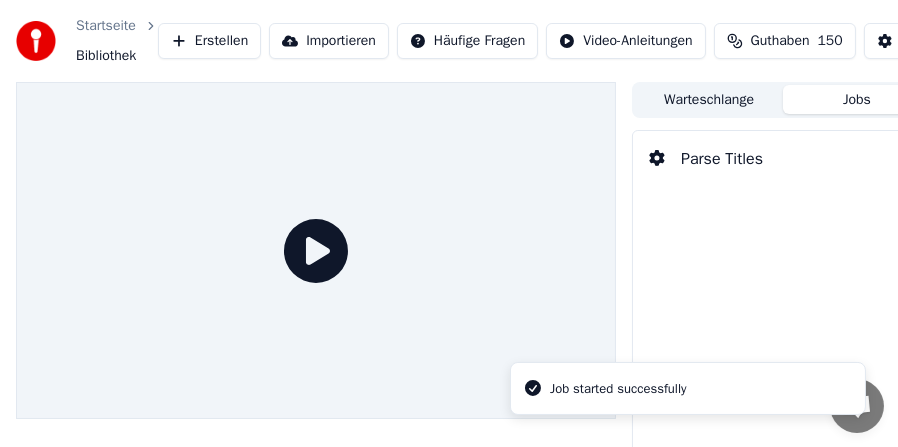 click 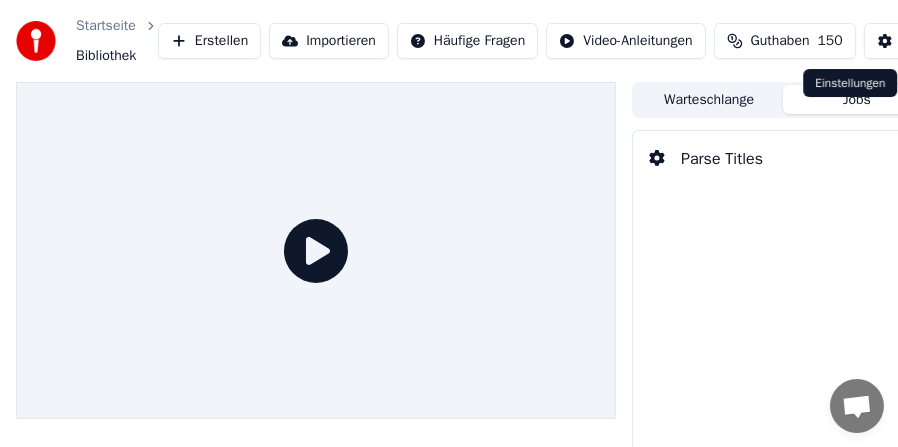 click on "Einstellungen" at bounding box center [930, 41] 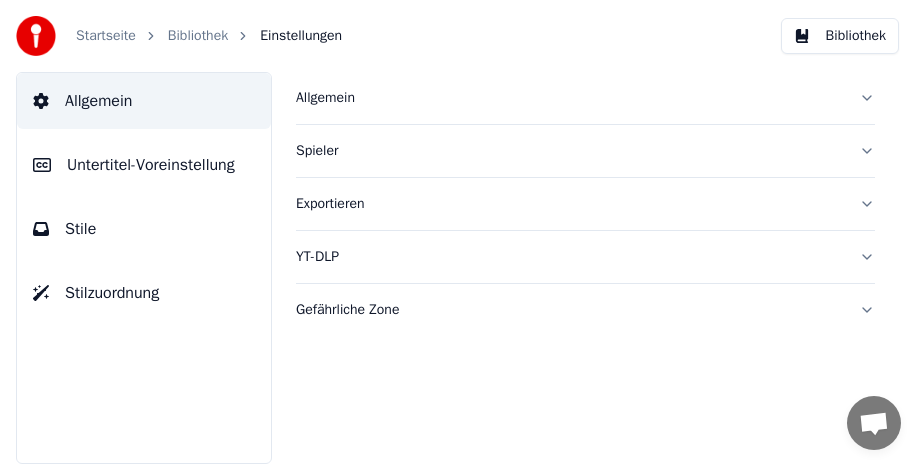 click on "Gefährliche Zone" at bounding box center [569, 310] 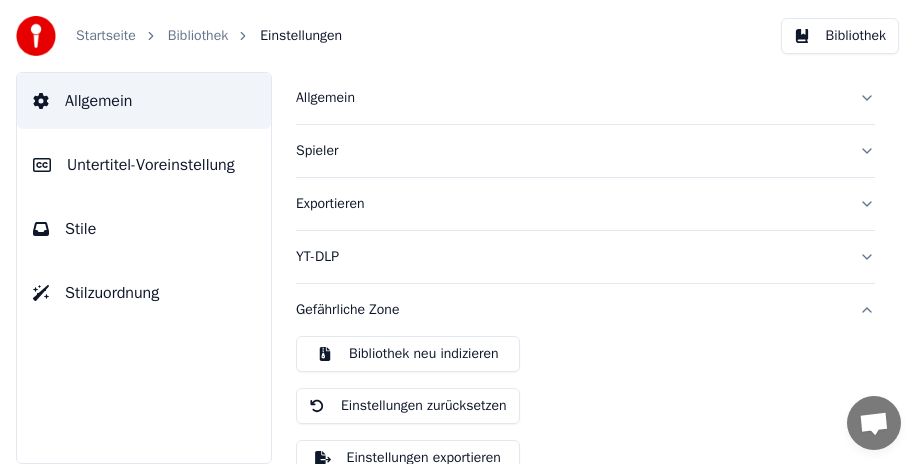 scroll, scrollTop: 183, scrollLeft: 0, axis: vertical 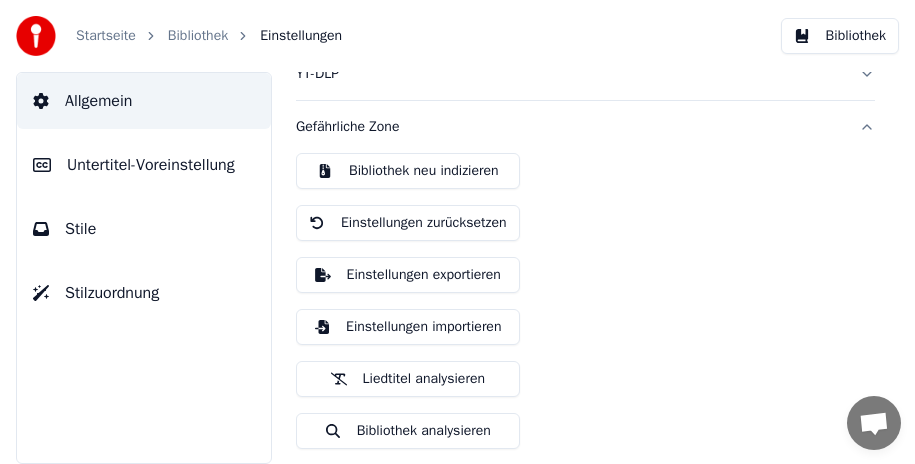 click on "Gefährliche Zone" at bounding box center [585, 127] 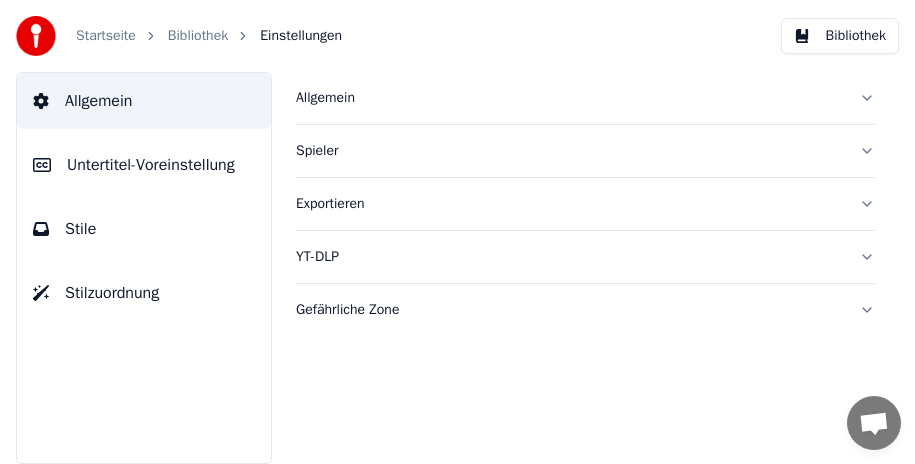 click on "Untertitel-Voreinstellung" at bounding box center (151, 165) 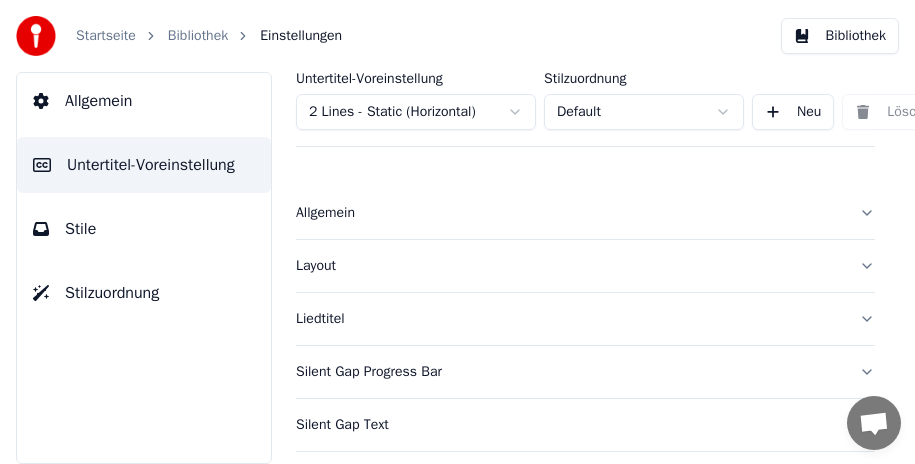 click on "Startseite Bibliothek Einstellungen Bibliothek Allgemein Untertitel-Voreinstellung Stile Stilzuordnung Untertitel-Voreinstellung 2 Lines - Static (Horizontal) Stilzuordnung Default Neu Löschen Als Standard festlegen Allgemein Layout Liedtitel Silent Gap Progress Bar Silent Gap Text Countdown Timing Indicator Hintergrundbox Fade-Effekt Offset Maximale Zeichen pro Zeile Zeilen automatisch teilen Advanced Settings Konversation [NAME] Fragen? Schreiben Sie uns! Der Support ist derzeit offline Offline-Netzwerk. Erneut verbinden... Es können vorerst keine Nachrichten empfangen oder gesendet werden. Youka Desktop Hallo! Wie kann ich helfen?  Datei senden Einen Emoji einfügen Datei senden Audionachricht aufzeichnen We run on Crisp" at bounding box center (457, 232) 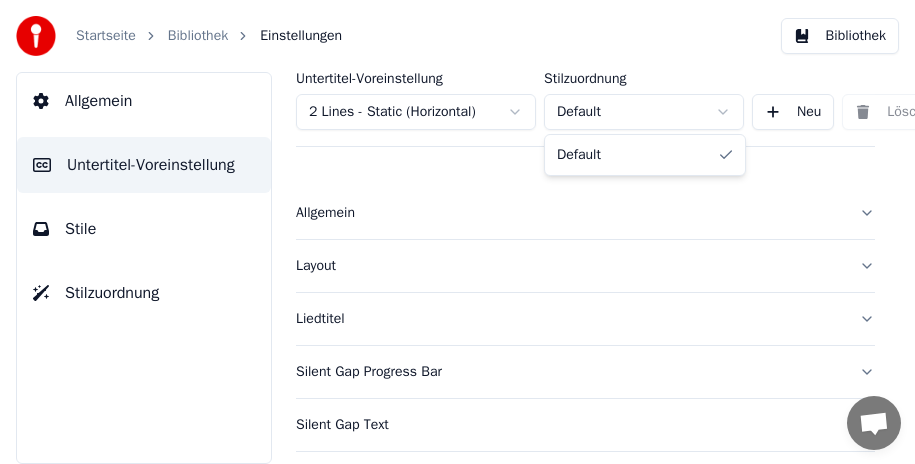 click on "Startseite Bibliothek Einstellungen Bibliothek Allgemein Untertitel-Voreinstellung Stile Stilzuordnung Untertitel-Voreinstellung 2 Lines - Static (Horizontal) Stilzuordnung Default Neu Löschen Als Standard festlegen Allgemein Layout Liedtitel Silent Gap Progress Bar Silent Gap Text Countdown Timing Indicator Hintergrundbox Fade-Effekt Offset Maximale Zeichen pro Zeile Zeilen automatisch teilen Advanced Settings Konversation [PERSON] Fragen? Schreiben Sie uns! Der Support ist derzeit offline Offline-Netzwerk. Erneut verbinden... Es können vorerst keine Nachrichten empfangen oder gesendet werden. Youka Desktop Hallo! Wie kann ich helfen?  Datei senden Einen Emoji einfügen Datei senden Audionachricht aufzeichnen We run on Crisp Default" at bounding box center (457, 232) 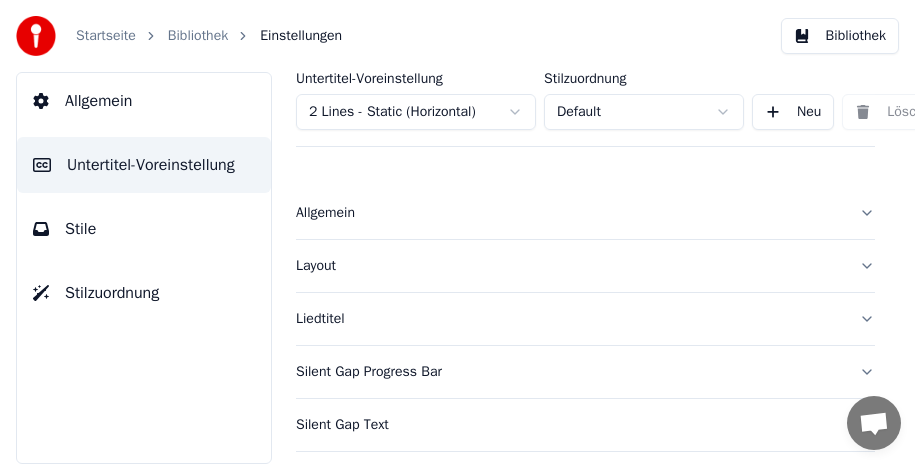 click on "Neu" at bounding box center (793, 112) 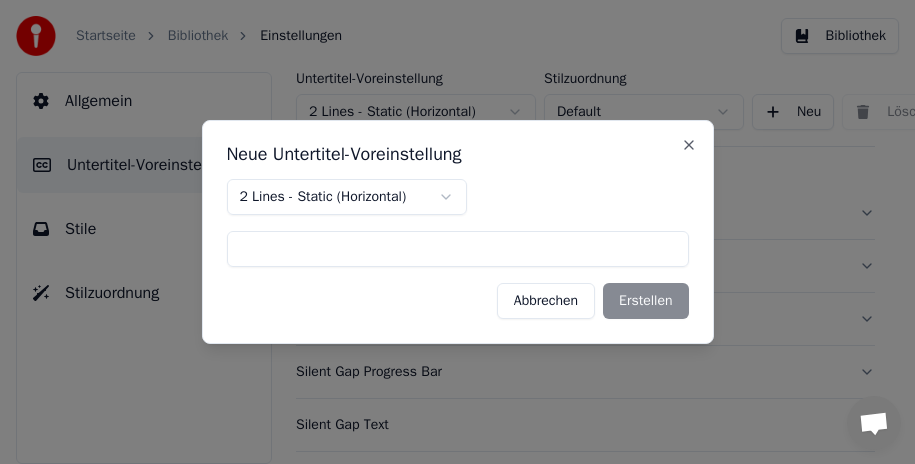 click on "Startseite Bibliothek Einstellungen Bibliothek Allgemein Untertitel-Voreinstellung Stile Stilzuordnung Untertitel-Voreinstellung 2 Lines - Static (Horizontal) Stilzuordnung Default Neu Löschen Als Standard festlegen Allgemein Layout Liedtitel Silent Gap Progress Bar Silent Gap Text Countdown Timing Indicator Hintergrundbox Fade-Effekt Offset Maximale Zeichen pro Zeile Zeilen automatisch teilen Advanced Settings Konversation [PERSON] Fragen? Schreiben Sie uns! Der Support ist derzeit offline Offline-Netzwerk. Erneut verbinden... Es können vorerst keine Nachrichten empfangen oder gesendet werden. Youka Desktop Hallo! Wie kann ich helfen?  Datei senden Einen Emoji einfügen Datei senden Audionachricht aufzeichnen We run on Crisp Neue Untertitel-Voreinstellung 2 Lines - Static (Horizontal) Abbrechen Erstellen Close" at bounding box center [457, 232] 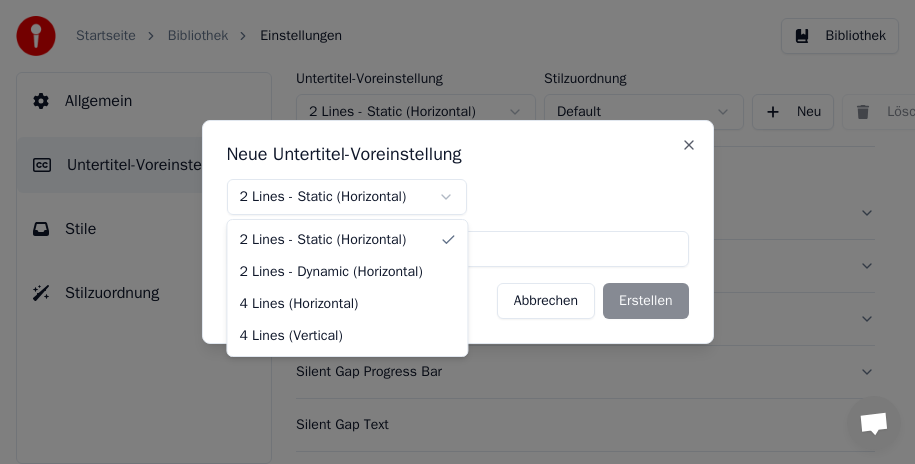 click on "Startseite Bibliothek Einstellungen Bibliothek Allgemein Untertitel-Voreinstellung Stile Stilzuordnung Untertitel-Voreinstellung 2 Lines - Static (Horizontal) Stilzuordnung Default Neu Löschen Als Standard festlegen Allgemein Layout Liedtitel Silent Gap Progress Bar Silent Gap Text Countdown Timing Indicator Hintergrundbox Fade-Effekt Offset Maximale Zeichen pro Zeile Zeilen automatisch teilen Advanced Settings Konversation [NAME] Fragen? Schreiben Sie uns! Der Support ist derzeit offline Offline-Netzwerk. Erneut verbinden... Es können vorerst keine Nachrichten empfangen oder gesendet werden. Youka Desktop Hallo! Wie kann ich helfen?  Datei senden Einen Emoji einfügen Datei senden Audionachricht aufzeichnen We run on Crisp Neue Untertitel-Voreinstellung 2 Lines - Static (Horizontal) Abbrechen Erstellen Close 2 Lines - Static (Horizontal) 2 Lines - Dynamic (Horizontal) 4 Lines (Horizontal) 4 Lines (Vertical)" at bounding box center [457, 232] 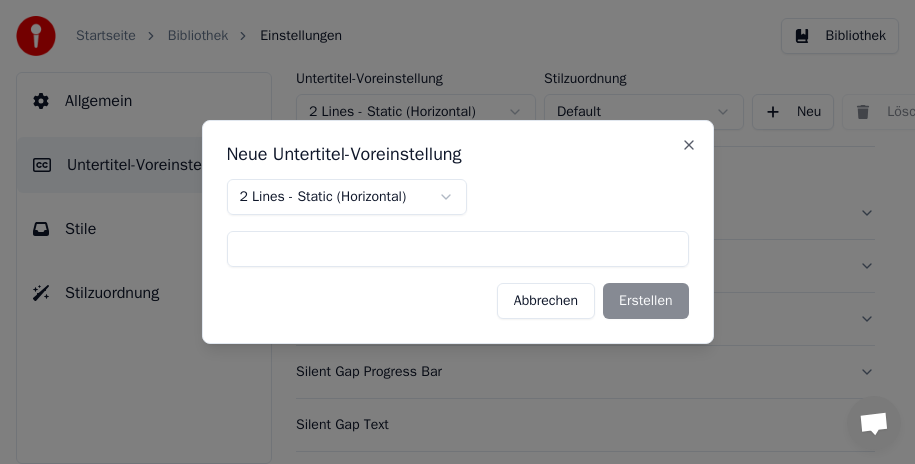 click on "Abbrechen" at bounding box center (546, 301) 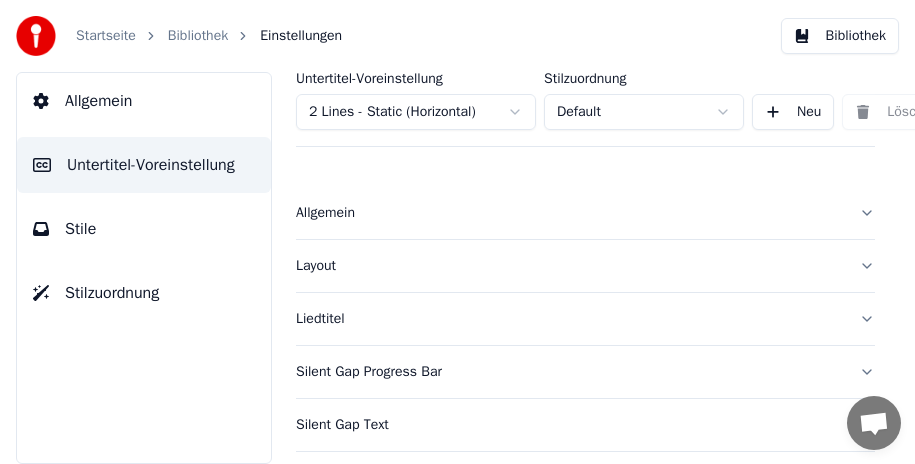 click on "Allgemein" at bounding box center (585, 213) 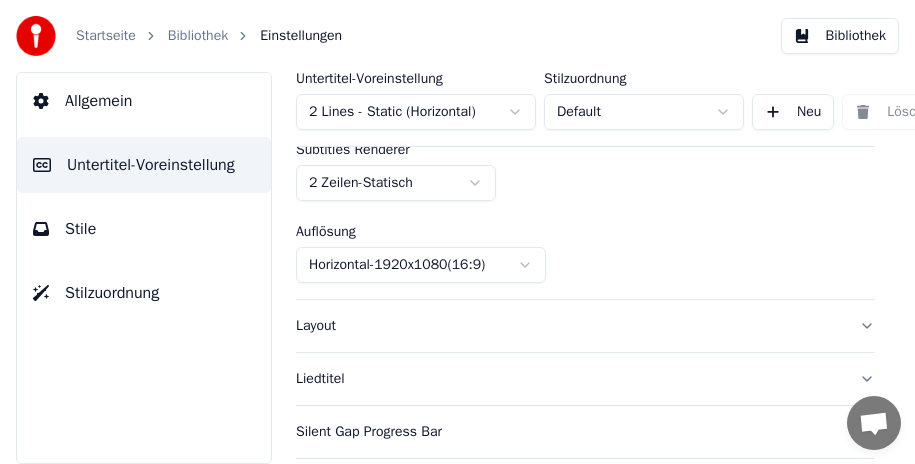 scroll, scrollTop: 100, scrollLeft: 0, axis: vertical 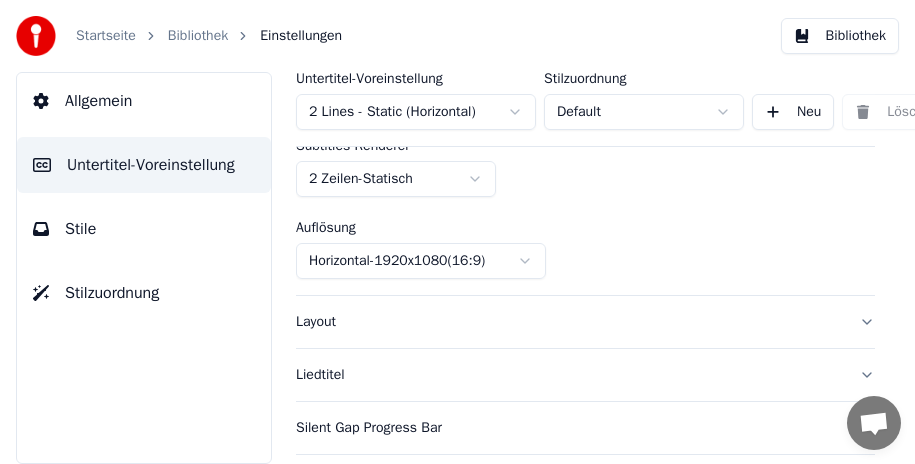 click on "Startseite Bibliothek Einstellungen Bibliothek Allgemein Untertitel-Voreinstellung Stile Stilzuordnung Untertitel-Voreinstellung 2 Lines - Static (Horizontal) Stilzuordnung Default Neu Löschen Als Standard festlegen Allgemein Subtitles Renderer 2 Zeilen  -  Statisch Auflösung Horizontal  -  1920 x 1080  ( 16 : 9 ) Layout Liedtitel Silent Gap Progress Bar Silent Gap Text Countdown Timing Indicator Hintergrundbox Fade-Effekt Offset Maximale Zeichen pro Zeile Zeilen automatisch teilen Advanced Settings Konversation Adam Fragen? Schreiben Sie uns! Der Support ist derzeit offline Offline-Netzwerk. Erneut verbinden... Es können vorerst keine Nachrichten empfangen oder gesendet werden. Youka Desktop Hallo! Wie kann ich helfen?  Datei senden Einen Emoji einfügen Datei senden Audionachricht aufzeichnen We run on Crisp" at bounding box center (457, 232) 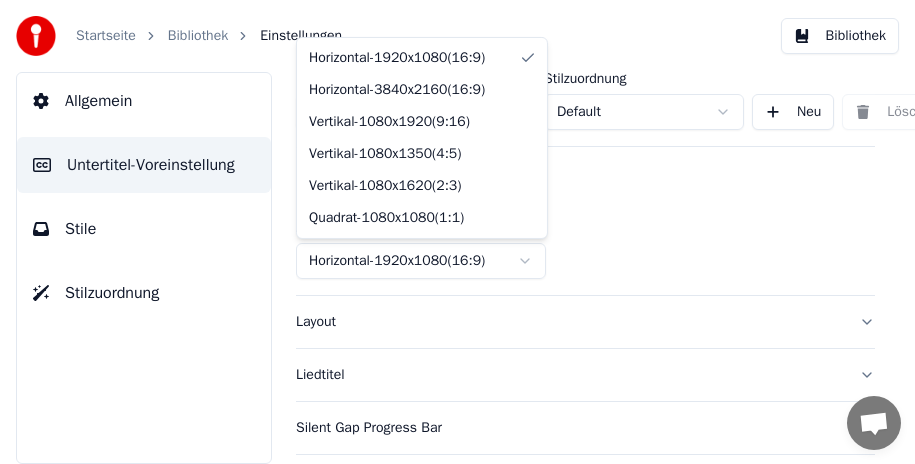 click on "Startseite Bibliothek Einstellungen Bibliothek Allgemein Untertitel-Voreinstellung Stile Stilzuordnung Untertitel-Voreinstellung 2 Lines - Static (Horizontal) Stilzuordnung Default Neu Löschen Als Standard festlegen Allgemein Subtitles Renderer 2 Zeilen  -  Statisch Auflösung Horizontal  -  1920 x 1080  ( 16 : 9 ) Layout Liedtitel Silent Gap Progress Bar Silent Gap Text Countdown Timing Indicator Hintergrundbox Fade-Effekt Offset Maximale Zeichen pro Zeile Zeilen automatisch teilen Advanced Settings Konversation [NAME] Fragen? Schreiben Sie uns! Der Support ist derzeit offline Offline-Netzwerk. Erneut verbinden... Es können vorerst keine Nachrichten empfangen oder gesendet werden. Youka Desktop Hallo! Wie kann ich helfen?  Datei senden Einen Emoji einfügen Datei senden Audionachricht aufzeichnen We run on Crisp Horizontal  -  1920 x 1080  ( 16 : 9 ) Horizontal  -  3840 x 2160  ( 16 : 9 ) Vertikal  -  1080 x 1920  ( 9 : 16 ) Vertikal  -  1080 x 1350  ( 4 : 5 ) Vertikal  -  1080 x 1620  ( 2 : 3 ) Quadrat  -" at bounding box center (457, 232) 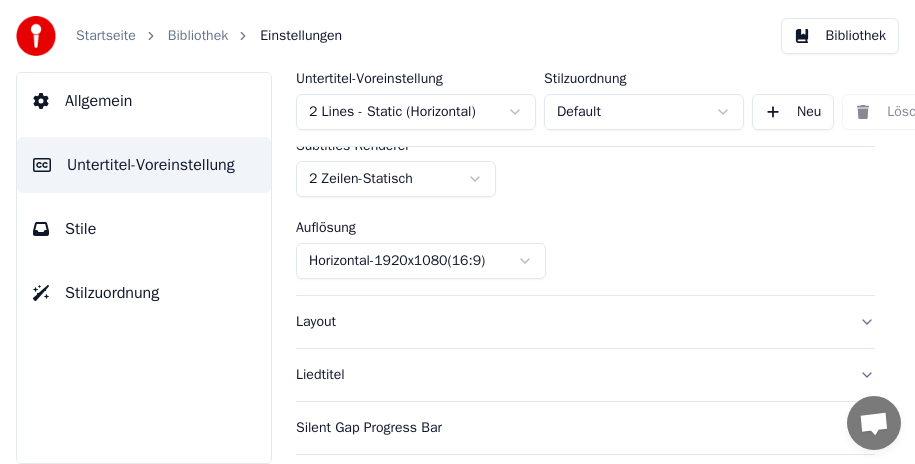 click on "Auflösung Horizontal  -  1920 x 1080  ( 16 : 9 )" at bounding box center (585, 250) 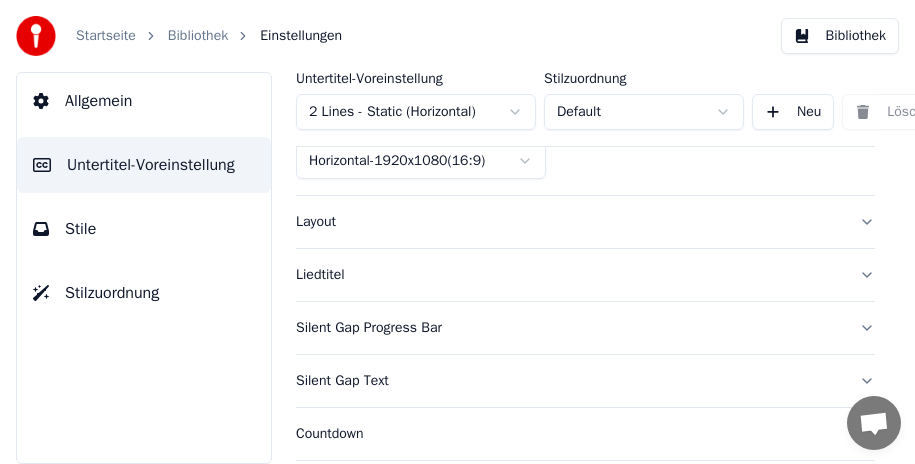 scroll, scrollTop: 0, scrollLeft: 0, axis: both 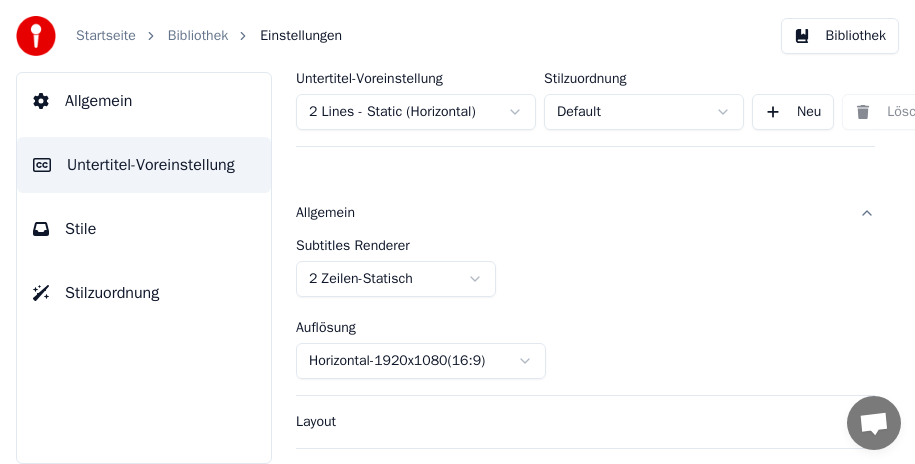 click on "Allgemein" at bounding box center [585, 213] 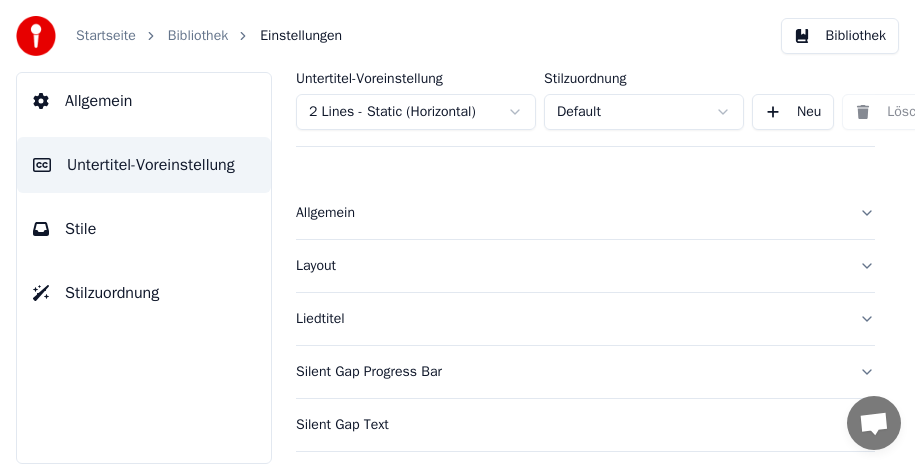 click on "Layout" at bounding box center [585, 266] 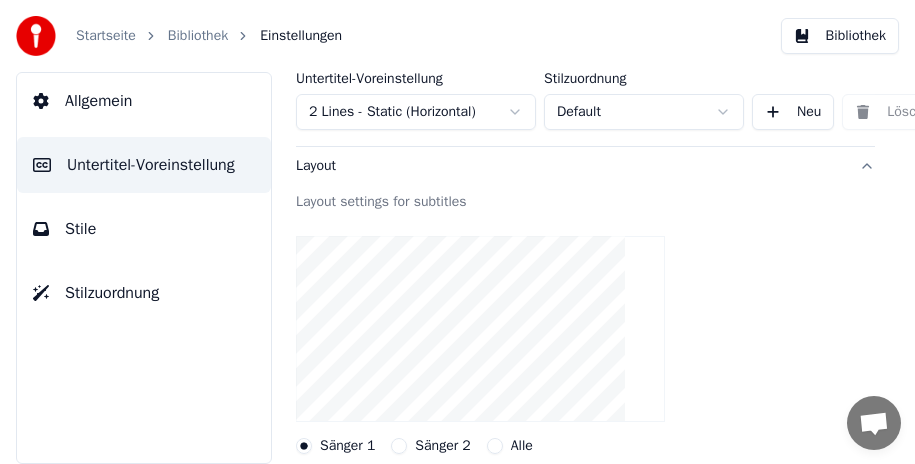 scroll, scrollTop: 200, scrollLeft: 0, axis: vertical 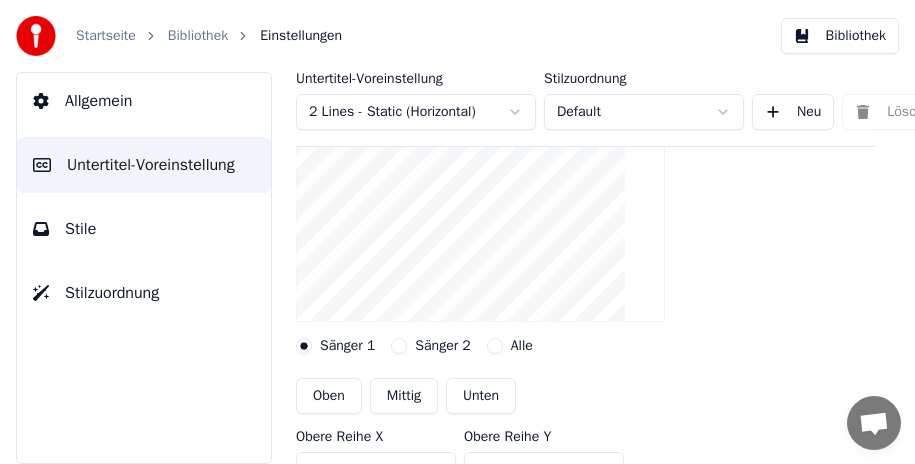 click on "Sänger 2" at bounding box center (399, 346) 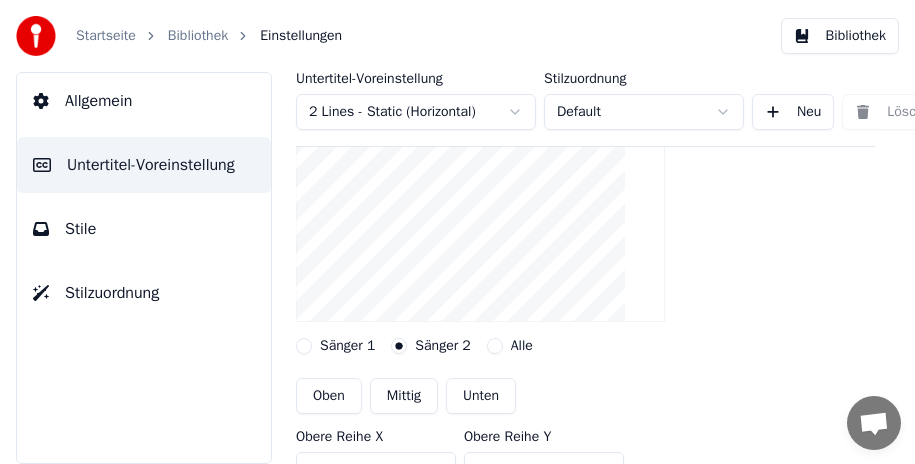 click on "Alle" at bounding box center (495, 346) 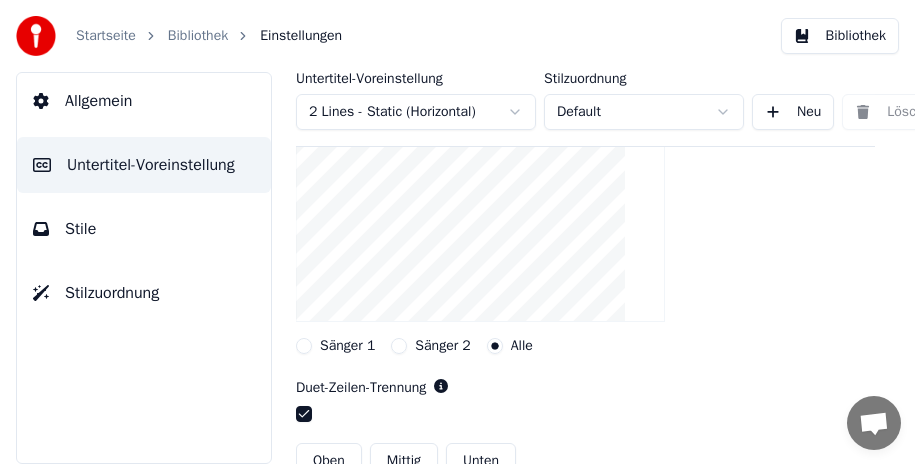 click at bounding box center [304, 414] 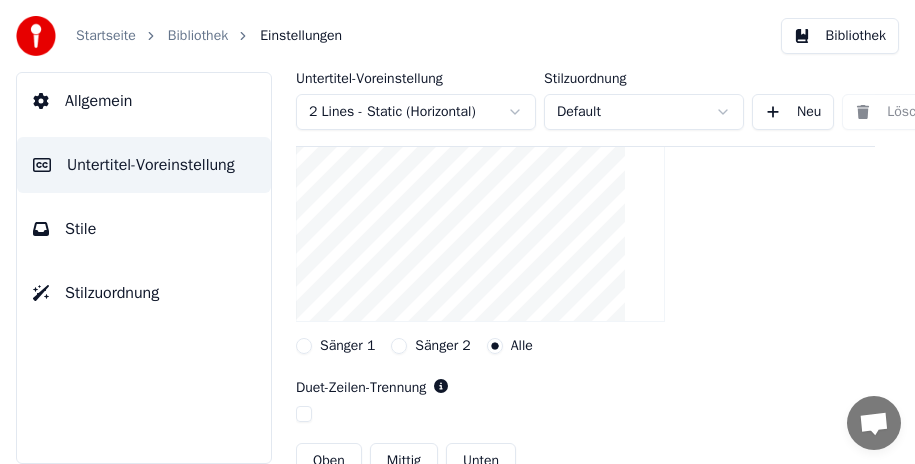 click at bounding box center [304, 414] 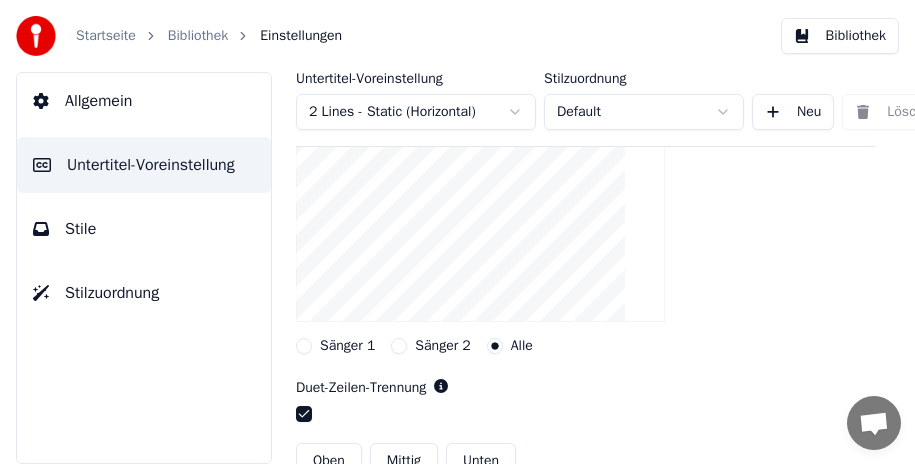 click on "Sänger 1" at bounding box center (304, 346) 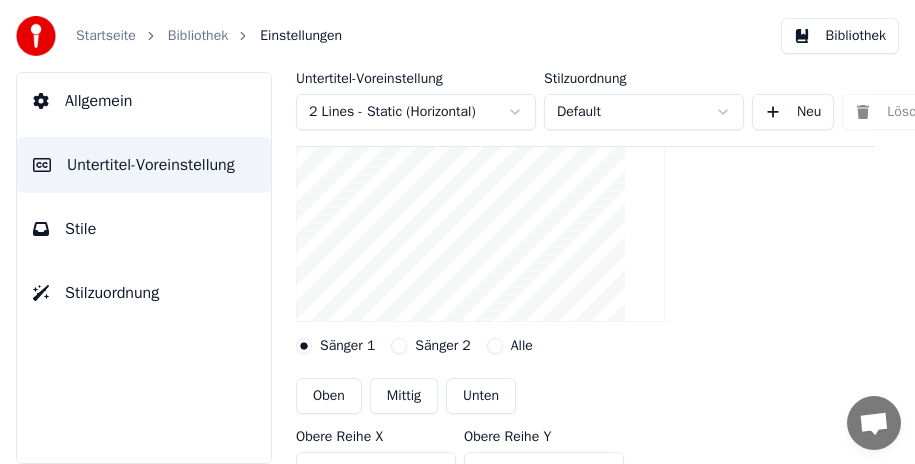click on "Oben" at bounding box center (329, 396) 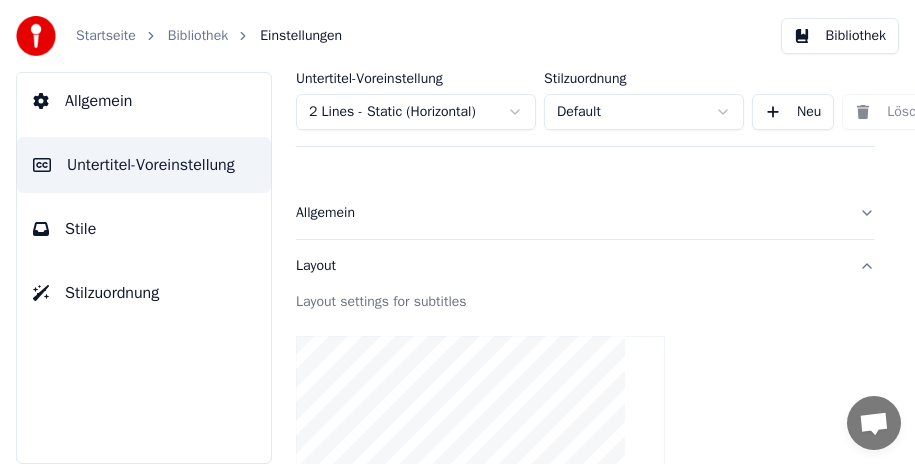 click on "Allgemein" at bounding box center [569, 213] 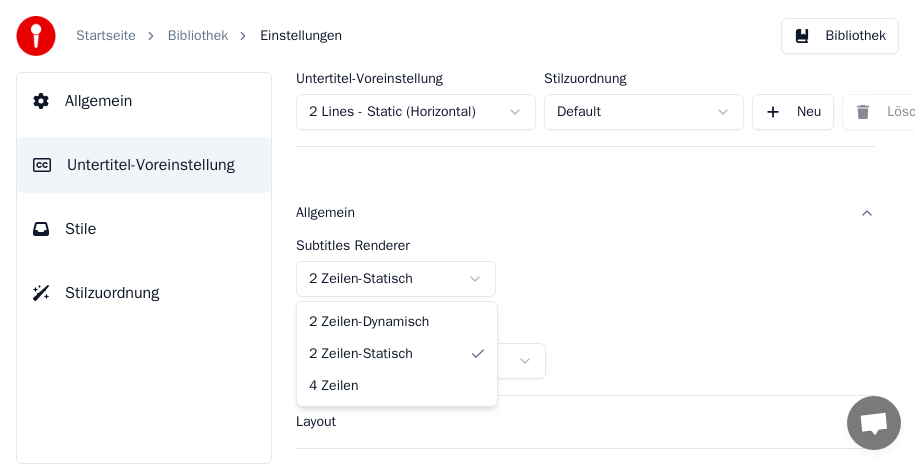 click on "Startseite Bibliothek Einstellungen Bibliothek Allgemein Untertitel-Voreinstellung Stile Stilzuordnung Untertitel-Voreinstellung 2 Lines - Static (Horizontal) Stilzuordnung Default Neu Löschen Als Standard festlegen Allgemein Subtitles Renderer 2 Zeilen  -  Statisch Auflösung Horizontal  -  1920 x 1080  ( 16 : 9 ) Layout Liedtitel Silent Gap Progress Bar Silent Gap Text Countdown Timing Indicator Hintergrundbox Fade-Effekt Offset Maximale Zeichen pro Zeile Zeilen automatisch teilen Advanced Settings Konversation [NAME] Fragen? Schreiben Sie uns! Der Support ist derzeit offline Offline-Netzwerk. Erneut verbinden... Es können vorerst keine Nachrichten empfangen oder gesendet werden. Youka Desktop Hallo! Wie kann ich helfen?  Datei senden Einen Emoji einfügen Datei senden Audionachricht aufzeichnen We run on Crisp 2 Zeilen  -  Dynamisch 2 Zeilen  -  Statisch 4 Zeilen" at bounding box center [457, 232] 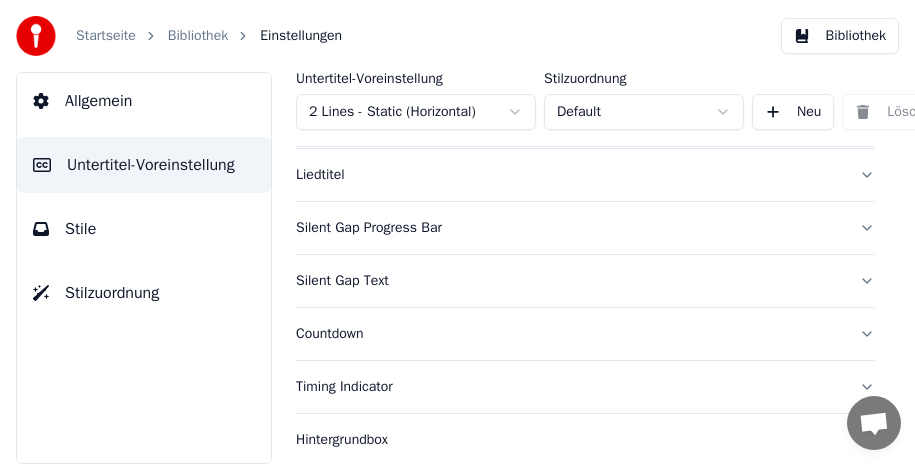 scroll, scrollTop: 200, scrollLeft: 0, axis: vertical 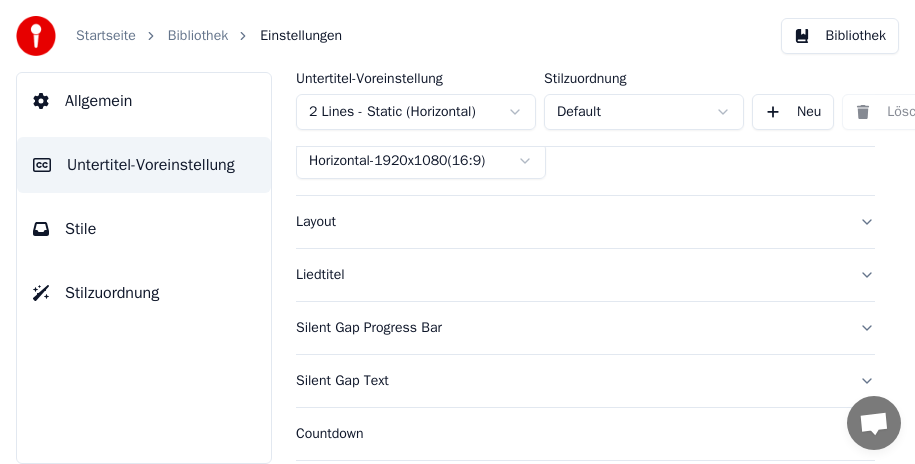 click on "Layout" at bounding box center [569, 222] 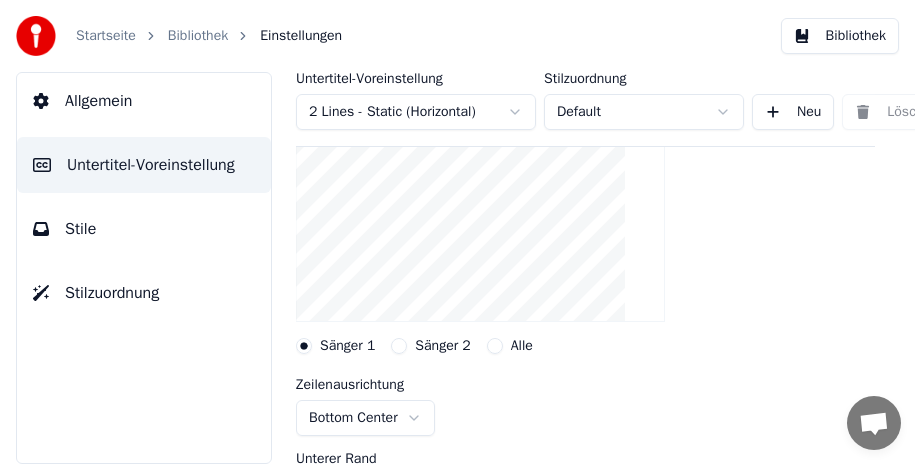 click on "Startseite Bibliothek Einstellungen Bibliothek Allgemein Untertitel-Voreinstellung Stile Stilzuordnung Untertitel-Voreinstellung 2 Lines - Static (Horizontal) Stilzuordnung Default Neu Löschen Als Standard festlegen Allgemein Layout Layout settings for subtitles Sänger 1 Sänger 2 Alle Zeilenausrichtung Bottom Center Unterer Rand *** Zurücksetzen Liedtitel Silent Gap Progress Bar Silent Gap Text Countdown Timing Indicator Hintergrundbox Fade-Effekt Offset Maximale Zeichen pro Zeile Zeilen automatisch teilen Konversation Adam Fragen? Schreiben Sie uns! Der Support ist derzeit offline Offline-Netzwerk. Erneut verbinden... Es können vorerst keine Nachrichten empfangen oder gesendet werden. Youka Desktop Hallo! Wie kann ich helfen?  Datei senden Einen Emoji einfügen Datei senden Audionachricht aufzeichnen We run on Crisp" at bounding box center [457, 232] 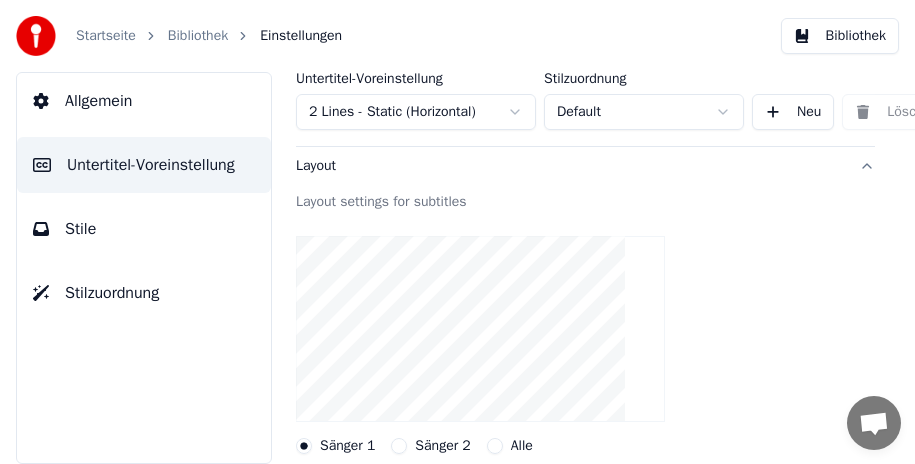 scroll, scrollTop: 0, scrollLeft: 0, axis: both 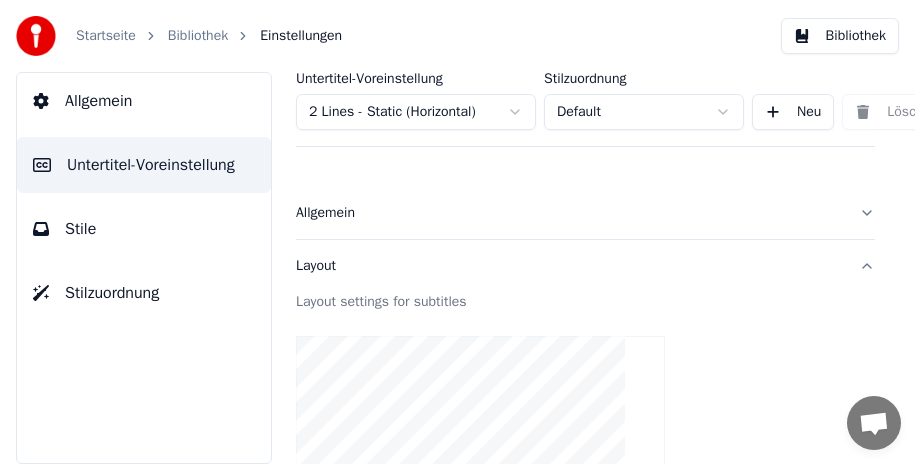 click on "Allgemein" at bounding box center (569, 213) 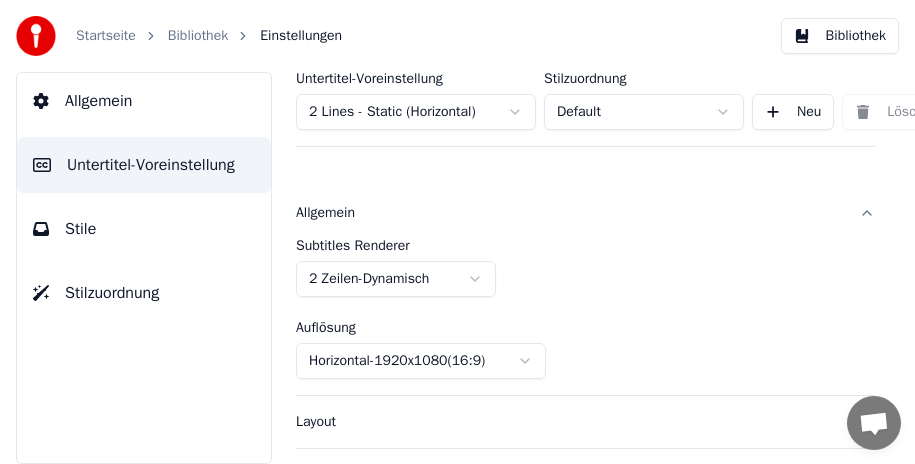 click on "Startseite Bibliothek Einstellungen Bibliothek Allgemein Untertitel-Voreinstellung Stile Stilzuordnung Untertitel-Voreinstellung 2 Lines - Static (Horizontal) Stilzuordnung Default Neu Löschen Als Standard festlegen Allgemein Subtitles Renderer 2 Zeilen  -  Dynamisch Auflösung Horizontal  -  1920 x 1080  ( 16 : 9 ) Layout Liedtitel Silent Gap Progress Bar Silent Gap Text Countdown Timing Indicator Hintergrundbox Fade-Effekt Offset Maximale Zeichen pro Zeile Zeilen automatisch teilen Konversation Adam Fragen? Schreiben Sie uns! Der Support ist derzeit offline Offline-Netzwerk. Erneut verbinden... Es können vorerst keine Nachrichten empfangen oder gesendet werden. Youka Desktop Hallo! Wie kann ich helfen?  Datei senden Einen Emoji einfügen Datei senden Audionachricht aufzeichnen We run on Crisp" at bounding box center (457, 232) 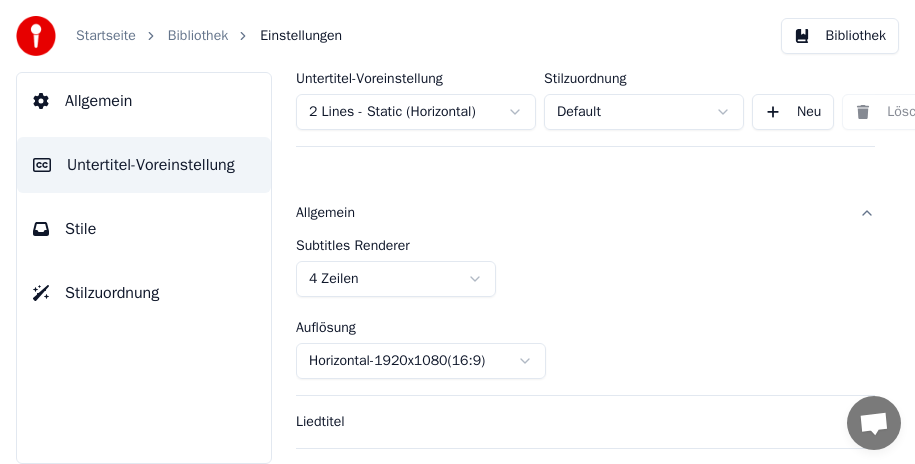 click on "Subtitles Renderer 4 Zeilen Auflösung Horizontal  -  1920 x 1080  ( 16 : 9 )" at bounding box center [585, 309] 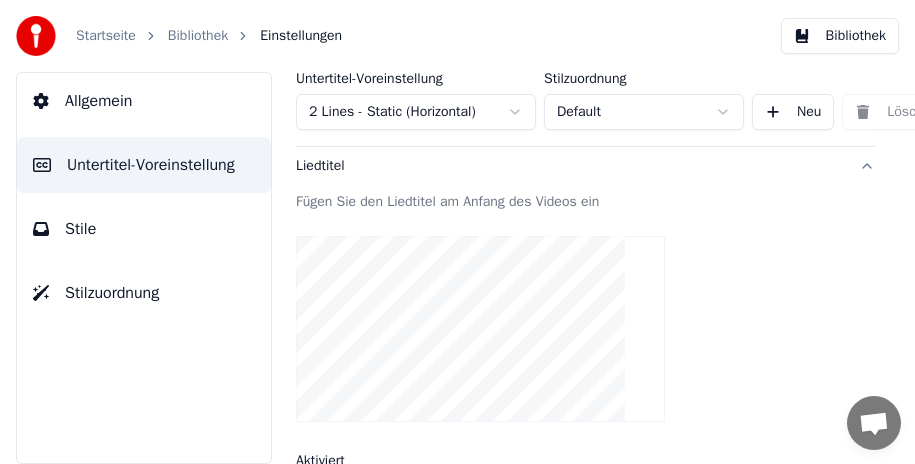scroll, scrollTop: 0, scrollLeft: 0, axis: both 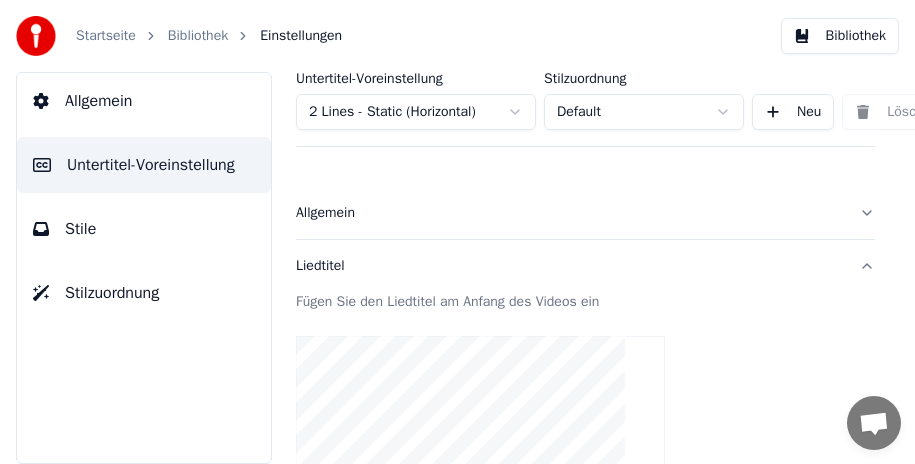 click on "Allgemein" at bounding box center [569, 213] 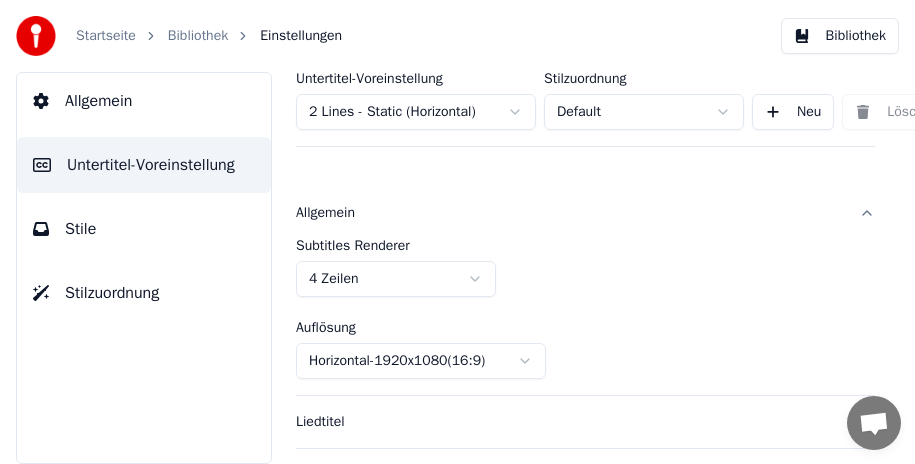 click on "Startseite Bibliothek Einstellungen Bibliothek Allgemein Untertitel-Voreinstellung Stile Stilzuordnung Untertitel-Voreinstellung 2 Lines - Static (Horizontal) Stilzuordnung Default Neu Löschen Als Standard festlegen Allgemein Subtitles Renderer 4 Zeilen Auflösung Horizontal  -  1920 x 1080  ( 16 : 9 ) Liedtitel Silent Gap Progress Bar Silent Gap Text Countdown Timing Indicator Hintergrundbox Fade-Effekt Offset Maximale Zeichen pro Zeile Zeilen automatisch teilen Advanced Settings Konversation [NAME] Fragen? Schreiben Sie uns! Der Support ist derzeit offline Offline-Netzwerk. Erneut verbinden... Es können vorerst keine Nachrichten empfangen oder gesendet werden. Youka Desktop Hallo! Wie kann ich helfen?  Datei senden Einen Emoji einfügen Datei senden Audionachricht aufzeichnen We run on Crisp" at bounding box center [457, 232] 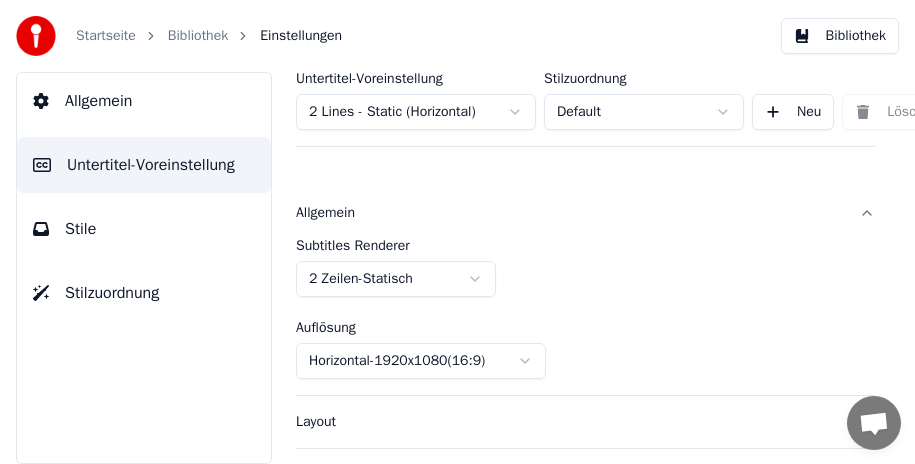 click on "Auflösung" at bounding box center [585, 328] 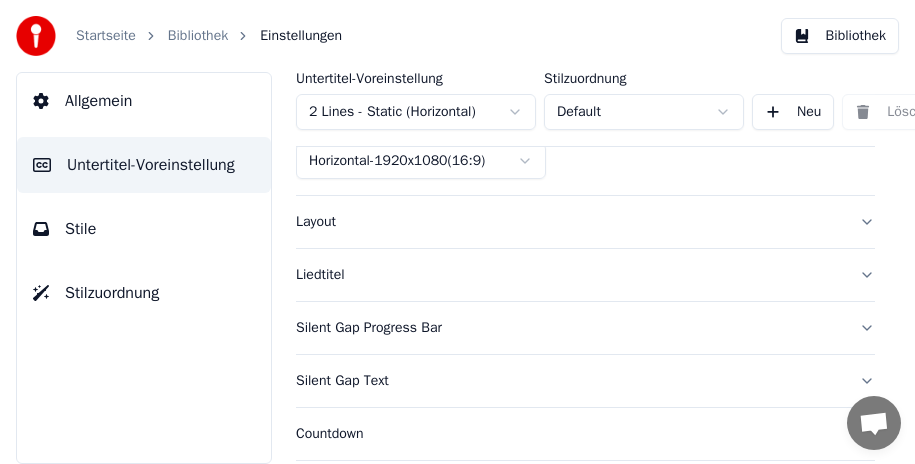 scroll, scrollTop: 300, scrollLeft: 0, axis: vertical 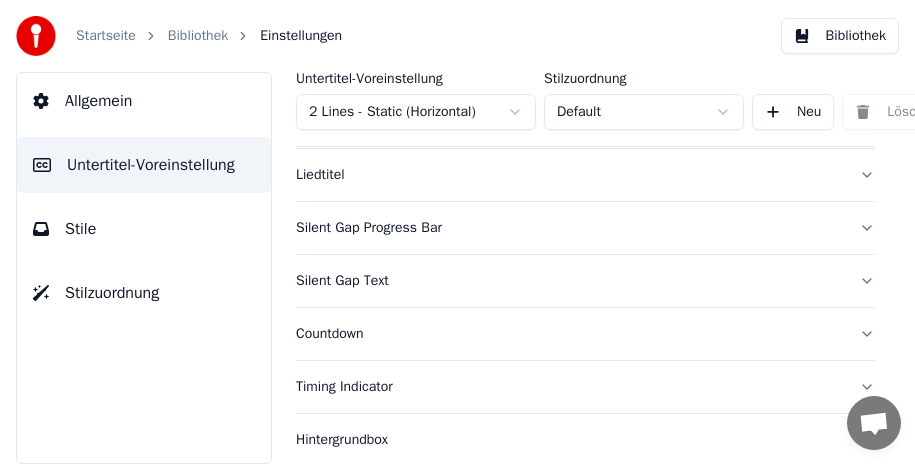 click on "Liedtitel" at bounding box center (569, 175) 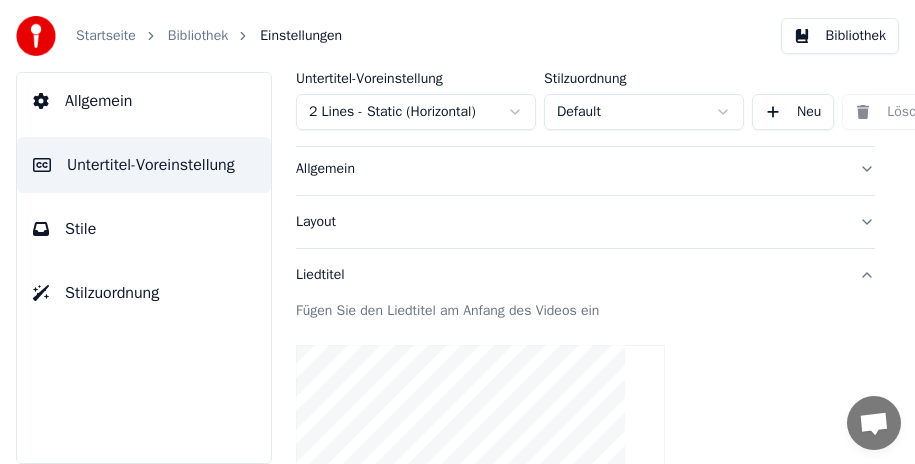 scroll, scrollTop: 0, scrollLeft: 0, axis: both 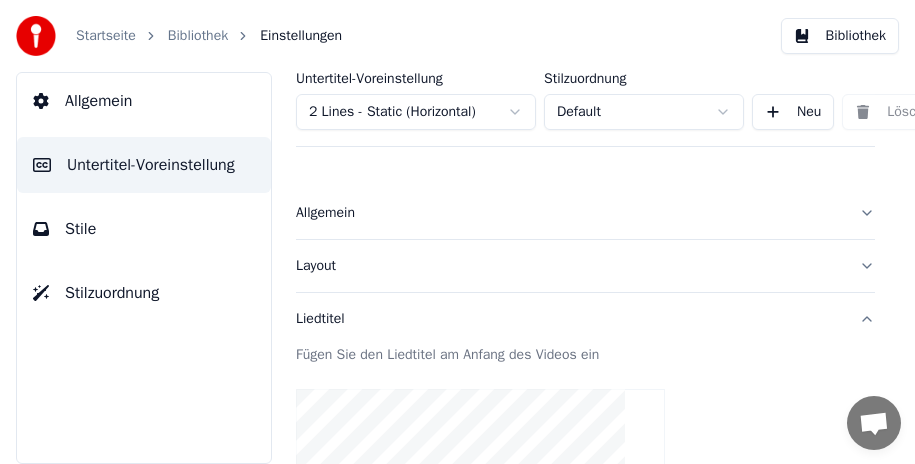 click on "Allgemein" at bounding box center [569, 213] 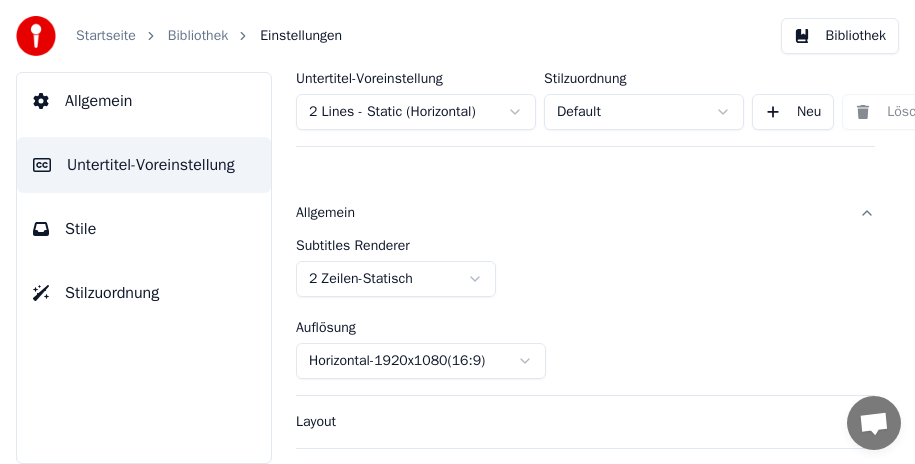 click on "Allgemein" at bounding box center (585, 213) 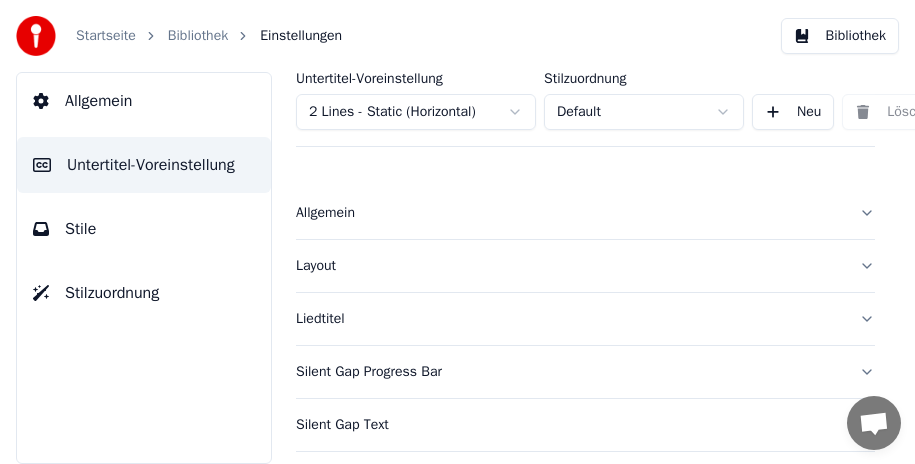 click on "Layout" at bounding box center [585, 266] 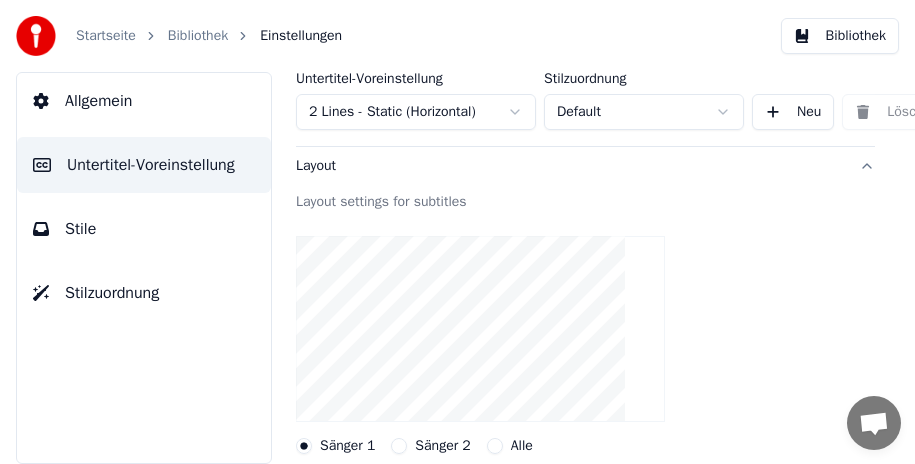 scroll, scrollTop: 0, scrollLeft: 0, axis: both 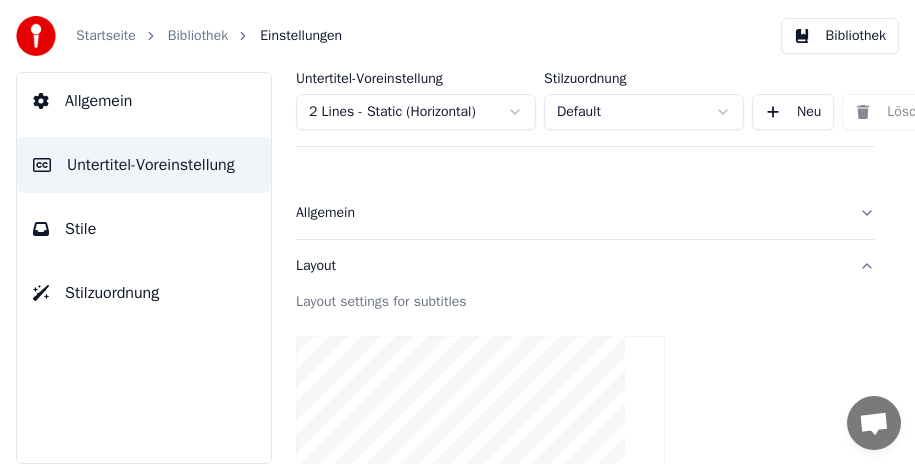 click on "Allgemein" at bounding box center (569, 213) 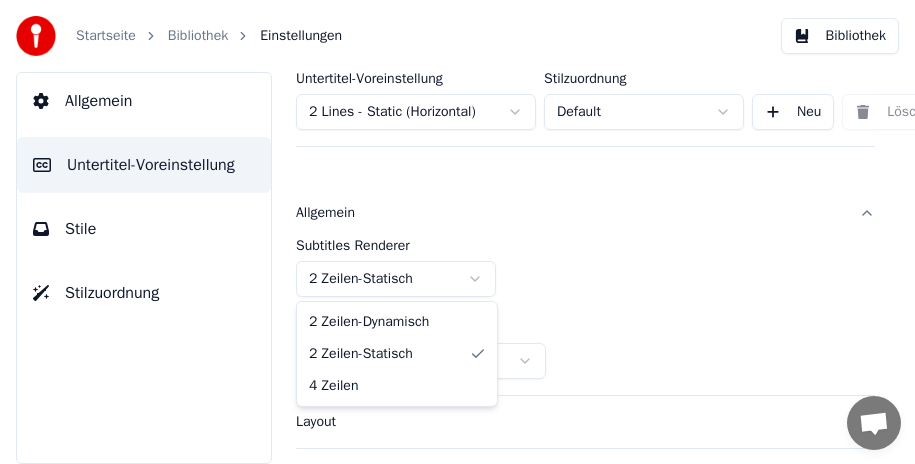click on "Startseite Bibliothek Einstellungen Bibliothek Allgemein Untertitel-Voreinstellung Stile Stilzuordnung Untertitel-Voreinstellung 2 Lines - Static (Horizontal) Stilzuordnung Default Neu Löschen Als Standard festlegen Allgemein Subtitles Renderer 2 Zeilen  -  Statisch Auflösung Horizontal  -  1920 x 1080  ( 16 : 9 ) Layout Liedtitel Silent Gap Progress Bar Silent Gap Text Countdown Timing Indicator Hintergrundbox Fade-Effekt Offset Maximale Zeichen pro Zeile Zeilen automatisch teilen Advanced Settings Konversation [NAME] Fragen? Schreiben Sie uns! Der Support ist derzeit offline Offline-Netzwerk. Erneut verbinden... Es können vorerst keine Nachrichten empfangen oder gesendet werden. Youka Desktop Hallo! Wie kann ich helfen?  Datei senden Einen Emoji einfügen Datei senden Audionachricht aufzeichnen We run on Crisp 2 Zeilen  -  Dynamisch 2 Zeilen  -  Statisch 4 Zeilen" at bounding box center [457, 232] 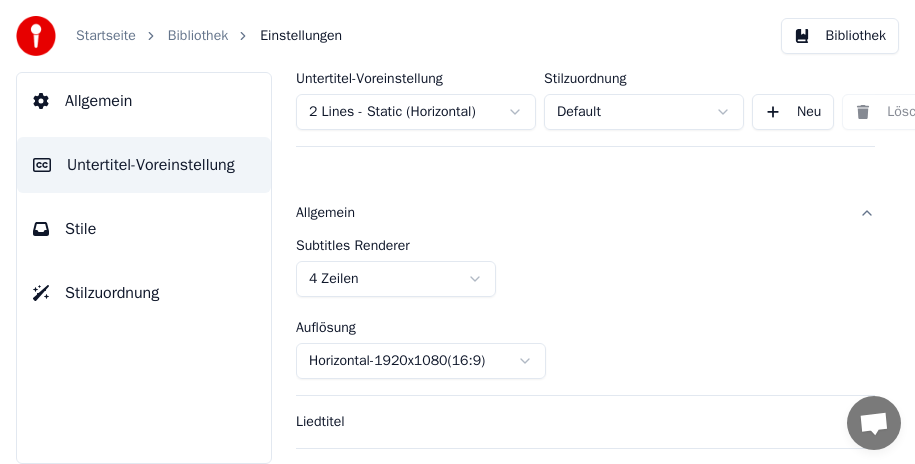 click on "Allgemein" at bounding box center (585, 213) 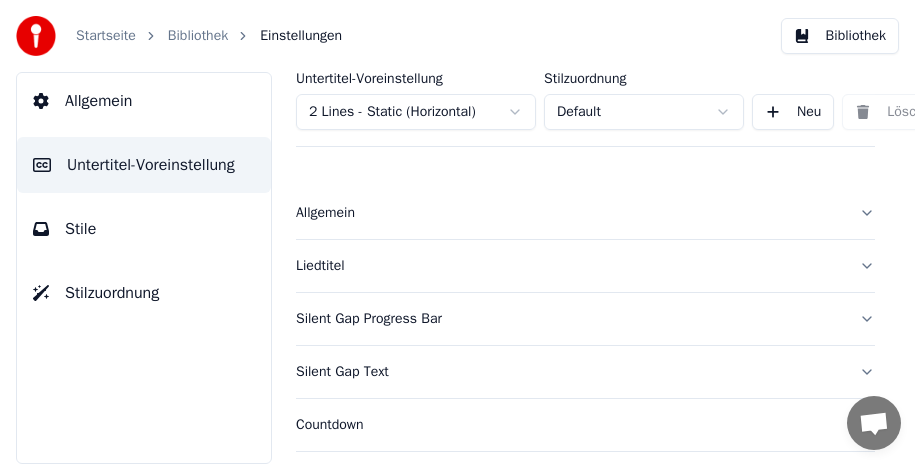 click on "Untertitel-Voreinstellung 2 Lines - Static (Horizontal) Stilzuordnung Default Neu Löschen Als Standard festlegen Allgemein Liedtitel Silent Gap Progress Bar Silent Gap Text Countdown Timing Indicator Hintergrundbox Fade-Effekt Offset Maximale Zeichen pro Zeile Zeilen automatisch teilen Advanced Settings" at bounding box center (585, 268) 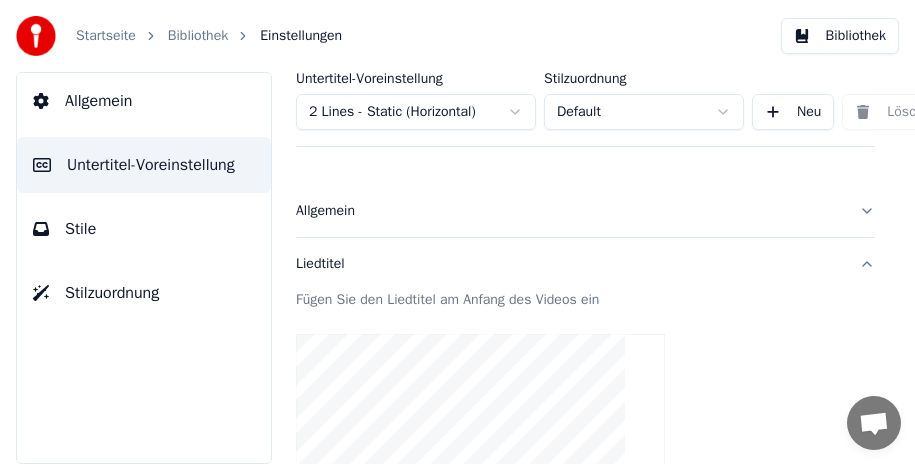 scroll, scrollTop: 0, scrollLeft: 0, axis: both 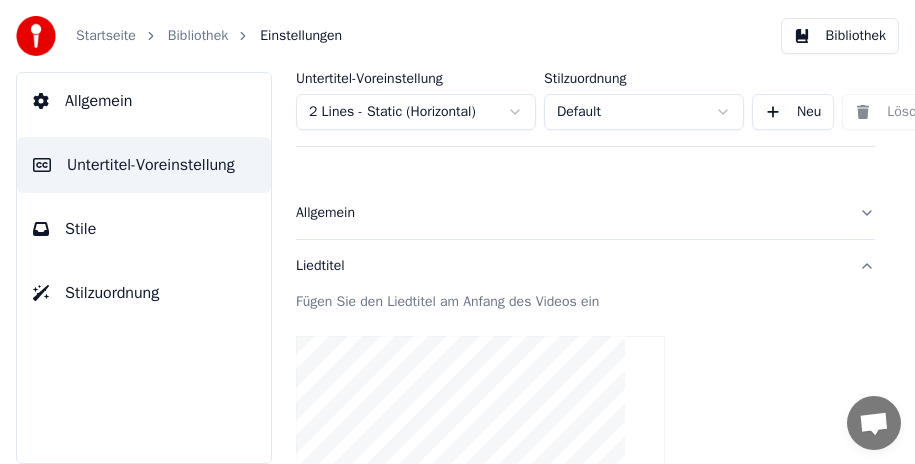 click on "Liedtitel" at bounding box center (585, 266) 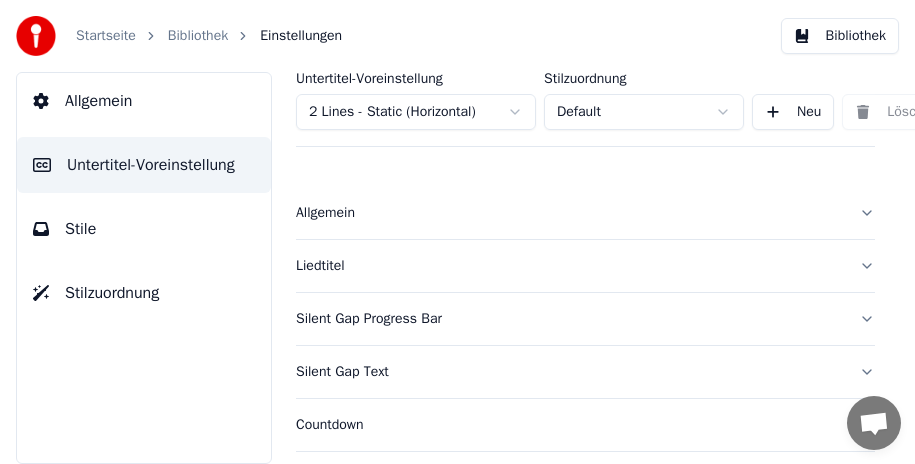 click on "Allgemein" at bounding box center (585, 213) 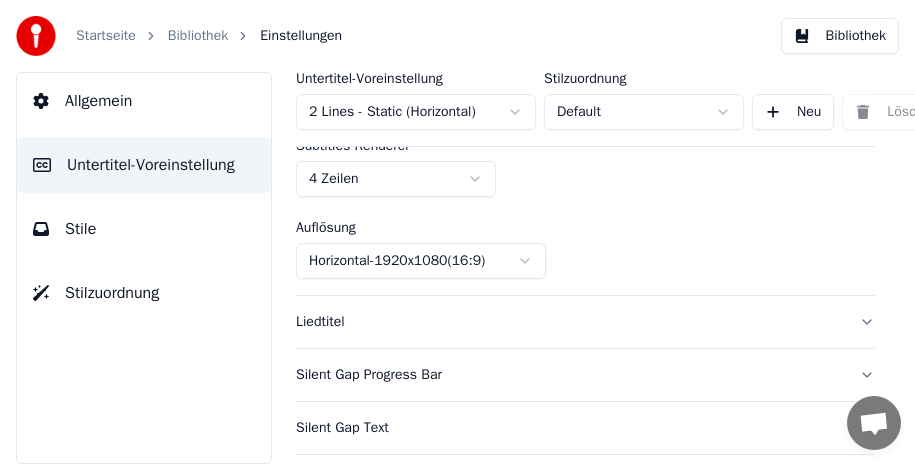 scroll, scrollTop: 0, scrollLeft: 0, axis: both 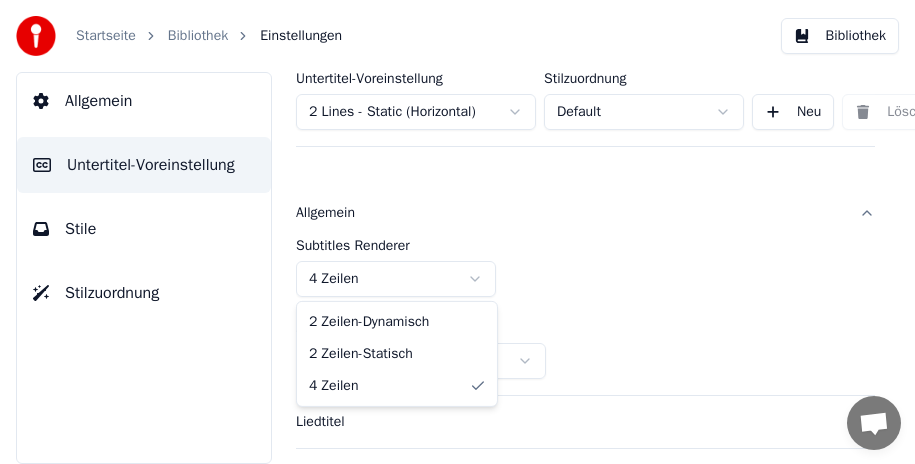 click on "Startseite Bibliothek Einstellungen Bibliothek Allgemein Untertitel-Voreinstellung Stile Stilzuordnung Untertitel-Voreinstellung 2 Lines - Static (Horizontal) Stilzuordnung Default Neu Löschen Als Standard festlegen Allgemein Subtitles Renderer 4 Zeilen Auflösung Horizontal  -  1920 x 1080  ( 16 : 9 ) Liedtitel Silent Gap Progress Bar Silent Gap Text Countdown Timing Indicator Hintergrundbox Fade-Effekt Offset Maximale Zeichen pro Zeile Zeilen automatisch teilen Advanced Settings Konversation Adam Fragen? Schreiben Sie uns! Der Support ist derzeit offline Offline-Netzwerk. Erneut verbinden... Es können vorerst keine Nachrichten empfangen oder gesendet werden. Youka Desktop Hallo! Wie kann ich helfen?  Datei senden Einen Emoji einfügen Datei senden Audionachricht aufzeichnen We run on Crisp 2 Zeilen  -  Dynamisch 2 Zeilen  -  Statisch 4 Zeilen" at bounding box center (457, 232) 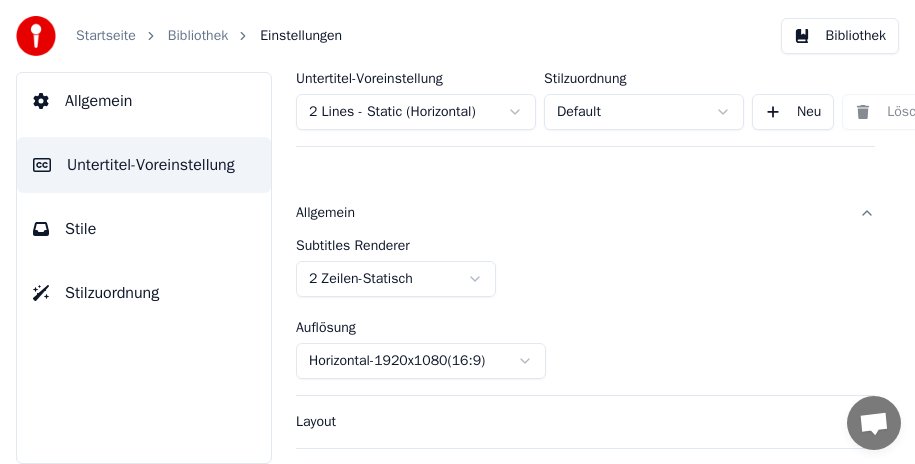 click on "Startseite Bibliothek Einstellungen Bibliothek Allgemein Untertitel-Voreinstellung Stile Stilzuordnung Untertitel-Voreinstellung 2 Lines - Static (Horizontal) Stilzuordnung Default Neu Löschen Als Standard festlegen Allgemein Subtitles Renderer 2 Zeilen  -  Statisch Auflösung Horizontal  -  1920 x 1080  ( 16 : 9 ) Layout Liedtitel Silent Gap Progress Bar Silent Gap Text Countdown Timing Indicator Hintergrundbox Fade-Effekt Offset Maximale Zeichen pro Zeile Zeilen automatisch teilen Advanced Settings Konversation Adam Fragen? Schreiben Sie uns! Der Support ist derzeit offline Offline-Netzwerk. Erneut verbinden... Es können vorerst keine Nachrichten empfangen oder gesendet werden. Youka Desktop Hallo! Wie kann ich helfen?  Datei senden Einen Emoji einfügen Datei senden Audionachricht aufzeichnen We run on Crisp" at bounding box center (457, 232) 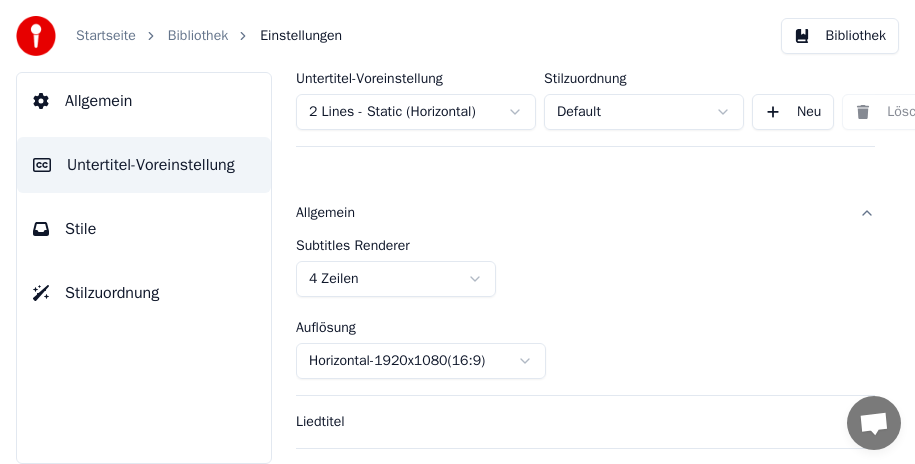 click on "Startseite Bibliothek Einstellungen Bibliothek Allgemein Untertitel-Voreinstellung Stile Stilzuordnung Untertitel-Voreinstellung 2 Lines - Static (Horizontal) Stilzuordnung Default Neu Löschen Als Standard festlegen Allgemein Subtitles Renderer 4 Zeilen Auflösung Horizontal  -  1920 x 1080  ( 16 : 9 ) Liedtitel Silent Gap Progress Bar Silent Gap Text Countdown Timing Indicator Hintergrundbox Fade-Effekt Offset Maximale Zeichen pro Zeile Zeilen automatisch teilen Advanced Settings Konversation [NAME] Fragen? Schreiben Sie uns! Der Support ist derzeit offline Offline-Netzwerk. Erneut verbinden... Es können vorerst keine Nachrichten empfangen oder gesendet werden. Youka Desktop Hallo! Wie kann ich helfen?  Datei senden Einen Emoji einfügen Datei senden Audionachricht aufzeichnen We run on Crisp" at bounding box center [457, 232] 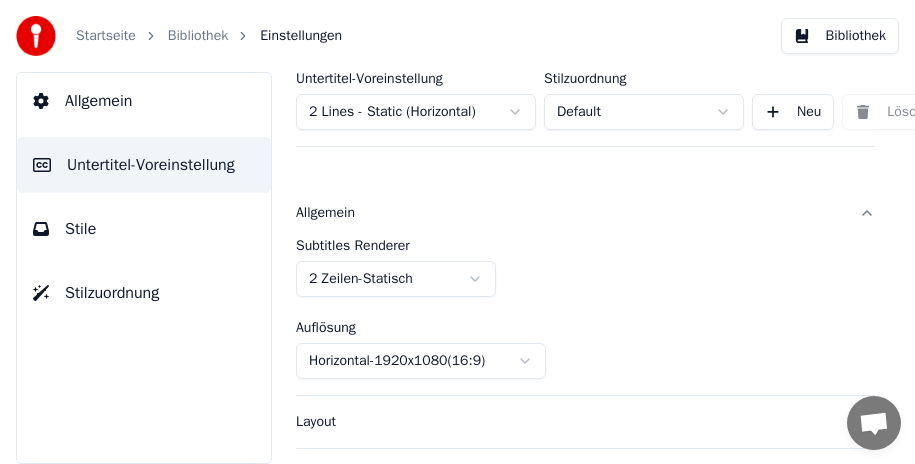 scroll, scrollTop: 100, scrollLeft: 0, axis: vertical 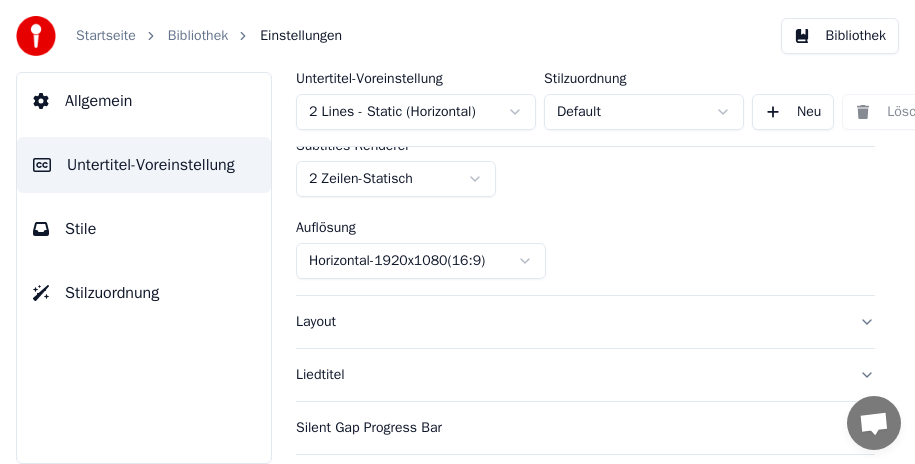 click on "Layout" at bounding box center (569, 322) 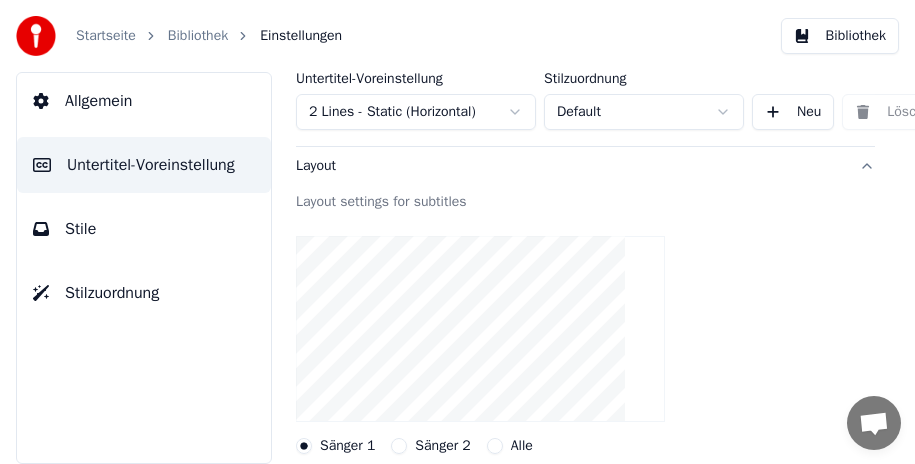 scroll, scrollTop: 200, scrollLeft: 0, axis: vertical 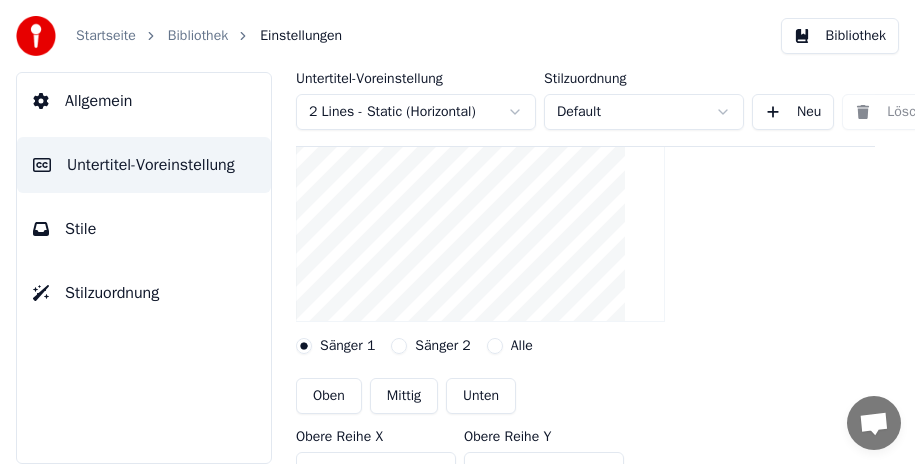 click on "Mittig" at bounding box center [404, 396] 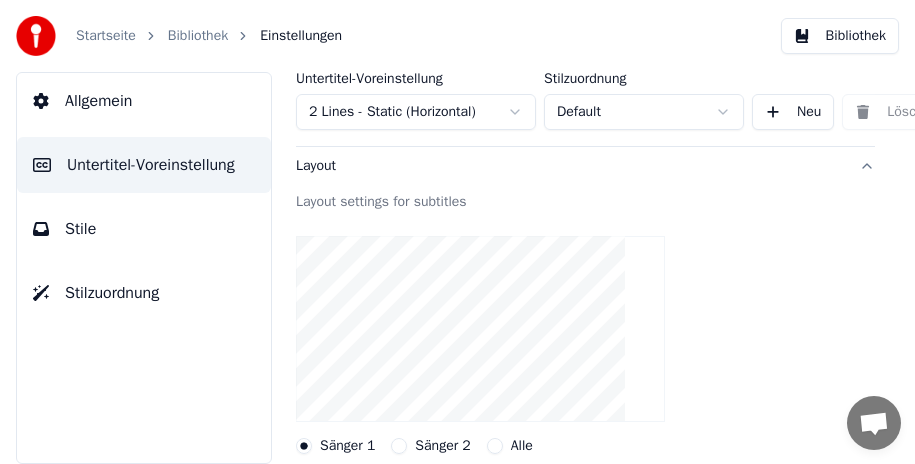 click on "Layout" at bounding box center [585, 166] 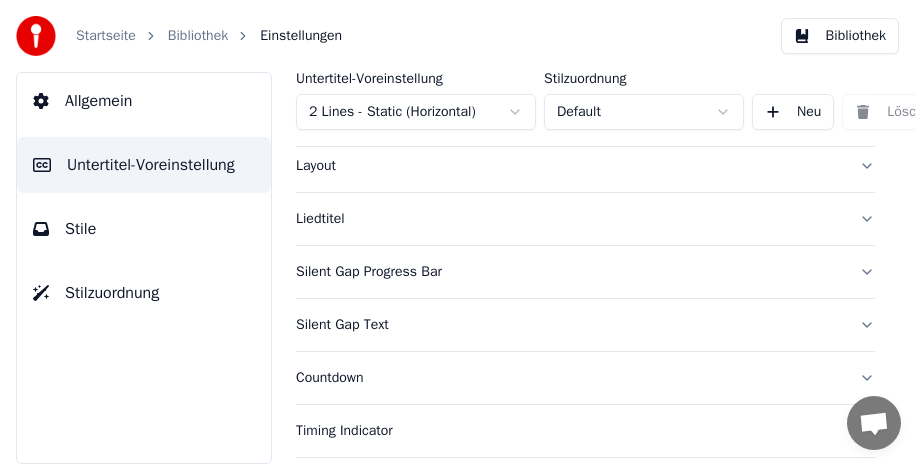 click on "Untertitel-Voreinstellung 2 Lines - Static (Horizontal) Stilzuordnung Default Neu Löschen Als Standard festlegen Allgemein Layout Liedtitel Silent Gap Progress Bar Silent Gap Text Countdown Timing Indicator Hintergrundbox Fade-Effekt Offset Maximale Zeichen pro Zeile Zeilen automatisch teilen Advanced Settings" at bounding box center [585, 268] 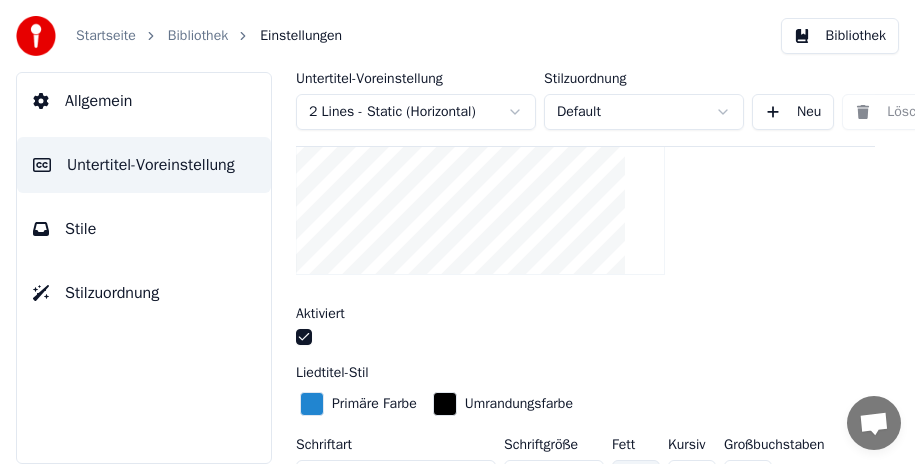 scroll, scrollTop: 400, scrollLeft: 0, axis: vertical 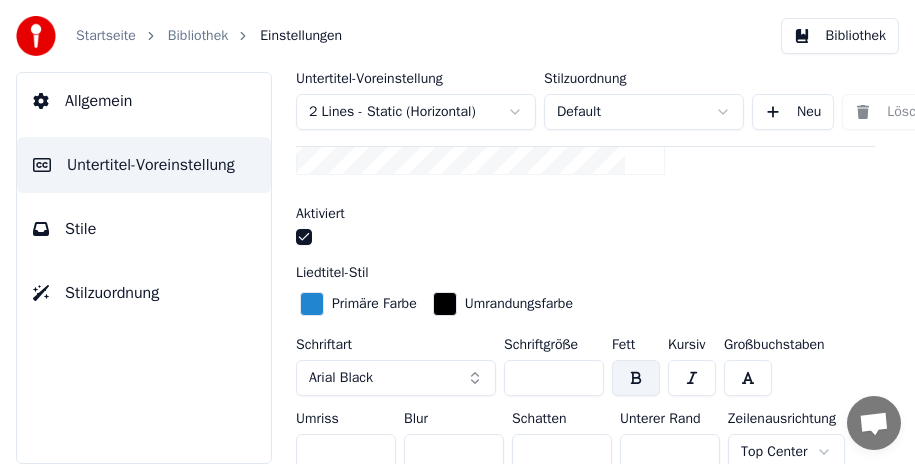 click at bounding box center [636, 378] 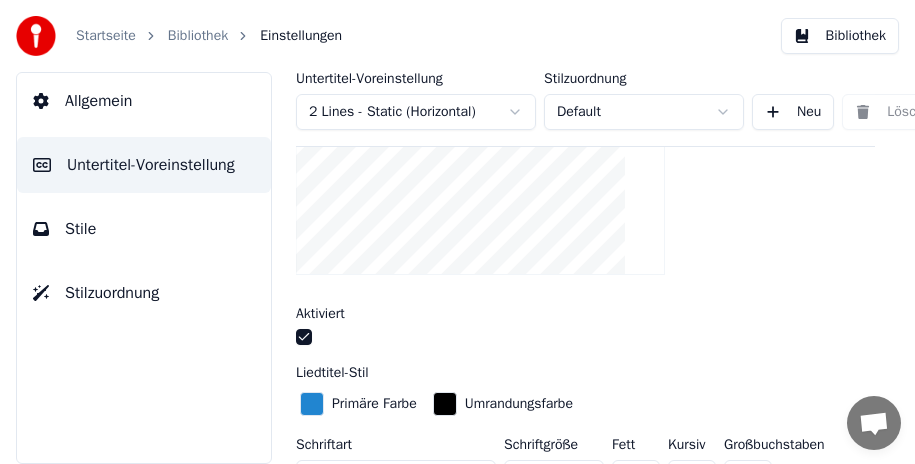 scroll, scrollTop: 400, scrollLeft: 0, axis: vertical 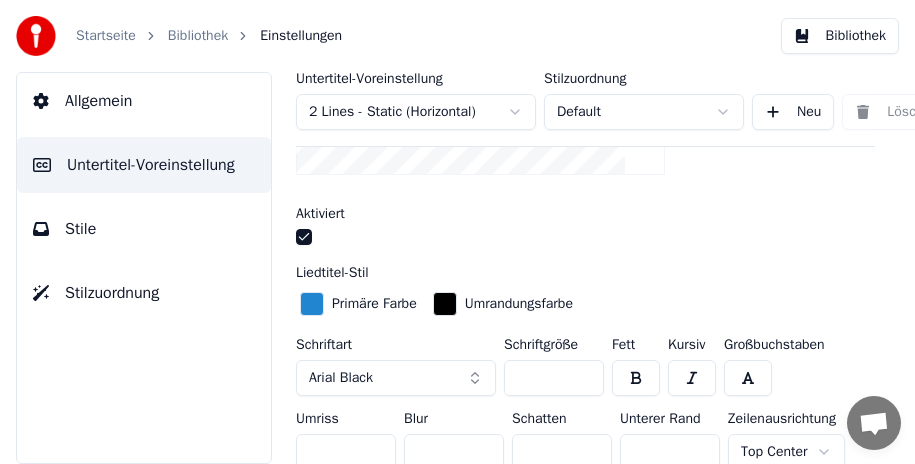 click at bounding box center [636, 378] 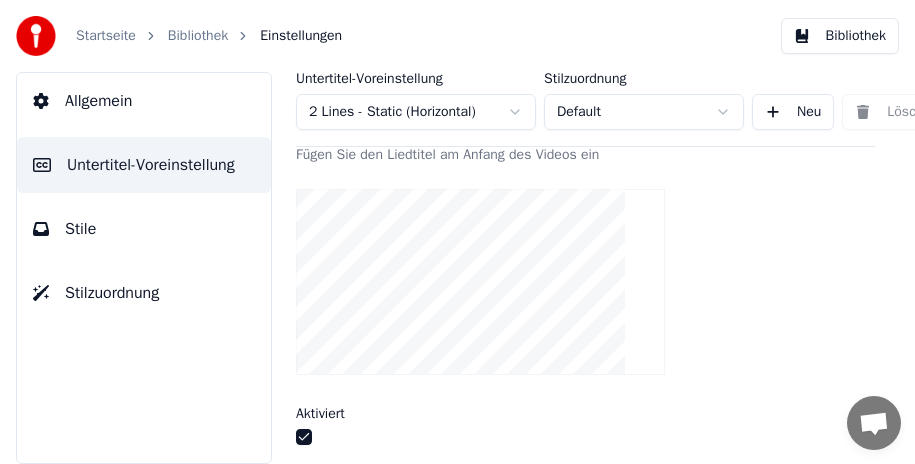 scroll, scrollTop: 300, scrollLeft: 0, axis: vertical 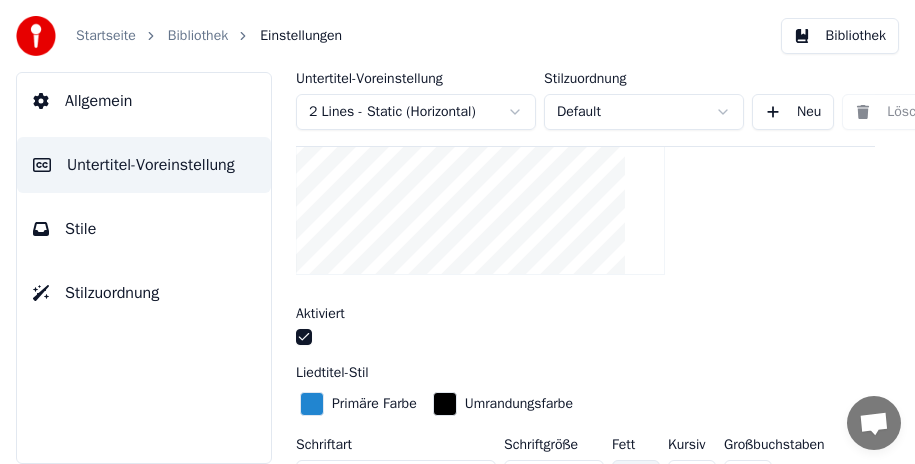 click at bounding box center (304, 337) 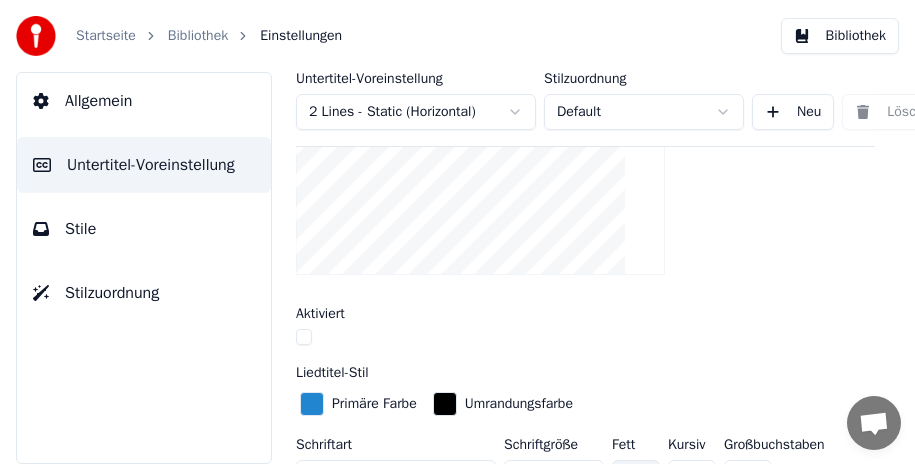 scroll, scrollTop: 200, scrollLeft: 0, axis: vertical 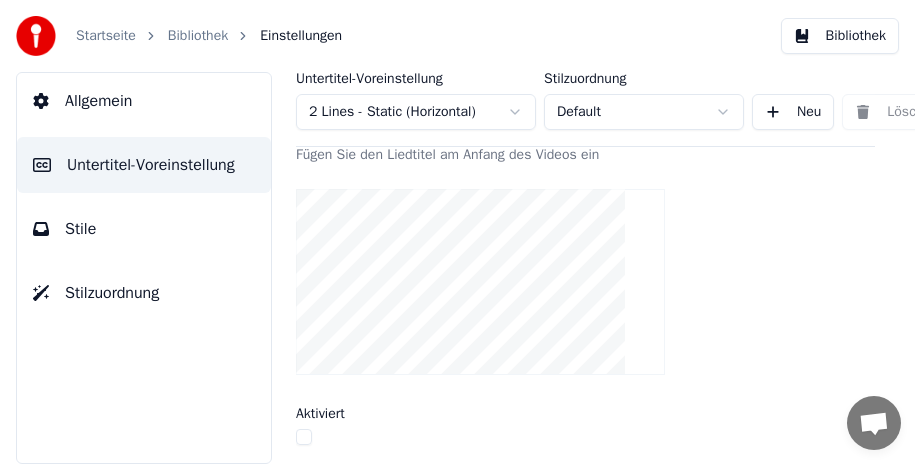 click at bounding box center [304, 437] 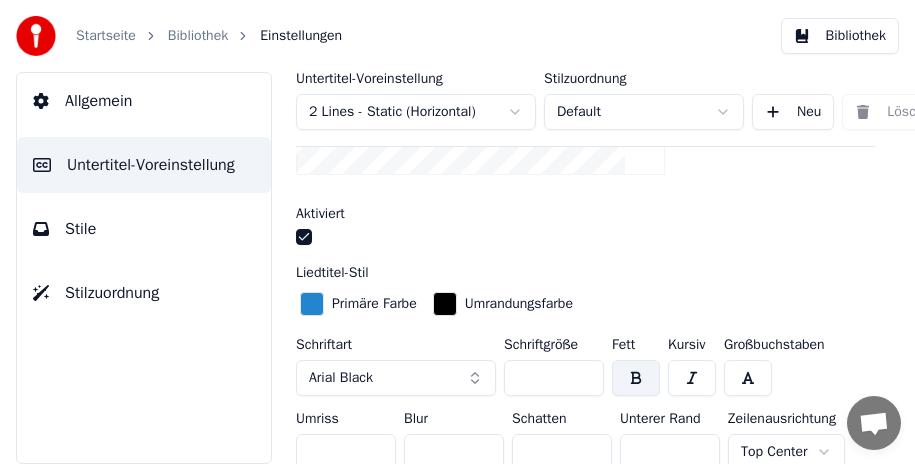 scroll, scrollTop: 500, scrollLeft: 0, axis: vertical 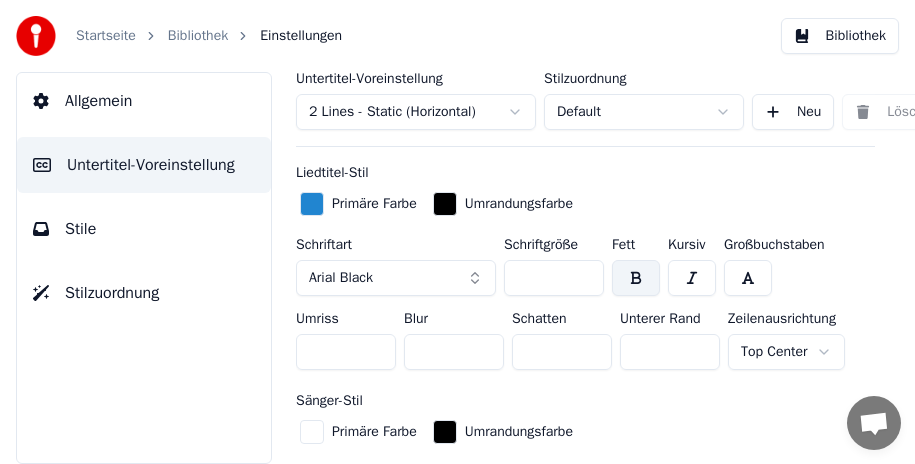 click on "Arial Black" at bounding box center [396, 278] 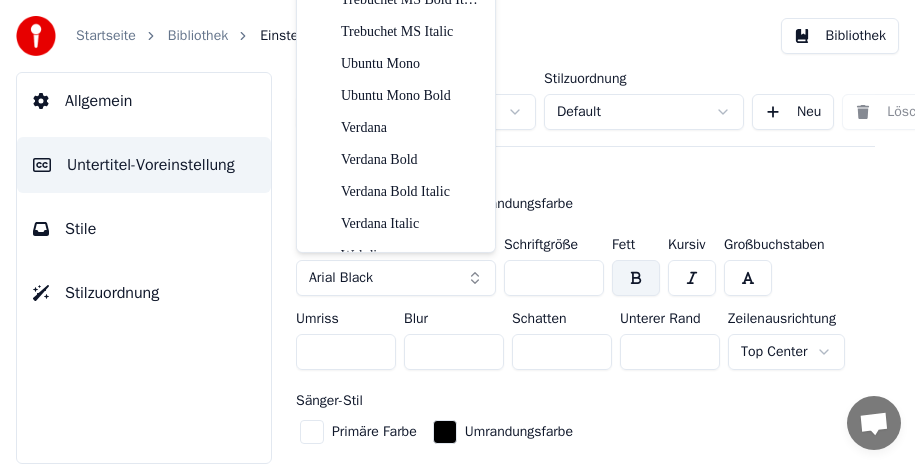 scroll, scrollTop: 6655, scrollLeft: 0, axis: vertical 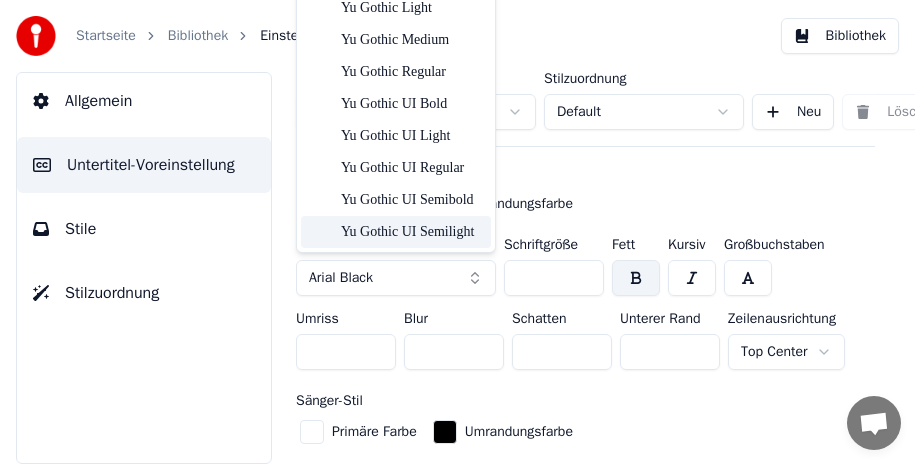 click on "Arial Black" at bounding box center (396, 278) 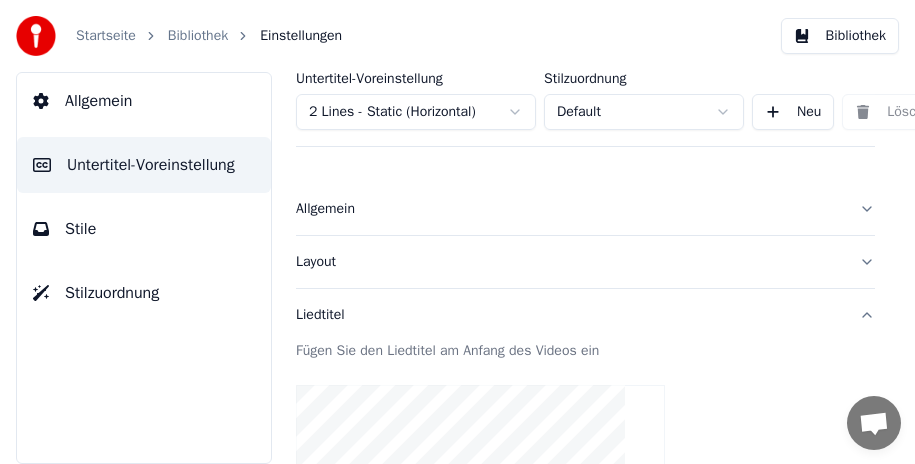 scroll, scrollTop: 0, scrollLeft: 0, axis: both 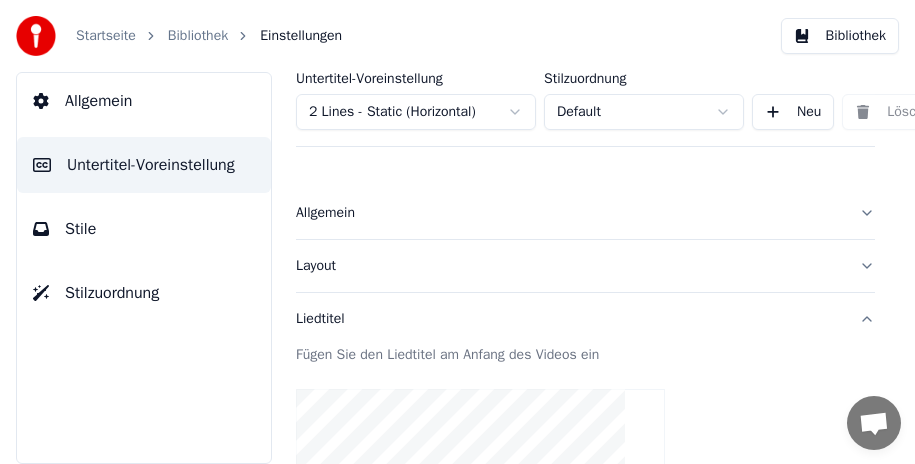 click on "Liedtitel" at bounding box center [585, 319] 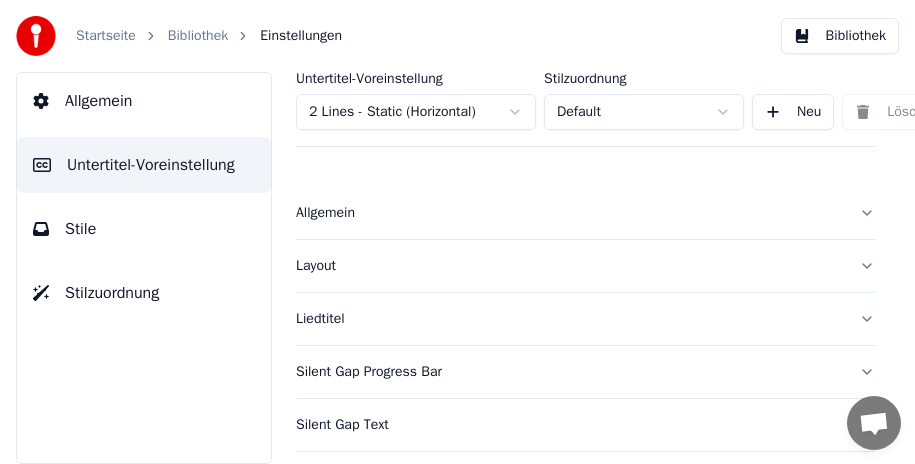 click on "Layout" at bounding box center [585, 266] 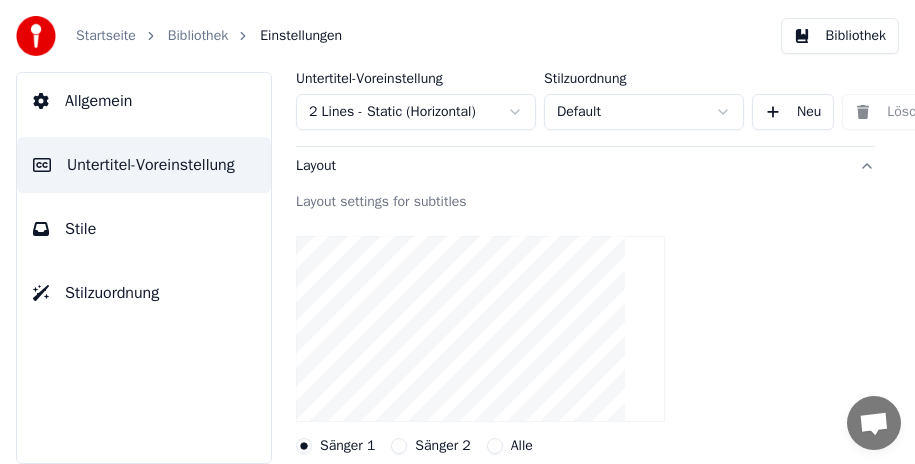 scroll, scrollTop: 0, scrollLeft: 0, axis: both 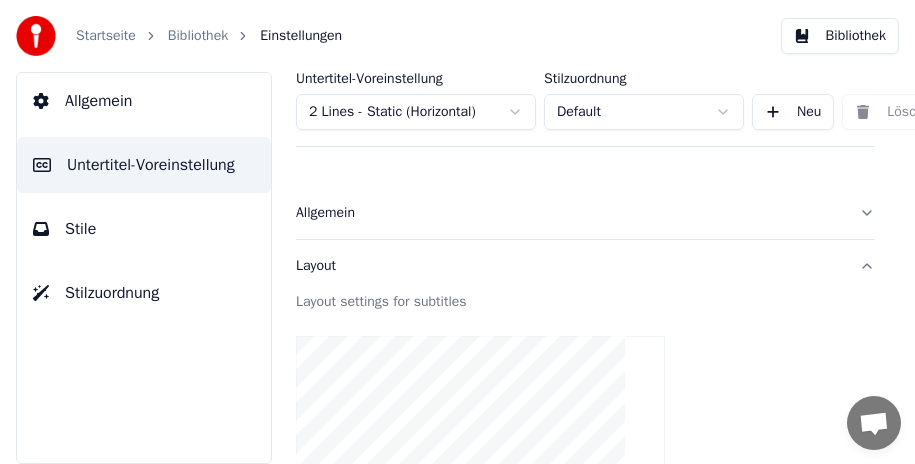 click on "Allgemein" at bounding box center [585, 213] 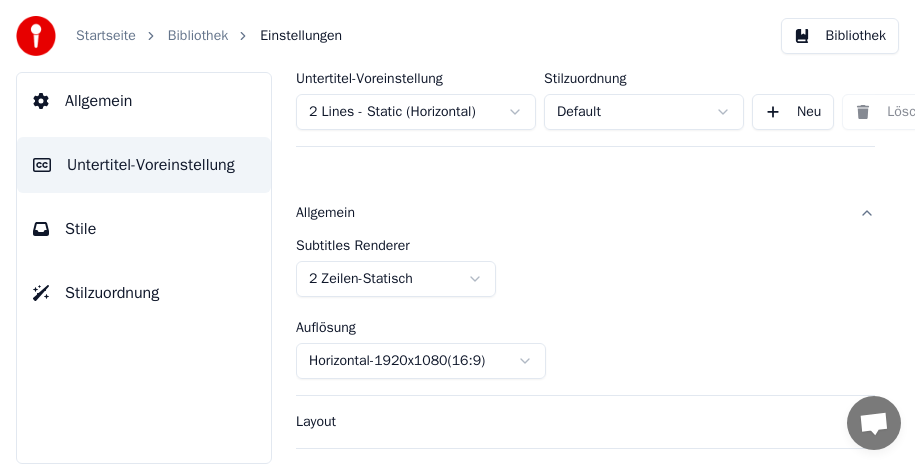 click on "Startseite Bibliothek Einstellungen Bibliothek Allgemein Untertitel-Voreinstellung Stile Stilzuordnung Untertitel-Voreinstellung 2 Lines - Static (Horizontal) Stilzuordnung Default Neu Löschen Als Standard festlegen Allgemein Subtitles Renderer 2 Zeilen  -  Statisch Auflösung Horizontal  -  1920 x 1080  ( 16 : 9 ) Layout Liedtitel Silent Gap Progress Bar Silent Gap Text Countdown Timing Indicator Hintergrundbox Fade-Effekt Offset Maximale Zeichen pro Zeile Zeilen automatisch teilen Advanced Settings Konversation Adam Fragen? Schreiben Sie uns! Der Support ist derzeit offline Offline-Netzwerk. Erneut verbinden... Es können vorerst keine Nachrichten empfangen oder gesendet werden. Youka Desktop Hallo! Wie kann ich helfen?  Datei senden Einen Emoji einfügen Datei senden Audionachricht aufzeichnen We run on Crisp" at bounding box center (457, 232) 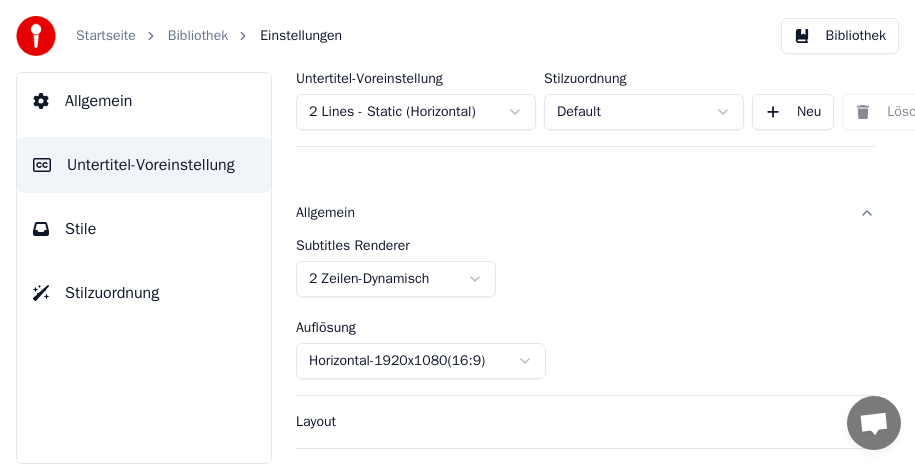 click on "Allgemein" at bounding box center [585, 213] 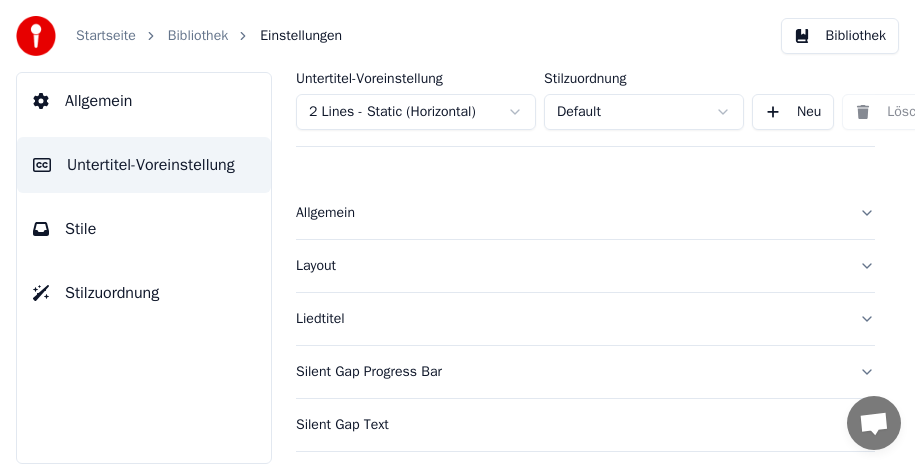 click on "Layout" at bounding box center (585, 266) 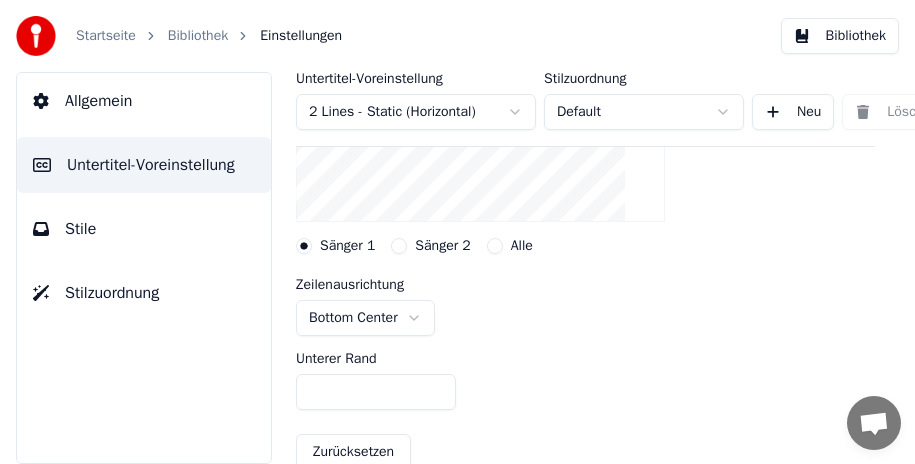 scroll, scrollTop: 200, scrollLeft: 0, axis: vertical 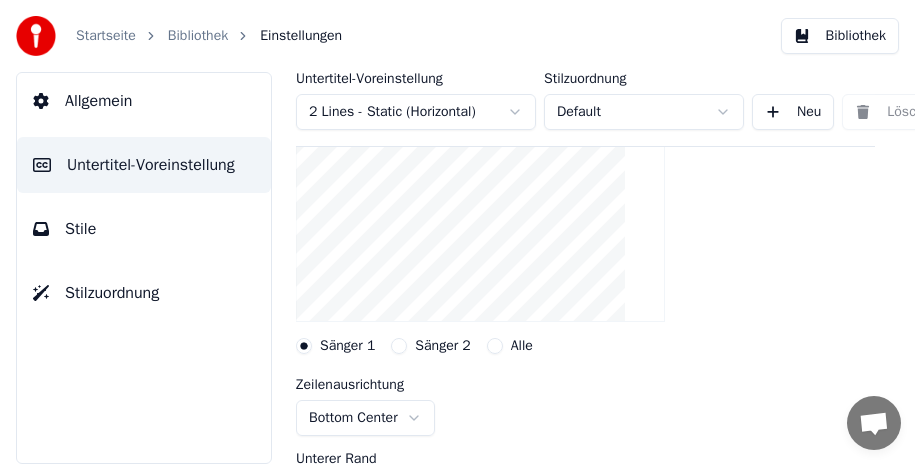click on "Startseite Bibliothek Einstellungen Bibliothek Allgemein Untertitel-Voreinstellung Stile Stilzuordnung Untertitel-Voreinstellung 2 Lines - Static (Horizontal) Stilzuordnung Default Neu Löschen Als Standard festlegen Allgemein Layout Layout settings for subtitles Sänger 1 Sänger 2 Alle Zeilenausrichtung Bottom Center Unterer Rand *** Zurücksetzen Liedtitel Silent Gap Progress Bar Silent Gap Text Countdown Timing Indicator Hintergrundbox Fade-Effekt Offset Maximale Zeichen pro Zeile Zeilen automatisch teilen Konversation Adam Fragen? Schreiben Sie uns! Der Support ist derzeit offline Offline-Netzwerk. Erneut verbinden... Es können vorerst keine Nachrichten empfangen oder gesendet werden. Youka Desktop Hallo! Wie kann ich helfen?  Datei senden Einen Emoji einfügen Datei senden Audionachricht aufzeichnen We run on Crisp" at bounding box center [457, 232] 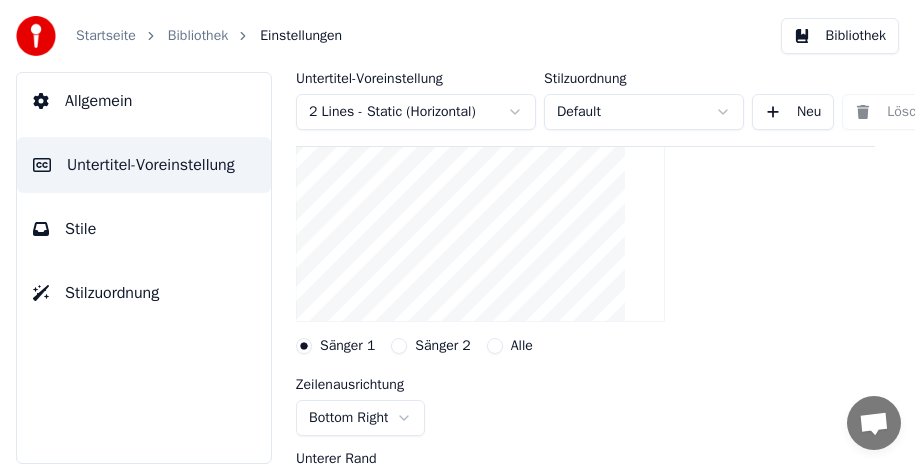 click on "Startseite Bibliothek Einstellungen Bibliothek Allgemein Untertitel-Voreinstellung Stile Stilzuordnung Untertitel-Voreinstellung 2 Lines - Static (Horizontal) Stilzuordnung Default Neu Löschen Als Standard festlegen Allgemein Layout Layout settings for subtitles Sänger 1 Sänger 2 Alle Zeilenausrichtung Bottom Right Unterer Rand *** Zurücksetzen Liedtitel Silent Gap Progress Bar Silent Gap Text Countdown Timing Indicator Hintergrundbox Fade-Effekt Offset Maximale Zeichen pro Zeile Zeilen automatisch teilen Konversation [NAME] Fragen? Schreiben Sie uns! Der Support ist derzeit offline Offline-Netzwerk. Erneut verbinden... Es können vorerst keine Nachrichten empfangen oder gesendet werden. Youka Desktop Hallo! Wie kann ich helfen?  Datei senden Einen Emoji einfügen Datei senden Audionachricht aufzeichnen We run on Crisp" at bounding box center [457, 232] 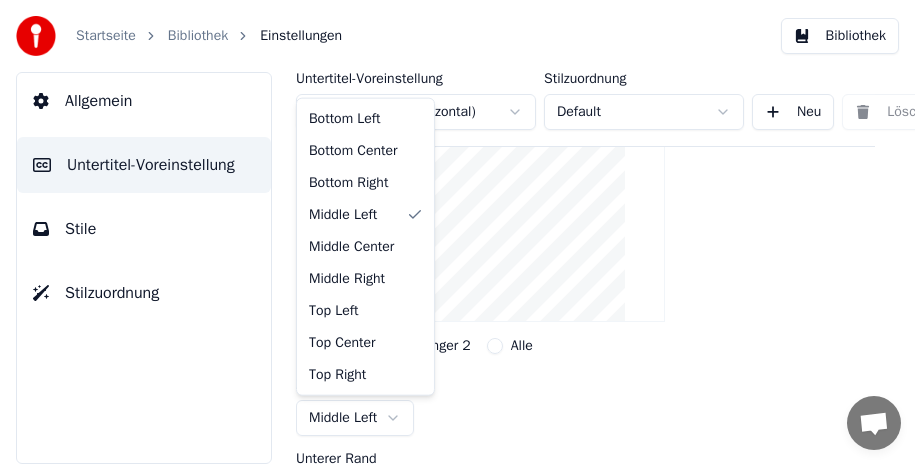 click on "Startseite Bibliothek Einstellungen Bibliothek Allgemein Untertitel-Voreinstellung Stile Stilzuordnung Untertitel-Voreinstellung 2 Lines - Static (Horizontal) Stilzuordnung Default Neu Löschen Als Standard festlegen Allgemein Layout Layout settings for subtitles Sänger 1 Sänger 2 Alle Zeilenausrichtung Middle Left Unterer Rand *** Zurücksetzen Liedtitel Silent Gap Progress Bar Silent Gap Text Countdown Timing Indicator Hintergrundbox Fade-Effekt Offset Maximale Zeichen pro Zeile Zeilen automatisch teilen Konversation [PERSON] Fragen? Schreiben Sie uns! Der Support ist derzeit offline Offline-Netzwerk. Erneut verbinden... Es können vorerst keine Nachrichten empfangen oder gesendet werden. Youka Desktop Hallo! Wie kann ich helfen?  Datei senden Einen Emoji einfügen Datei senden Audionachricht aufzeichnen We run on Crisp Bottom Left Bottom Center Bottom Right Middle Left Middle Center Middle Right Top Left Top Center Top Right" at bounding box center [457, 232] 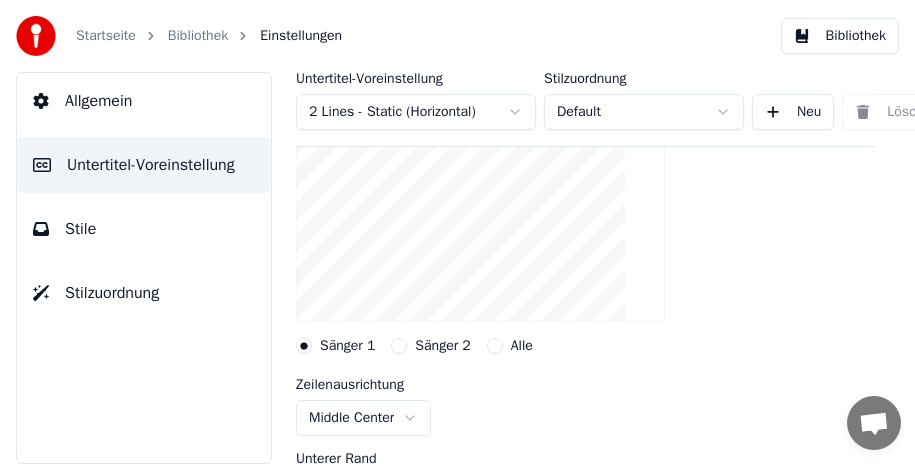 click on "Startseite Bibliothek Einstellungen Bibliothek Allgemein Untertitel-Voreinstellung Stile Stilzuordnung Untertitel-Voreinstellung 2 Lines - Static (Horizontal) Stilzuordnung Default Neu Löschen Als Standard festlegen Allgemein Layout Layout settings for subtitles Sänger 1 Sänger 2 Alle Zeilenausrichtung Middle Center Unterer Rand *** Zurücksetzen Liedtitel Silent Gap Progress Bar Silent Gap Text Countdown Timing Indicator Hintergrundbox Fade-Effekt Offset Maximale Zeichen pro Zeile Zeilen automatisch teilen Konversation Adam Fragen? Schreiben Sie uns! Der Support ist derzeit offline Offline-Netzwerk. Erneut verbinden... Es können vorerst keine Nachrichten empfangen oder gesendet werden. Youka Desktop Hallo! Wie kann ich helfen?  Datei senden Einen Emoji einfügen Datei senden Audionachricht aufzeichnen We run on Crisp" at bounding box center (457, 232) 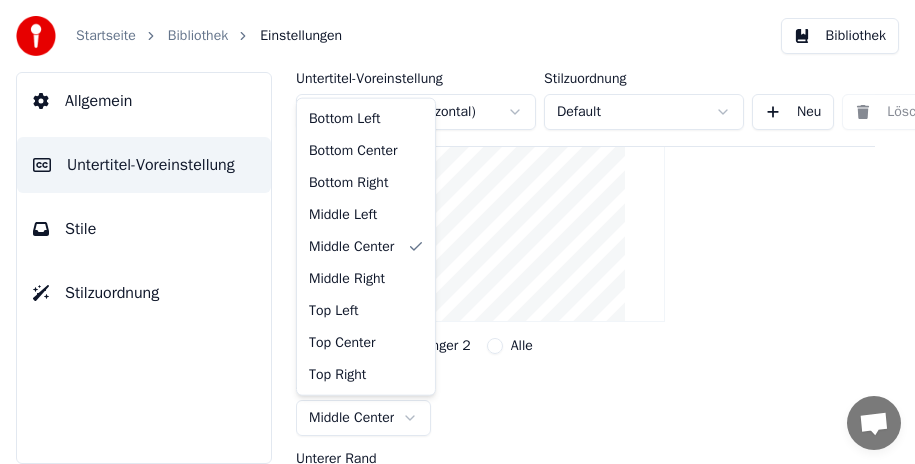 click on "Startseite Bibliothek Einstellungen Bibliothek Allgemein Untertitel-Voreinstellung Stile Stilzuordnung Untertitel-Voreinstellung 2 Lines - Static (Horizontal) Stilzuordnung Default Neu Löschen Als Standard festlegen Allgemein Layout Layout settings for subtitles Sänger 1 Sänger 2 Alle Zeilenausrichtung Middle Center Unterer Rand *** Zurücksetzen Liedtitel Silent Gap Progress Bar Silent Gap Text Countdown Timing Indicator Hintergrundbox Fade-Effekt Offset Maximale Zeichen pro Zeile Zeilen automatisch teilen Konversation Adam Fragen? Schreiben Sie uns! Der Support ist derzeit offline Offline-Netzwerk. Erneut verbinden... Es können vorerst keine Nachrichten empfangen oder gesendet werden. Youka Desktop Hallo! Wie kann ich helfen?  Datei senden Einen Emoji einfügen Datei senden Audionachricht aufzeichnen We run on Crisp Bottom Left Bottom Center Bottom Right Middle Left Middle Center Middle Right Top Left Top Center Top Right" at bounding box center (457, 232) 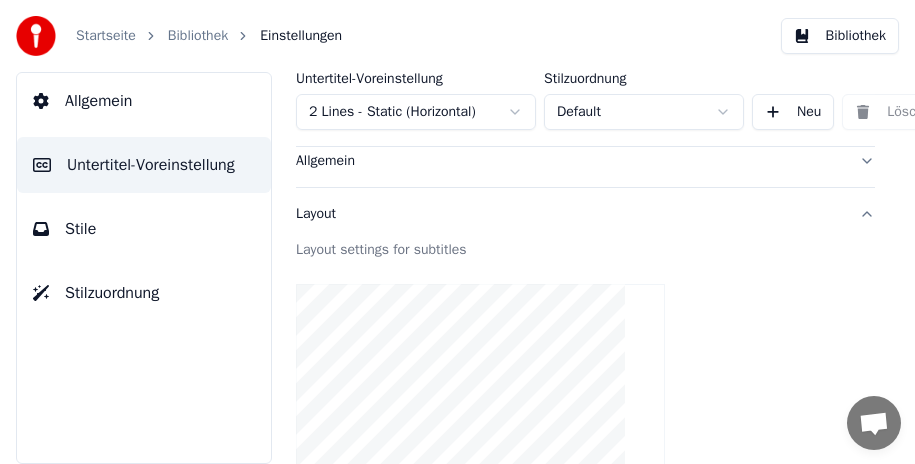 scroll, scrollTop: 0, scrollLeft: 0, axis: both 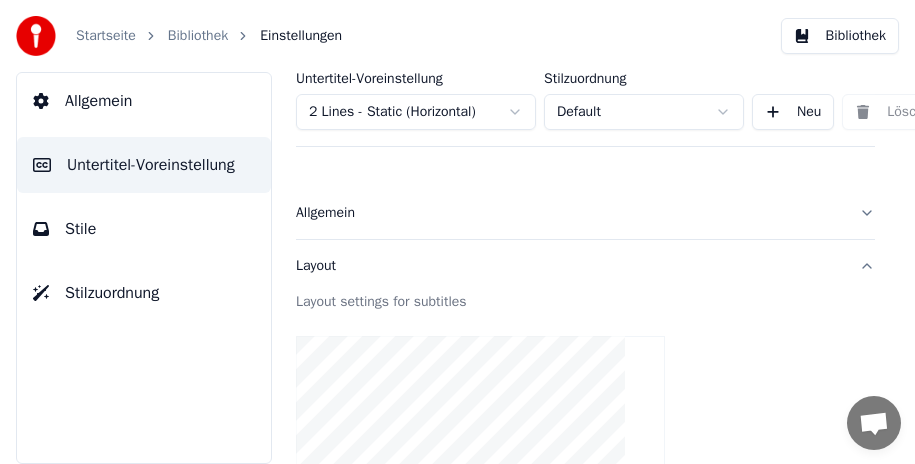 click on "Layout" at bounding box center (585, 266) 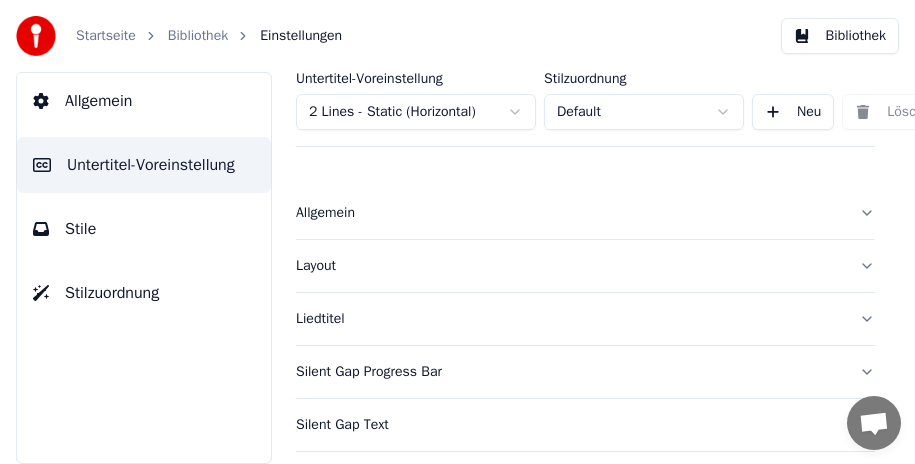 click on "Allgemein" at bounding box center [585, 213] 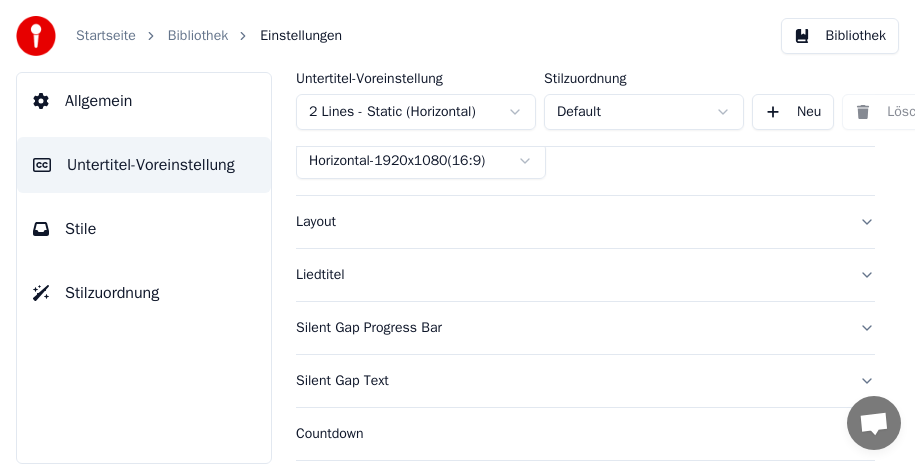 scroll, scrollTop: 100, scrollLeft: 0, axis: vertical 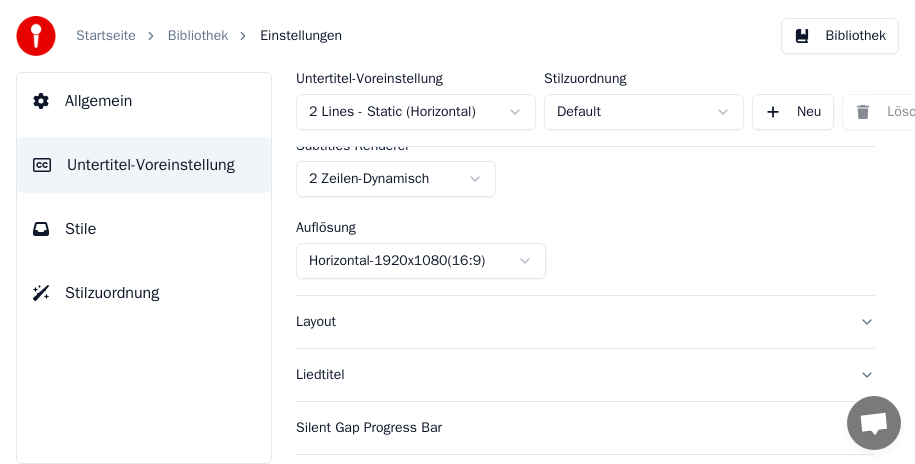 click on "Startseite Bibliothek Einstellungen Bibliothek Allgemein Untertitel-Voreinstellung Stile Stilzuordnung Untertitel-Voreinstellung 2 Lines - Static (Horizontal) Stilzuordnung Default Neu Löschen Als Standard festlegen Allgemein Subtitles Renderer 2 Zeilen  -  Dynamisch Auflösung Horizontal  -  1920 x 1080  ( 16 : 9 ) Layout Liedtitel Silent Gap Progress Bar Silent Gap Text Countdown Timing Indicator Hintergrundbox Fade-Effekt Offset Maximale Zeichen pro Zeile Zeilen automatisch teilen Konversation Adam Fragen? Schreiben Sie uns! Der Support ist derzeit offline Offline-Netzwerk. Erneut verbinden... Es können vorerst keine Nachrichten empfangen oder gesendet werden. Youka Desktop Hallo! Wie kann ich helfen?  Datei senden Einen Emoji einfügen Datei senden Audionachricht aufzeichnen We run on Crisp" at bounding box center (457, 232) 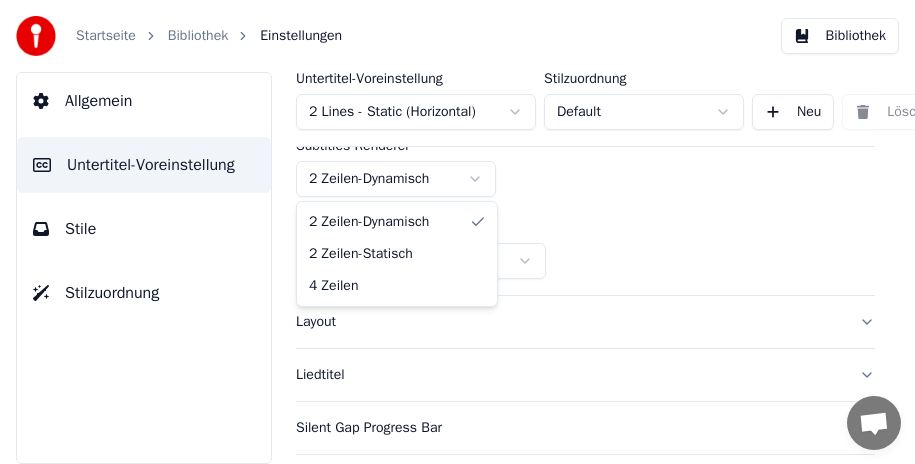 click on "Startseite Bibliothek Einstellungen Bibliothek Allgemein Untertitel-Voreinstellung Stile Stilzuordnung Untertitel-Voreinstellung 2 Lines - Static (Horizontal) Stilzuordnung Default Neu Löschen Als Standard festlegen Allgemein Subtitles Renderer 2 Zeilen  -  Dynamisch Auflösung Horizontal  -  1920 x 1080  ( 16 : 9 ) Layout Liedtitel Silent Gap Progress Bar Silent Gap Text Countdown Timing Indicator Hintergrundbox Fade-Effekt Offset Maximale Zeichen pro Zeile Zeilen automatisch teilen Konversation Adam Fragen? Schreiben Sie uns! Der Support ist derzeit offline Offline-Netzwerk. Erneut verbinden... Es können vorerst keine Nachrichten empfangen oder gesendet werden. Youka Desktop Hallo! Wie kann ich helfen?  Datei senden Einen Emoji einfügen Datei senden Audionachricht aufzeichnen We run on Crisp 2 Zeilen  -  Dynamisch 2 Zeilen  -  Statisch 4 Zeilen" at bounding box center [457, 232] 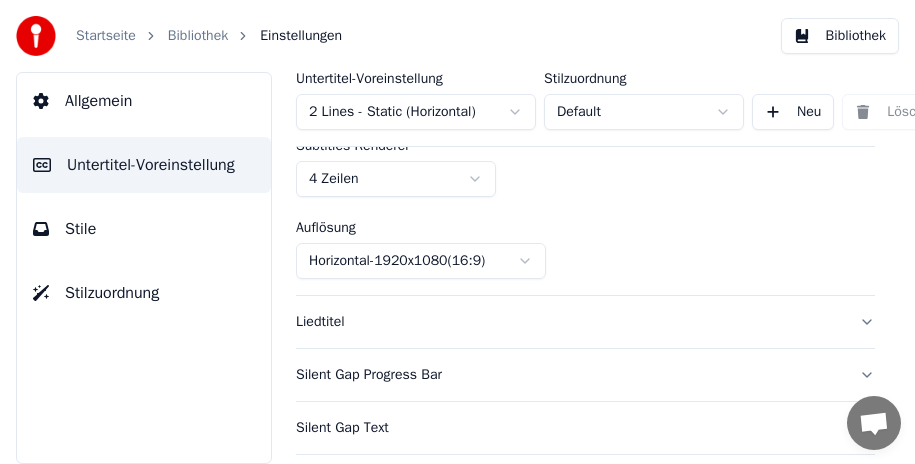 click on "Subtitles Renderer 4 Zeilen" at bounding box center [585, 168] 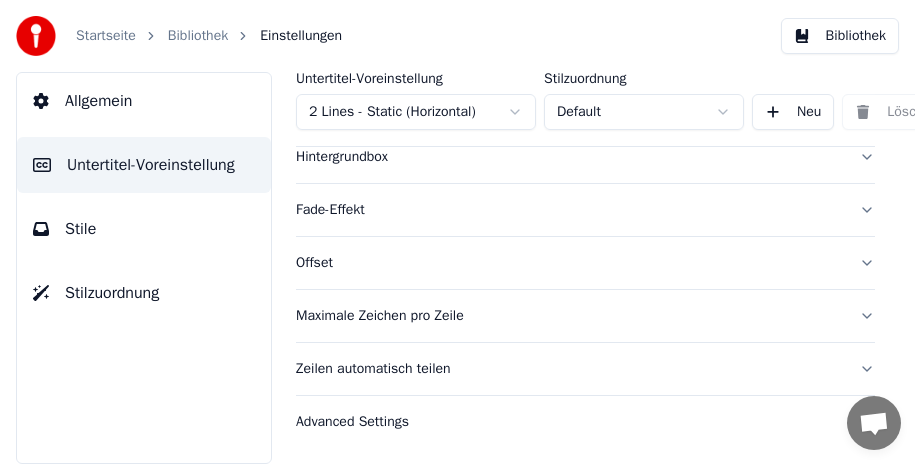 scroll, scrollTop: 1402, scrollLeft: 0, axis: vertical 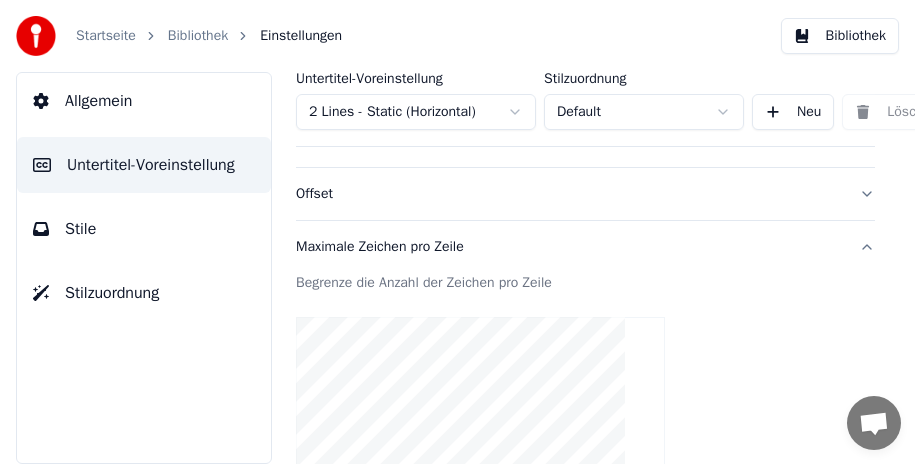 click on "Maximale Zeichen pro Zeile" at bounding box center (585, 247) 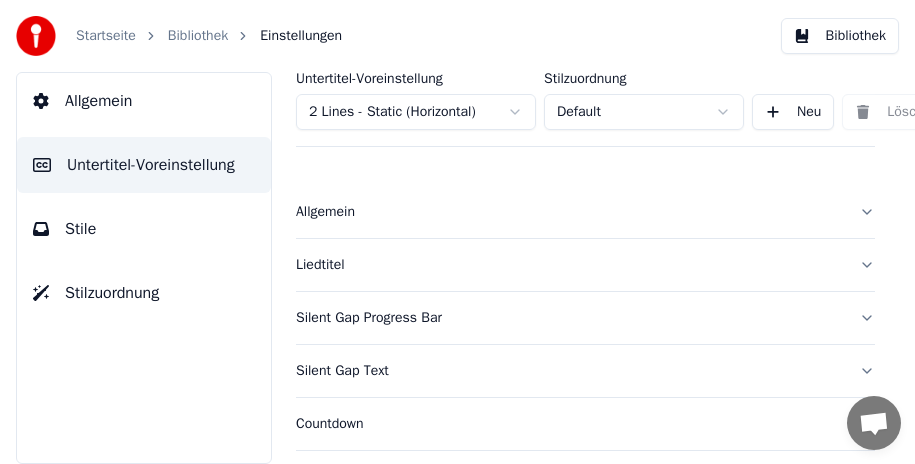 scroll, scrollTop: 0, scrollLeft: 0, axis: both 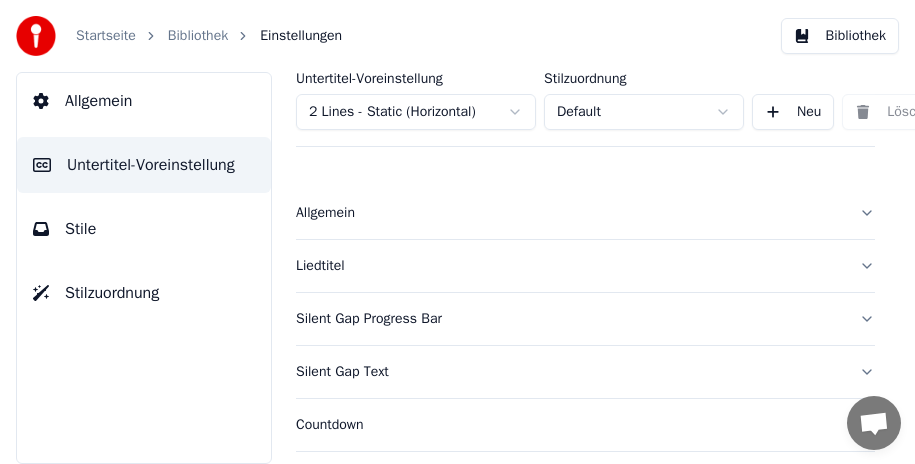 click on "Allgemein" at bounding box center [585, 213] 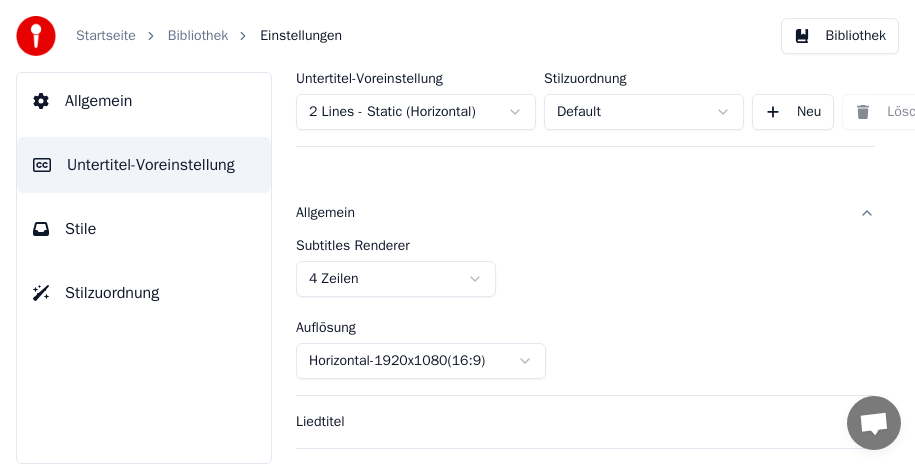 click on "Startseite Bibliothek Einstellungen Bibliothek Allgemein Untertitel-Voreinstellung Stile Stilzuordnung Untertitel-Voreinstellung 2 Lines - Static (Horizontal) Stilzuordnung Default Neu Löschen Als Standard festlegen Allgemein Subtitles Renderer 4 Zeilen Auflösung Horizontal  -  1920 x 1080  ( 16 : 9 ) Liedtitel Silent Gap Progress Bar Silent Gap Text Countdown Timing Indicator Hintergrundbox Fade-Effekt Offset Maximale Zeichen pro Zeile Zeilen automatisch teilen Advanced Settings Konversation [NAME] Fragen? Schreiben Sie uns! Der Support ist derzeit offline Offline-Netzwerk. Erneut verbinden... Es können vorerst keine Nachrichten empfangen oder gesendet werden. Youka Desktop Hallo! Wie kann ich helfen?  Datei senden Einen Emoji einfügen Datei senden Audionachricht aufzeichnen We run on Crisp" at bounding box center (457, 232) 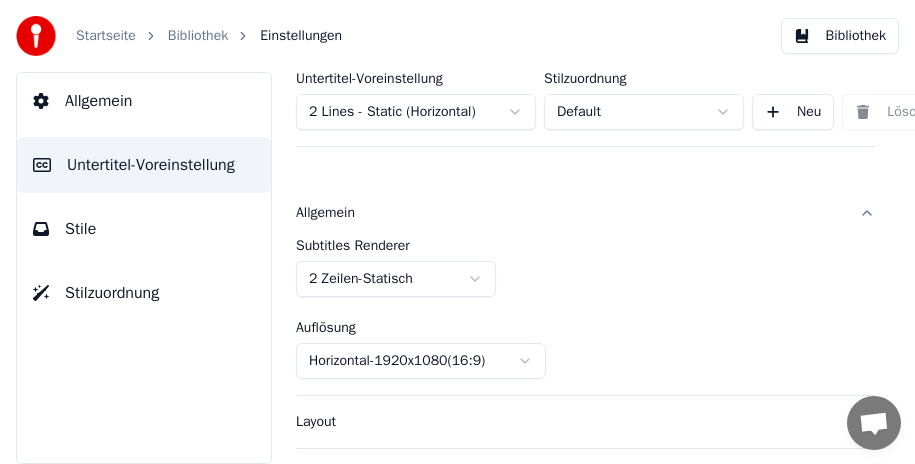 click on "Allgemein" at bounding box center (585, 213) 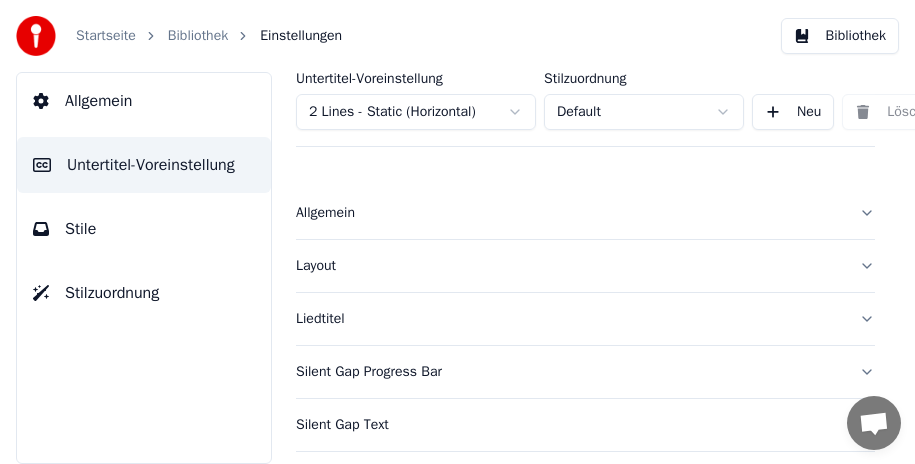scroll, scrollTop: 100, scrollLeft: 0, axis: vertical 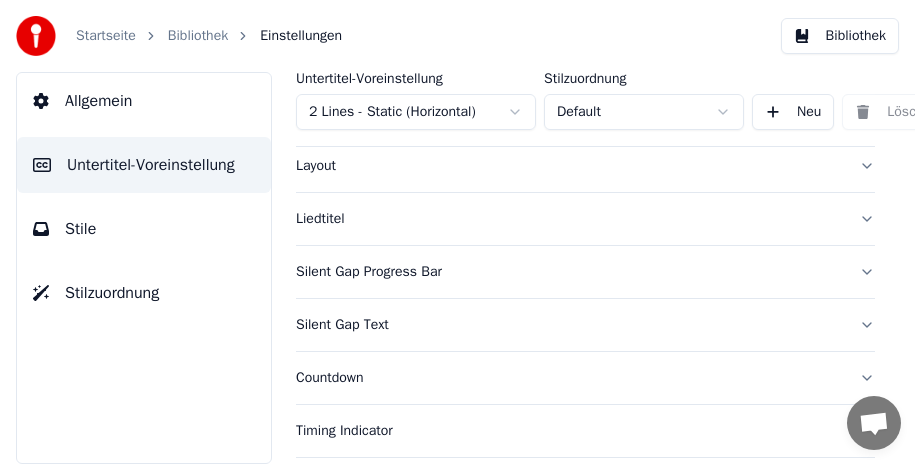 click on "Layout" at bounding box center [585, 166] 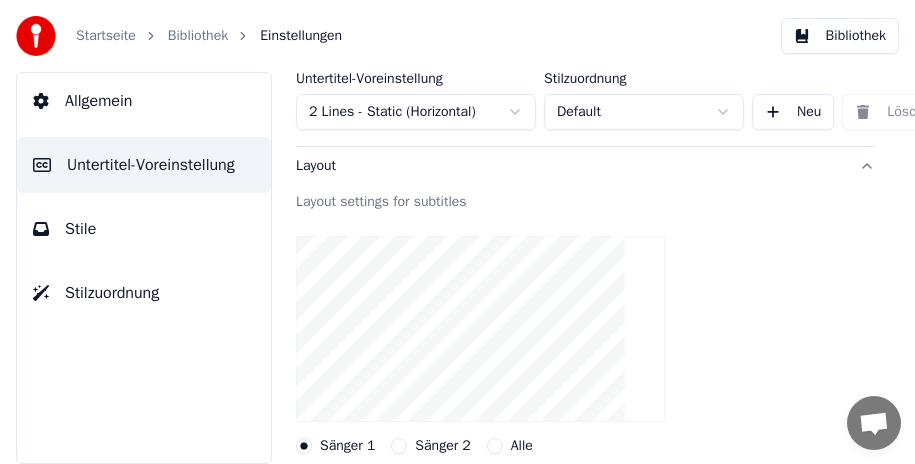 scroll, scrollTop: 200, scrollLeft: 0, axis: vertical 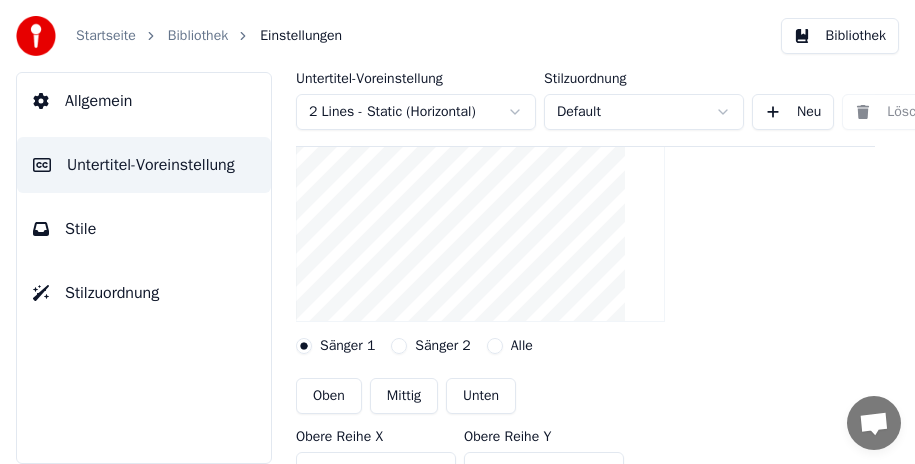 click on "Mittig" at bounding box center [404, 396] 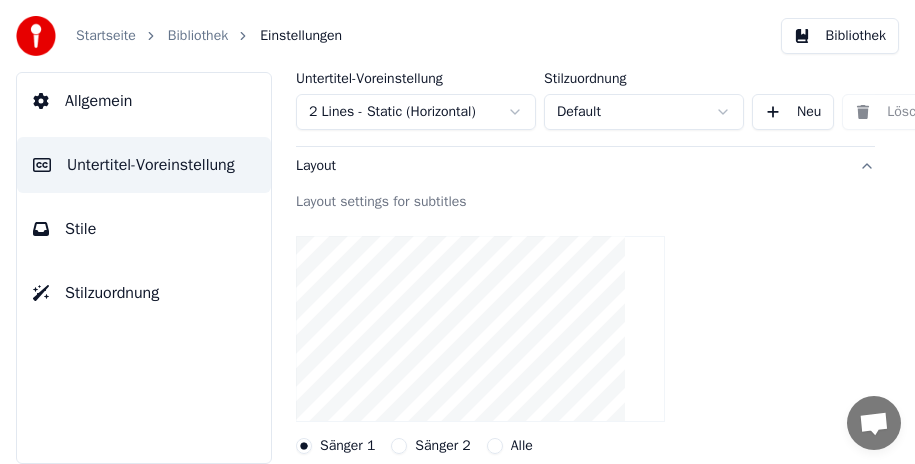 click on "Layout" at bounding box center [585, 166] 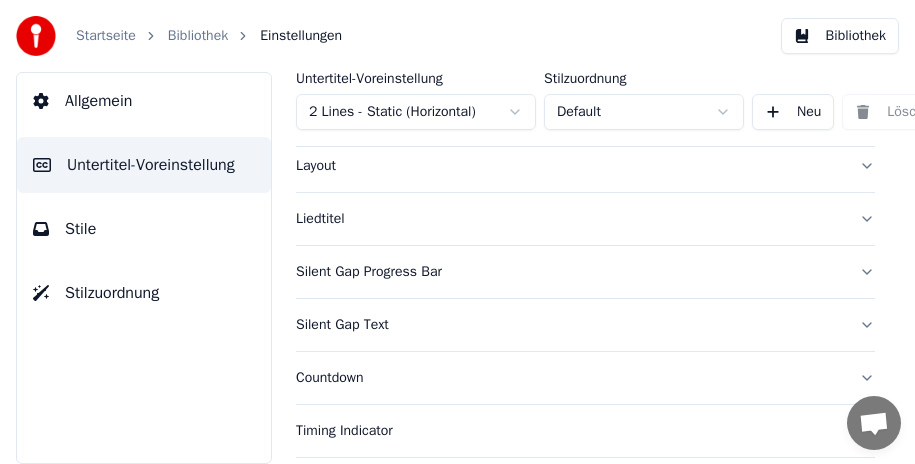 click on "Liedtitel" at bounding box center (585, 219) 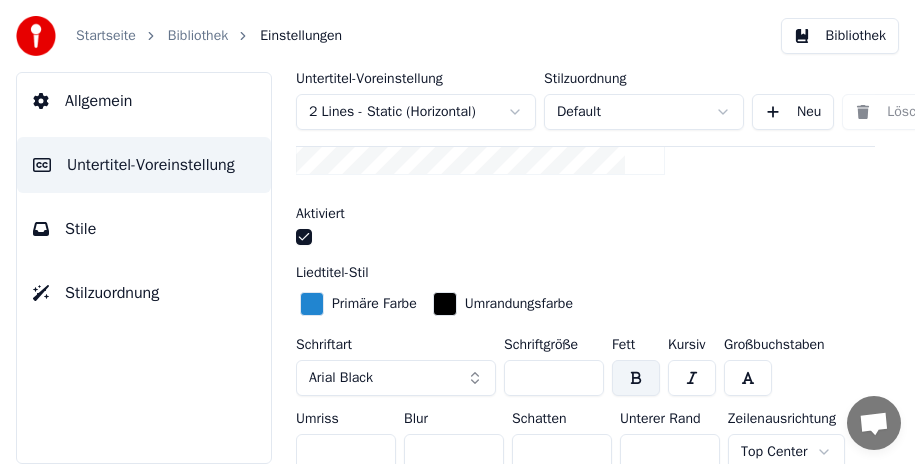 scroll, scrollTop: 300, scrollLeft: 0, axis: vertical 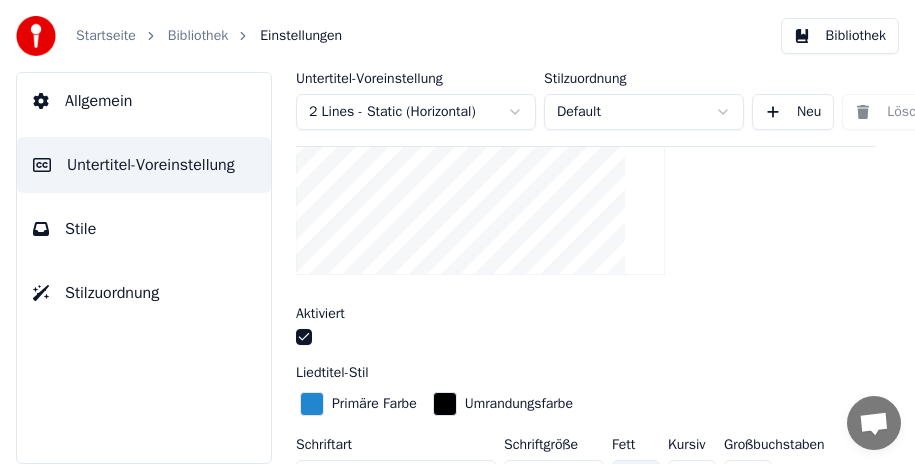 click at bounding box center (312, 404) 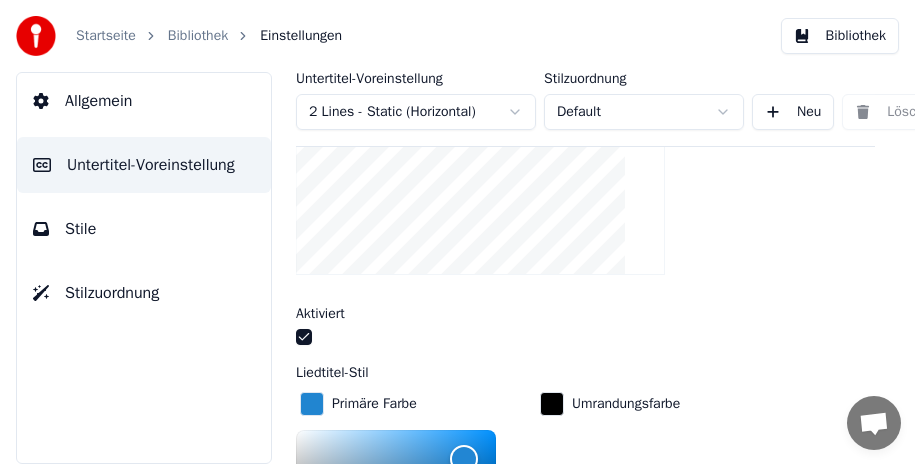scroll, scrollTop: 400, scrollLeft: 0, axis: vertical 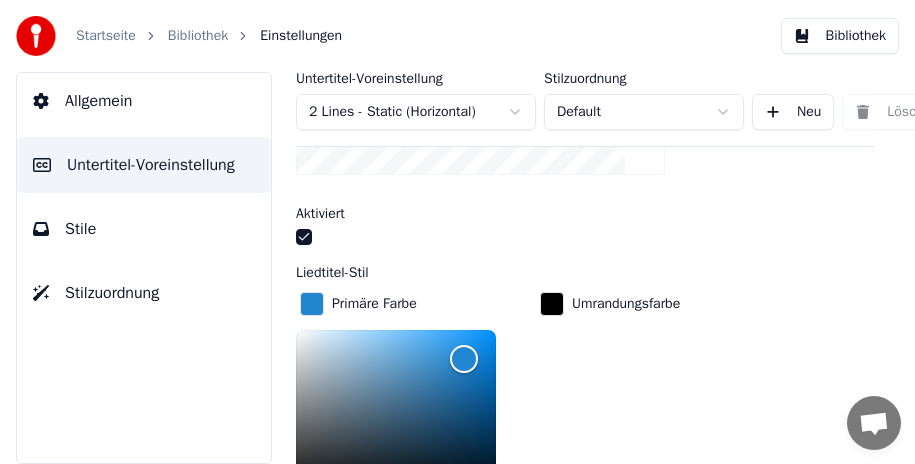 click at bounding box center [552, 304] 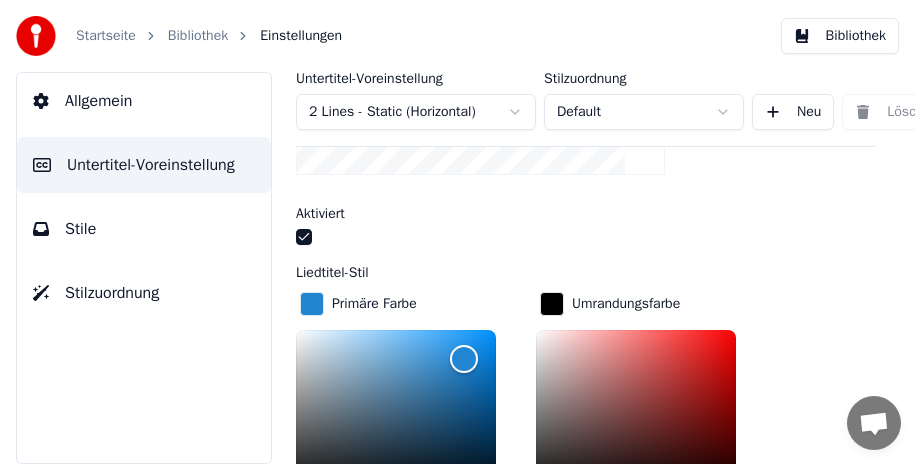 click at bounding box center (552, 304) 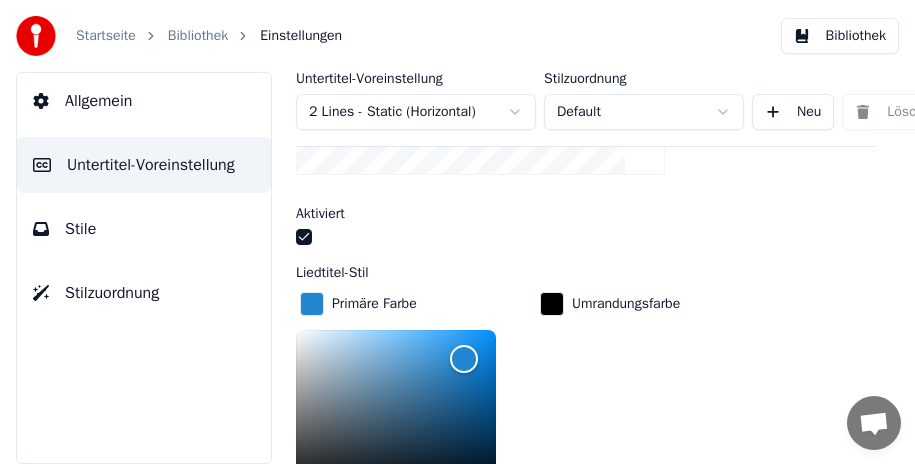 click at bounding box center [312, 304] 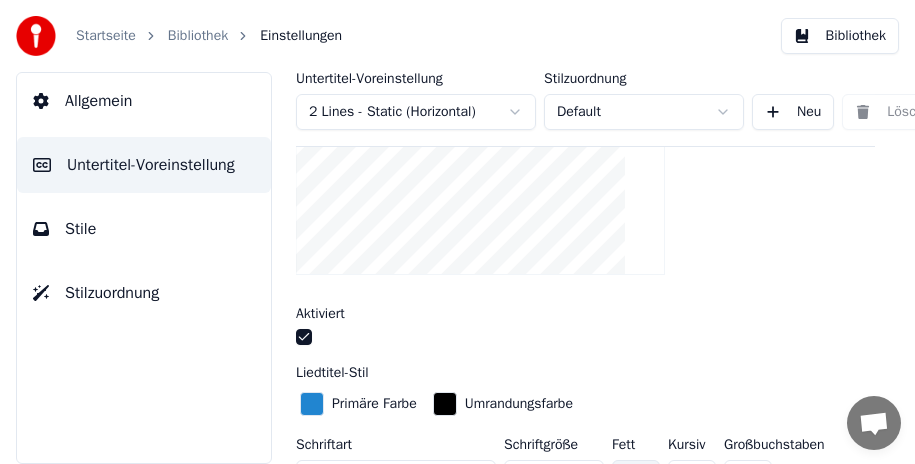 scroll, scrollTop: 400, scrollLeft: 0, axis: vertical 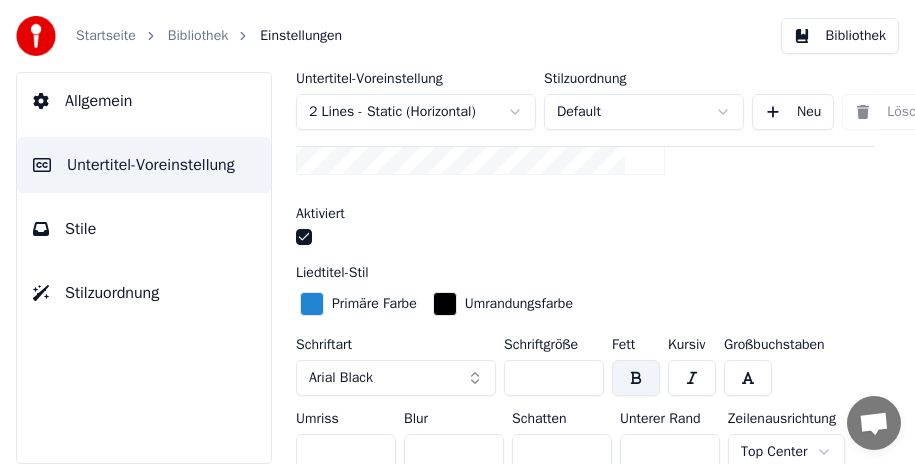 click at bounding box center (692, 378) 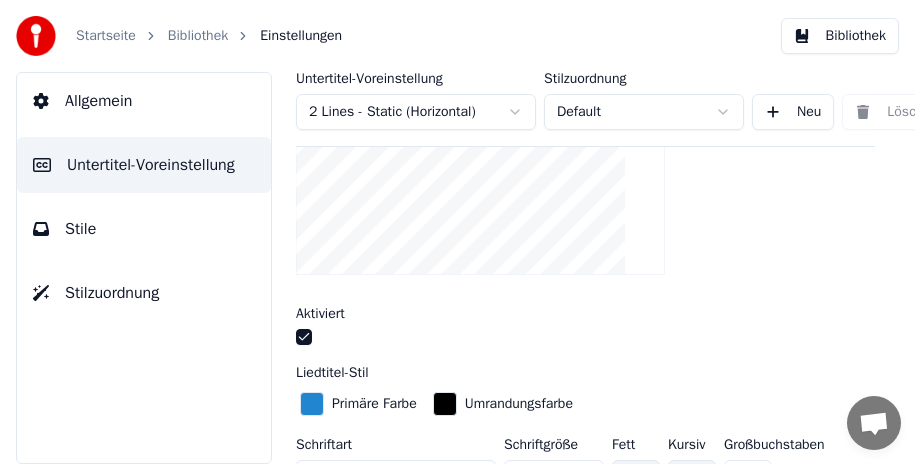 scroll, scrollTop: 400, scrollLeft: 0, axis: vertical 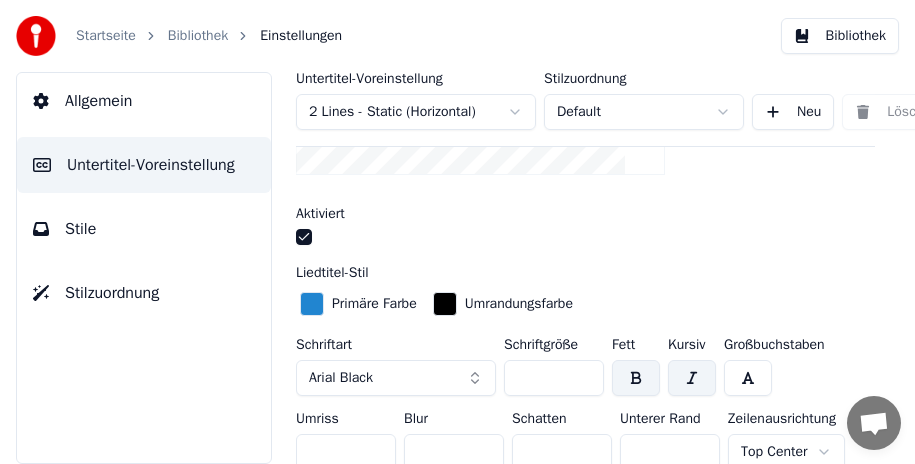 click at bounding box center (692, 378) 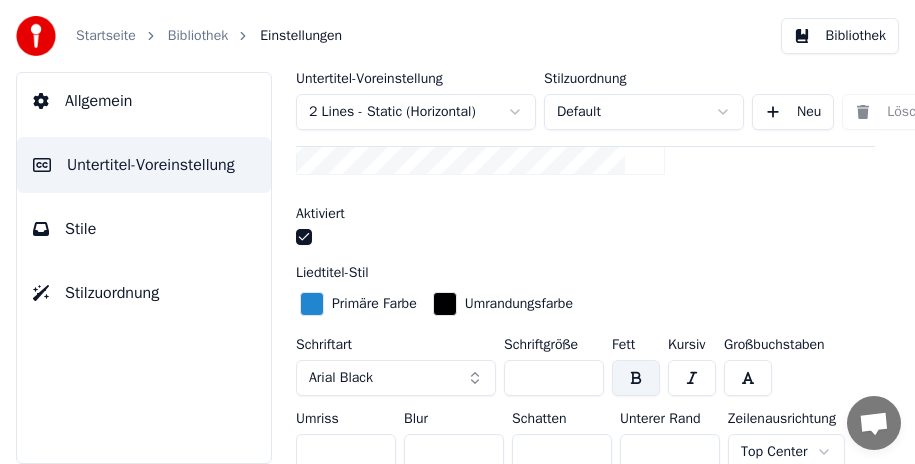 click at bounding box center (748, 378) 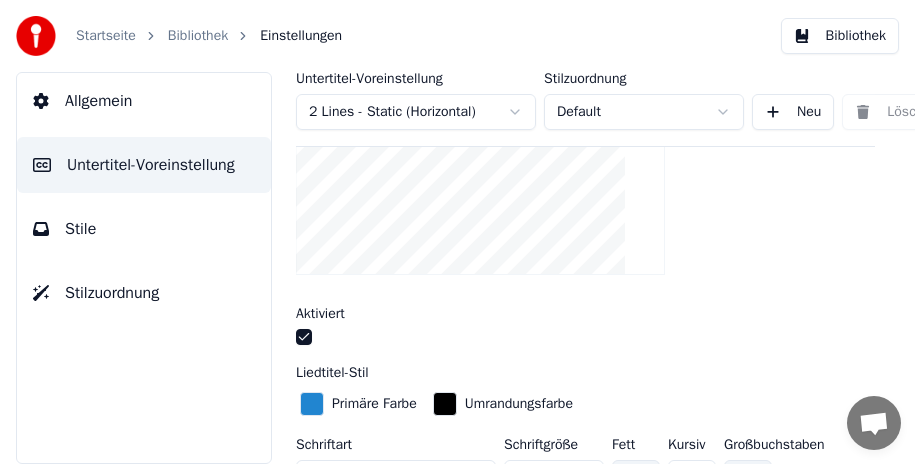 scroll, scrollTop: 400, scrollLeft: 0, axis: vertical 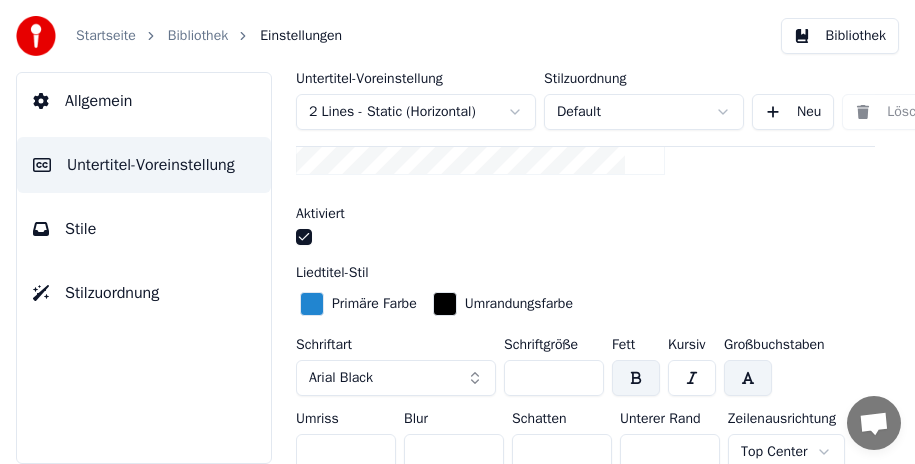 click at bounding box center [748, 378] 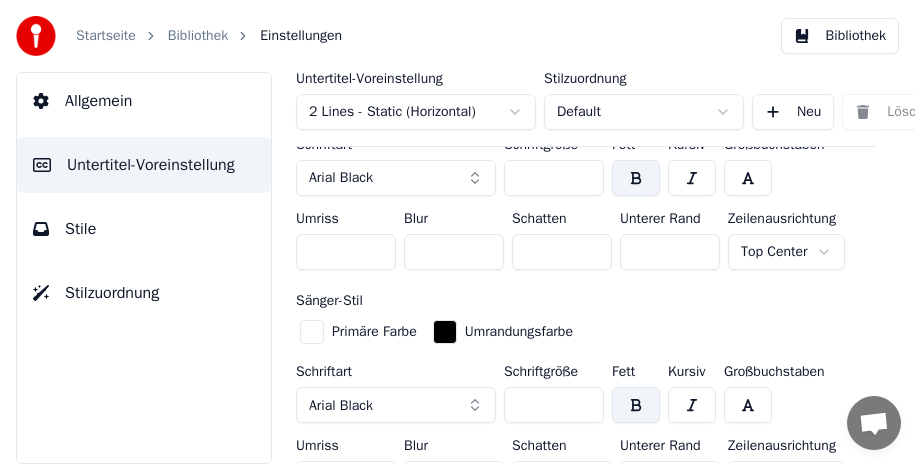scroll, scrollTop: 500, scrollLeft: 0, axis: vertical 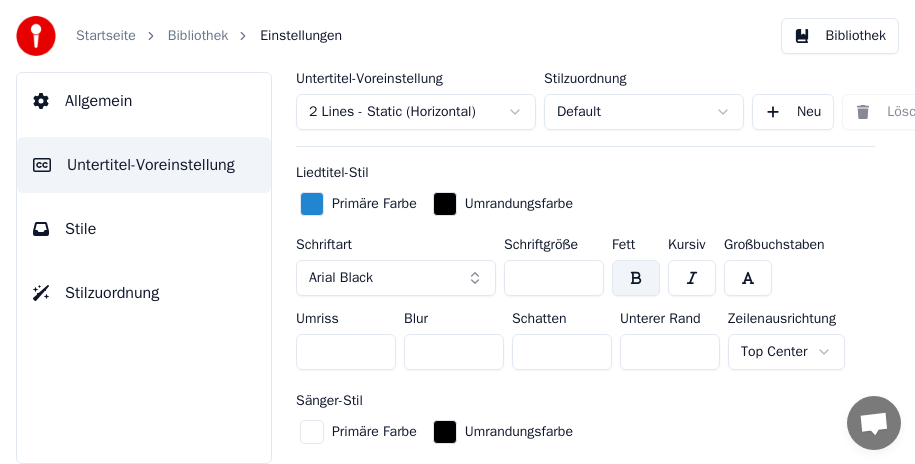 click on "Arial Black" at bounding box center (396, 278) 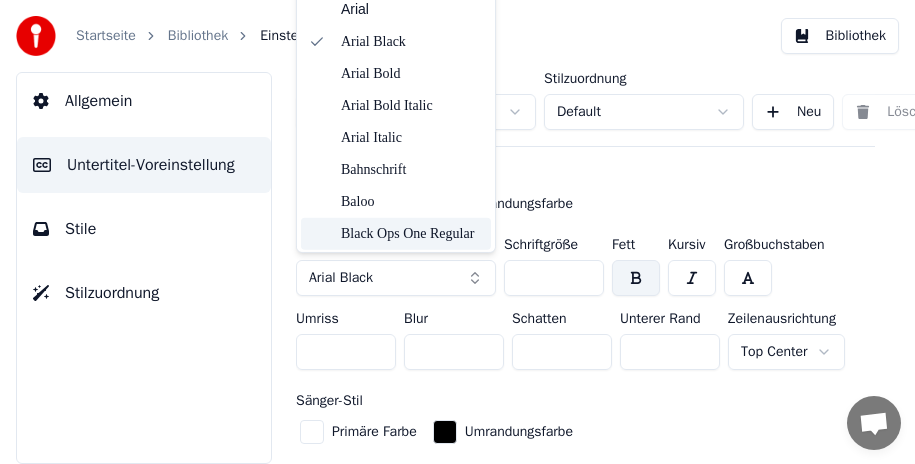 click on "Black Ops One Regular" at bounding box center (412, 234) 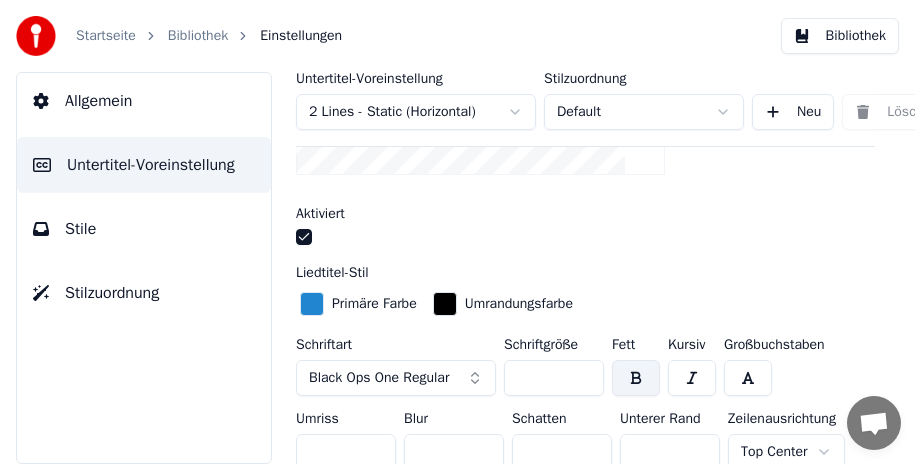 scroll, scrollTop: 500, scrollLeft: 0, axis: vertical 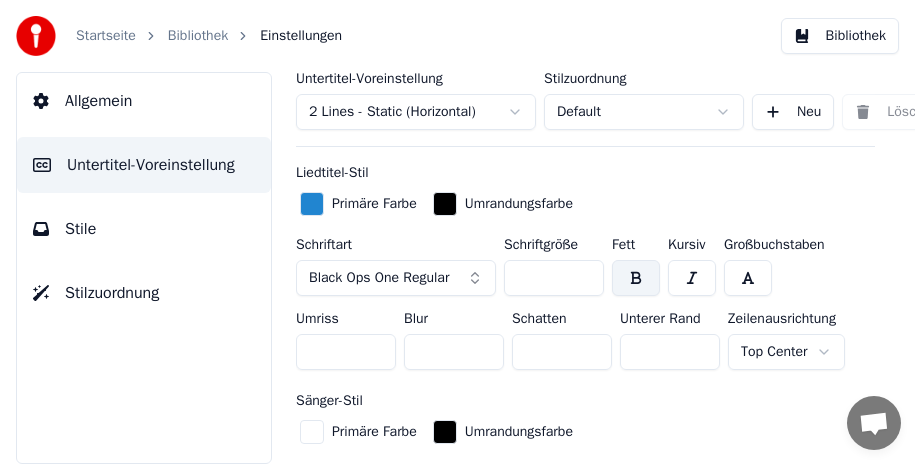 click on "Black Ops One Regular" at bounding box center (379, 278) 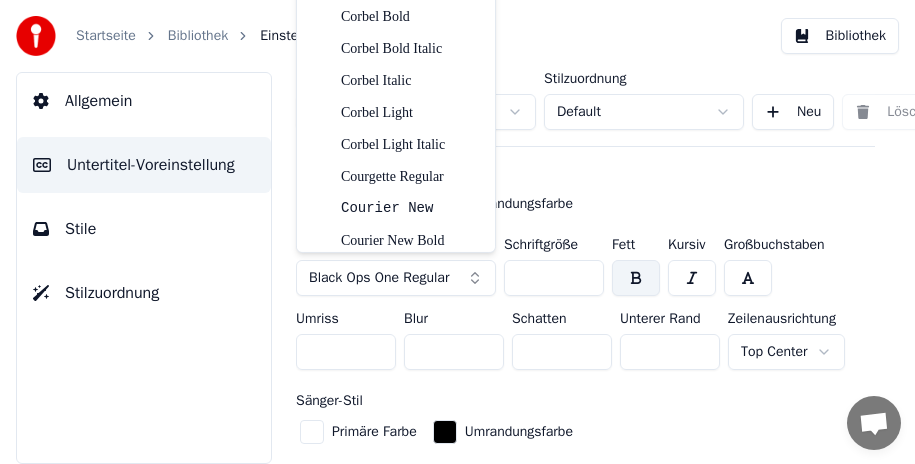 scroll, scrollTop: 1500, scrollLeft: 0, axis: vertical 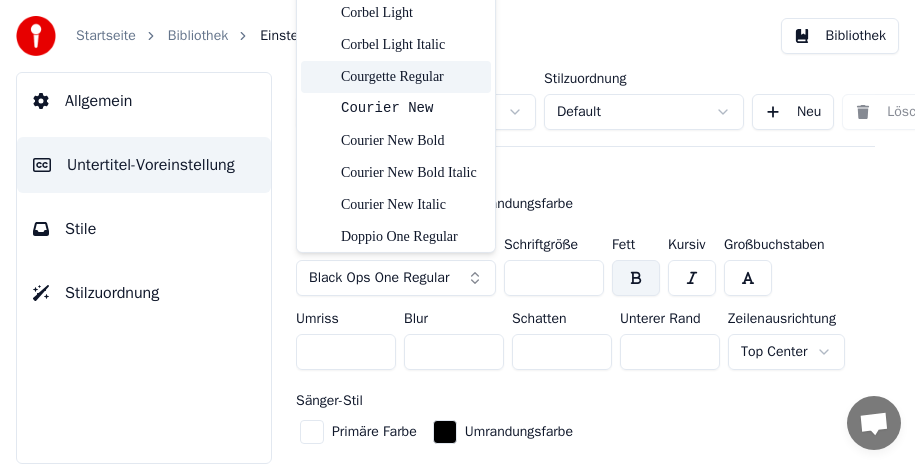 click on "Courgette Regular" at bounding box center [412, 77] 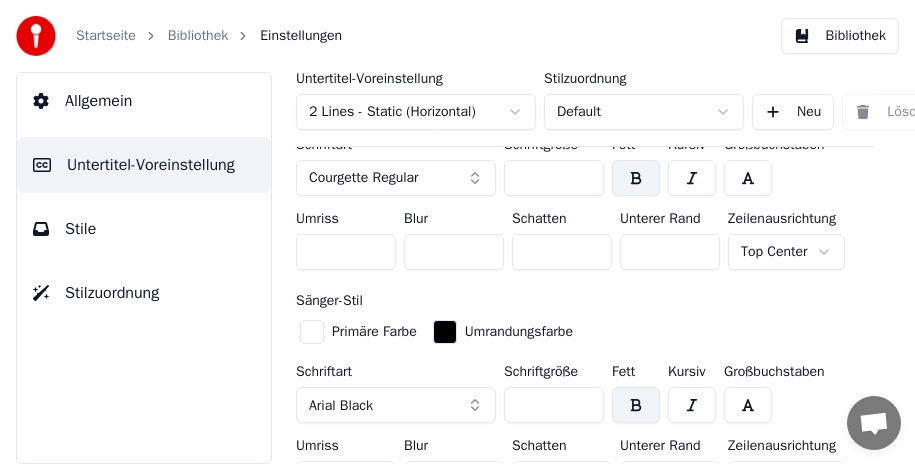 scroll, scrollTop: 400, scrollLeft: 0, axis: vertical 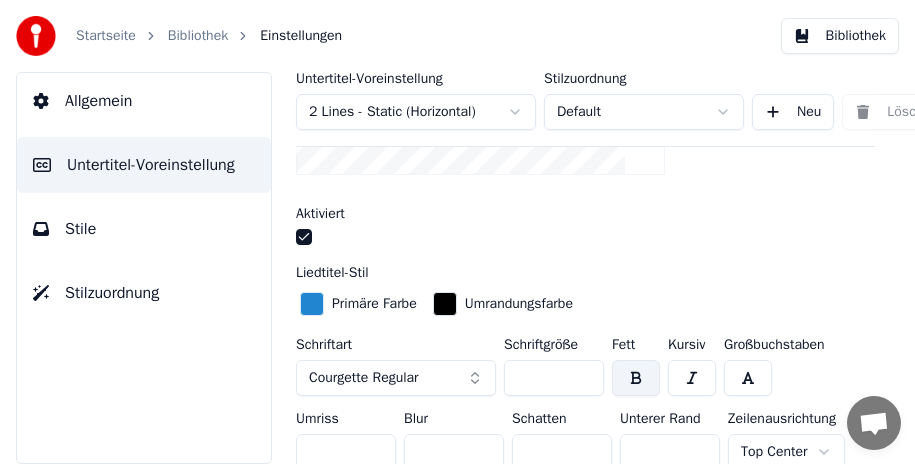click on "Courgette Regular" at bounding box center (396, 378) 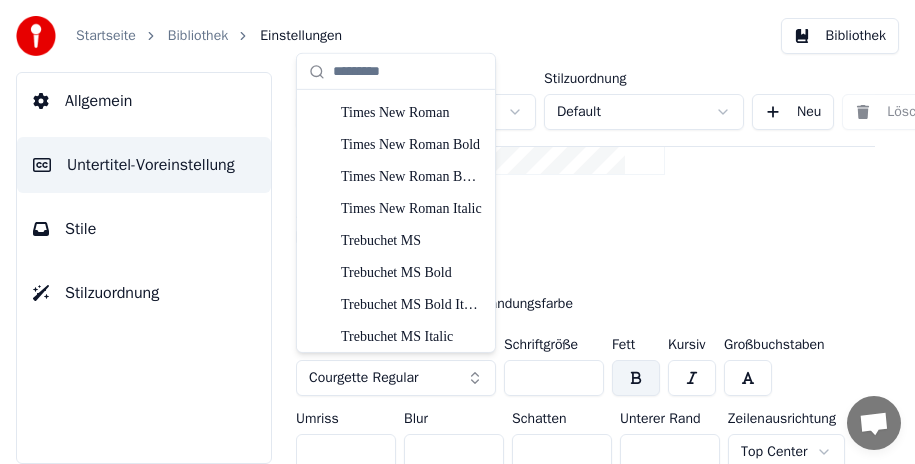 scroll, scrollTop: 5955, scrollLeft: 0, axis: vertical 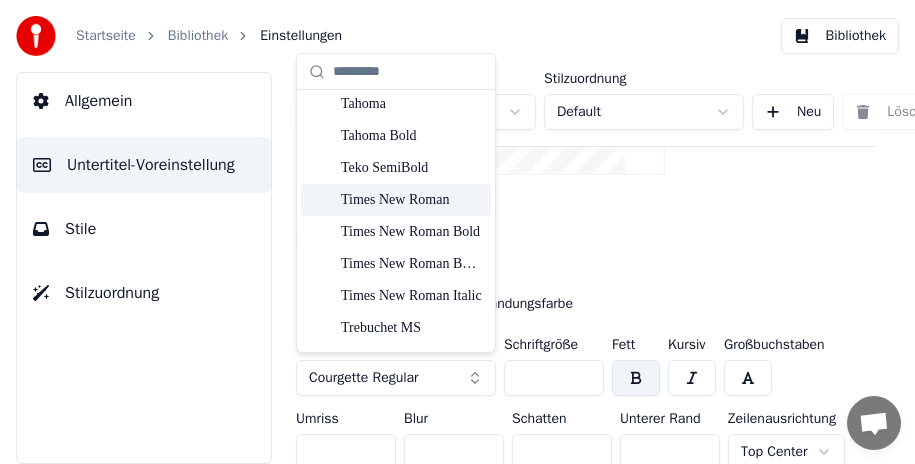 click on "Times New Roman" at bounding box center [412, 200] 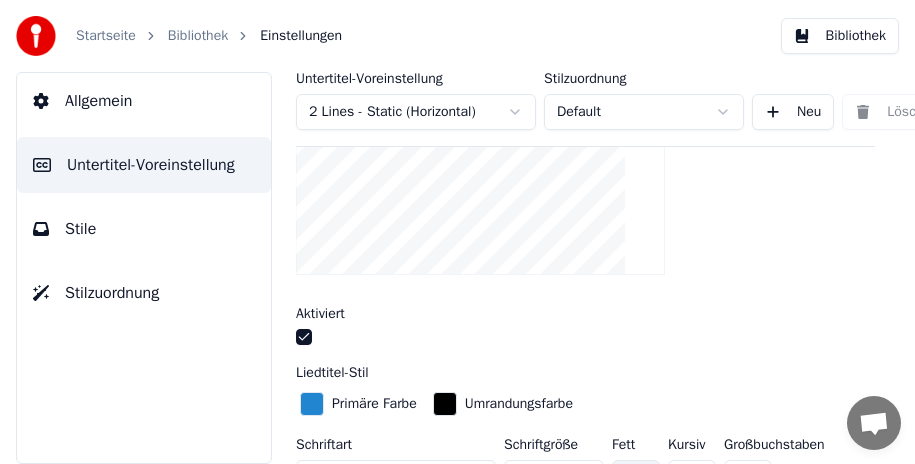 scroll, scrollTop: 500, scrollLeft: 0, axis: vertical 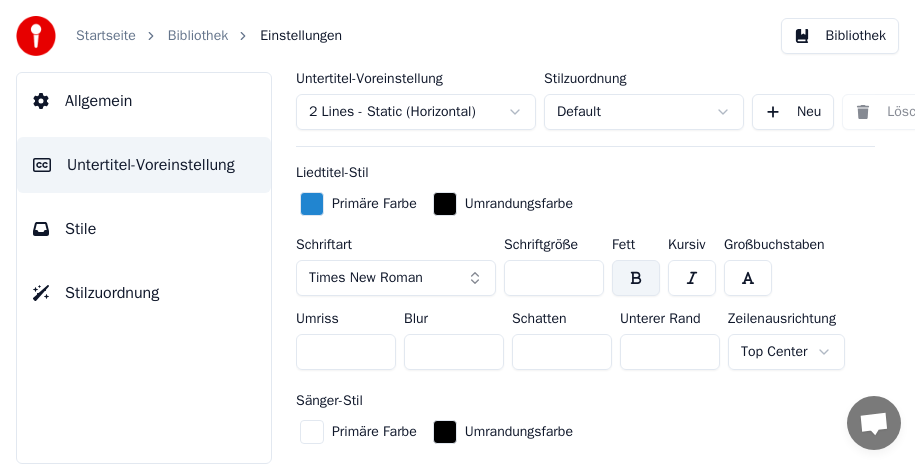 click on "Times New Roman" at bounding box center (396, 278) 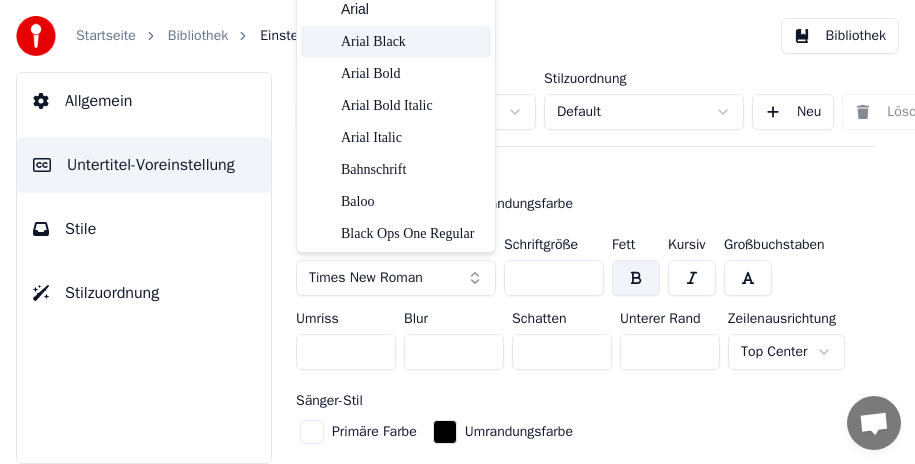 click on "Arial Black" at bounding box center (412, 42) 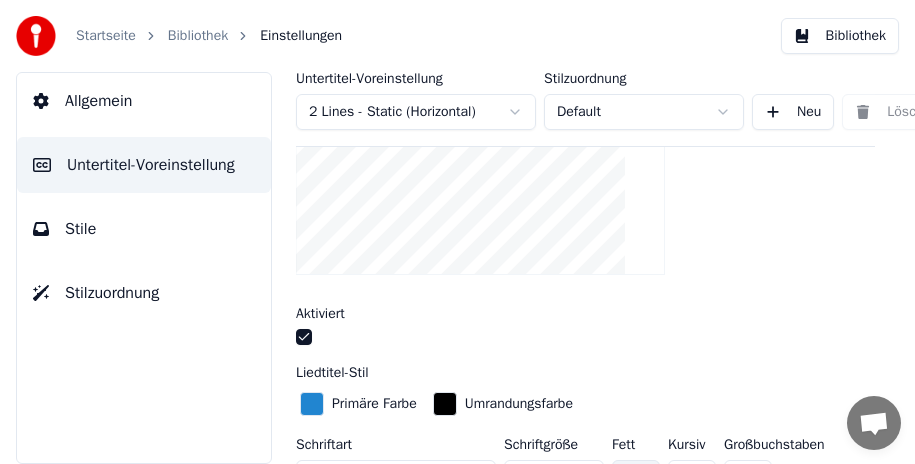 scroll, scrollTop: 400, scrollLeft: 0, axis: vertical 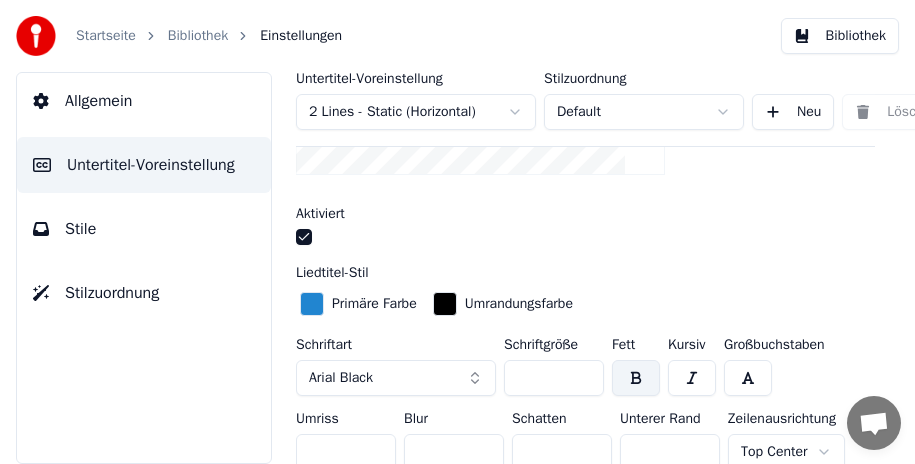 click on "Arial Black" at bounding box center [396, 378] 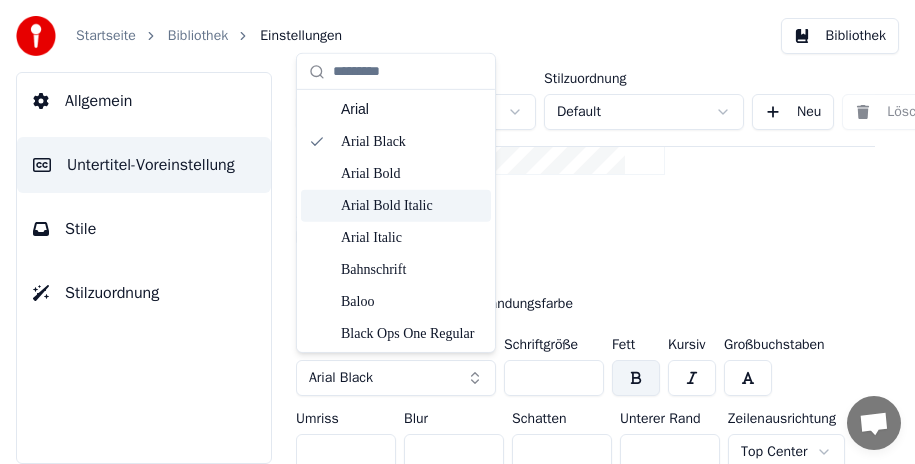 click at bounding box center [585, 239] 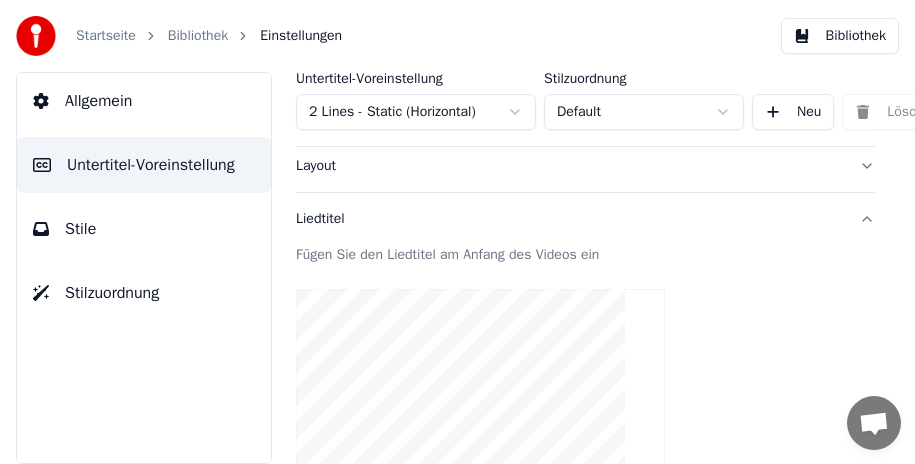 scroll, scrollTop: 0, scrollLeft: 0, axis: both 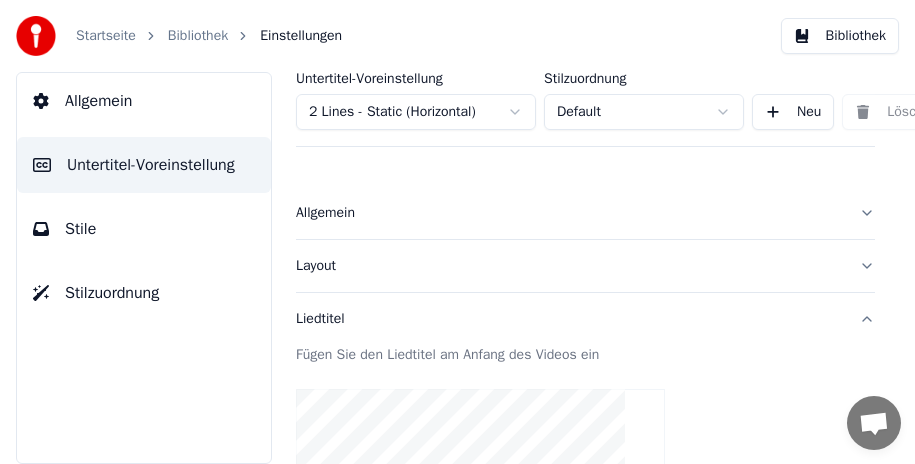 click on "Liedtitel" at bounding box center (585, 319) 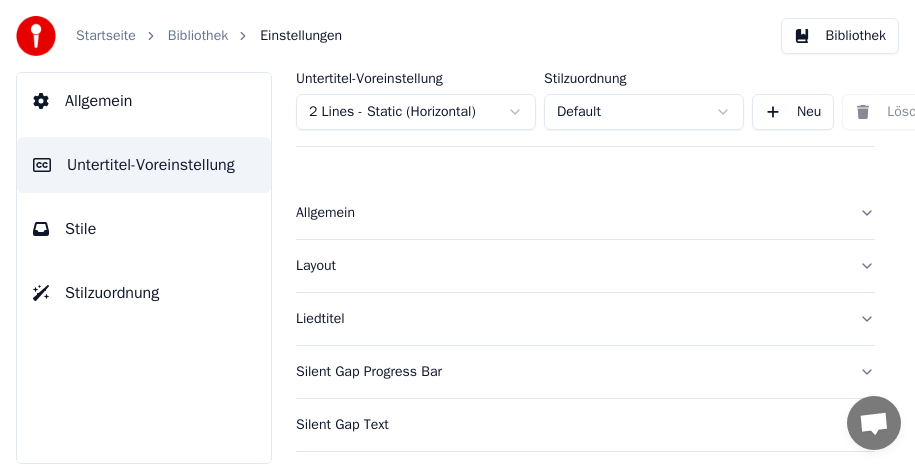 click on "Layout" at bounding box center [585, 266] 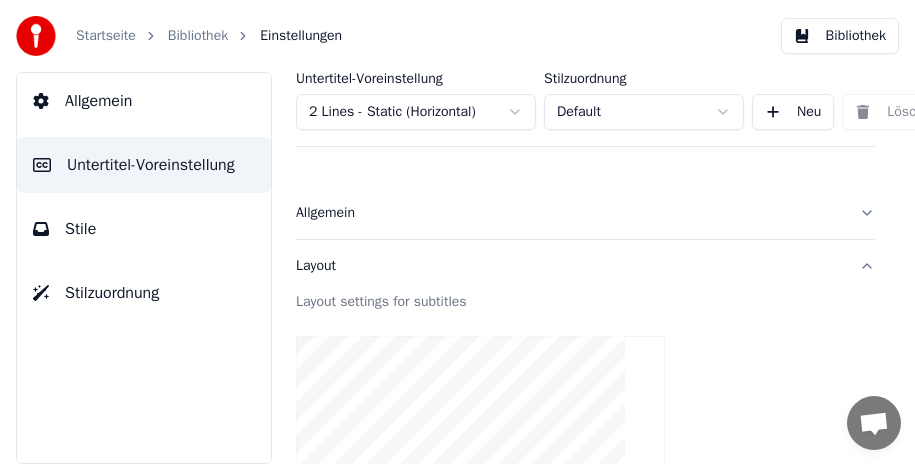 click on "Layout" at bounding box center (585, 266) 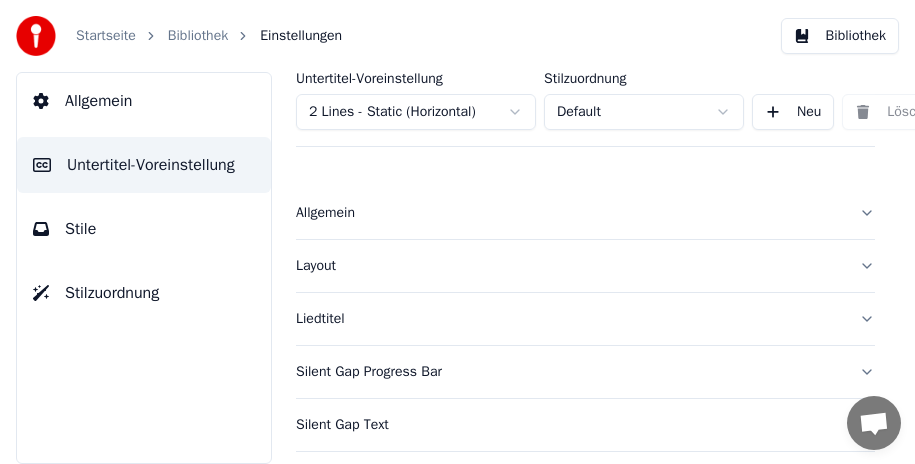click on "Allgemein" at bounding box center (585, 213) 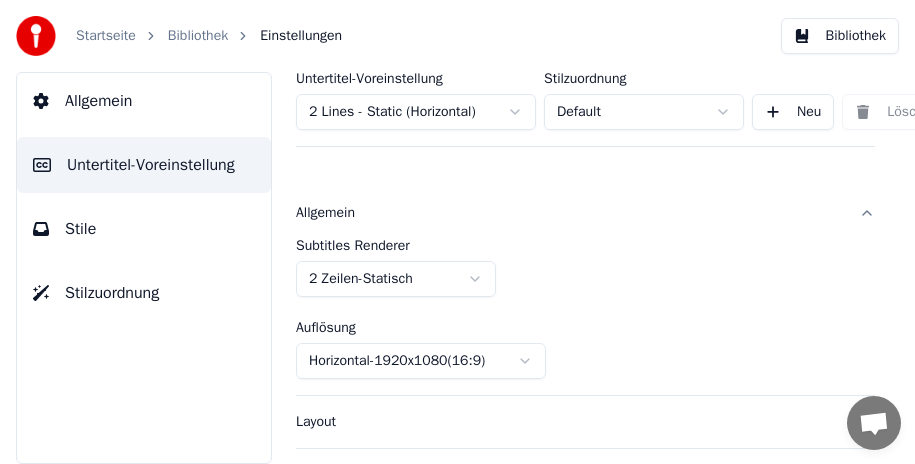 click on "Allgemein" at bounding box center (585, 213) 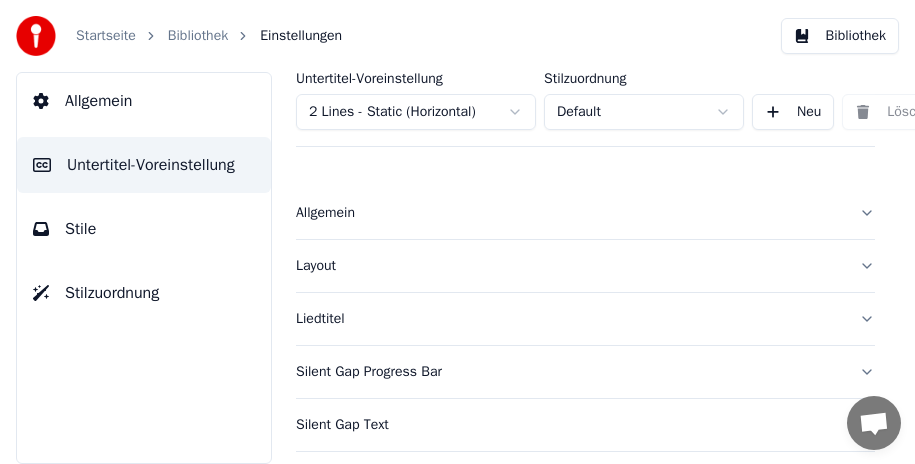click on "Silent Gap Progress Bar" at bounding box center [585, 372] 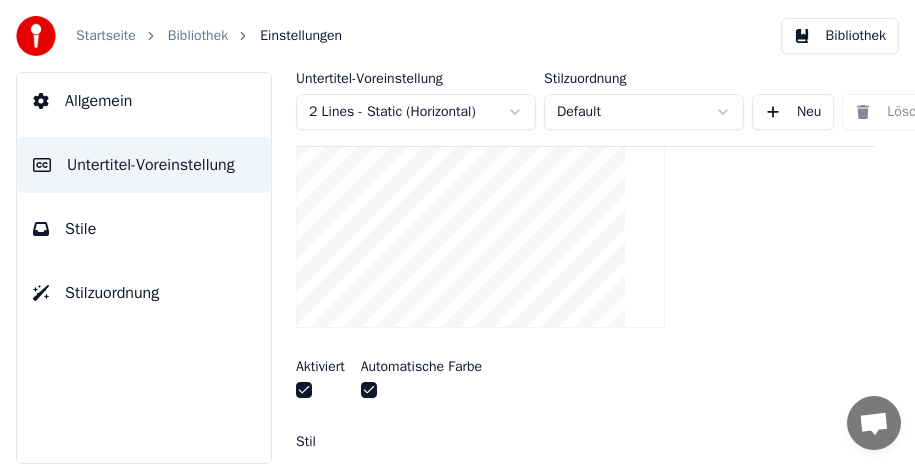 scroll, scrollTop: 400, scrollLeft: 0, axis: vertical 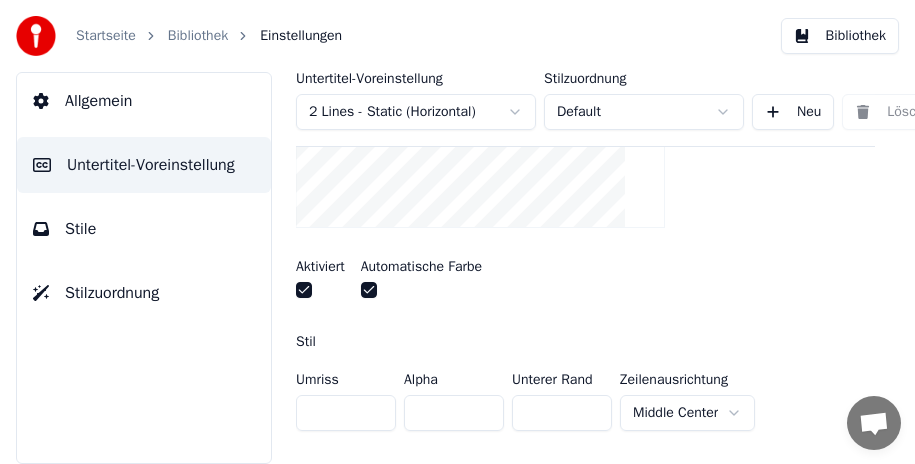 click on "Startseite Bibliothek Einstellungen Bibliothek Allgemein Untertitel-Voreinstellung Stile Stilzuordnung Untertitel-Voreinstellung 2 Lines - Static (Horizontal) Stilzuordnung Default Neu Löschen Als Standard festlegen Allgemein Layout Liedtitel Silent Gap Progress Bar Fügen Sie eine Fortschrittsleiste in der Lücke zwischen den Untertiteln ein Aktiviert Automatische Farbe Stil Umriss * Alpha * Unterer Rand * Zeilenausrichtung Middle Center Minimale Dauer  Sekunden ** Maximale Dauer  Sekunden ** Breite *** Höhe ** Fade In (Millisekunden) * Fade Out (Millisekunden) * Lücke (Start) * Lücke (Ende) * Gap from Song Start * Show Text Zurücksetzen Silent Gap Text Countdown Timing Indicator Hintergrundbox Fade-Effekt Offset Maximale Zeichen pro Zeile Zeilen automatisch teilen Advanced Settings Konversation [NAME] Fragen? Schreiben Sie uns! Der Support ist derzeit offline Offline-Netzwerk. Erneut verbinden... Es können vorerst keine Nachrichten empfangen oder gesendet werden. Youka Desktop Datei senden Datei senden" at bounding box center [457, 232] 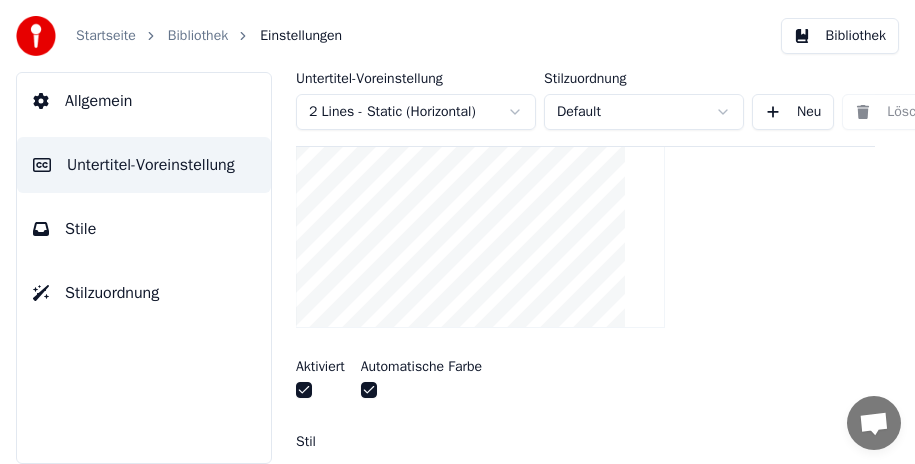 scroll, scrollTop: 200, scrollLeft: 0, axis: vertical 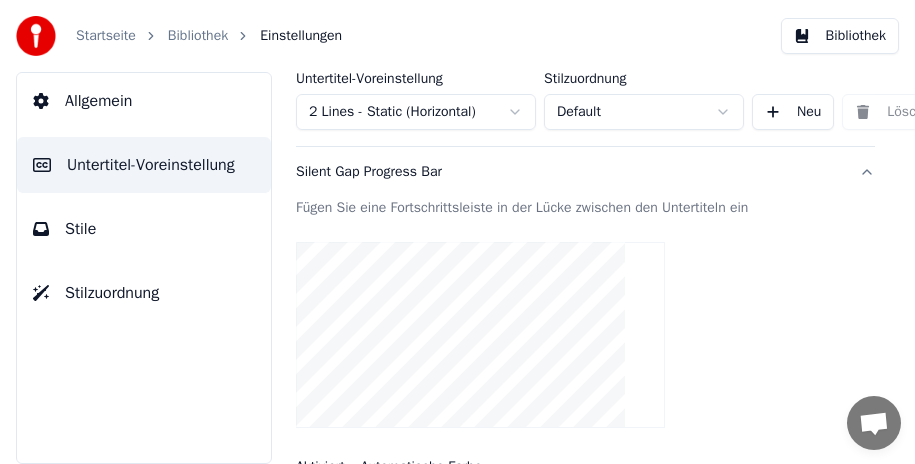 click at bounding box center (480, 335) 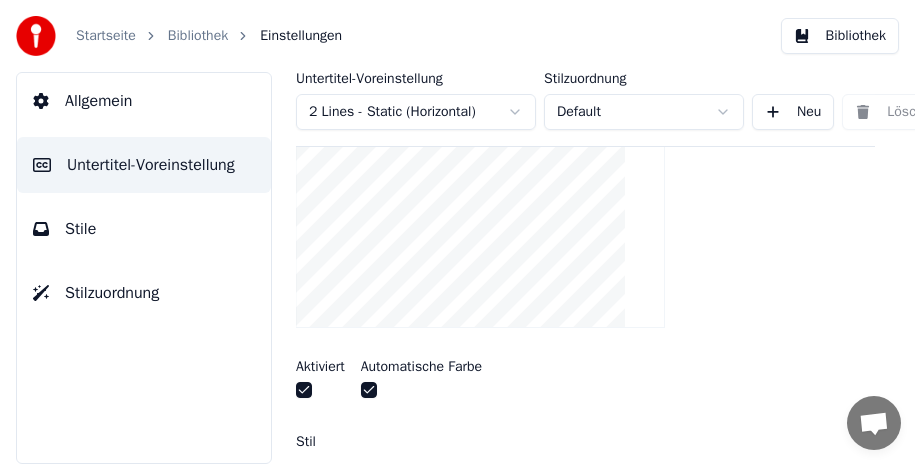 scroll, scrollTop: 400, scrollLeft: 0, axis: vertical 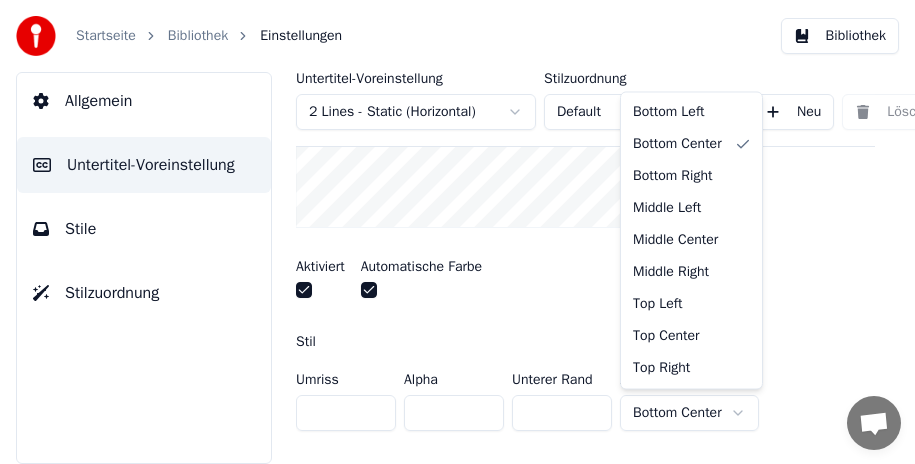 click on "Startseite Bibliothek Einstellungen Bibliothek Allgemein Untertitel-Voreinstellung Stile Stilzuordnung Untertitel-Voreinstellung 2 Lines - Static (Horizontal) Stilzuordnung Default Neu Löschen Als Standard festlegen Allgemein Layout Liedtitel Silent Gap Progress Bar Fügen Sie eine Fortschrittsleiste in der Lücke zwischen den Untertiteln ein Aktiviert Automatische Farbe Stil Umriss * Alpha * Unterer Rand * Zeilenausrichtung Bottom Center Minimale Dauer  Sekunden ** Maximale Dauer  Sekunden ** Breite *** Höhe ** Fade In (Millisekunden) * Fade Out (Millisekunden) * Lücke (Start) * Lücke (Ende) * Gap from Song Start * Show Text Zurücksetzen Silent Gap Text Countdown Timing Indicator Hintergrundbox Fade-Effekt Offset Maximale Zeichen pro Zeile Zeilen automatisch teilen Advanced Settings Konversation [NAME] Fragen? Schreiben Sie uns! Der Support ist derzeit offline Offline-Netzwerk. Erneut verbinden... Es können vorerst keine Nachrichten empfangen oder gesendet werden. Youka Desktop Datei senden Datei senden" at bounding box center [457, 232] 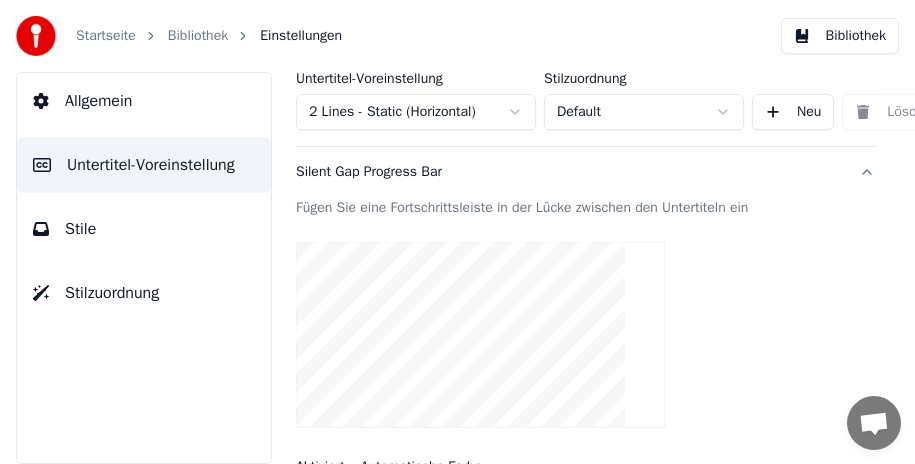 scroll, scrollTop: 300, scrollLeft: 0, axis: vertical 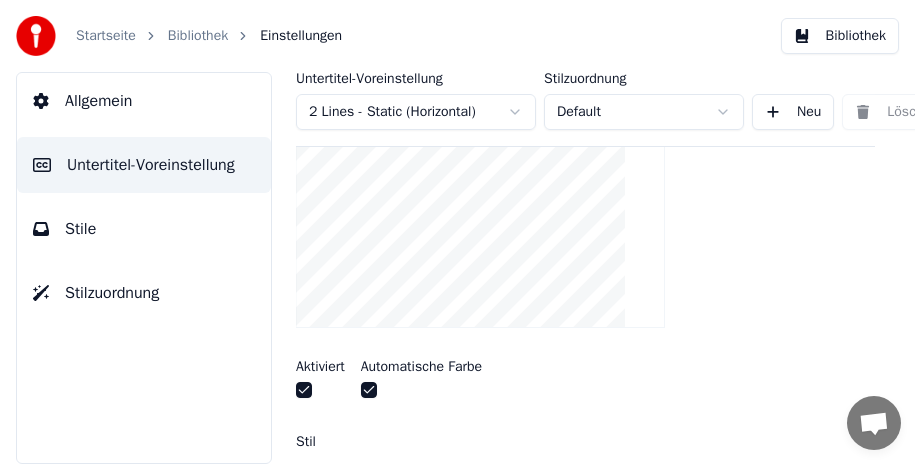 click at bounding box center (369, 390) 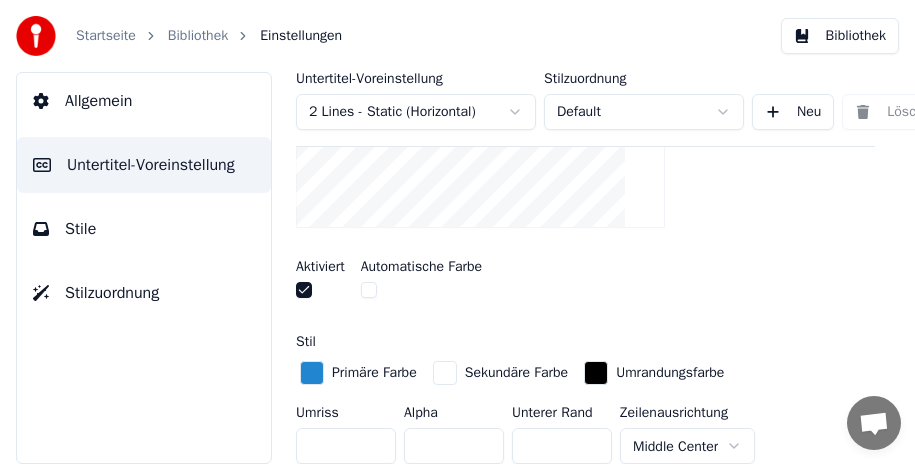 scroll, scrollTop: 300, scrollLeft: 0, axis: vertical 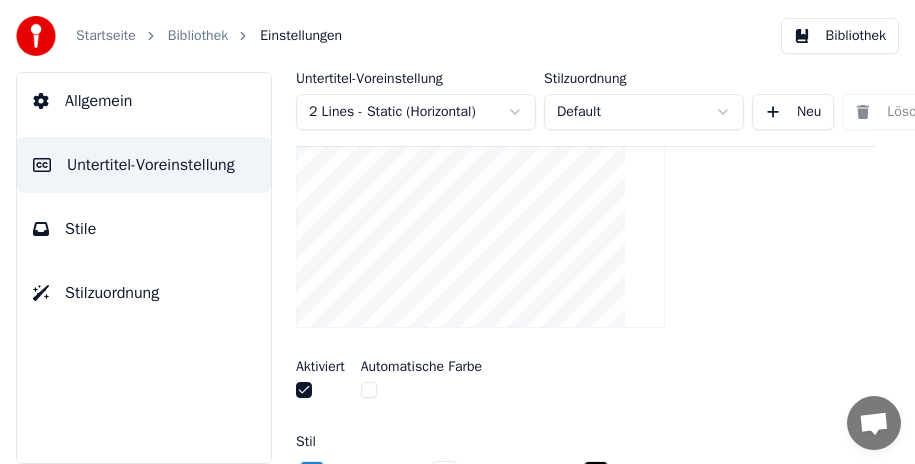 click at bounding box center [369, 390] 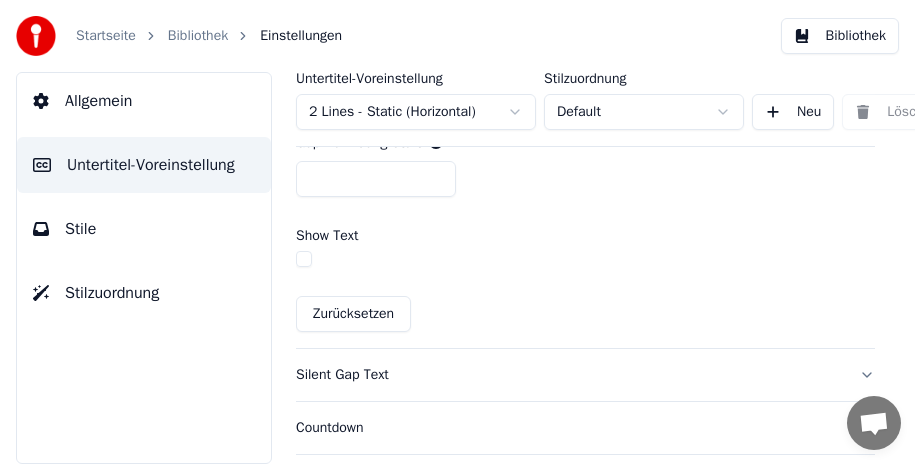 scroll, scrollTop: 1100, scrollLeft: 0, axis: vertical 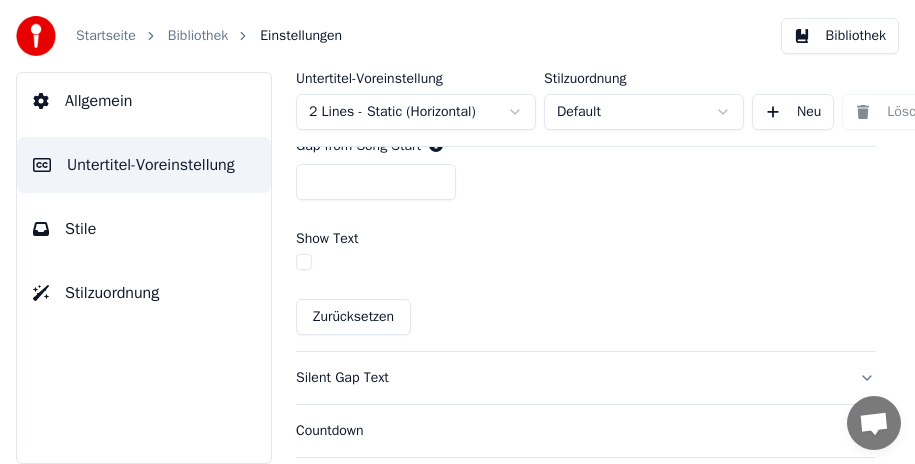 click at bounding box center (304, 262) 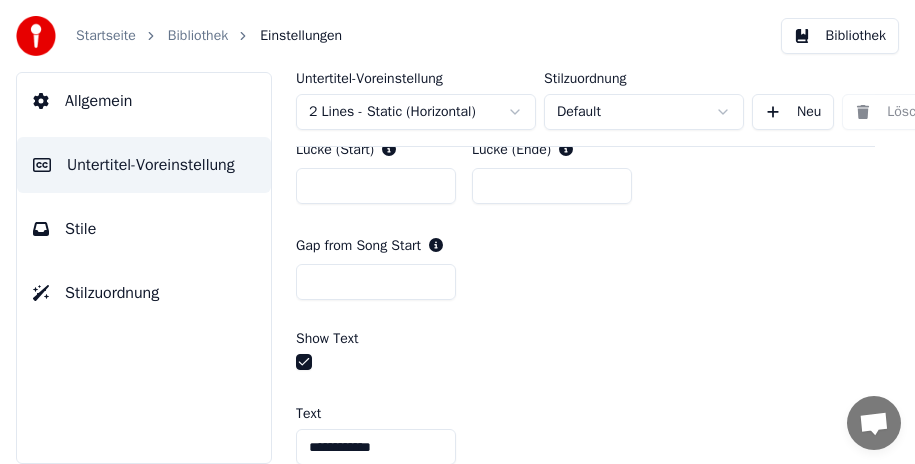 scroll, scrollTop: 1100, scrollLeft: 0, axis: vertical 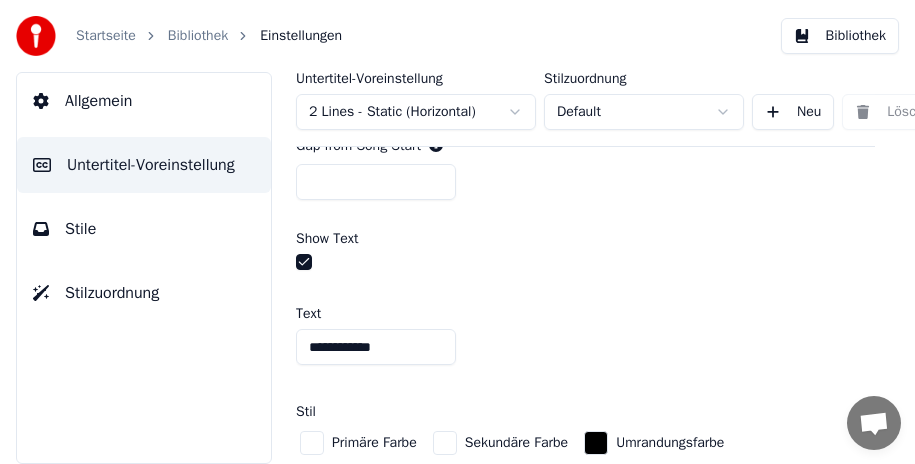 drag, startPoint x: 411, startPoint y: 343, endPoint x: 448, endPoint y: 344, distance: 37.01351 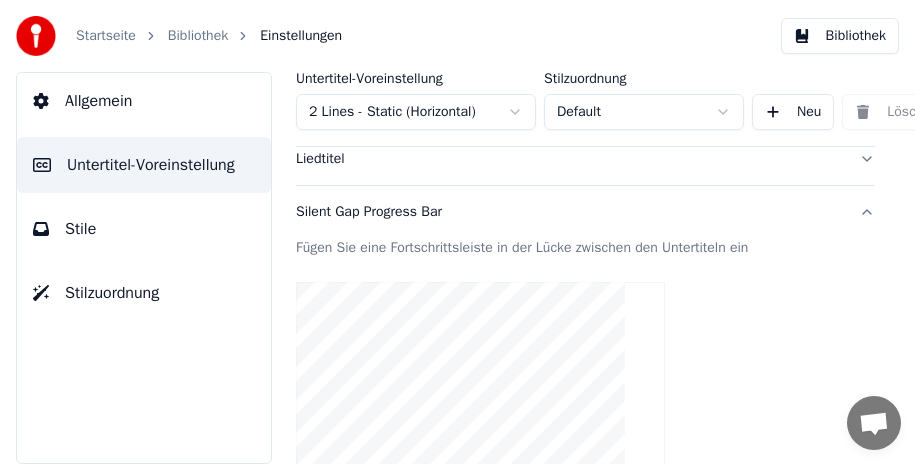 scroll, scrollTop: 100, scrollLeft: 0, axis: vertical 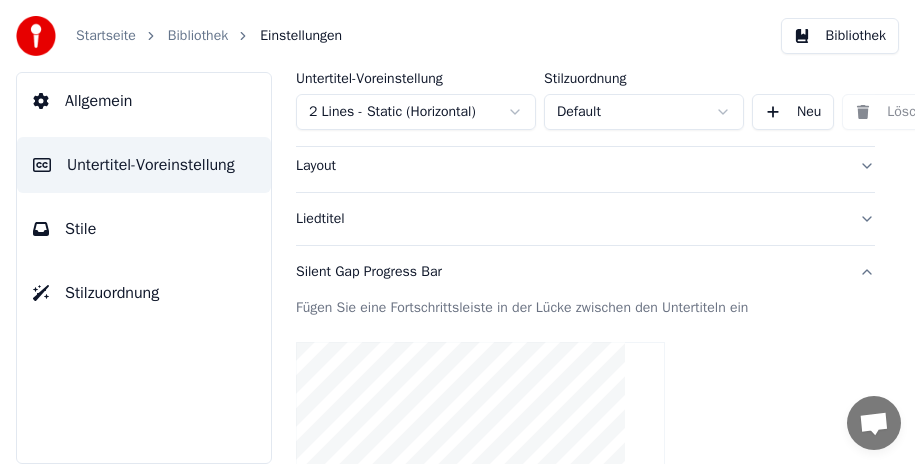 click on "Silent Gap Progress Bar" at bounding box center [585, 272] 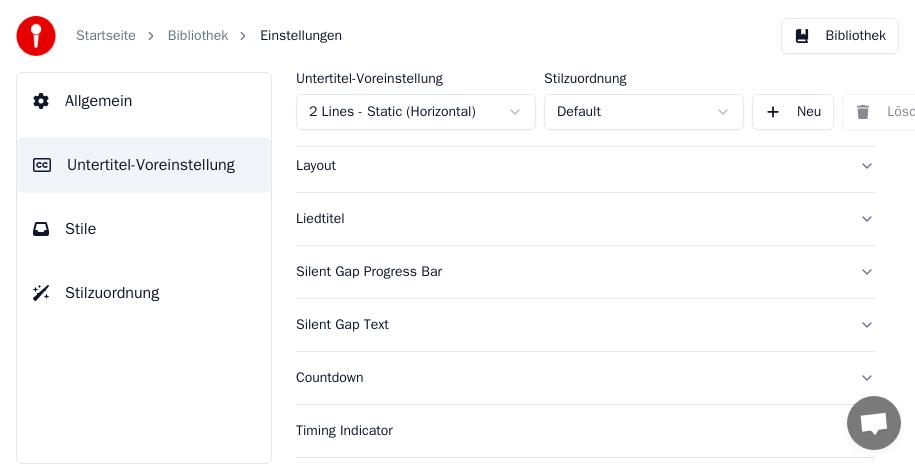 scroll, scrollTop: 200, scrollLeft: 0, axis: vertical 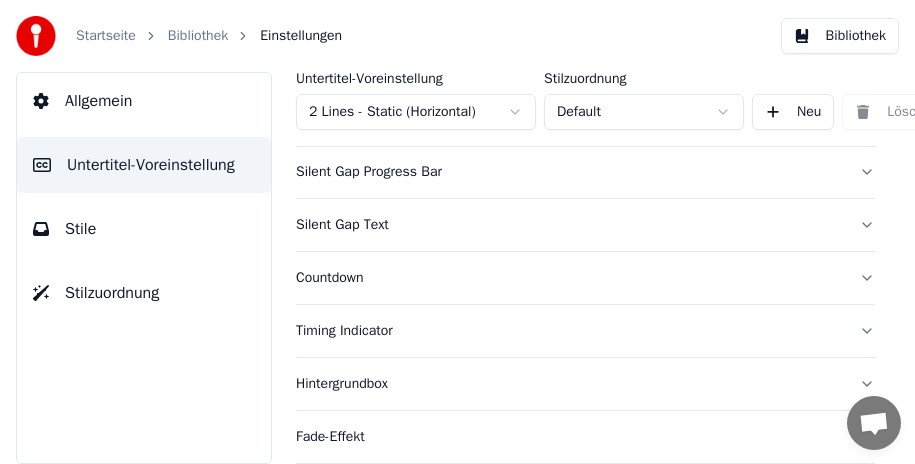 click on "Silent Gap Text" at bounding box center (585, 225) 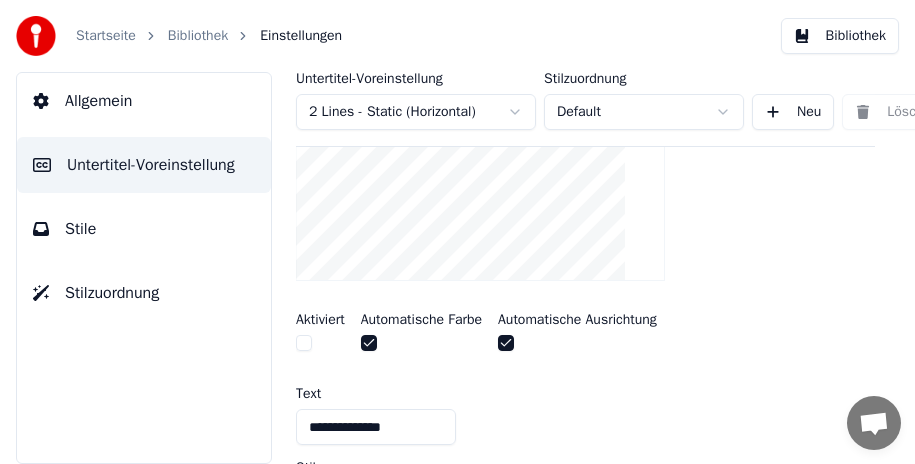scroll, scrollTop: 500, scrollLeft: 0, axis: vertical 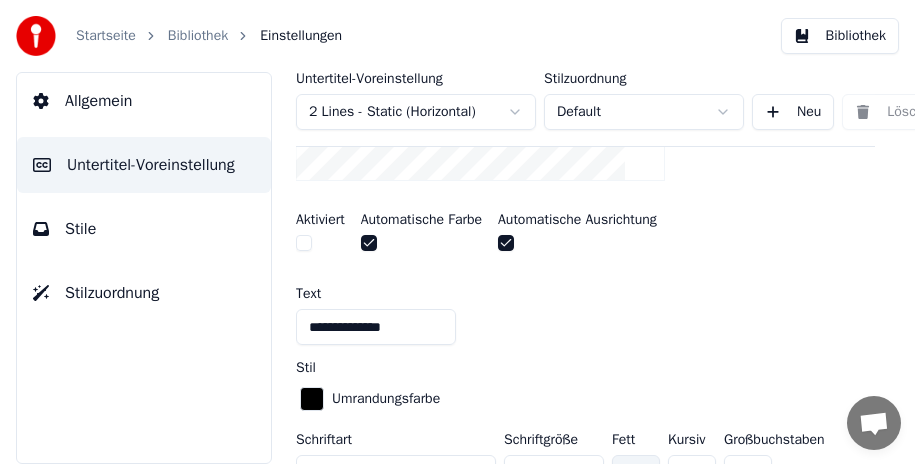 click on "**********" at bounding box center (376, 327) 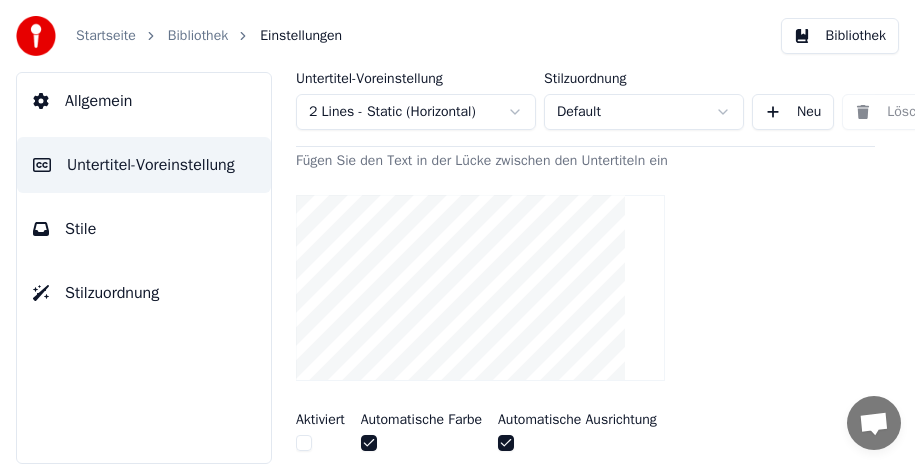scroll, scrollTop: 400, scrollLeft: 0, axis: vertical 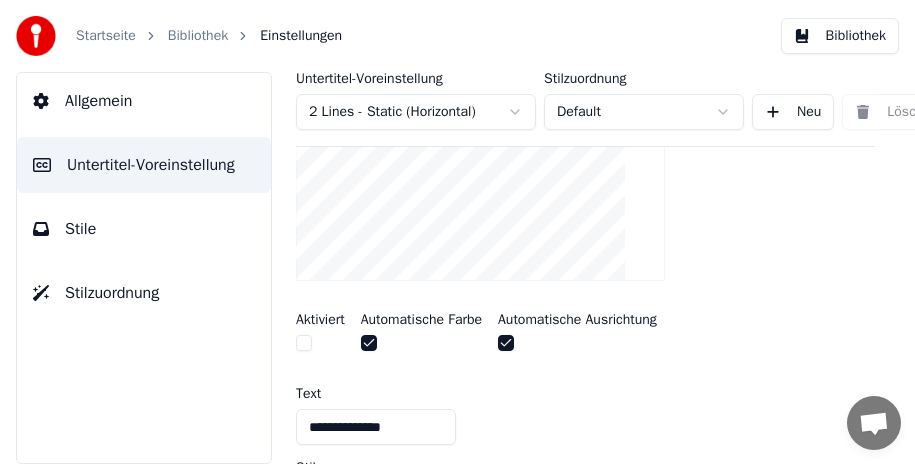 click at bounding box center (304, 343) 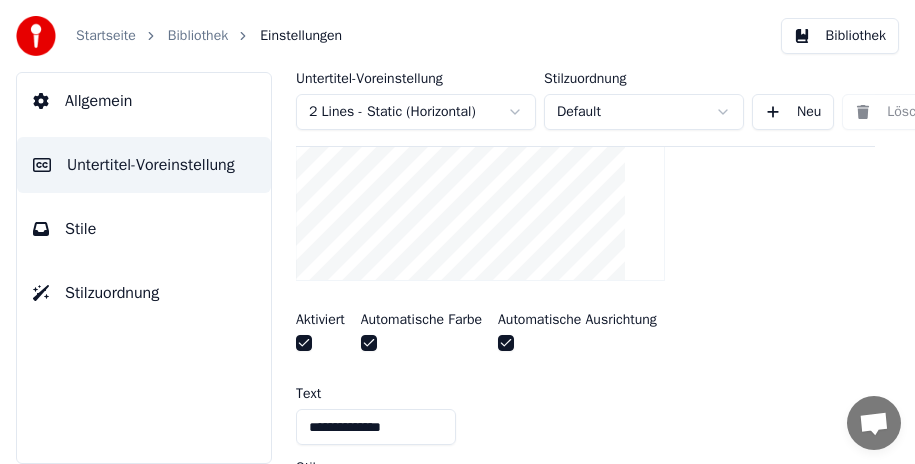 scroll, scrollTop: 500, scrollLeft: 0, axis: vertical 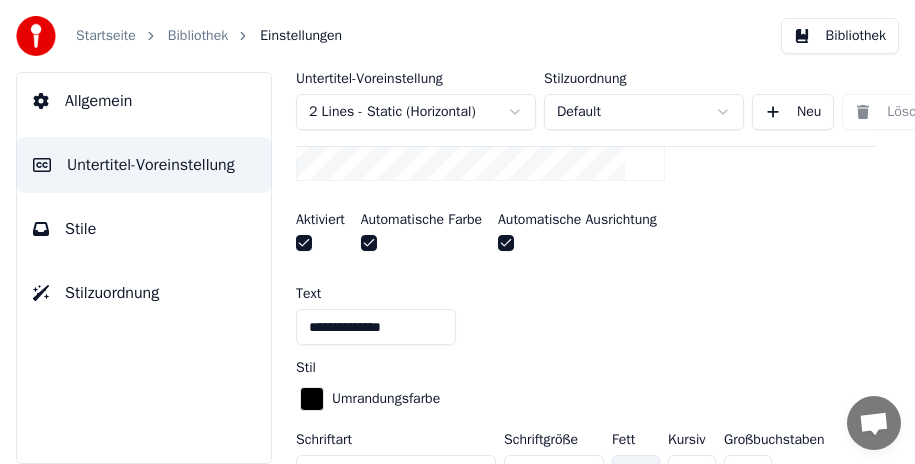 click at bounding box center [304, 243] 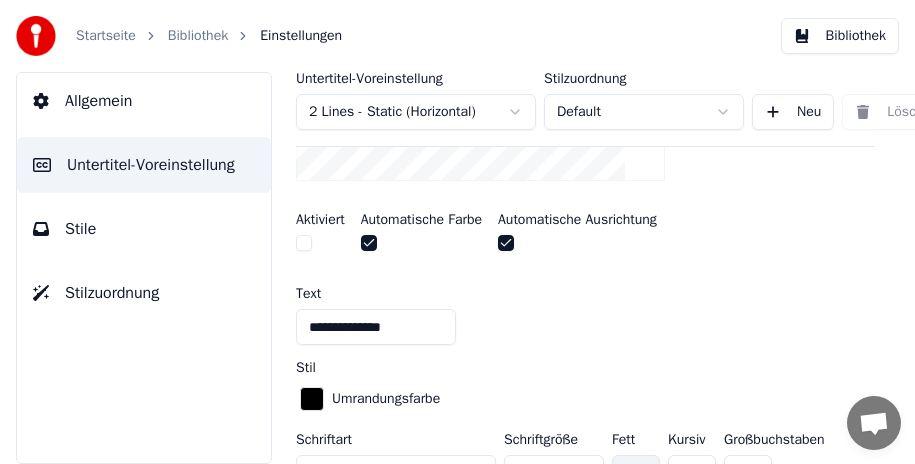 click at bounding box center (304, 243) 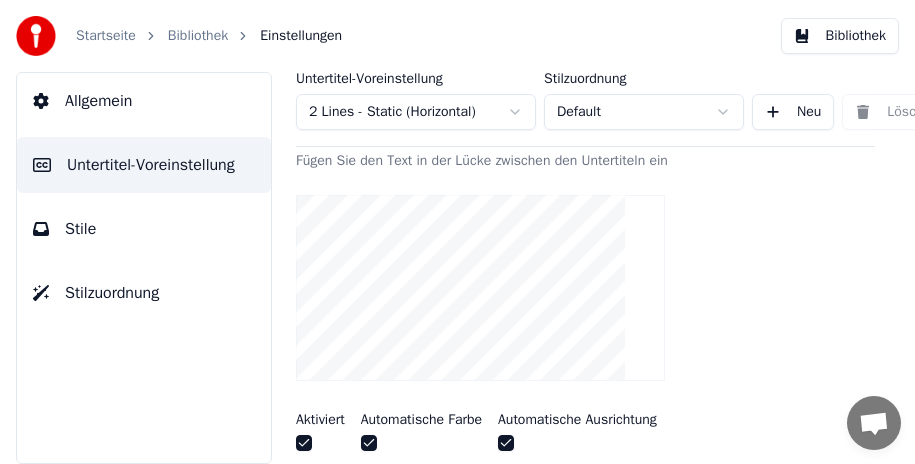 scroll, scrollTop: 400, scrollLeft: 0, axis: vertical 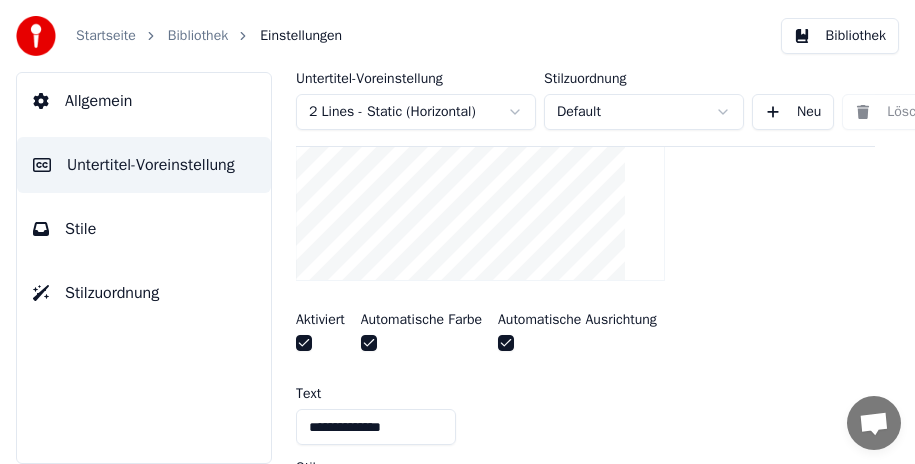 click at bounding box center [304, 343] 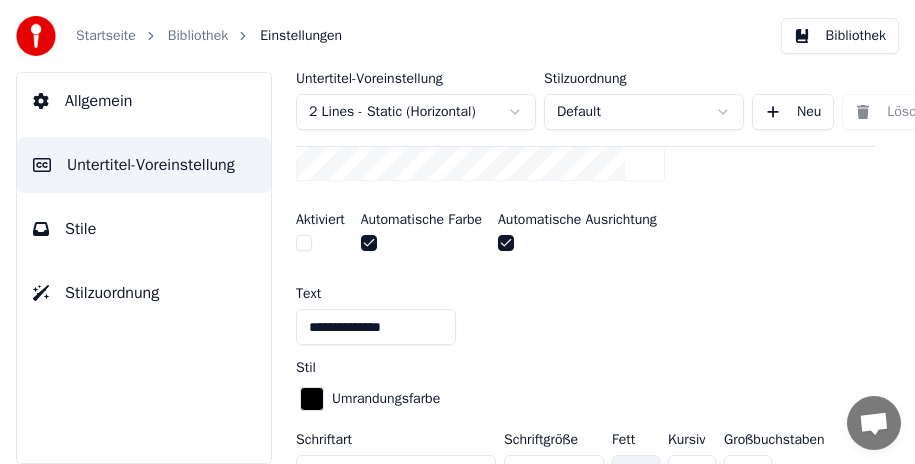 scroll, scrollTop: 600, scrollLeft: 0, axis: vertical 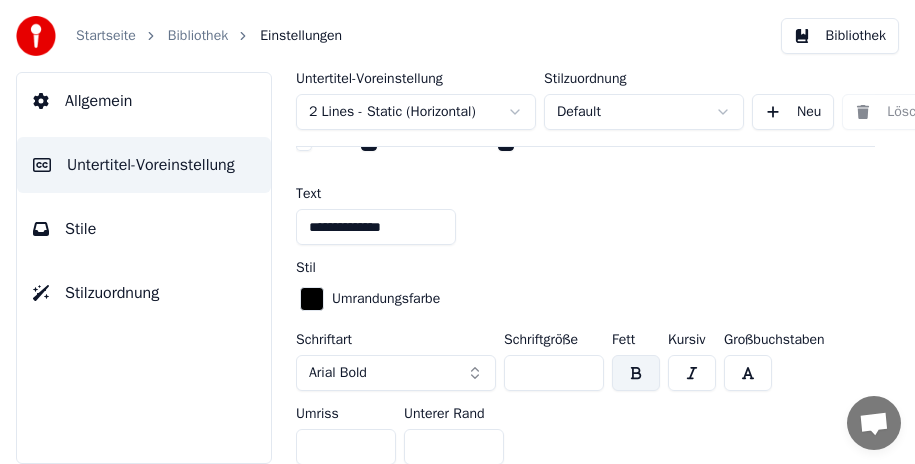 click on "Arial Bold" at bounding box center [396, 373] 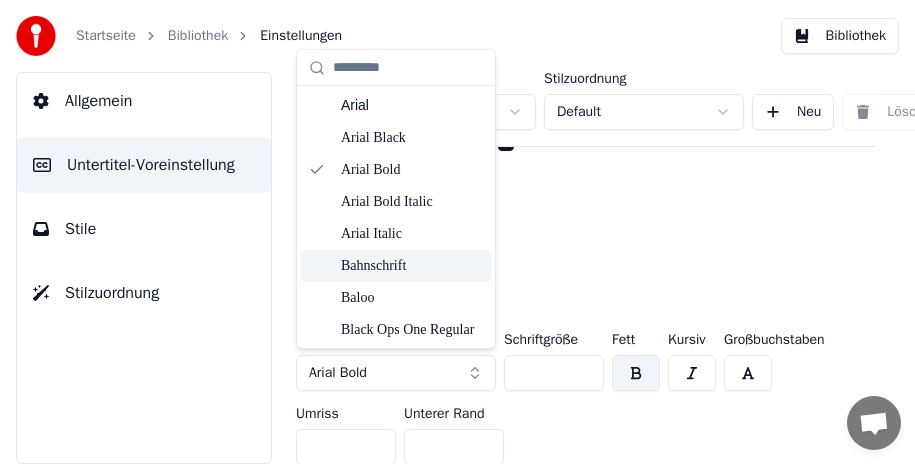 click on "Bahnschrift" at bounding box center (412, 266) 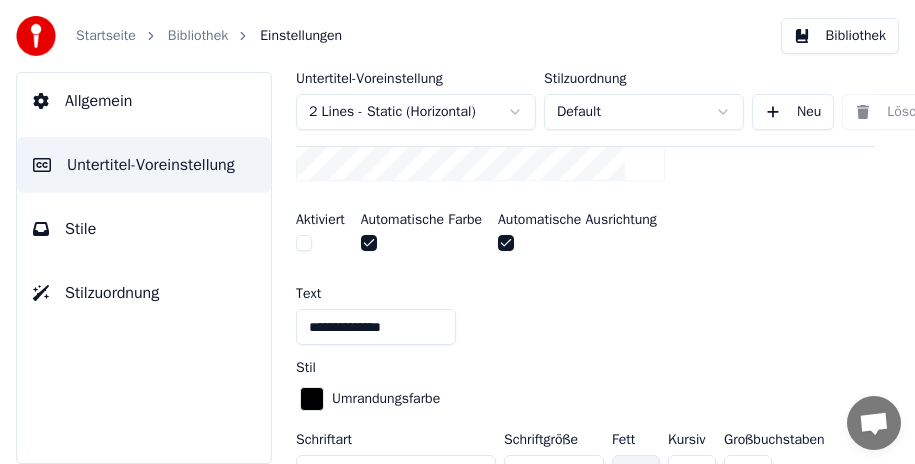 scroll, scrollTop: 600, scrollLeft: 0, axis: vertical 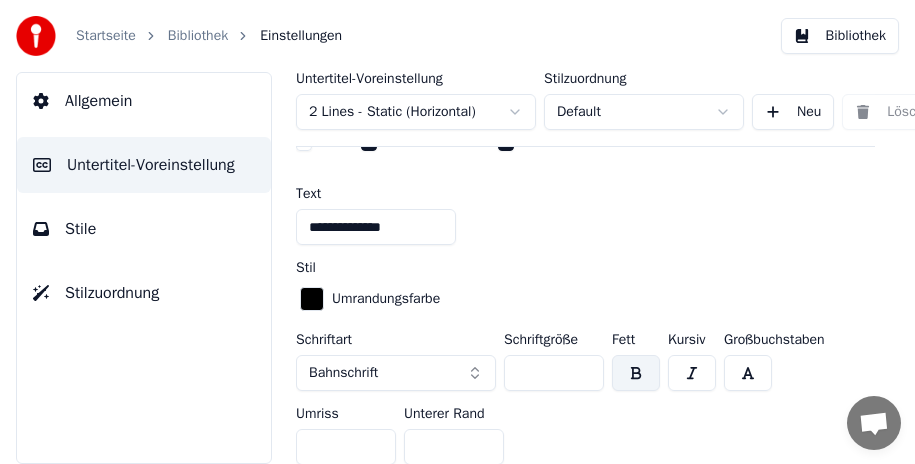 click on "Bahnschrift" at bounding box center (343, 373) 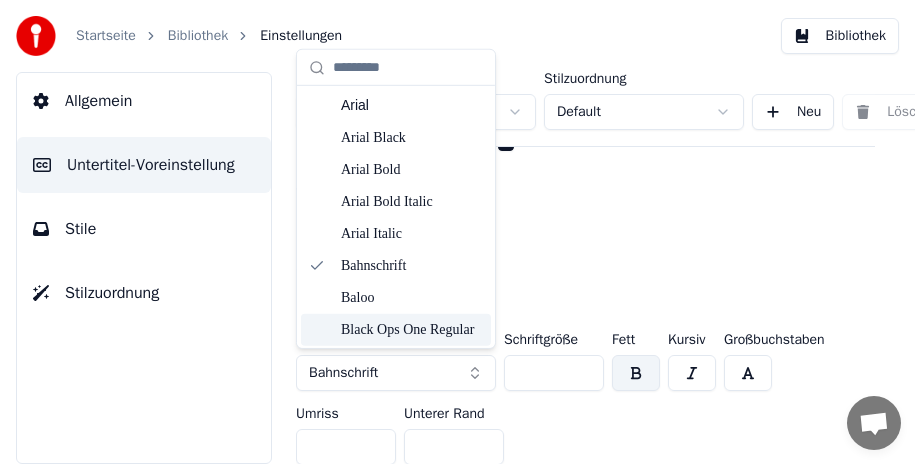 click on "Black Ops One Regular" at bounding box center (412, 330) 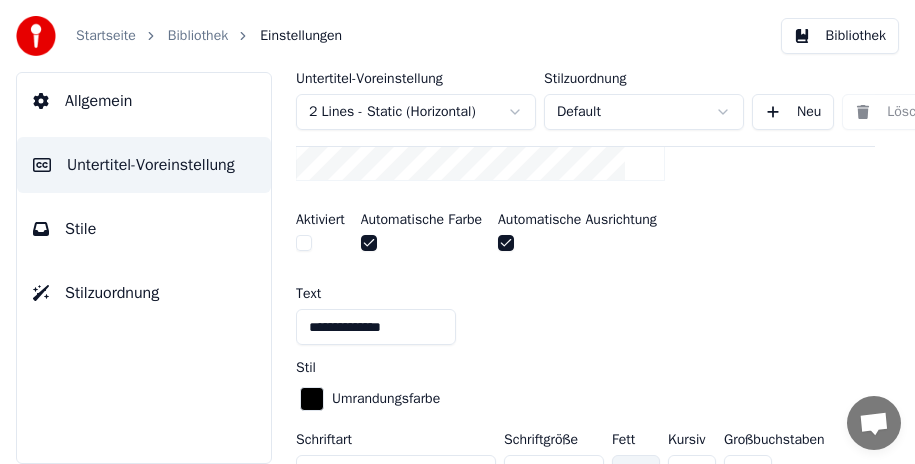 scroll, scrollTop: 600, scrollLeft: 0, axis: vertical 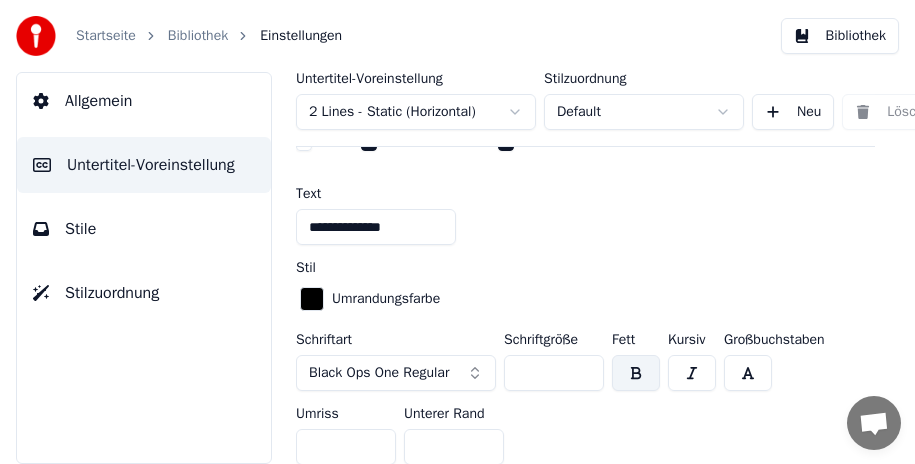 click on "Black Ops One Regular" at bounding box center [379, 373] 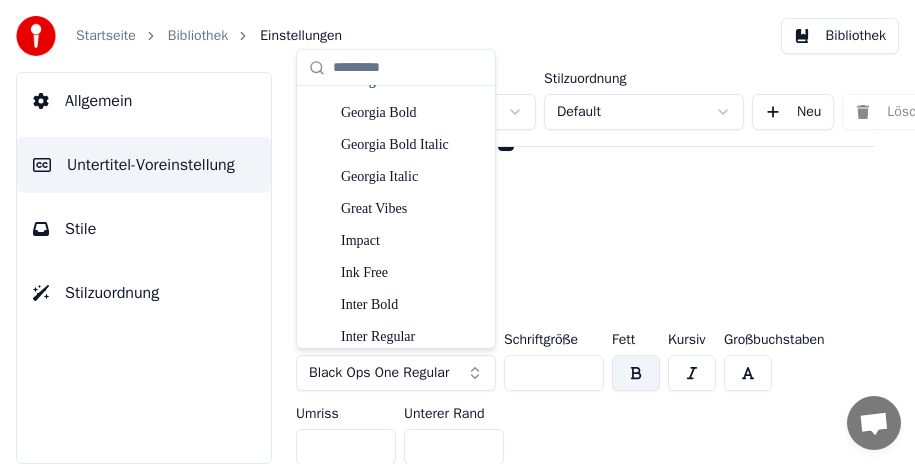 scroll, scrollTop: 2200, scrollLeft: 0, axis: vertical 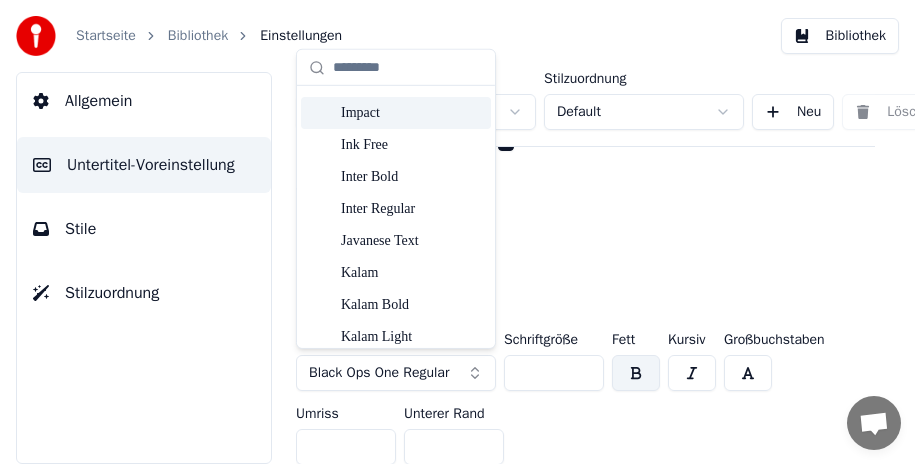 click on "Impact" at bounding box center (396, 113) 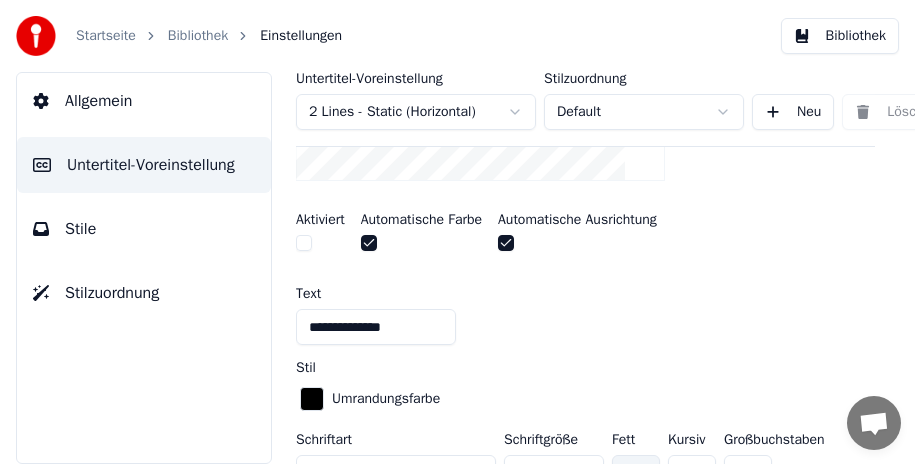 scroll, scrollTop: 600, scrollLeft: 0, axis: vertical 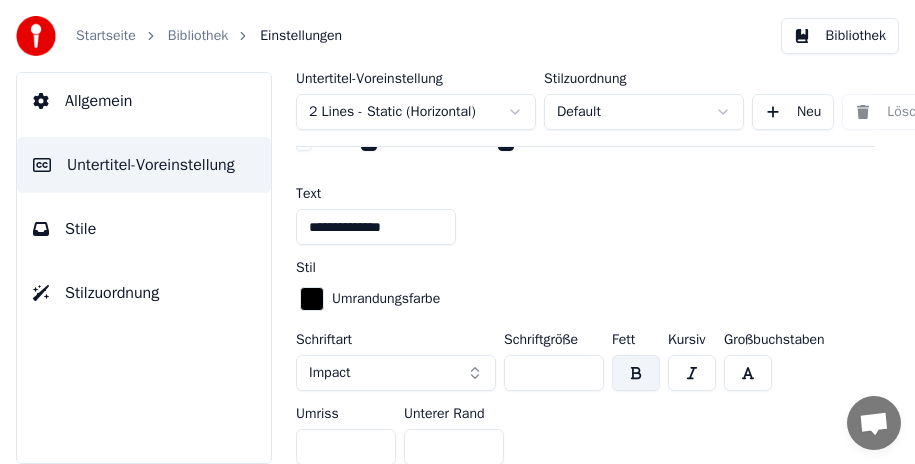 click on "Impact" at bounding box center (396, 373) 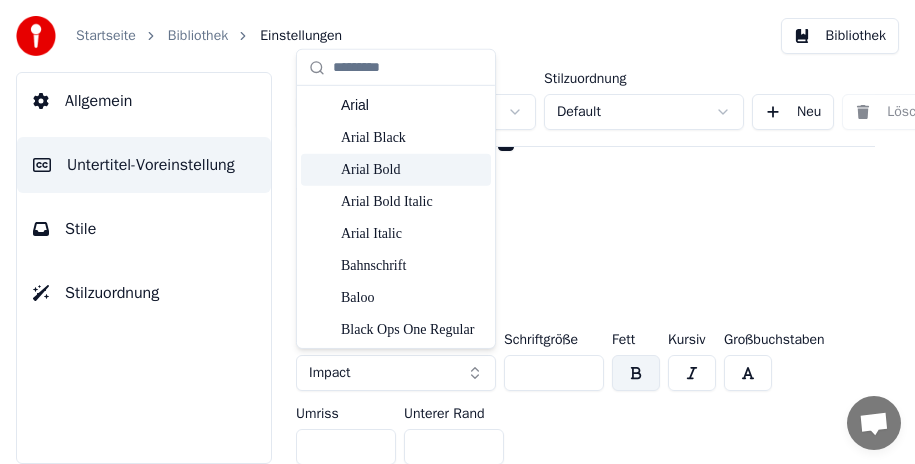 click on "Arial Bold" at bounding box center (412, 170) 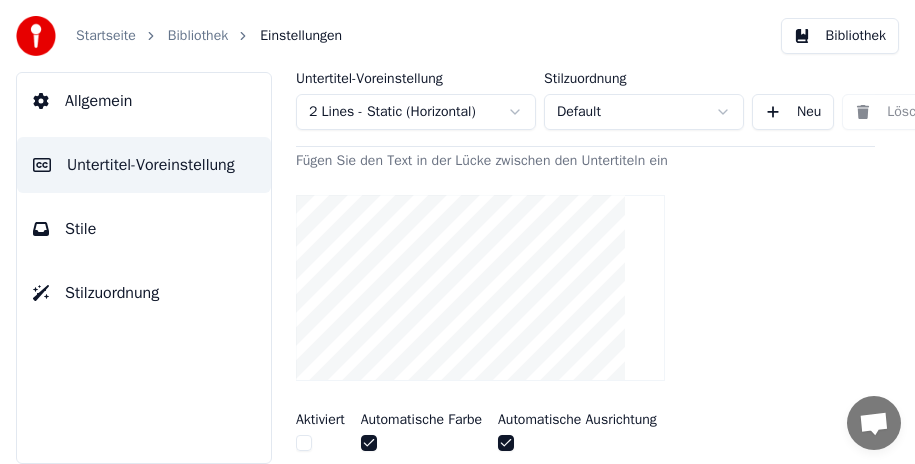 scroll, scrollTop: 200, scrollLeft: 0, axis: vertical 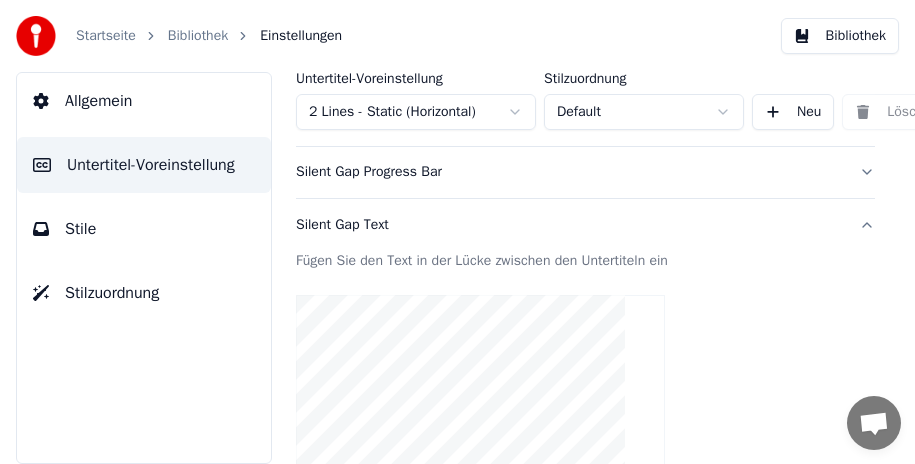 click on "Silent Gap Text" at bounding box center (585, 225) 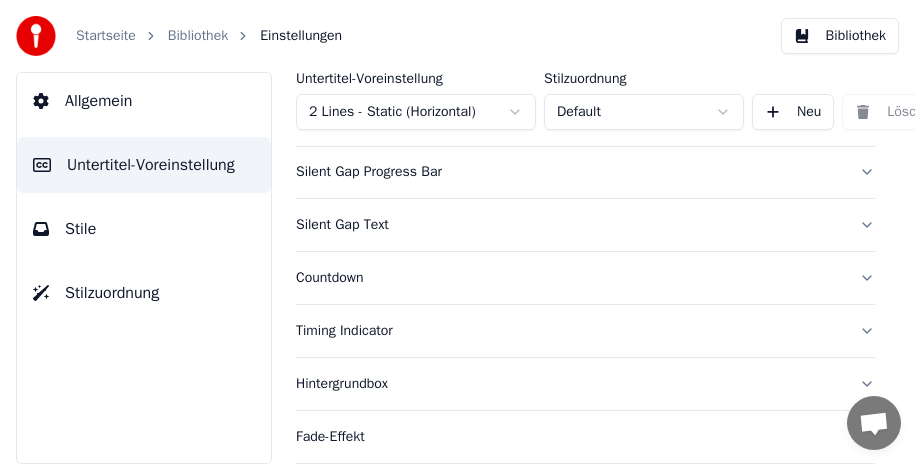 click on "Countdown" at bounding box center [585, 278] 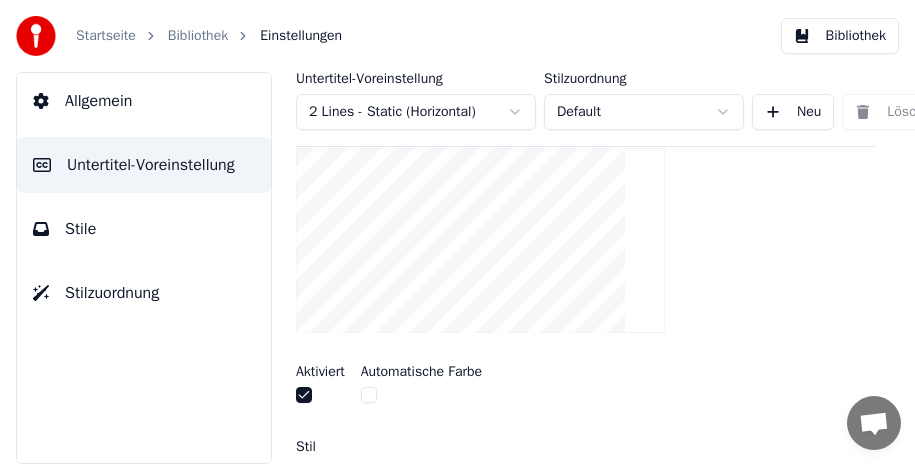 scroll, scrollTop: 200, scrollLeft: 0, axis: vertical 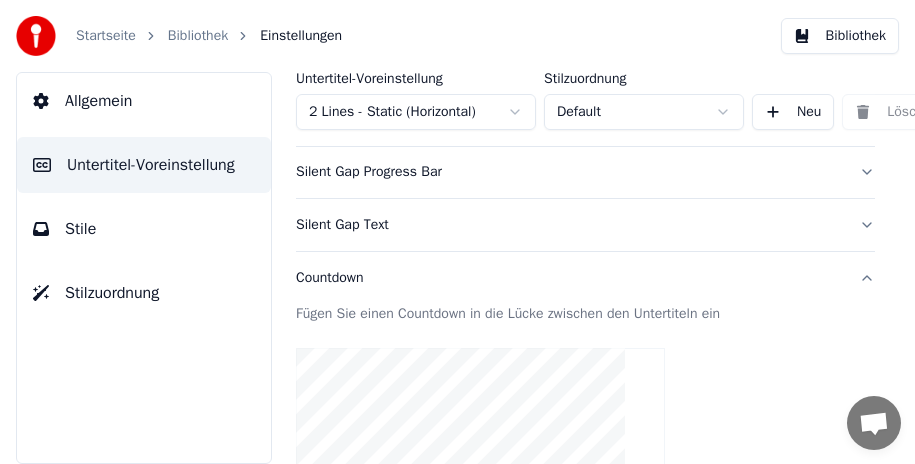 click on "Countdown" at bounding box center [585, 278] 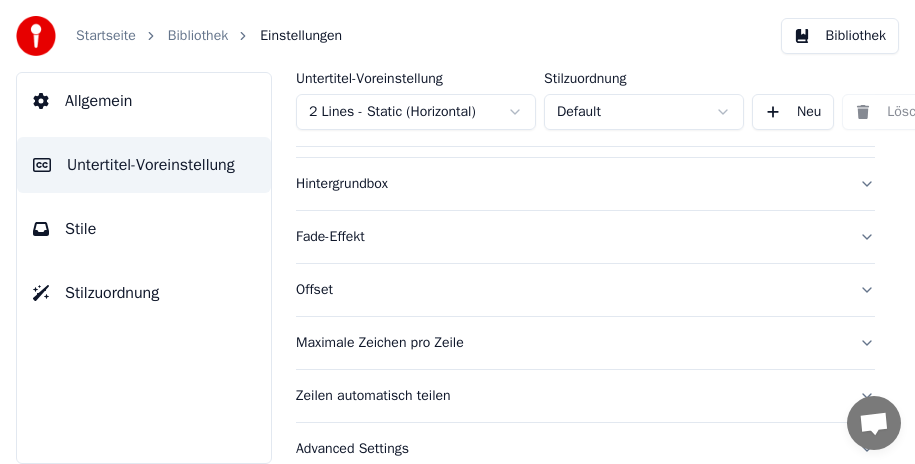 scroll, scrollTop: 300, scrollLeft: 0, axis: vertical 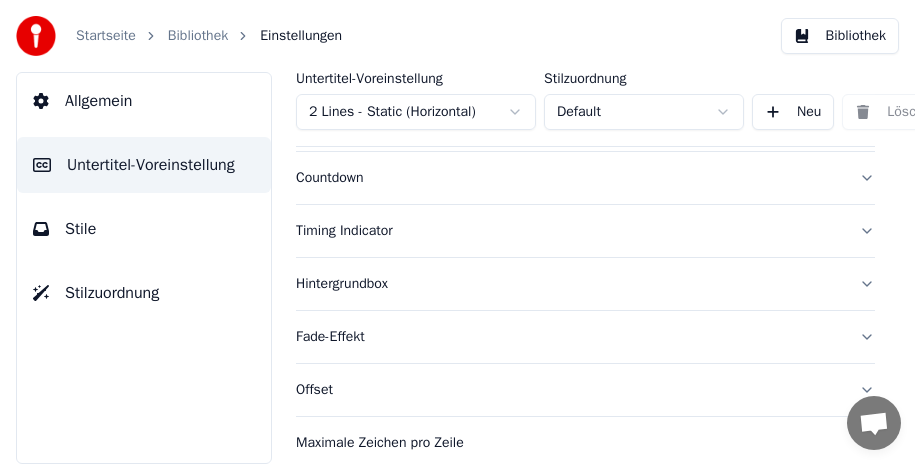 click on "Timing Indicator" at bounding box center [585, 231] 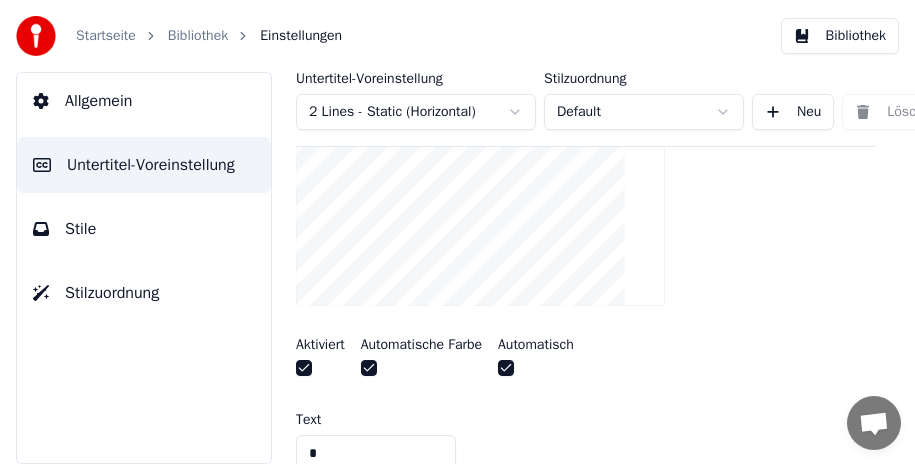 scroll, scrollTop: 600, scrollLeft: 0, axis: vertical 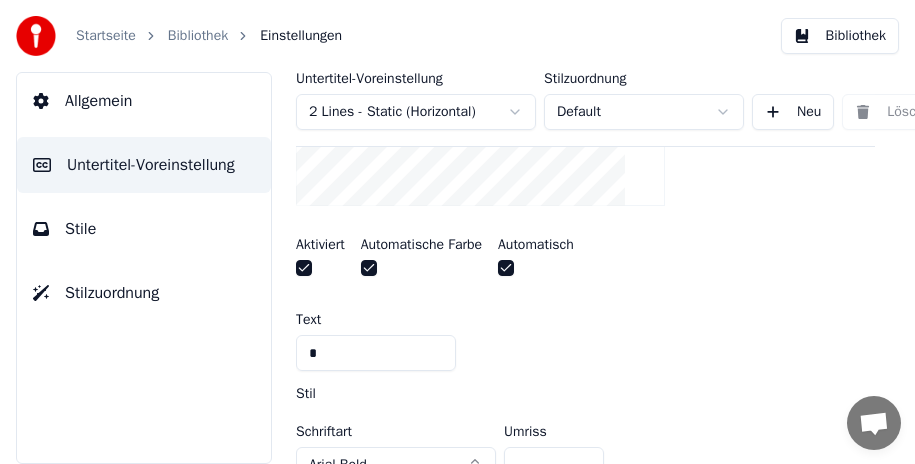 click on "*" at bounding box center (376, 353) 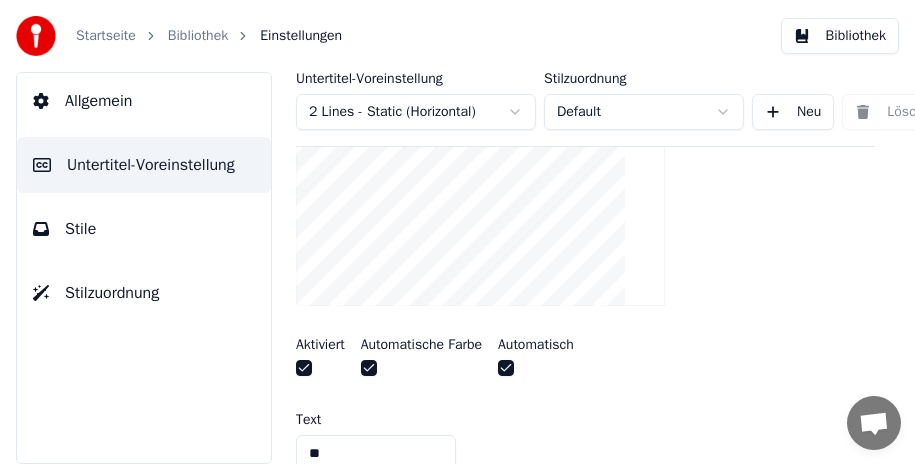 scroll, scrollTop: 400, scrollLeft: 0, axis: vertical 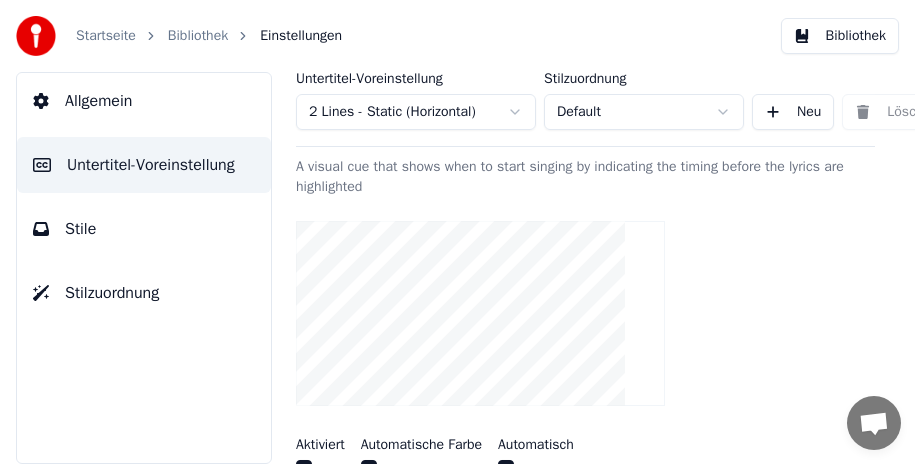 type on "**" 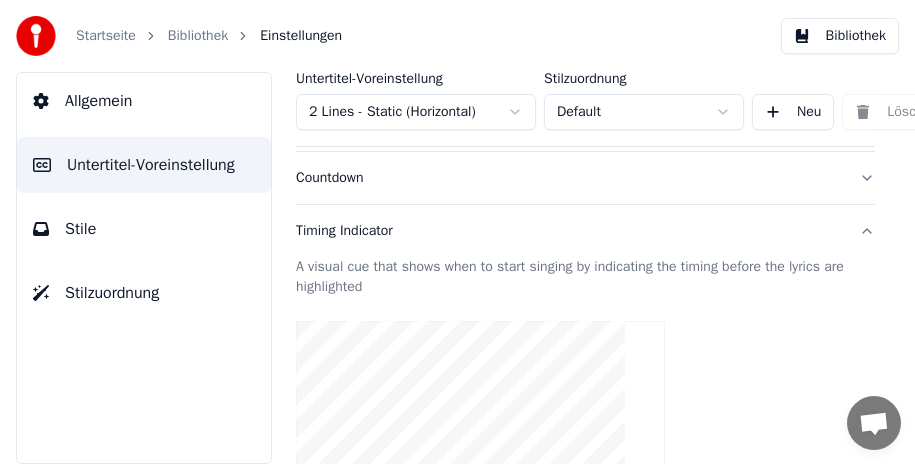 click on "Timing Indicator" at bounding box center (585, 231) 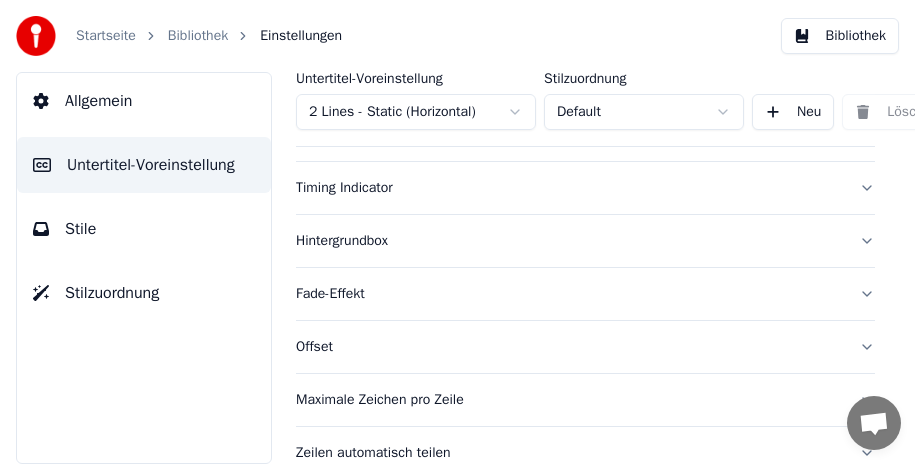 scroll, scrollTop: 243, scrollLeft: 0, axis: vertical 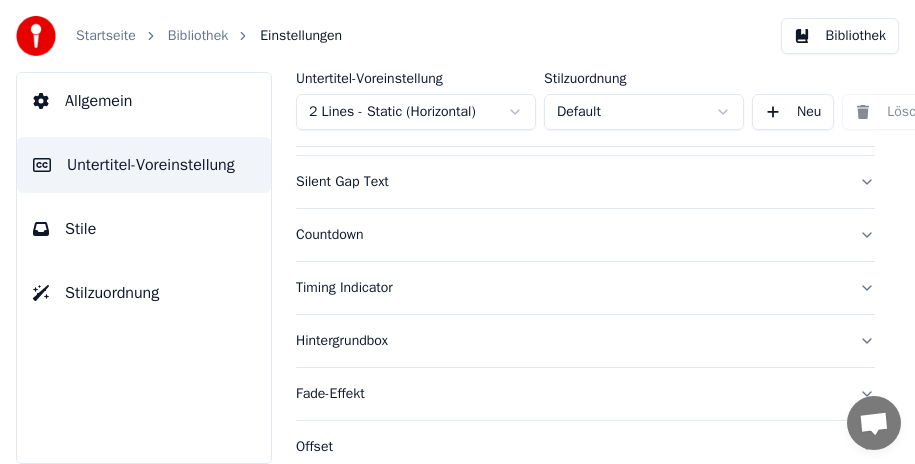 click on "Countdown" at bounding box center (585, 235) 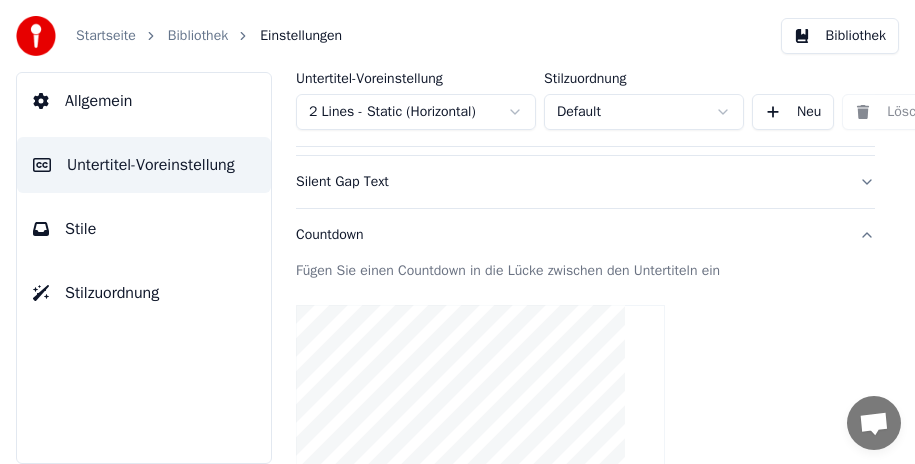 click on "Countdown" at bounding box center (585, 235) 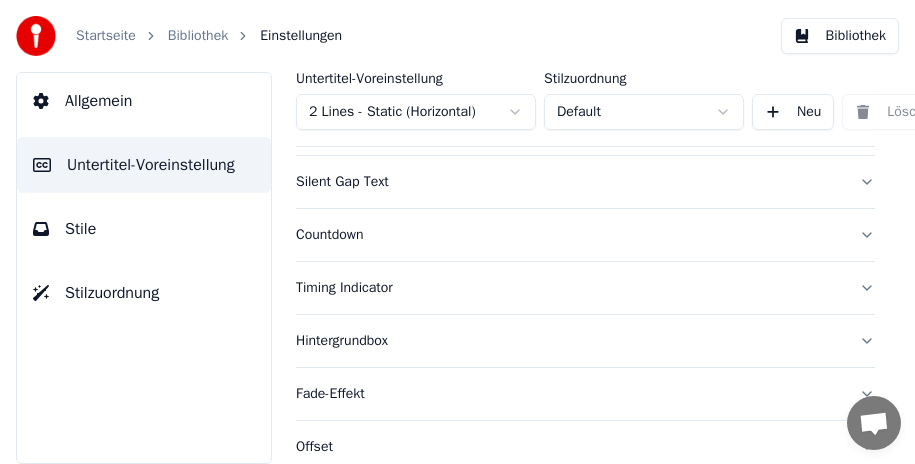 click on "Timing Indicator" at bounding box center (585, 288) 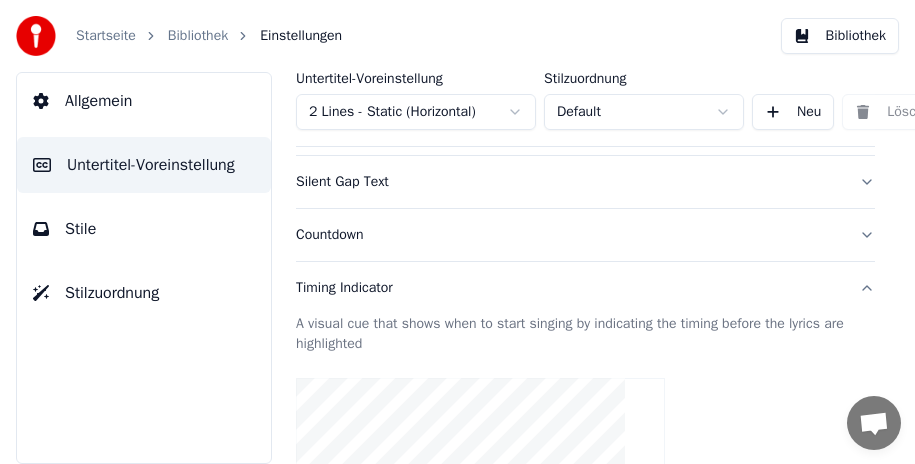 scroll, scrollTop: 343, scrollLeft: 0, axis: vertical 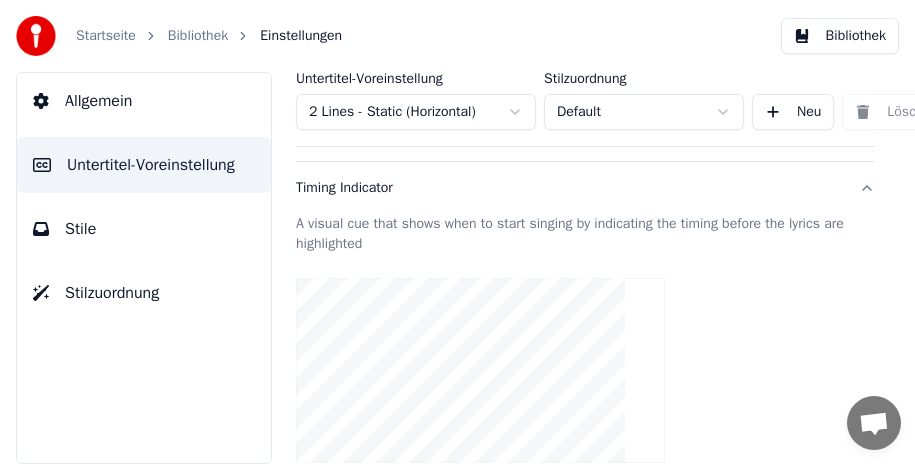click on "Timing Indicator" at bounding box center (585, 188) 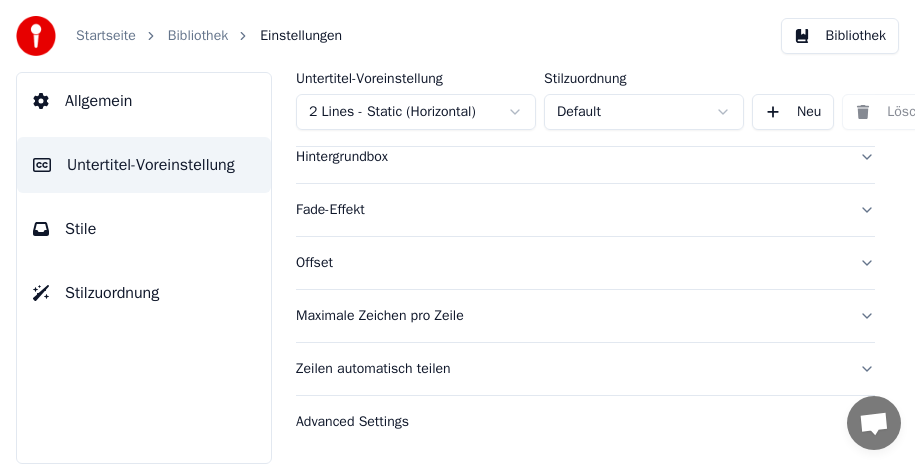 scroll, scrollTop: 343, scrollLeft: 0, axis: vertical 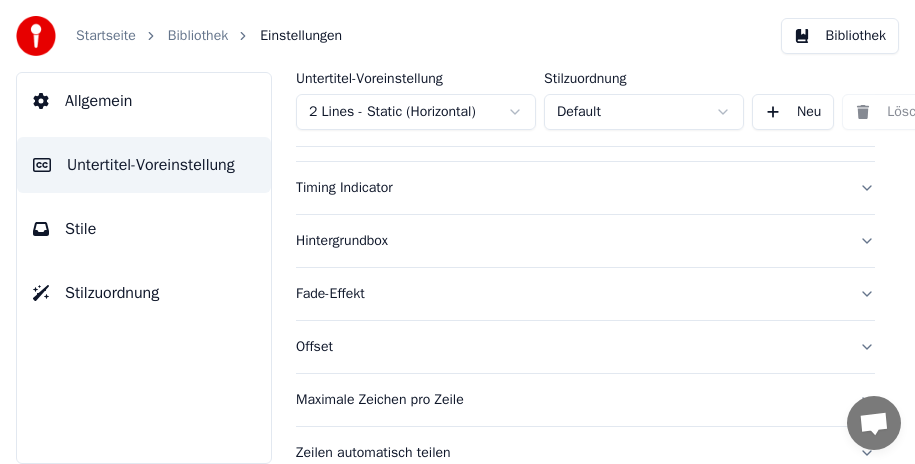 click on "Hintergrundbox" at bounding box center [585, 241] 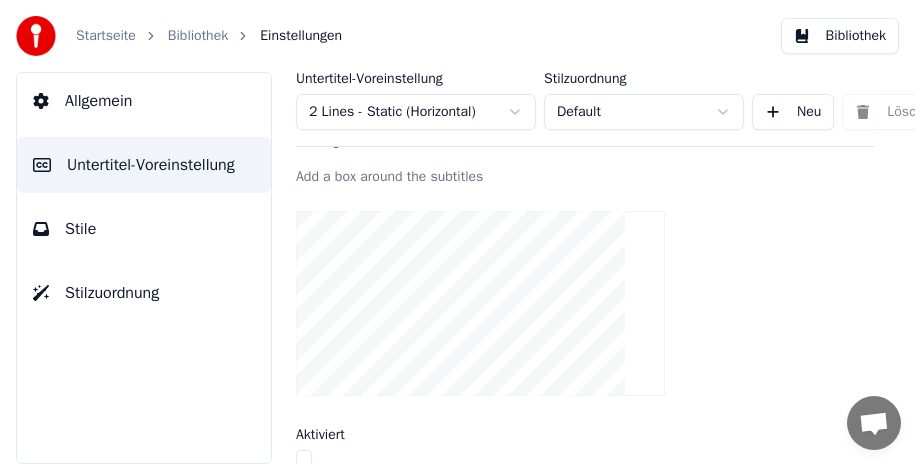 scroll, scrollTop: 543, scrollLeft: 0, axis: vertical 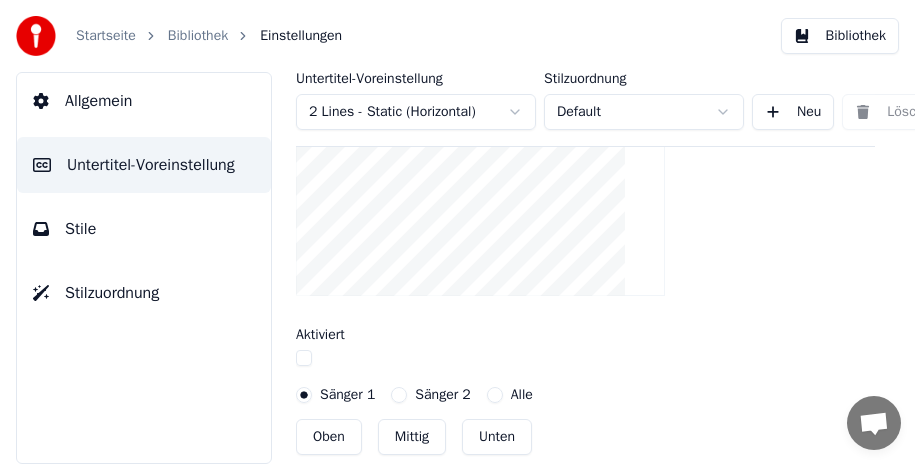 click at bounding box center [304, 358] 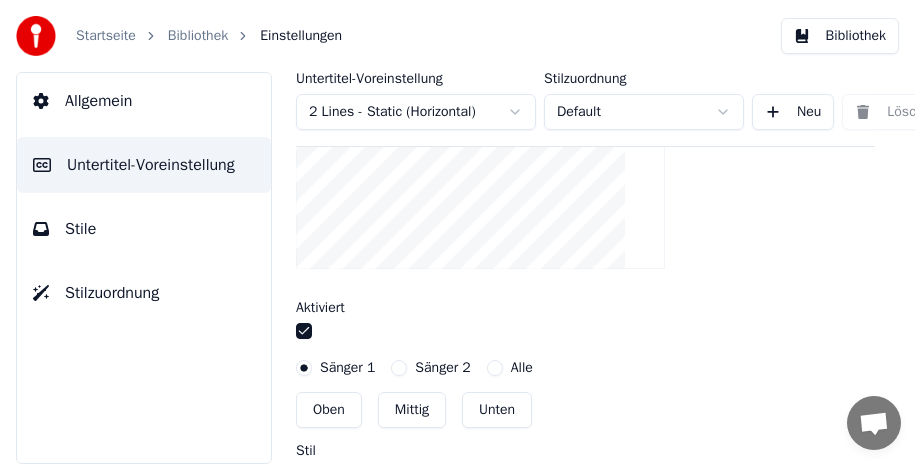 scroll, scrollTop: 543, scrollLeft: 0, axis: vertical 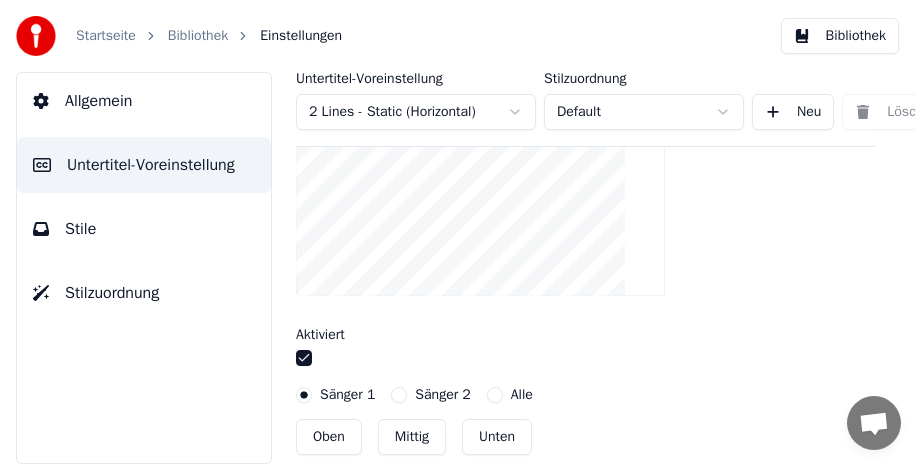 click at bounding box center (304, 358) 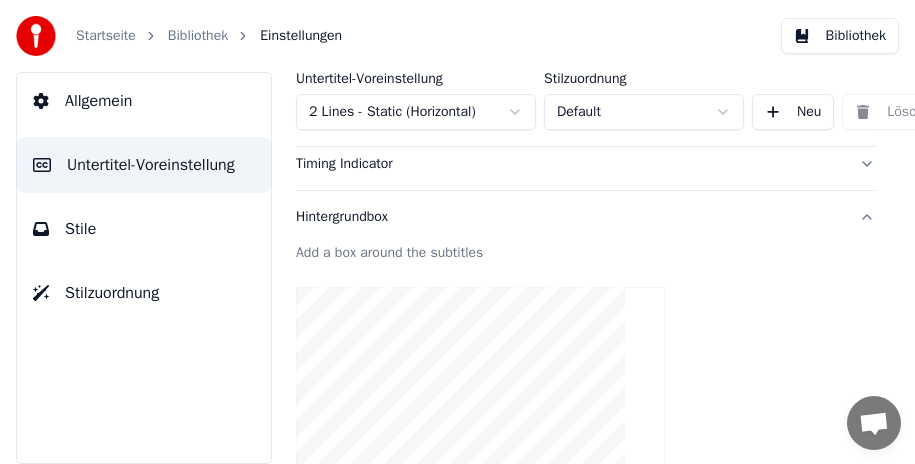 scroll, scrollTop: 343, scrollLeft: 0, axis: vertical 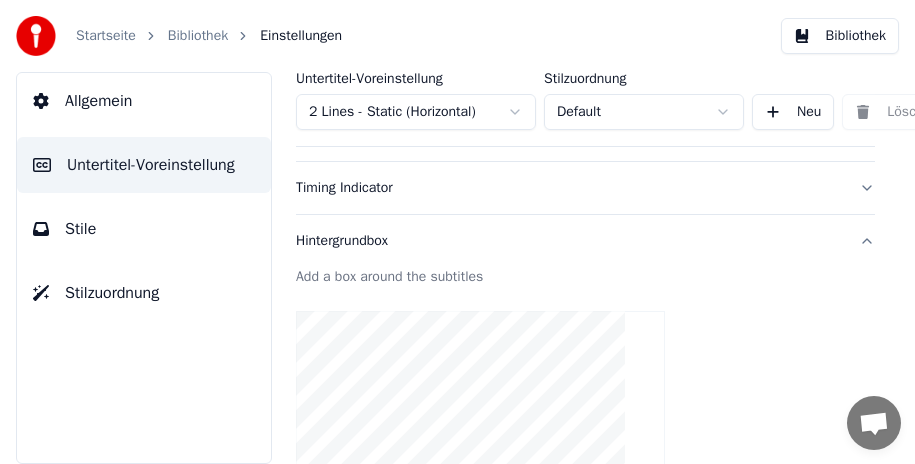 click on "Hintergrundbox" at bounding box center [585, 241] 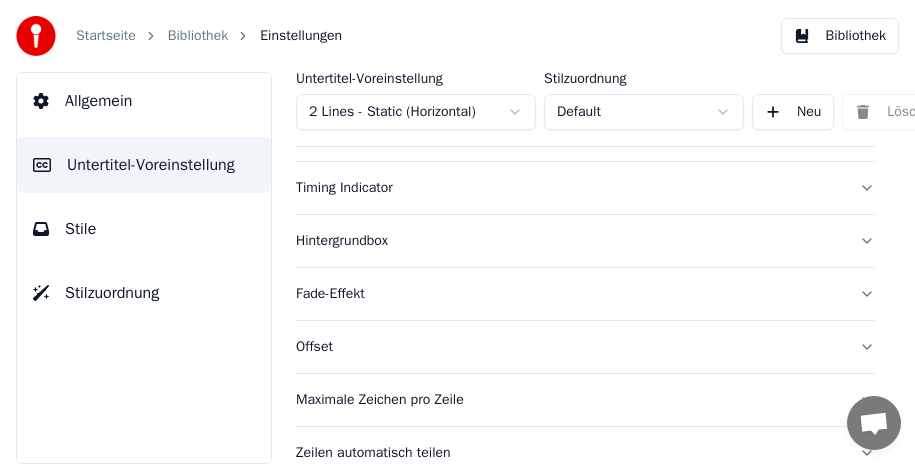 click on "Fade-Effekt" at bounding box center (585, 294) 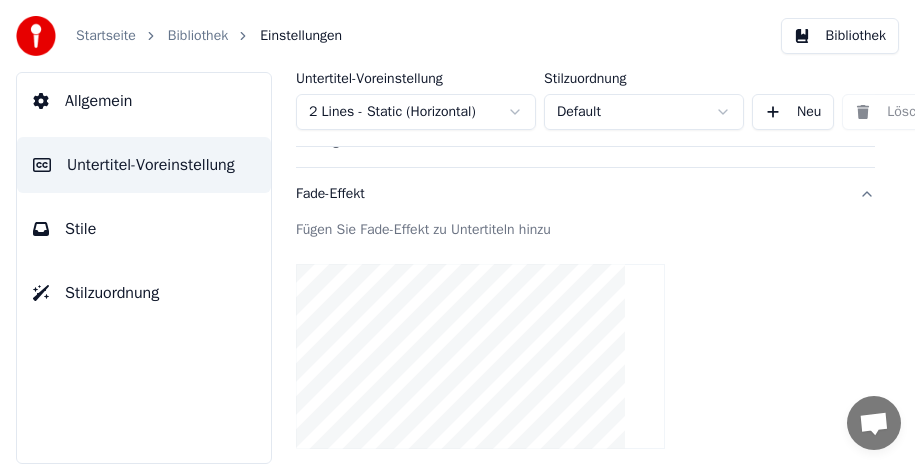 scroll, scrollTop: 543, scrollLeft: 0, axis: vertical 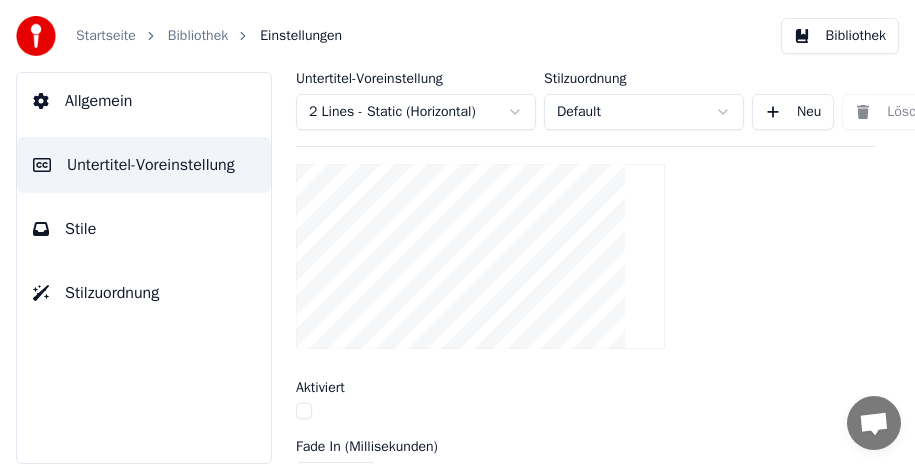 click at bounding box center (304, 411) 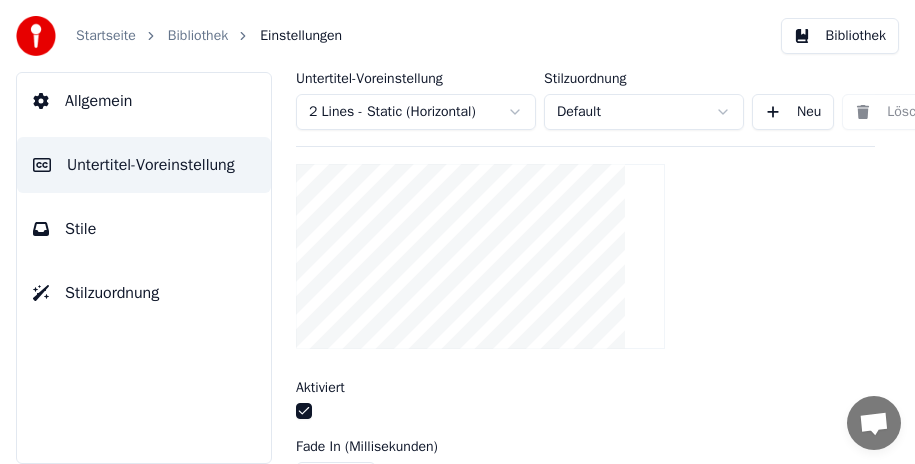 click at bounding box center [304, 411] 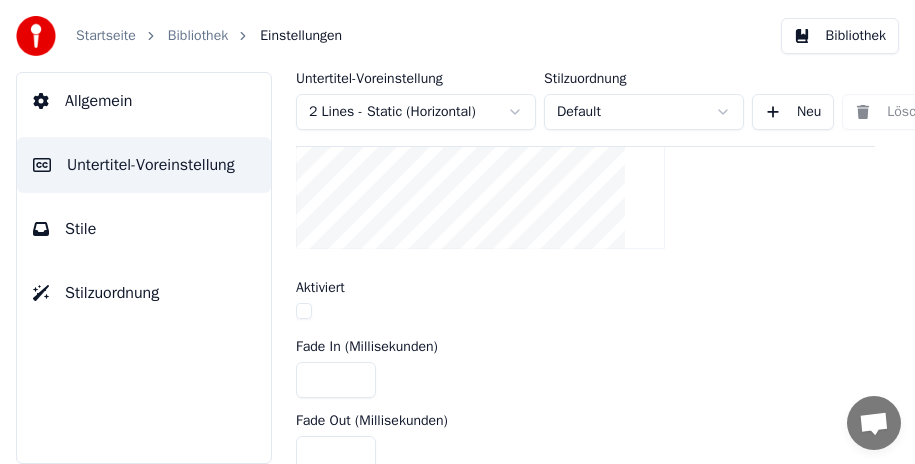 scroll, scrollTop: 343, scrollLeft: 0, axis: vertical 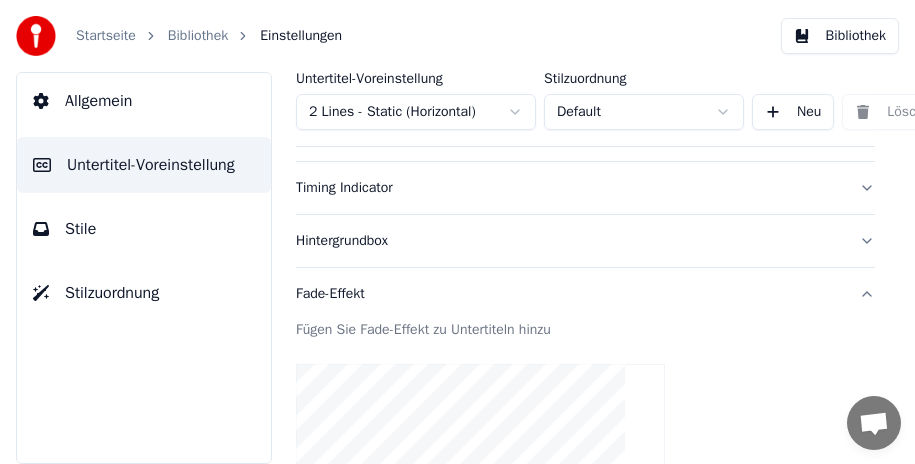 click on "Fade-Effekt" at bounding box center [585, 294] 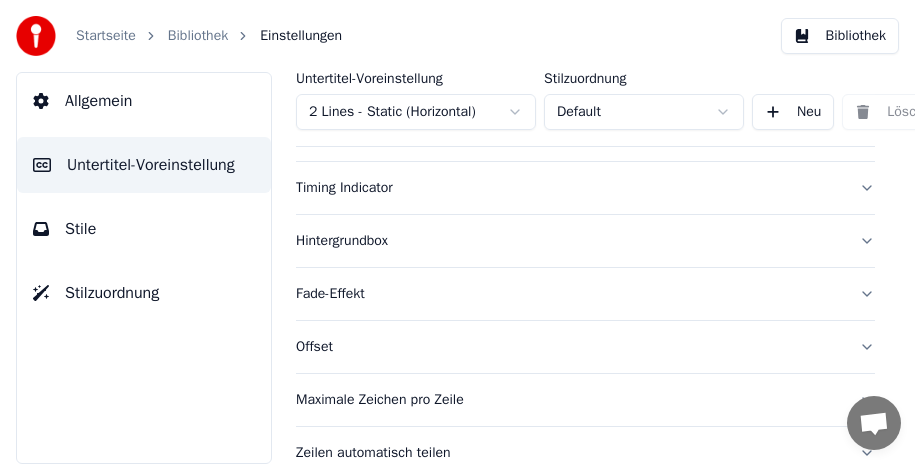 scroll, scrollTop: 443, scrollLeft: 0, axis: vertical 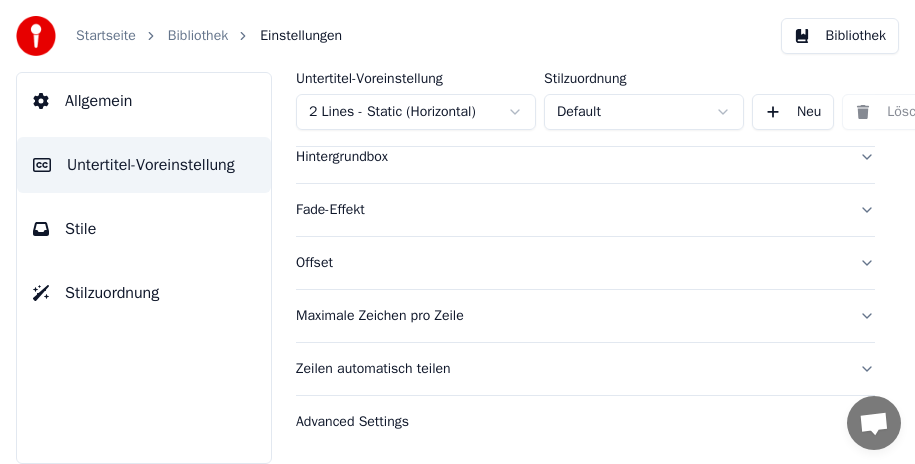 click on "Offset" at bounding box center (585, 263) 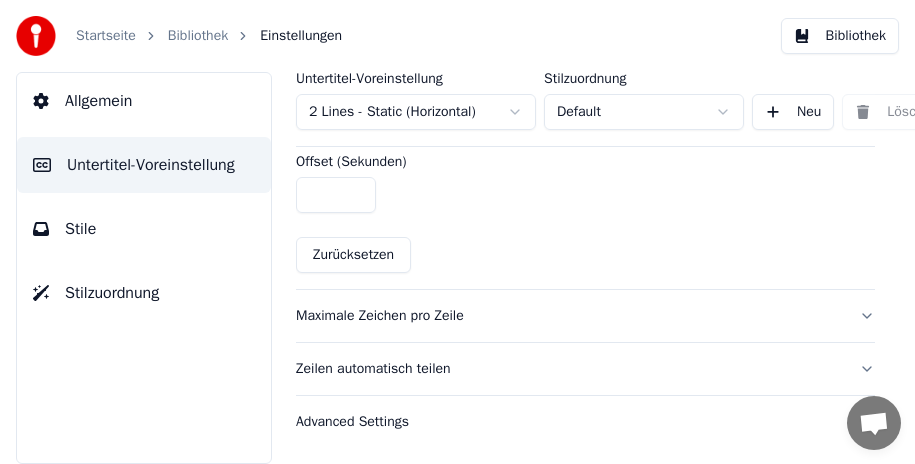 scroll, scrollTop: 379, scrollLeft: 0, axis: vertical 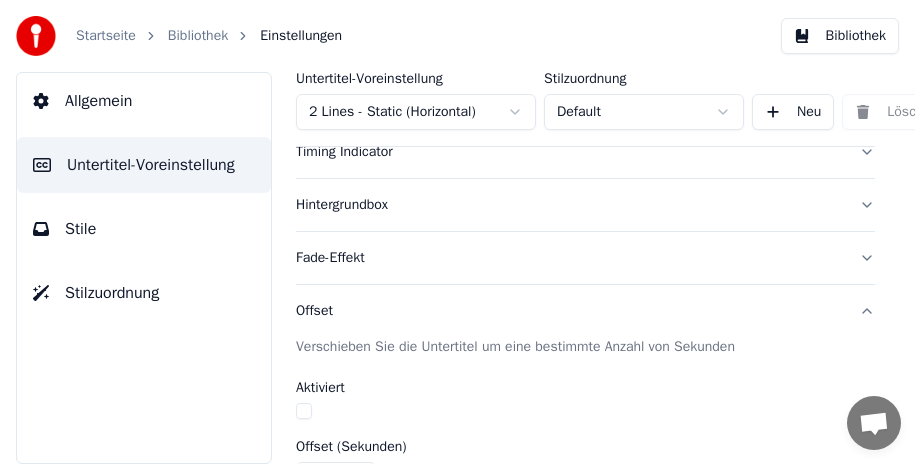 click on "Offset" at bounding box center [585, 311] 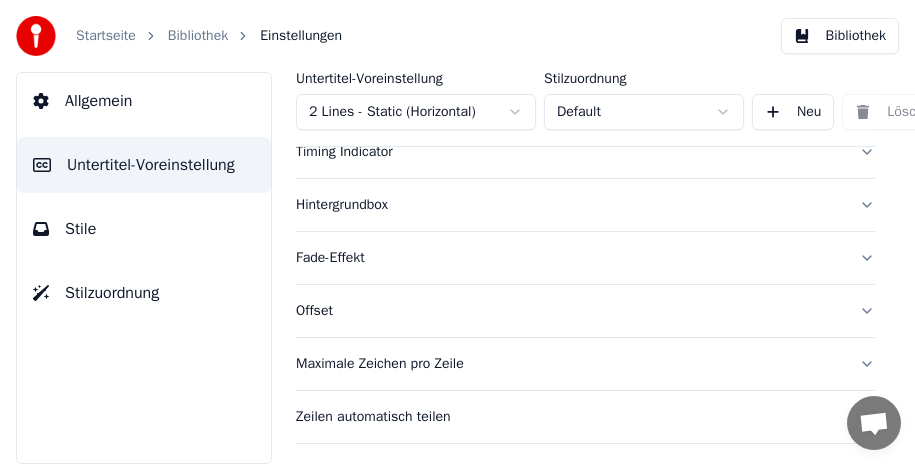 click on "Offset" at bounding box center (585, 311) 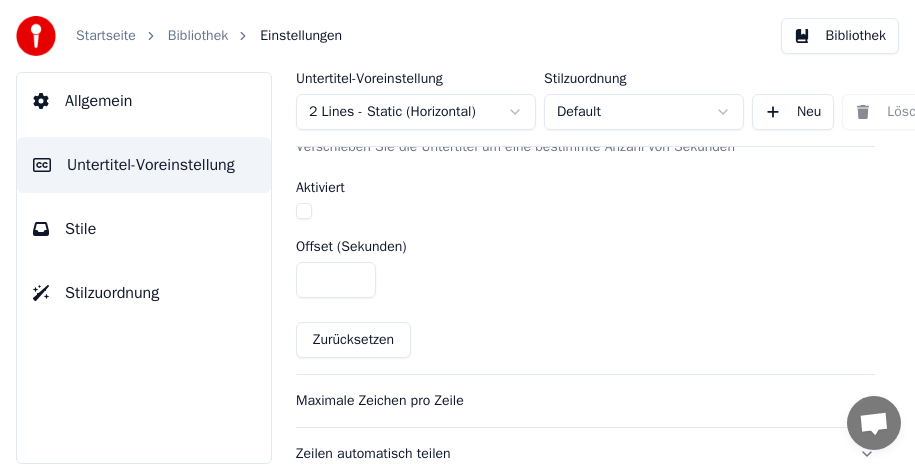 scroll, scrollTop: 479, scrollLeft: 0, axis: vertical 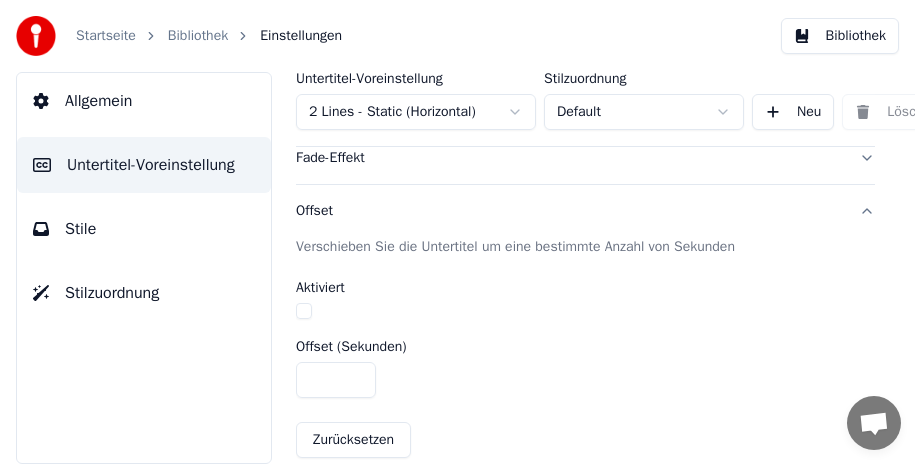 click on "Offset" at bounding box center (585, 211) 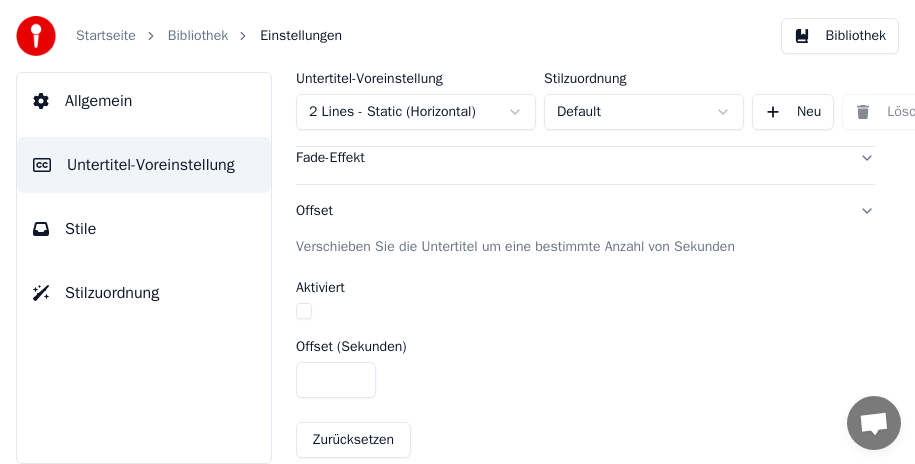 scroll, scrollTop: 443, scrollLeft: 0, axis: vertical 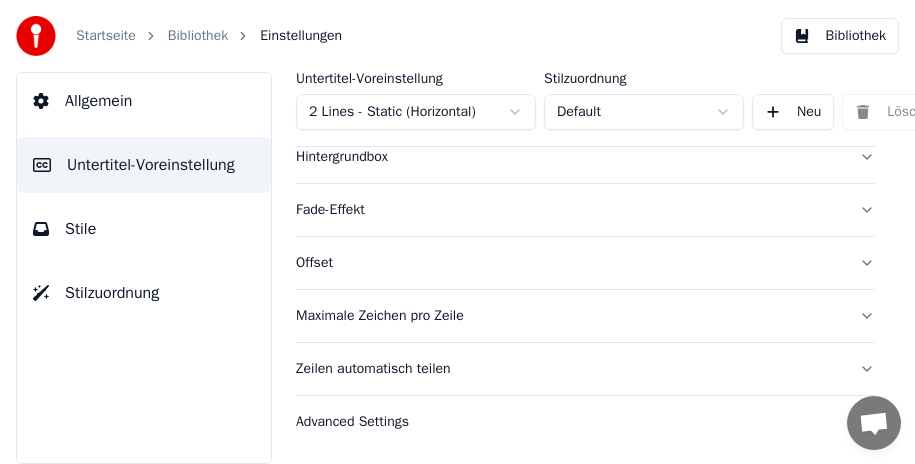 click on "Maximale Zeichen pro Zeile" at bounding box center [585, 316] 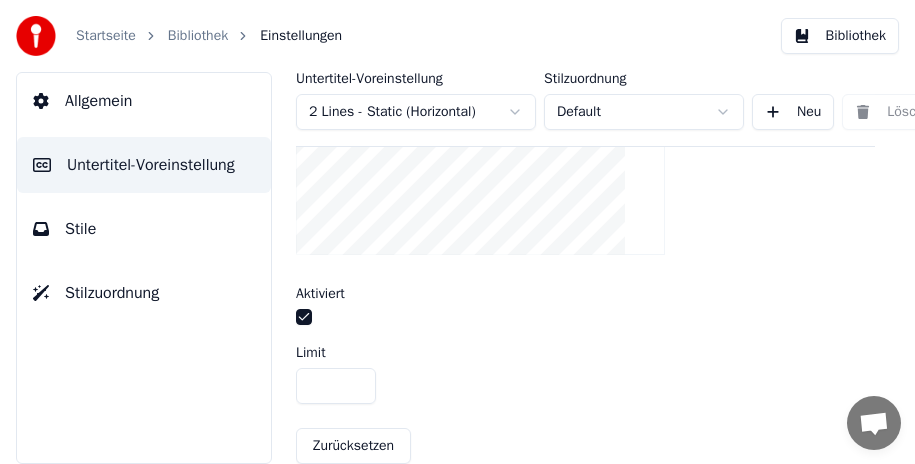 scroll, scrollTop: 643, scrollLeft: 0, axis: vertical 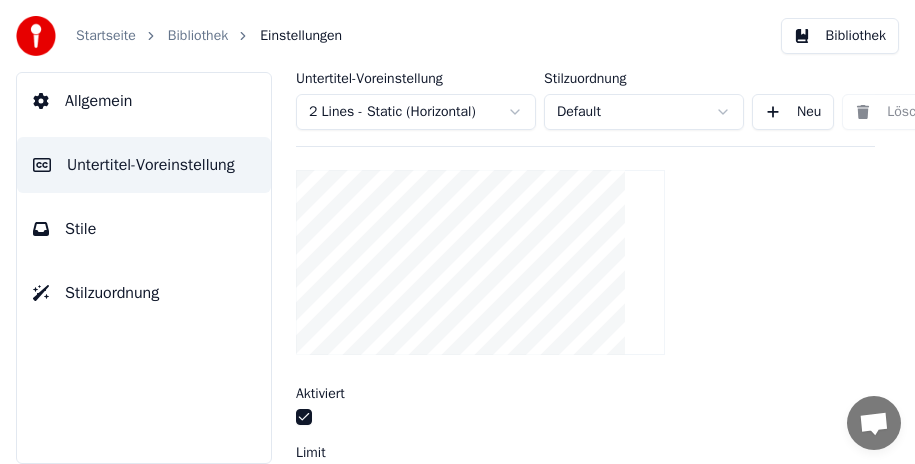 click at bounding box center [304, 417] 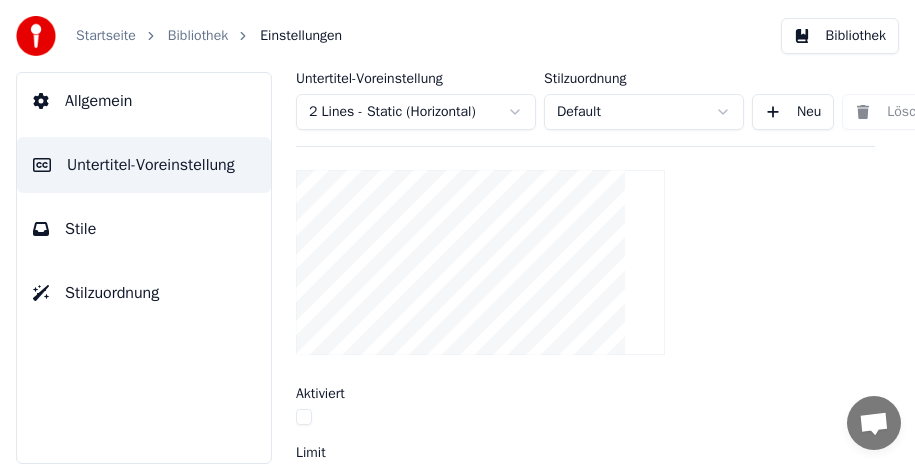 click at bounding box center [304, 417] 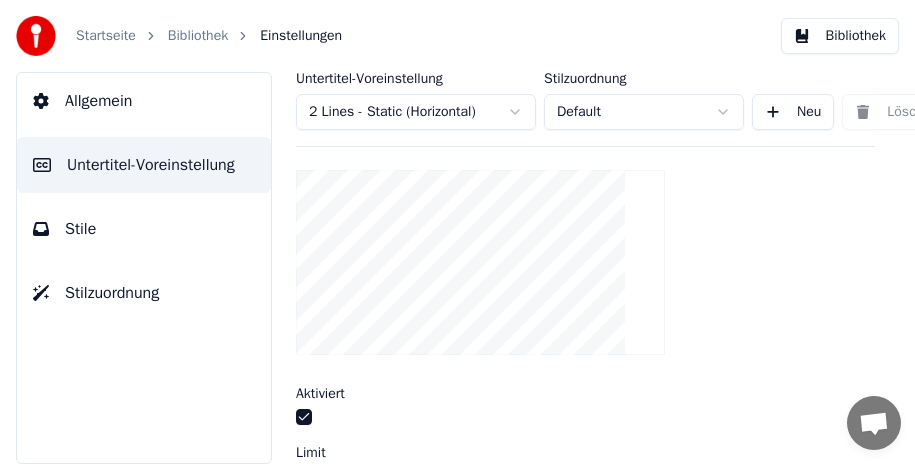 scroll, scrollTop: 543, scrollLeft: 0, axis: vertical 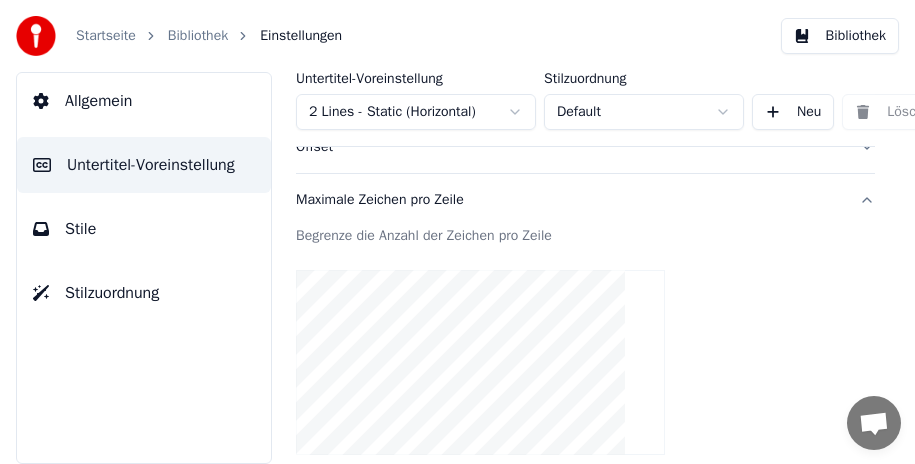 click on "Maximale Zeichen pro Zeile" at bounding box center [585, 200] 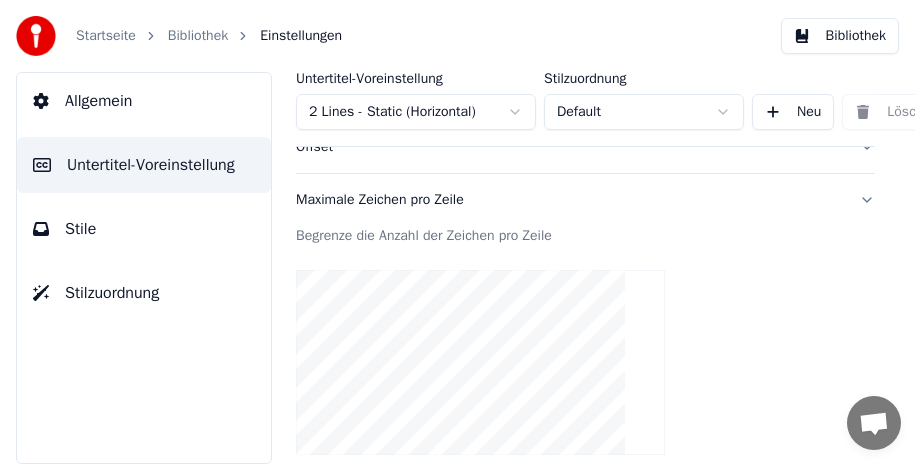scroll, scrollTop: 443, scrollLeft: 0, axis: vertical 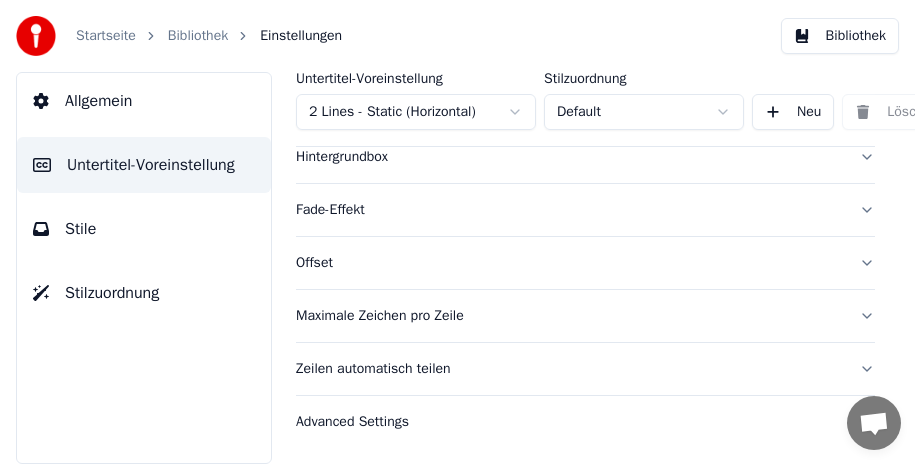 click on "Zeilen automatisch teilen" at bounding box center (585, 369) 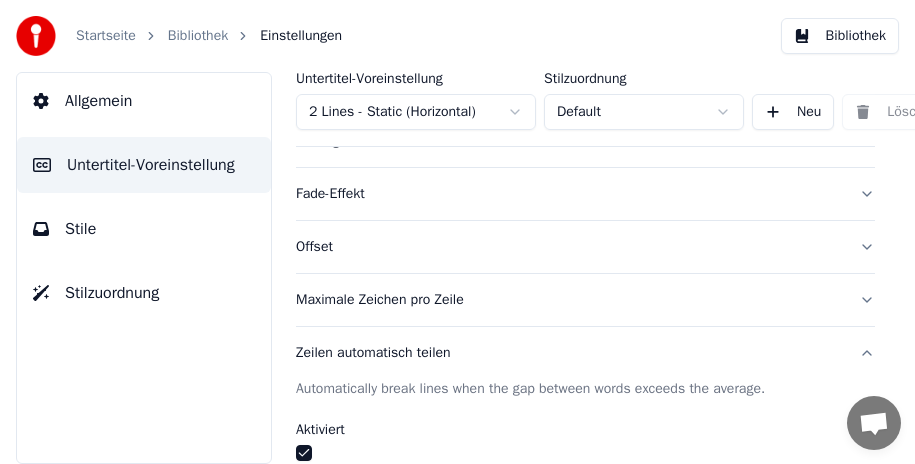 scroll, scrollTop: 543, scrollLeft: 0, axis: vertical 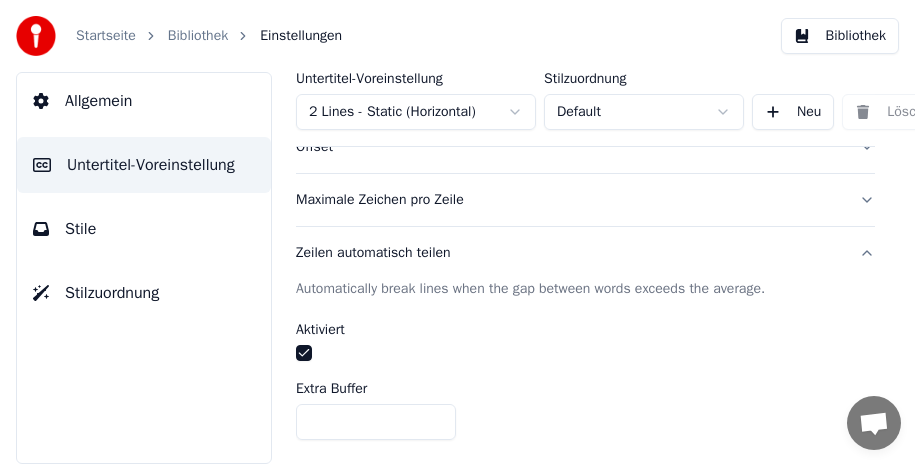 click on "Zeilen automatisch teilen" at bounding box center [585, 253] 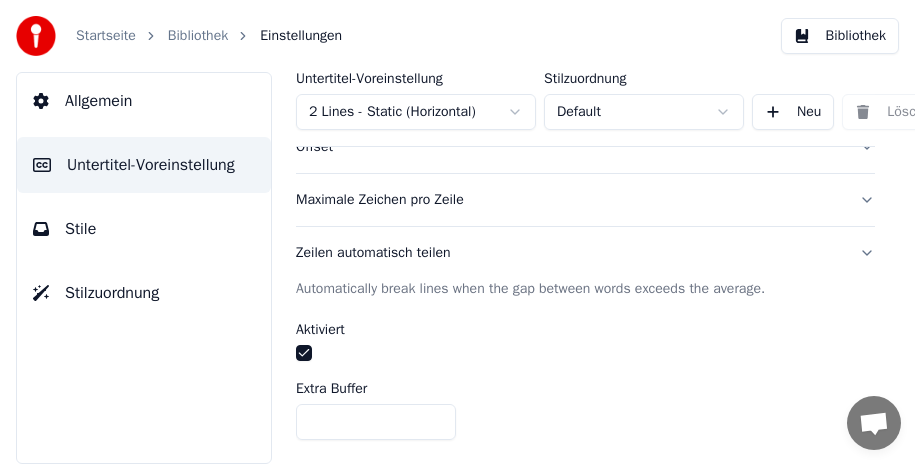 scroll, scrollTop: 443, scrollLeft: 0, axis: vertical 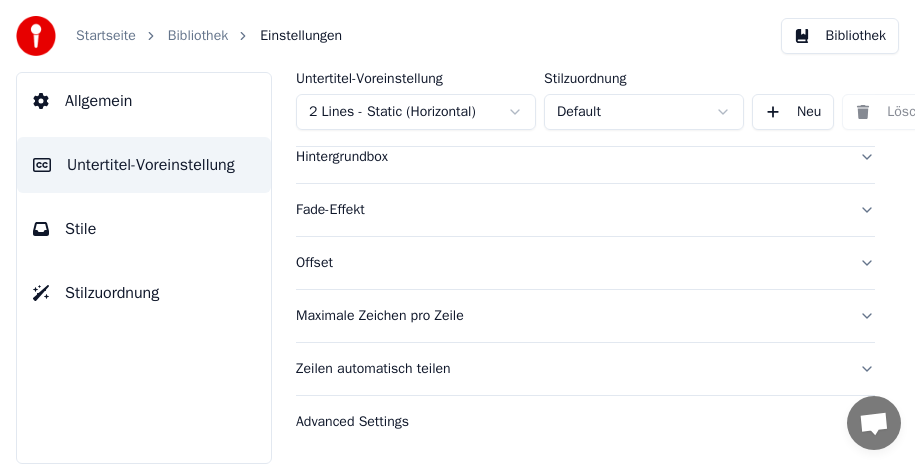 click on "Advanced Settings" at bounding box center [585, 422] 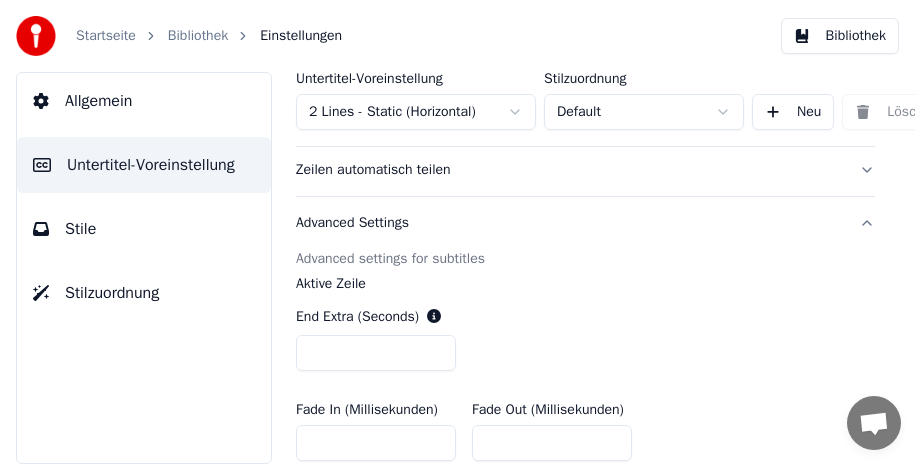 scroll, scrollTop: 526, scrollLeft: 0, axis: vertical 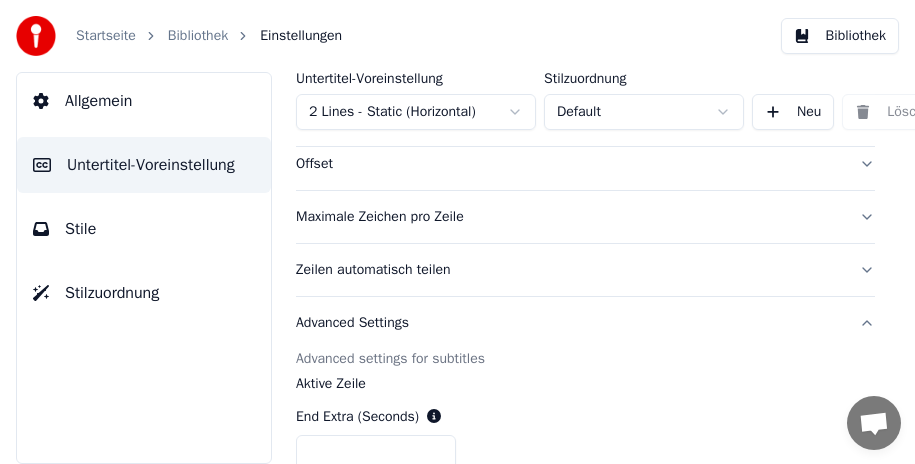 click on "Advanced Settings" at bounding box center (585, 323) 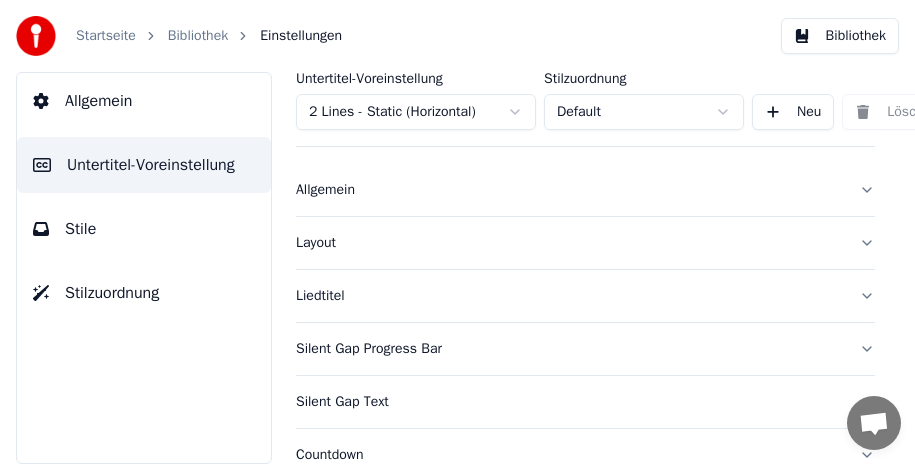 scroll, scrollTop: 0, scrollLeft: 0, axis: both 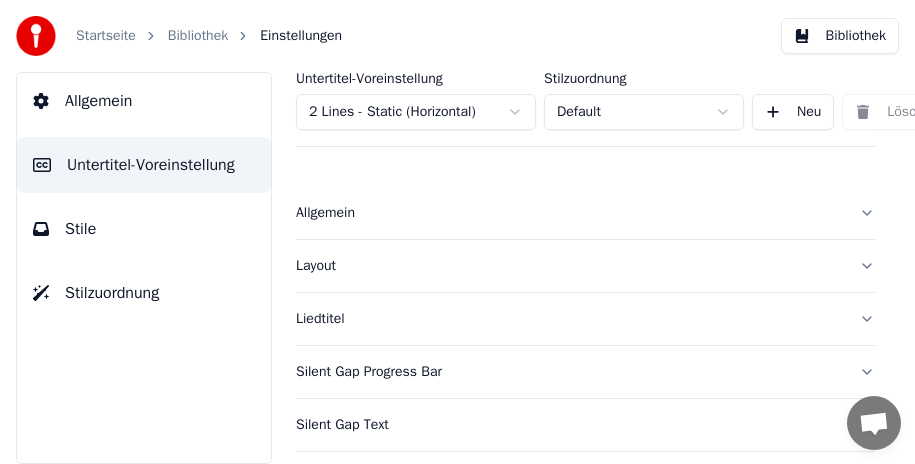 click on "Stile" at bounding box center [144, 229] 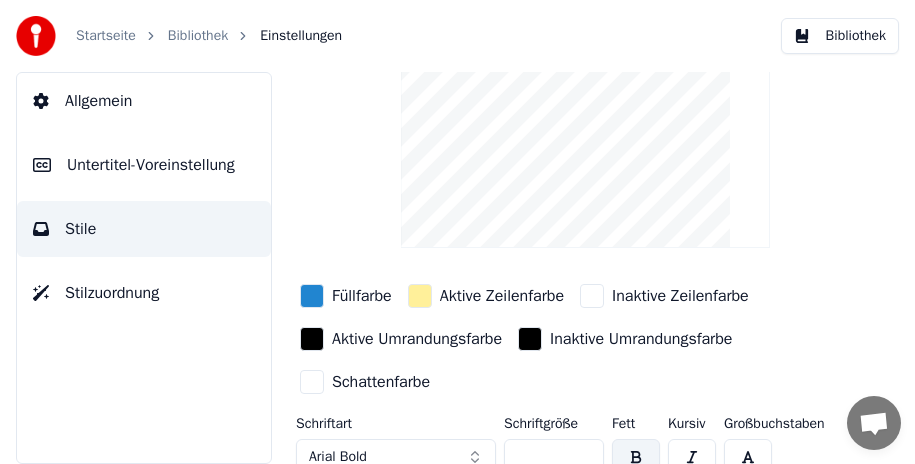 scroll, scrollTop: 0, scrollLeft: 0, axis: both 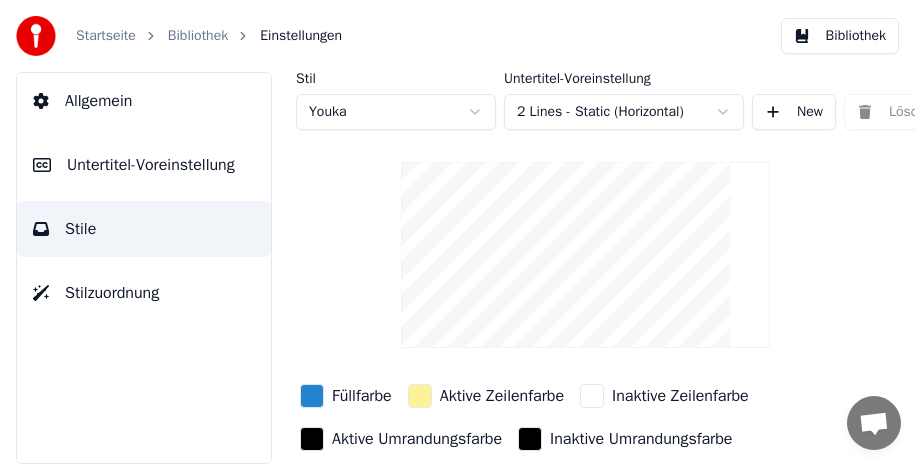 click on "Startseite Bibliothek Einstellungen Bibliothek Allgemein Untertitel-Voreinstellung Stile Stilzuordnung Stil Youka Untertitel-Voreinstellung 2 Lines - Static (Horizontal) New Löschen Zurücksetzen Speichern Füllfarbe Aktive Zeilenfarbe Inaktive Zeilenfarbe Aktive Umrandungsfarbe Inaktive Umrandungsfarbe Schattenfarbe Schriftart Arial Bold Schriftgröße ** Fett Kursiv Großbuchstaben Abstand * Umriss * Blur * Schatten * Konversation [PERSON] Fragen? Schreiben Sie uns! Der Support ist derzeit offline Offline-Netzwerk. Erneut verbinden... Es können vorerst keine Nachrichten empfangen oder gesendet werden. Youka Desktop Hallo! Wie kann ich helfen?  Datei senden Einen Emoji einfügen Datei senden Audionachricht aufzeichnen We run on Crisp" at bounding box center [457, 232] 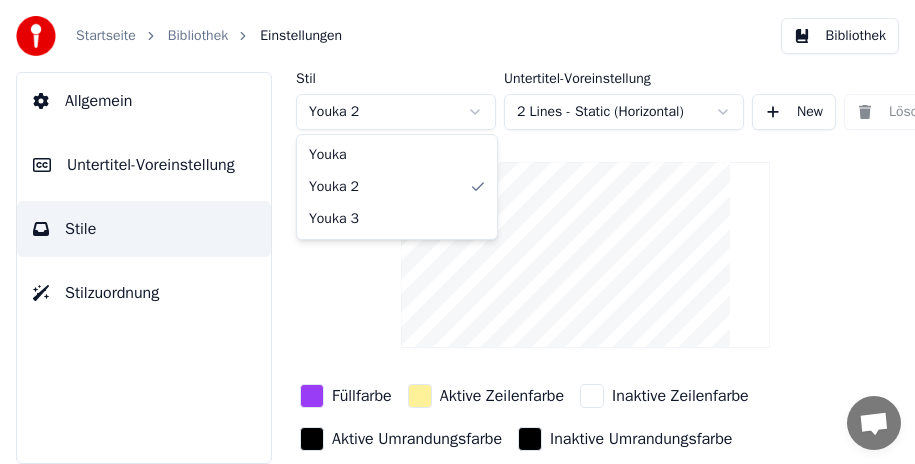 click on "Startseite Bibliothek Einstellungen Bibliothek Allgemein Untertitel-Voreinstellung Stile Stilzuordnung Stil Youka 2 Untertitel-Voreinstellung 2 Lines - Static (Horizontal) New Löschen Zurücksetzen Speichern Füllfarbe Aktive Zeilenfarbe Inaktive Zeilenfarbe Aktive Umrandungsfarbe Inaktive Umrandungsfarbe Schattenfarbe Schriftart Arial Bold Schriftgröße ** Fett Kursiv Großbuchstaben Abstand * Umriss * Blur * Schatten * Konversation [NAME] Fragen? Schreiben Sie uns! Der Support ist derzeit offline Offline-Netzwerk. Erneut verbinden... Es können vorerst keine Nachrichten empfangen oder gesendet werden. Youka Desktop Hallo! Wie kann ich helfen?  Datei senden Einen Emoji einfügen Datei senden Audionachricht aufzeichnen We run on Crisp Youka Youka 2 Youka 3" at bounding box center (457, 232) 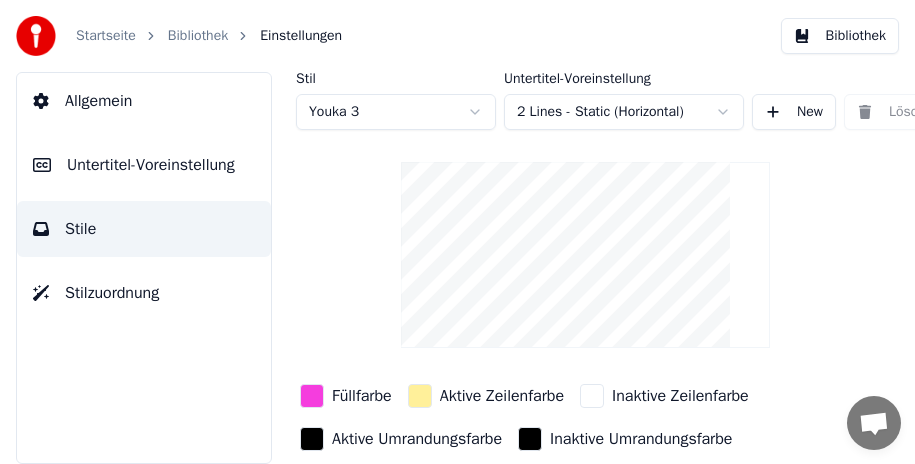 click on "Startseite Bibliothek Einstellungen Bibliothek Allgemein Untertitel-Voreinstellung Stile Stilzuordnung Stil Youka 3 Untertitel-Voreinstellung 2 Lines - Static (Horizontal) New Löschen Zurücksetzen Speichern Füllfarbe Aktive Zeilenfarbe Inaktive Zeilenfarbe Aktive Umrandungsfarbe Inaktive Umrandungsfarbe Schattenfarbe Schriftart Arial Bold Schriftgröße ** Fett Kursiv Großbuchstaben Abstand * Umriss * Blur * Schatten * Konversation [NAME] Fragen? Schreiben Sie uns! Der Support ist derzeit offline Offline-Netzwerk. Erneut verbinden... Es können vorerst keine Nachrichten empfangen oder gesendet werden. Youka Desktop Hallo! Wie kann ich helfen?  Datei senden Einen Emoji einfügen Datei senden Audionachricht aufzeichnen We run on Crisp" at bounding box center [457, 232] 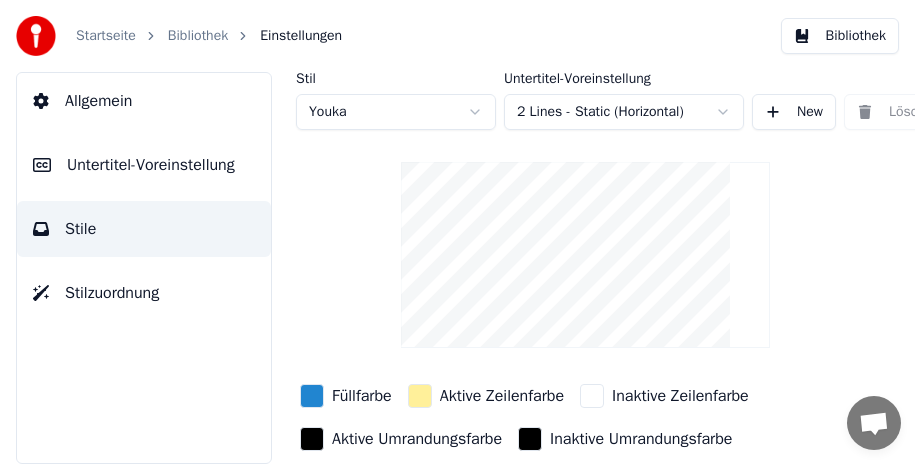 click on "Startseite Bibliothek Einstellungen Bibliothek Allgemein Untertitel-Voreinstellung Stile Stilzuordnung Stil Youka Untertitel-Voreinstellung 2 Lines - Static (Horizontal) New Löschen Zurücksetzen Speichern Füllfarbe Aktive Zeilenfarbe Inaktive Zeilenfarbe Aktive Umrandungsfarbe Inaktive Umrandungsfarbe Schattenfarbe Schriftart Arial Bold Schriftgröße ** Fett Kursiv Großbuchstaben Abstand * Umriss * Blur * Schatten * Konversation [PERSON] Fragen? Schreiben Sie uns! Der Support ist derzeit offline Offline-Netzwerk. Erneut verbinden... Es können vorerst keine Nachrichten empfangen oder gesendet werden. Youka Desktop Hallo! Wie kann ich helfen?  Datei senden Einen Emoji einfügen Datei senden Audionachricht aufzeichnen We run on Crisp" at bounding box center [457, 232] 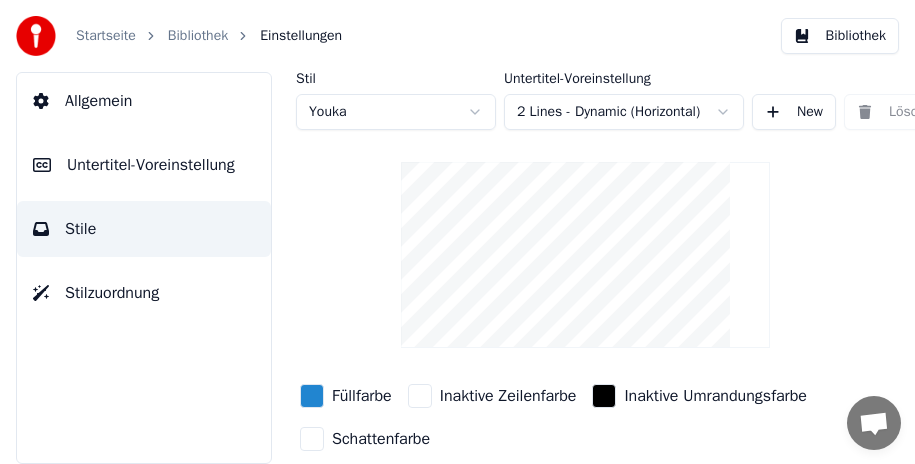 click on "Startseite Bibliothek Einstellungen Bibliothek Allgemein Untertitel-Voreinstellung Stile Stilzuordnung Stil Youka Untertitel-Voreinstellung 2 Lines - Dynamic (Horizontal) New Löschen Zurücksetzen Speichern Füllfarbe Inaktive Zeilenfarbe Inaktive Umrandungsfarbe Schattenfarbe Schriftart Arial Bold Schriftgröße ** Fett Kursiv Großbuchstaben Abstand * Umriss * Schatten * Konversation Adam Fragen? Schreiben Sie uns! Der Support ist derzeit offline Offline-Netzwerk. Erneut verbinden... Es können vorerst keine Nachrichten empfangen oder gesendet werden. Youka Desktop Hallo! Wie kann ich helfen?  Datei senden Einen Emoji einfügen Datei senden Audionachricht aufzeichnen We run on Crisp" at bounding box center (457, 232) 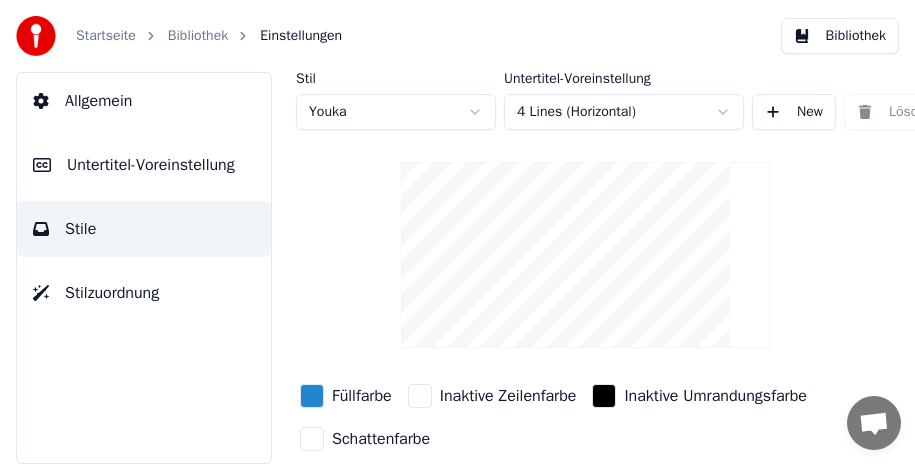 click on "Startseite Bibliothek Einstellungen Bibliothek Allgemein Untertitel-Voreinstellung Stile Stilzuordnung Stil Youka Untertitel-Voreinstellung 4 Lines (Horizontal) New Löschen Zurücksetzen Speichern Füllfarbe Inaktive Zeilenfarbe Inaktive Umrandungsfarbe Schattenfarbe Schriftart Arial Bold Schriftgröße ** Fett Kursiv Großbuchstaben Abstand * Umriss * Schatten * Konversation Adam Fragen? Schreiben Sie uns! Der Support ist derzeit offline Offline-Netzwerk. Erneut verbinden... Es können vorerst keine Nachrichten empfangen oder gesendet werden. Youka Desktop Hallo! Wie kann ich helfen?  Datei senden Einen Emoji einfügen Datei senden Audionachricht aufzeichnen We run on Crisp" at bounding box center [457, 232] 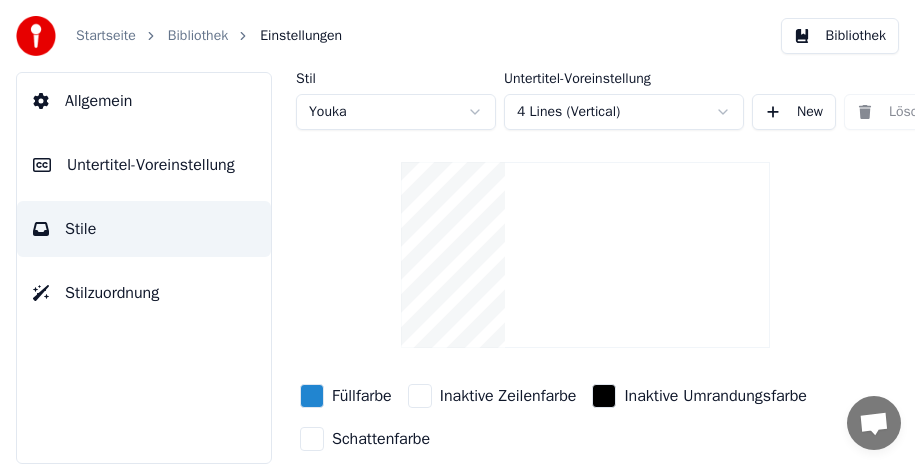 click on "Startseite Bibliothek Einstellungen Bibliothek Allgemein Untertitel-Voreinstellung Stile Stilzuordnung Stil Youka Untertitel-Voreinstellung 4 Lines (Vertical) New Löschen Zurücksetzen Speichern Füllfarbe Inaktive Zeilenfarbe Inaktive Umrandungsfarbe Schattenfarbe Schriftart Arial Bold Schriftgröße ** Fett Kursiv Großbuchstaben Abstand * Umriss * Schatten * Konversation [PERSON] Fragen? Schreiben Sie uns! Der Support ist derzeit offline Offline-Netzwerk. Erneut verbinden... Es können vorerst keine Nachrichten empfangen oder gesendet werden. Youka Desktop Hallo! Wie kann ich helfen?  Datei senden Einen Emoji einfügen Datei senden Audionachricht aufzeichnen We run on Crisp" at bounding box center [457, 232] 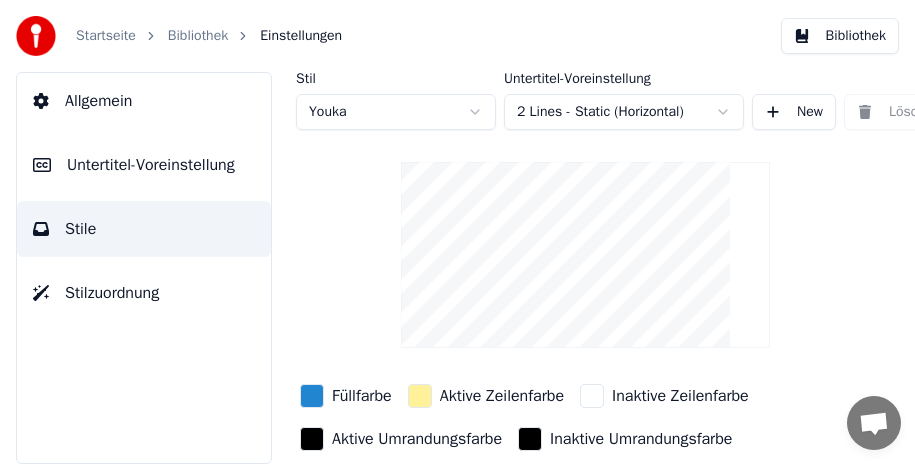 click on "New" at bounding box center [794, 112] 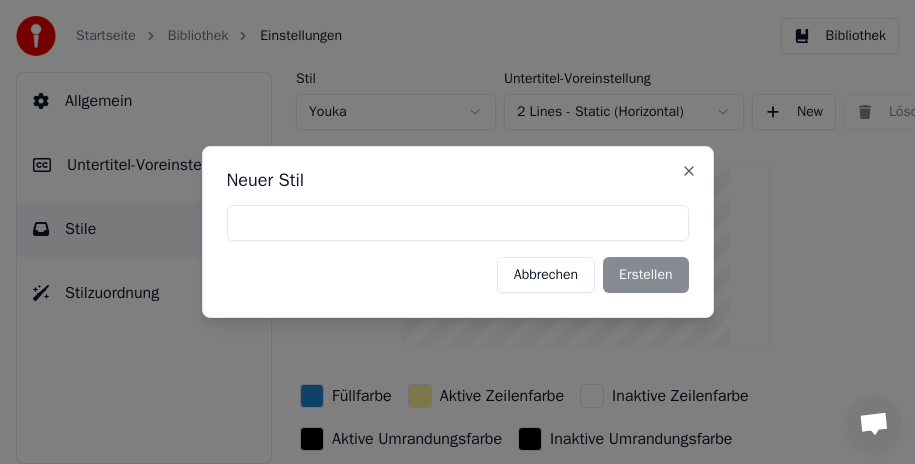 click on "Abbrechen" at bounding box center [546, 275] 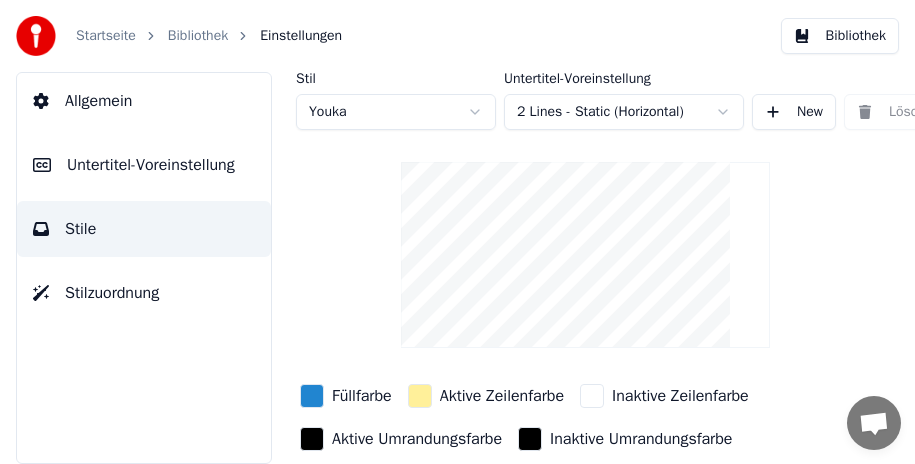 scroll, scrollTop: 100, scrollLeft: 0, axis: vertical 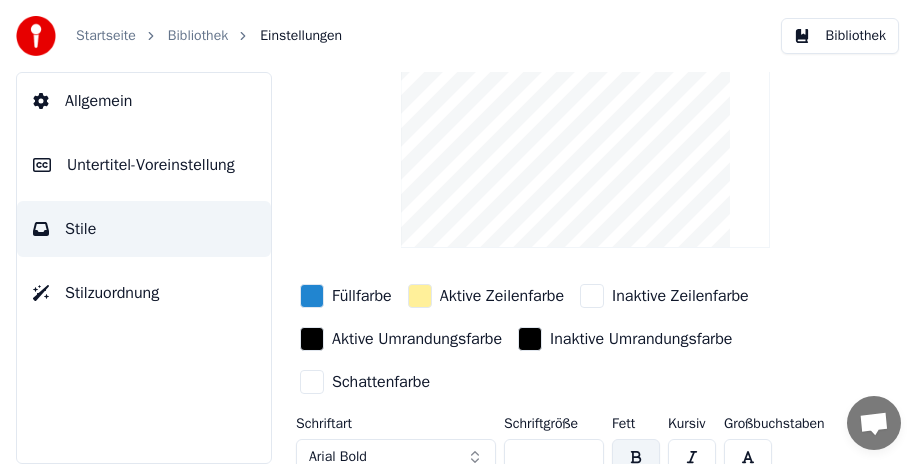 click at bounding box center (312, 339) 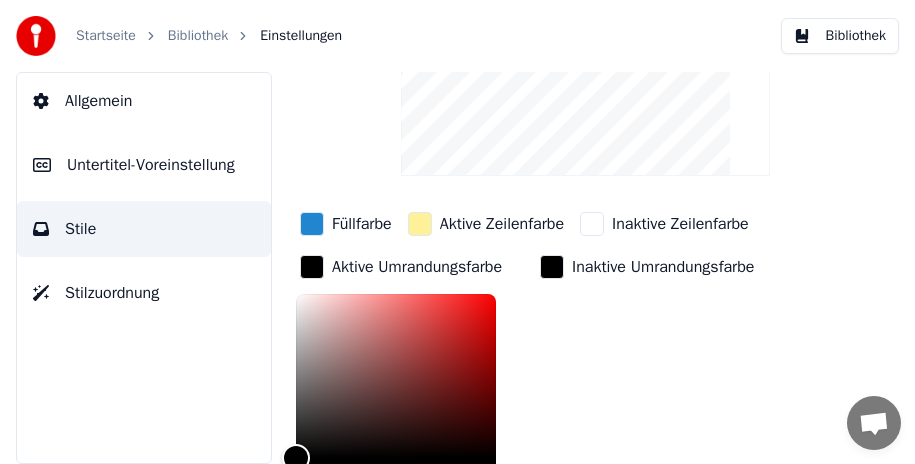 scroll, scrollTop: 72, scrollLeft: 0, axis: vertical 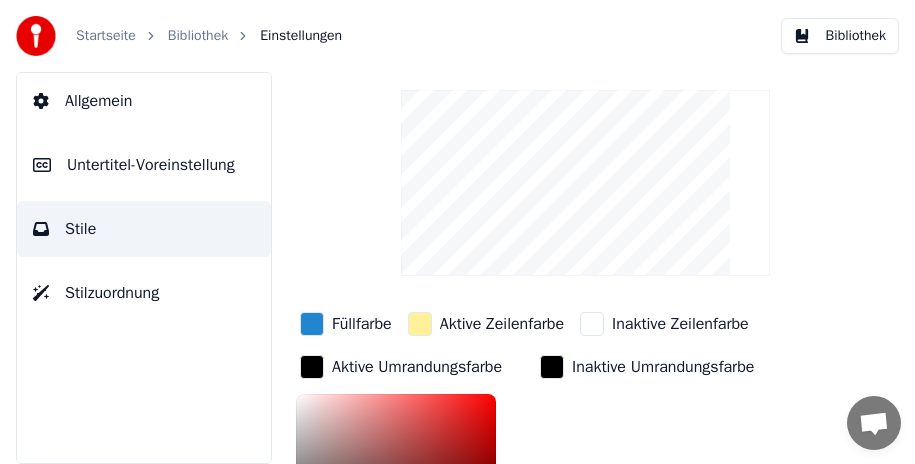 click at bounding box center (312, 367) 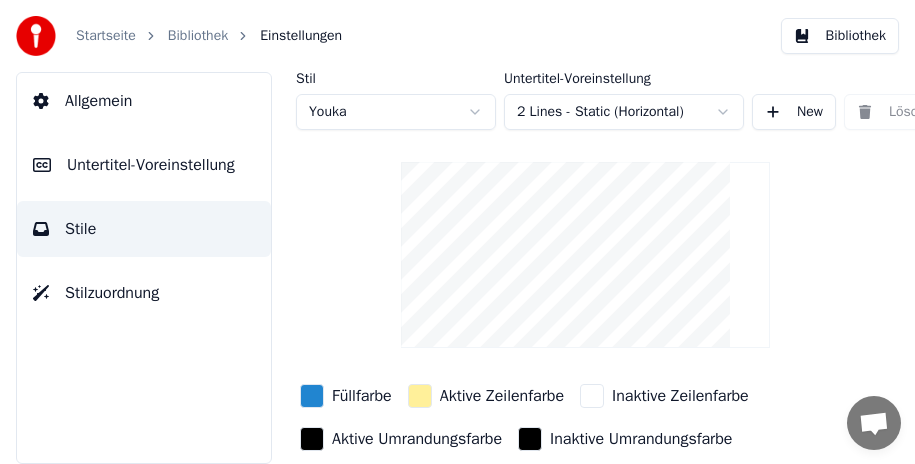 scroll, scrollTop: 204, scrollLeft: 0, axis: vertical 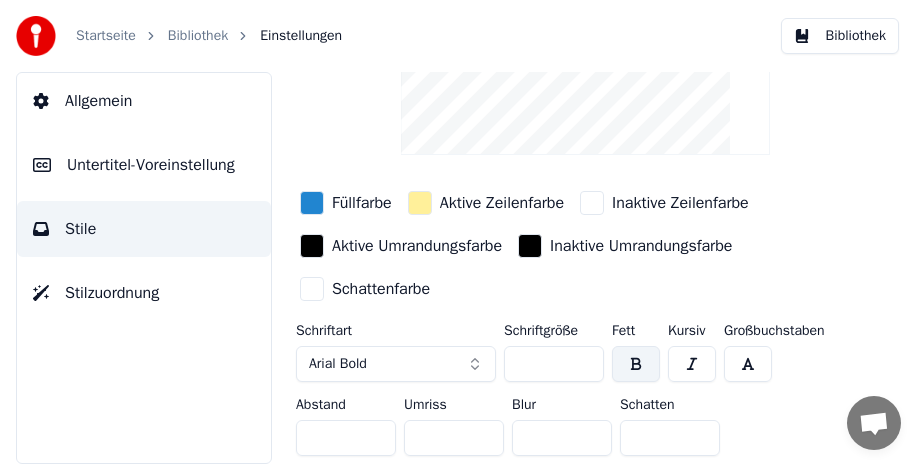 click on "Arial Bold" at bounding box center (396, 364) 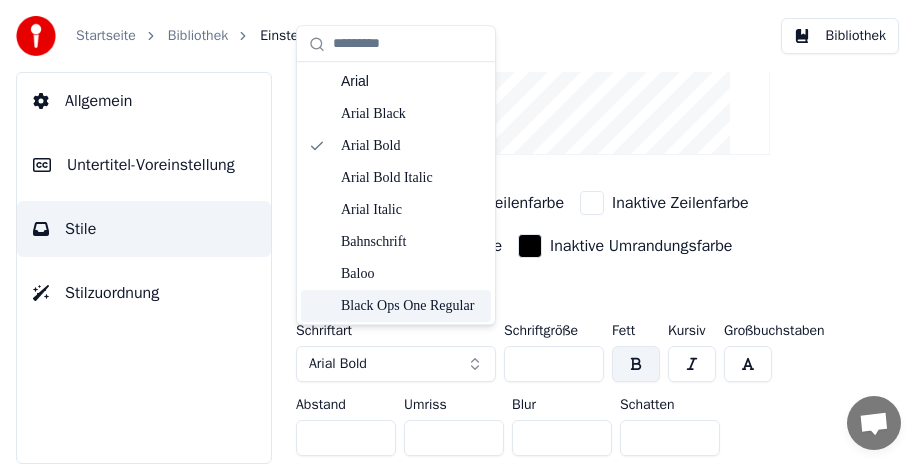 click on "Black Ops One Regular" at bounding box center [412, 306] 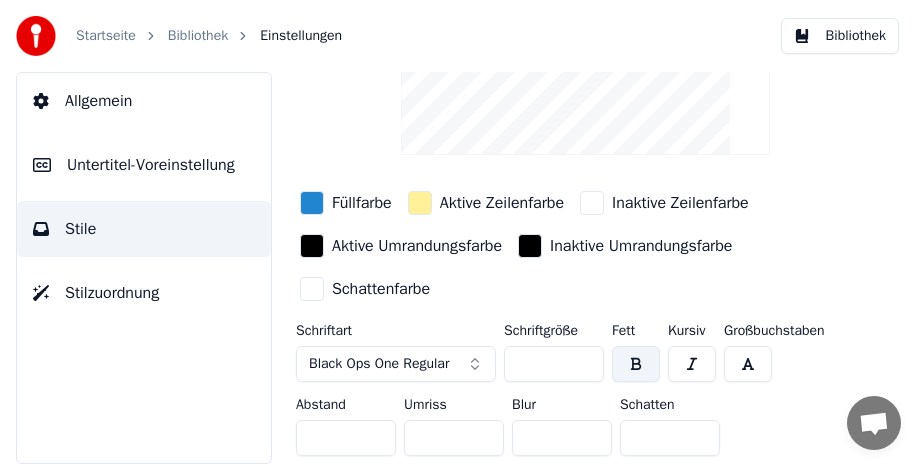 scroll, scrollTop: 204, scrollLeft: 0, axis: vertical 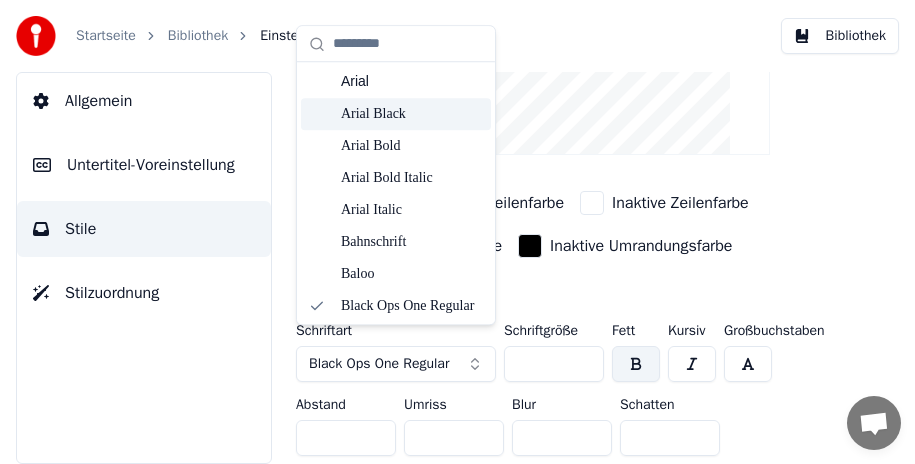 click on "Arial Black" at bounding box center (412, 114) 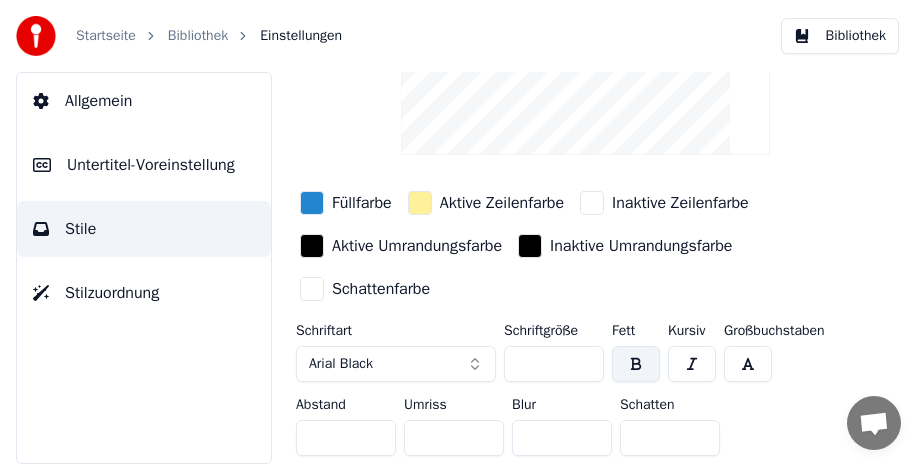 scroll, scrollTop: 204, scrollLeft: 0, axis: vertical 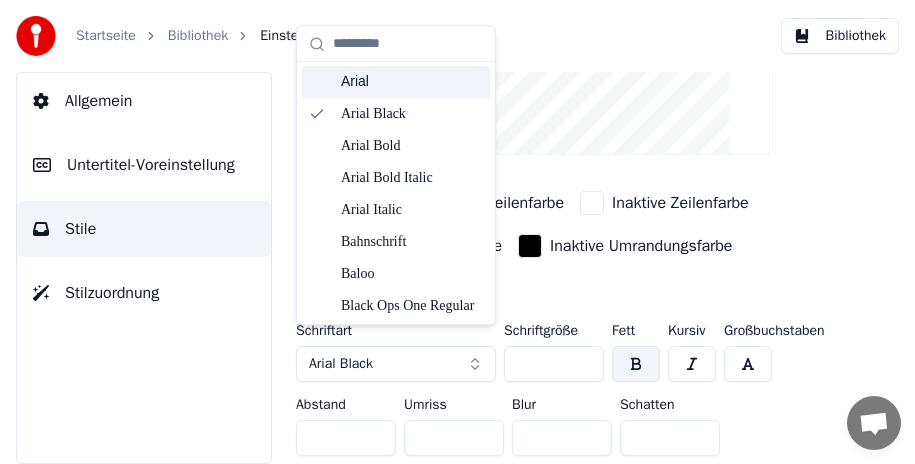 click on "Arial" at bounding box center (412, 82) 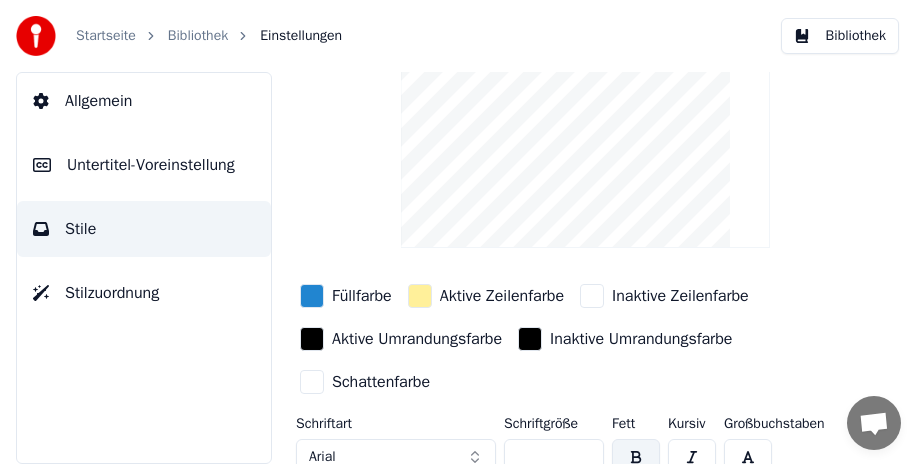 scroll, scrollTop: 200, scrollLeft: 0, axis: vertical 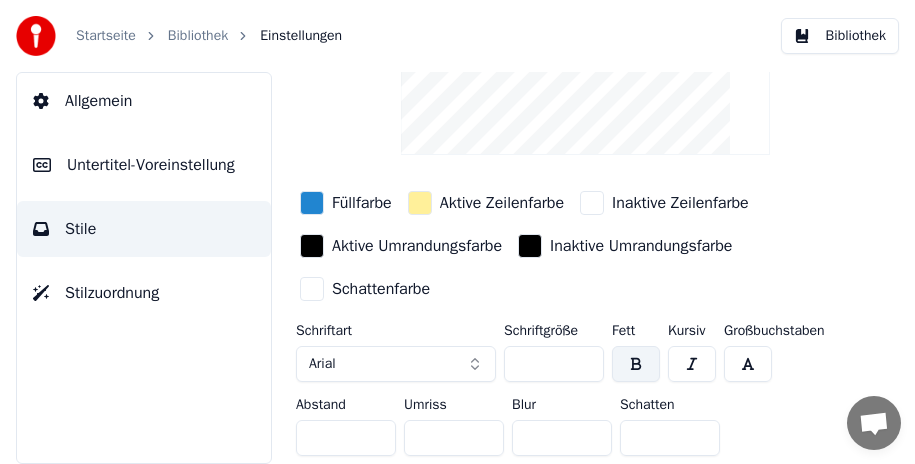 click on "Arial" at bounding box center [396, 364] 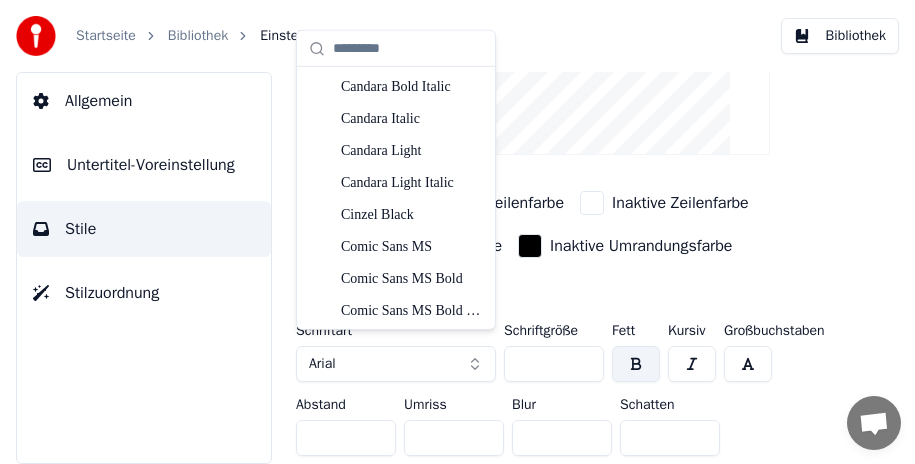 scroll, scrollTop: 900, scrollLeft: 0, axis: vertical 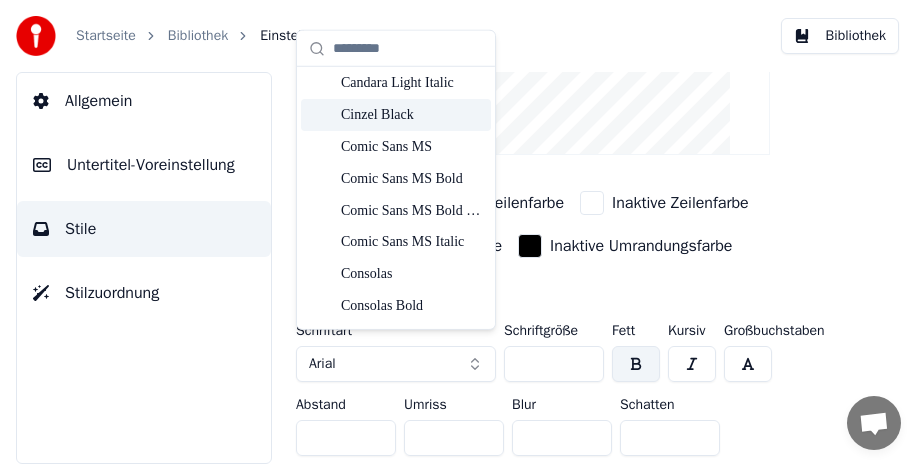 click on "Cinzel Black" at bounding box center [412, 114] 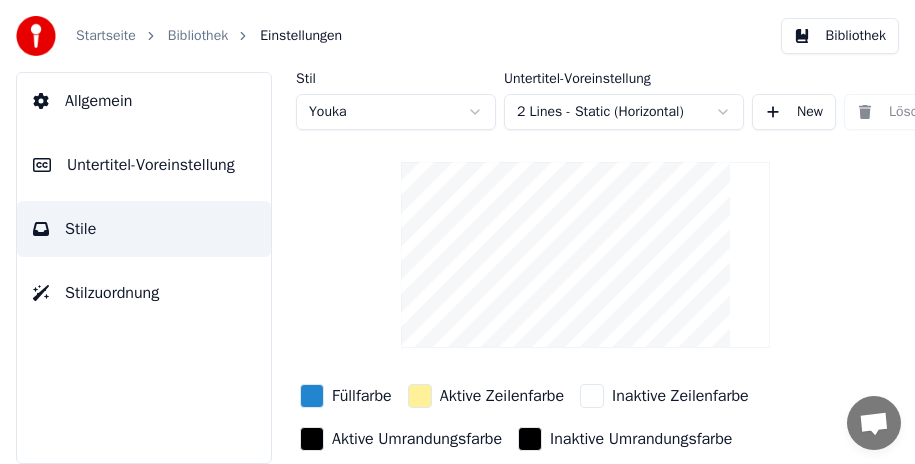 scroll, scrollTop: 200, scrollLeft: 0, axis: vertical 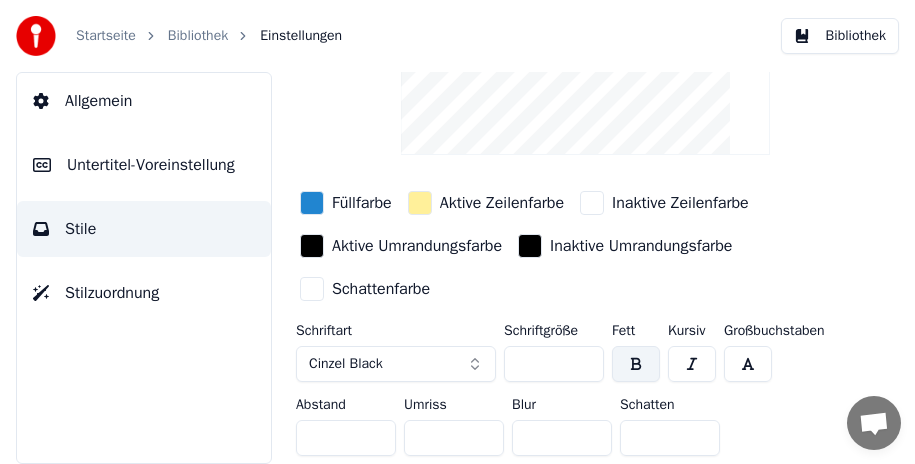 click on "Cinzel Black" at bounding box center (396, 364) 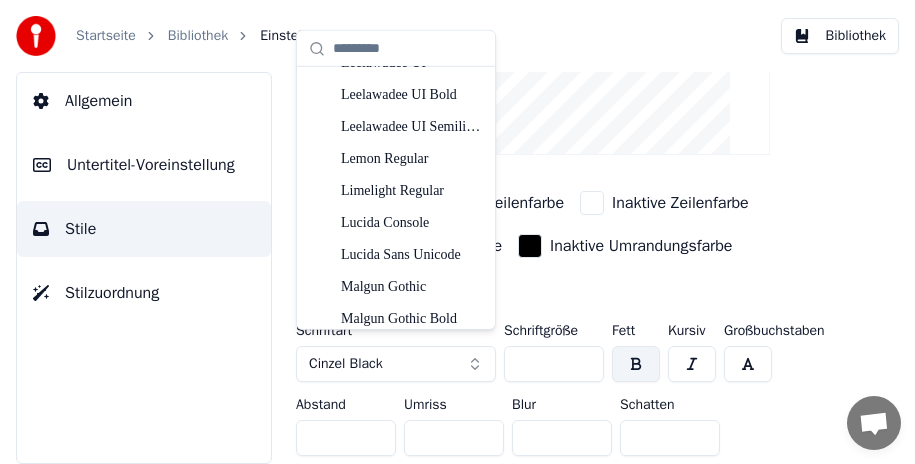 scroll, scrollTop: 2600, scrollLeft: 0, axis: vertical 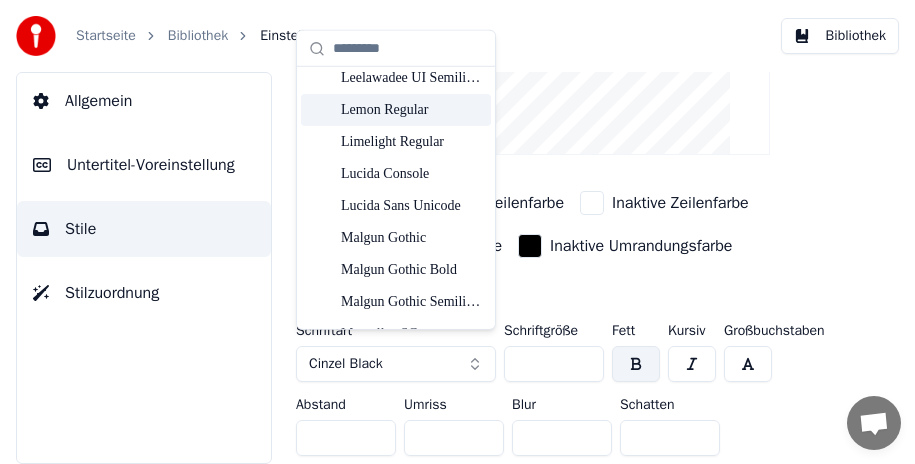 click on "Lemon Regular" at bounding box center [412, 109] 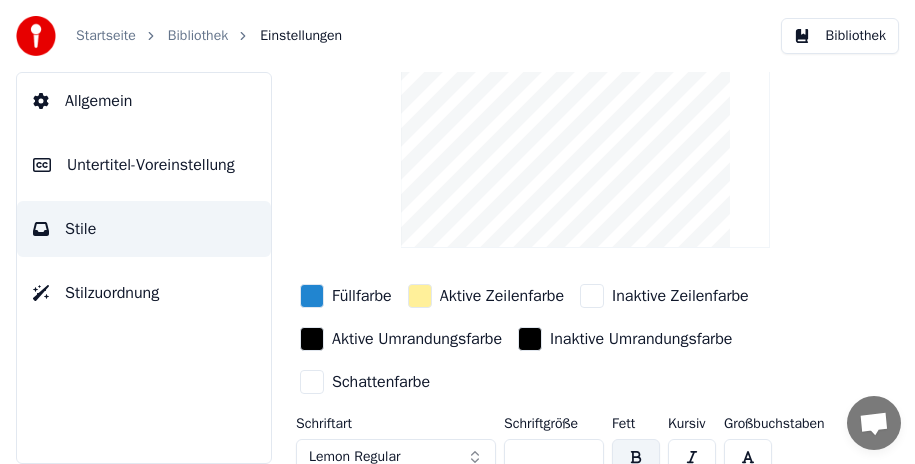 scroll, scrollTop: 200, scrollLeft: 0, axis: vertical 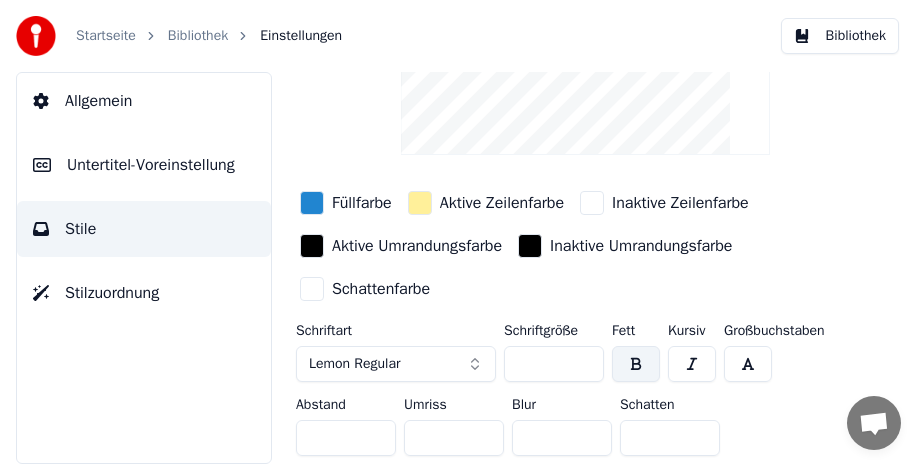 click on "Lemon Regular" at bounding box center (354, 364) 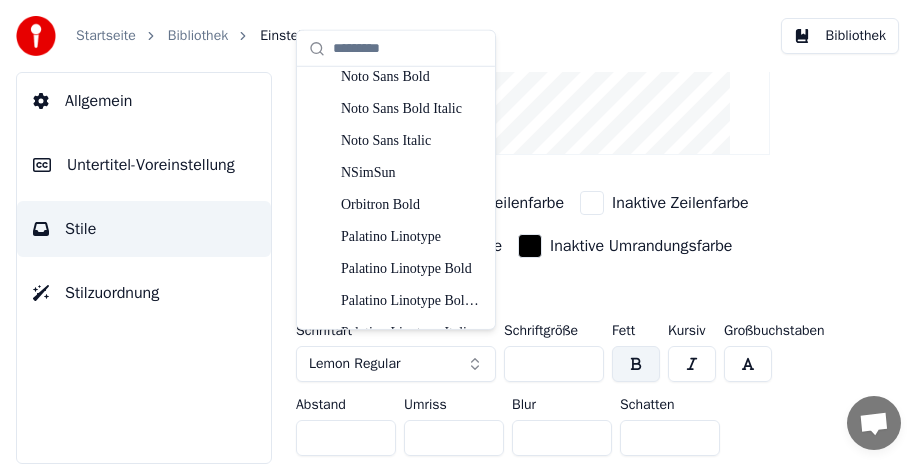 scroll, scrollTop: 4100, scrollLeft: 0, axis: vertical 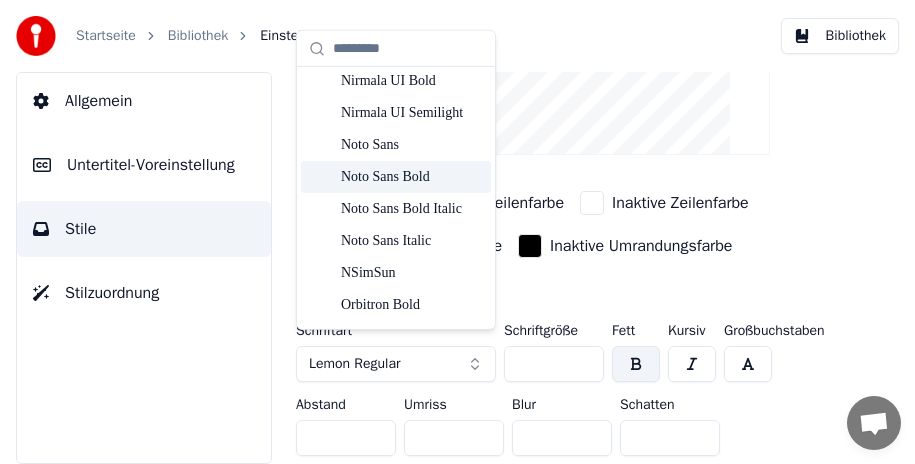 click on "Noto Sans Bold" at bounding box center (412, 177) 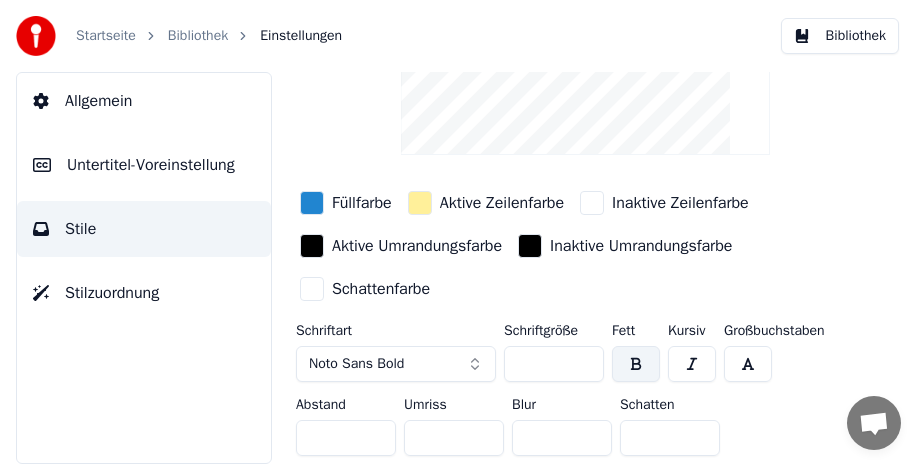 scroll, scrollTop: 204, scrollLeft: 0, axis: vertical 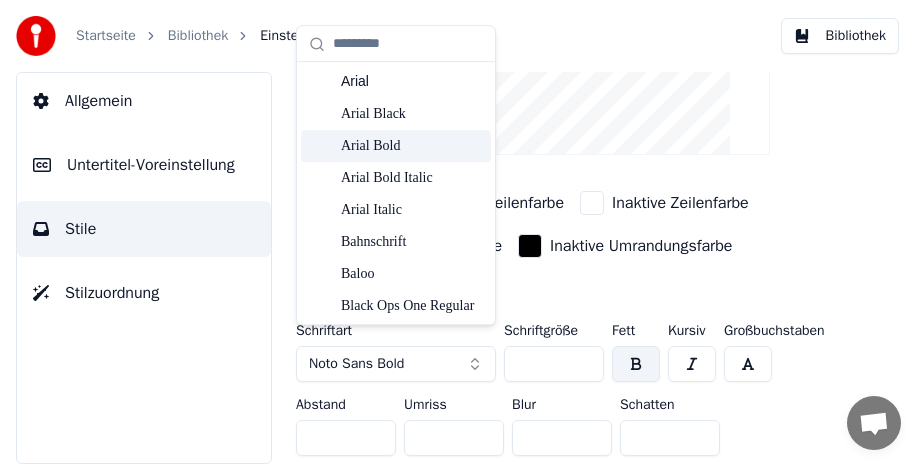 click on "Arial Bold" at bounding box center (412, 146) 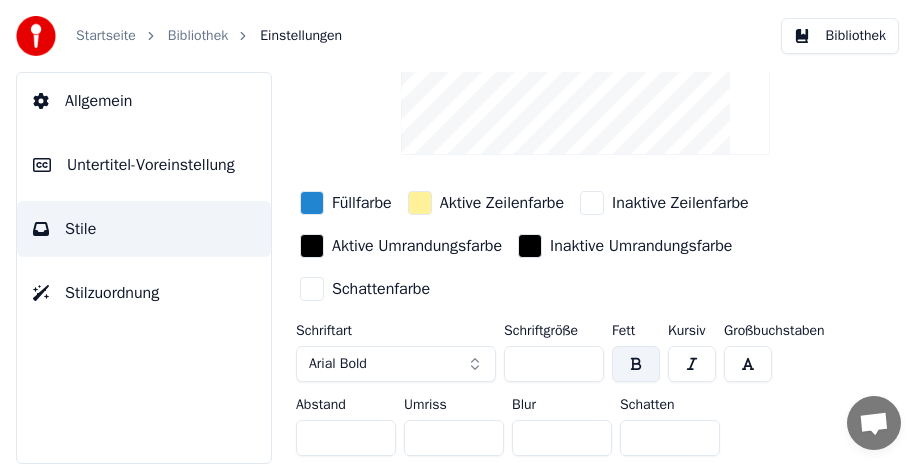 scroll, scrollTop: 104, scrollLeft: 0, axis: vertical 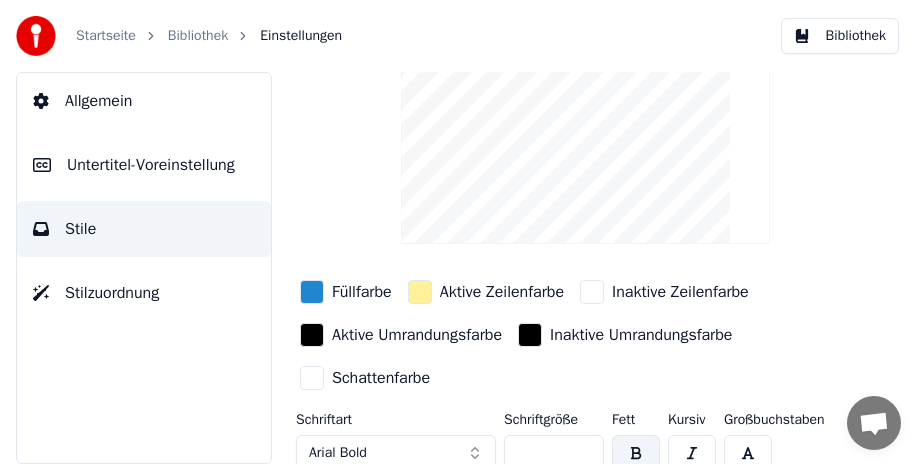 click at bounding box center [636, 453] 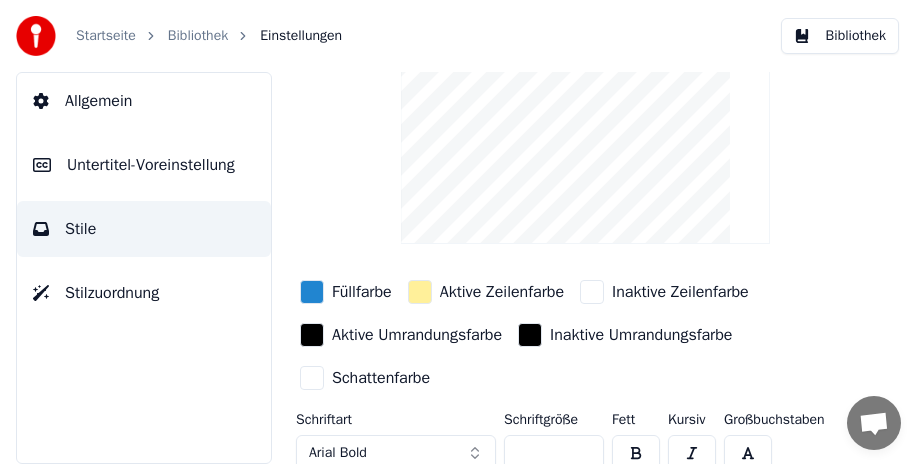 click at bounding box center (636, 453) 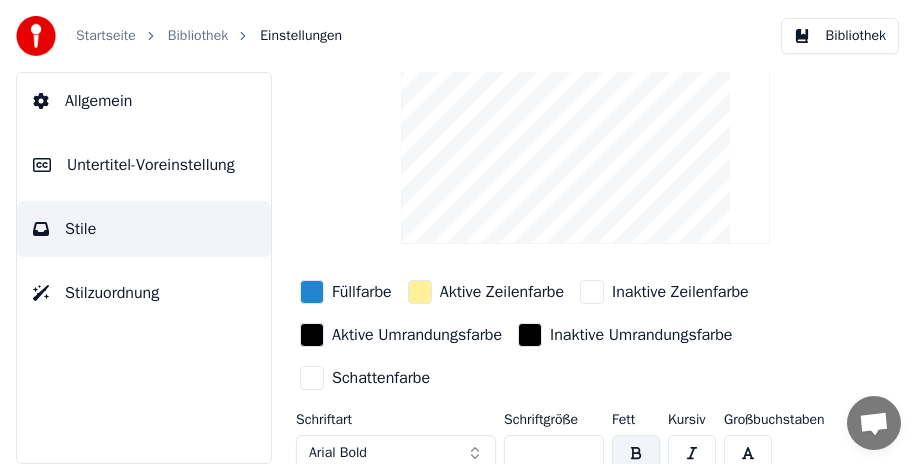 click at bounding box center (636, 453) 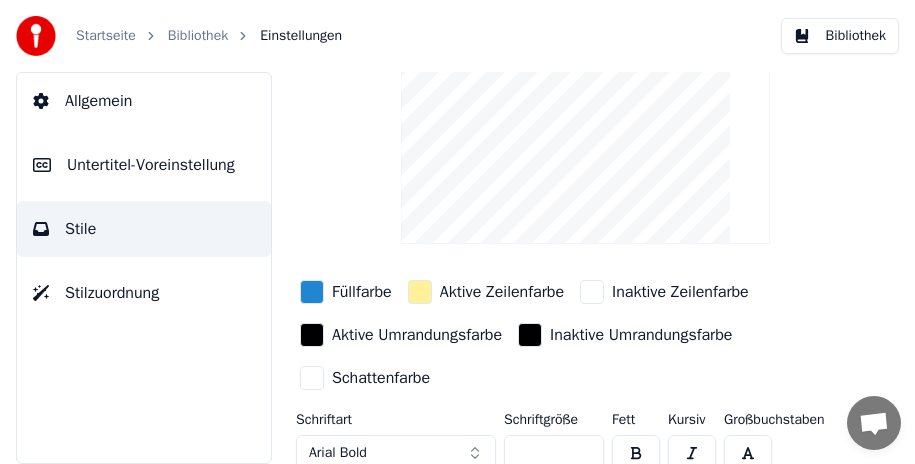 click at bounding box center [636, 453] 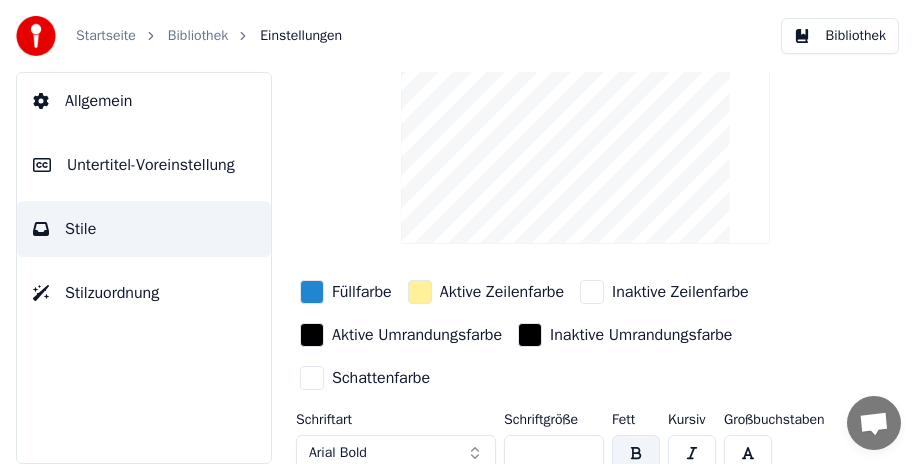click at bounding box center [636, 453] 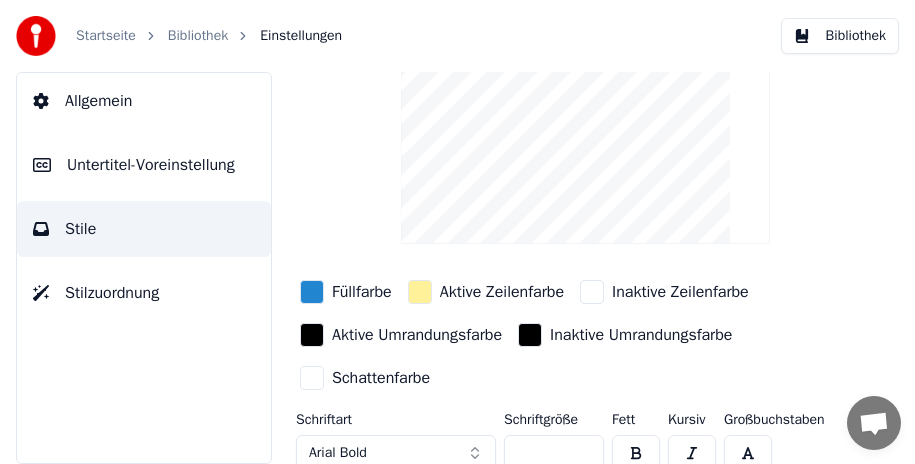 click at bounding box center [636, 453] 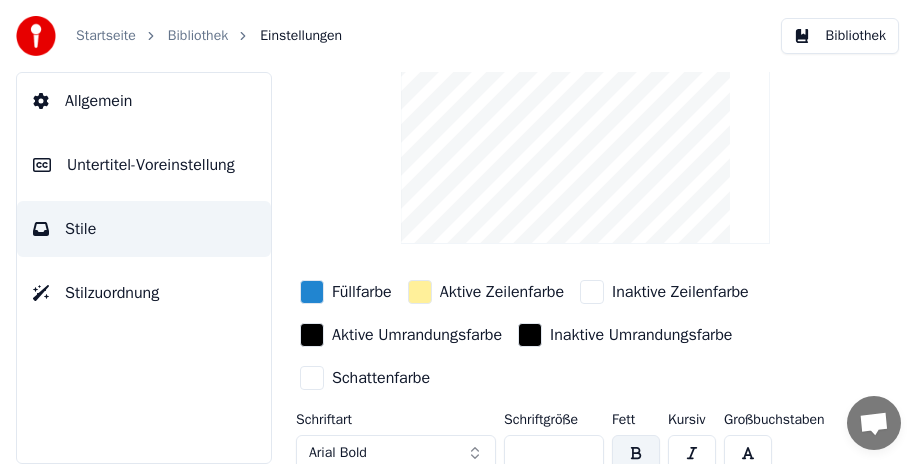 click at bounding box center [692, 453] 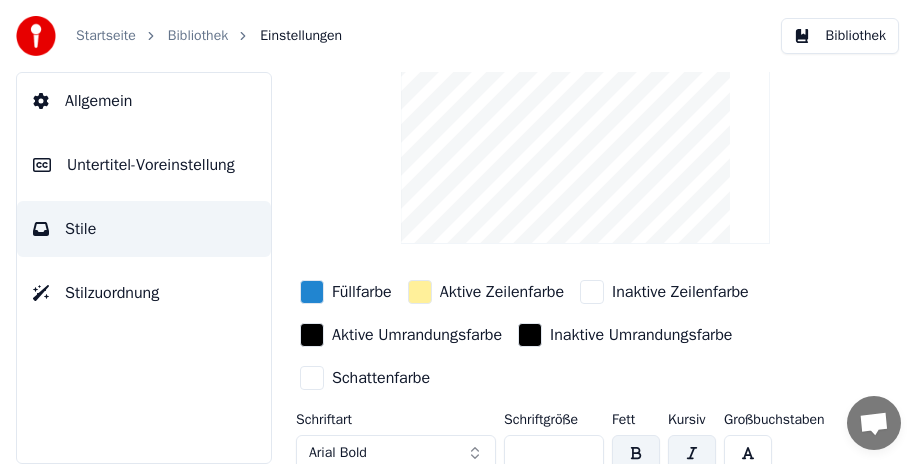 click at bounding box center (692, 453) 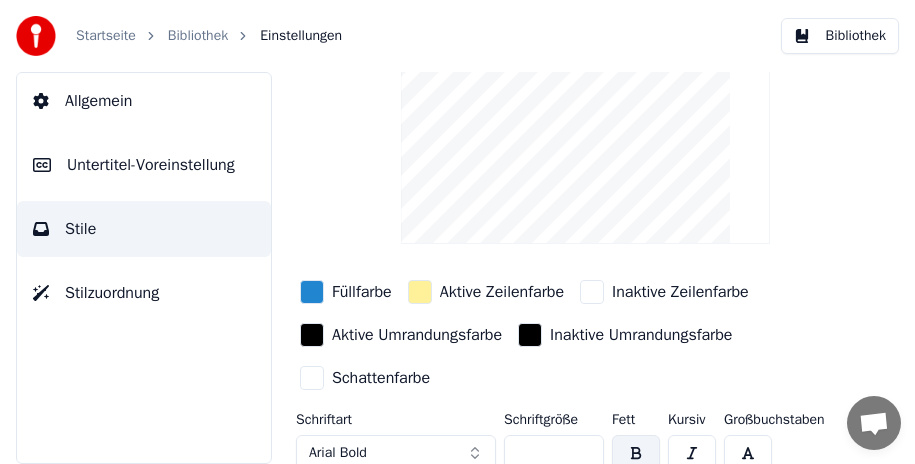click at bounding box center [748, 453] 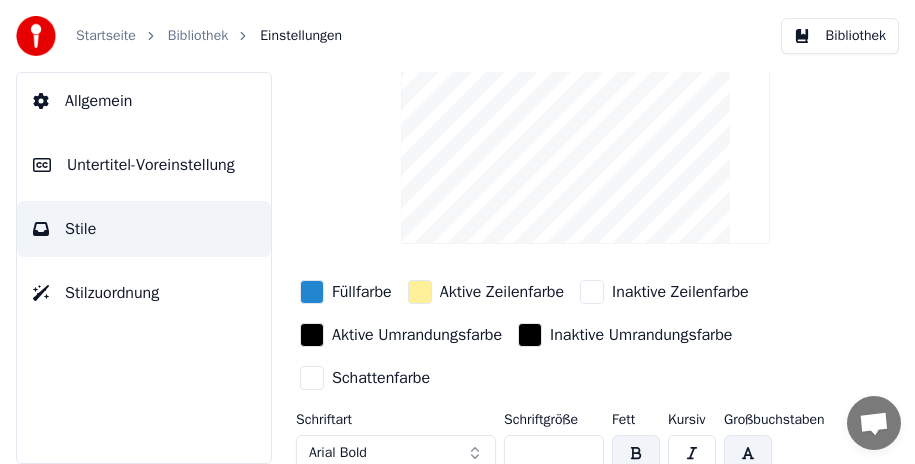 click at bounding box center [748, 453] 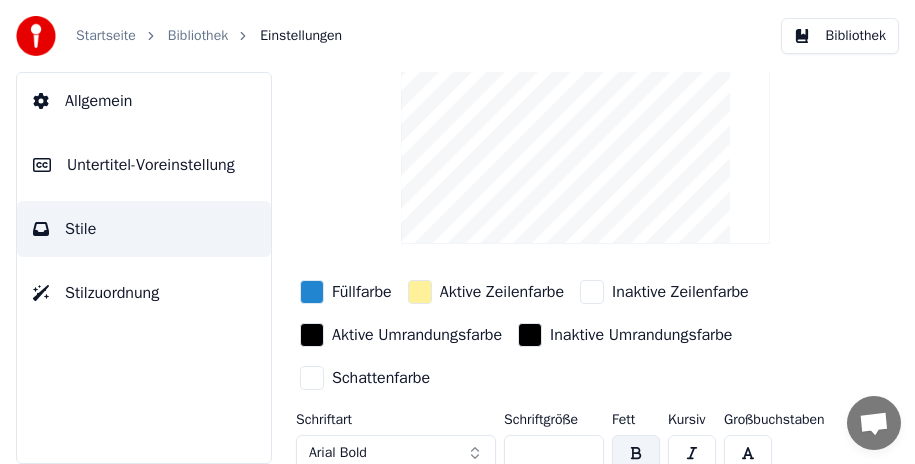 click at bounding box center [748, 453] 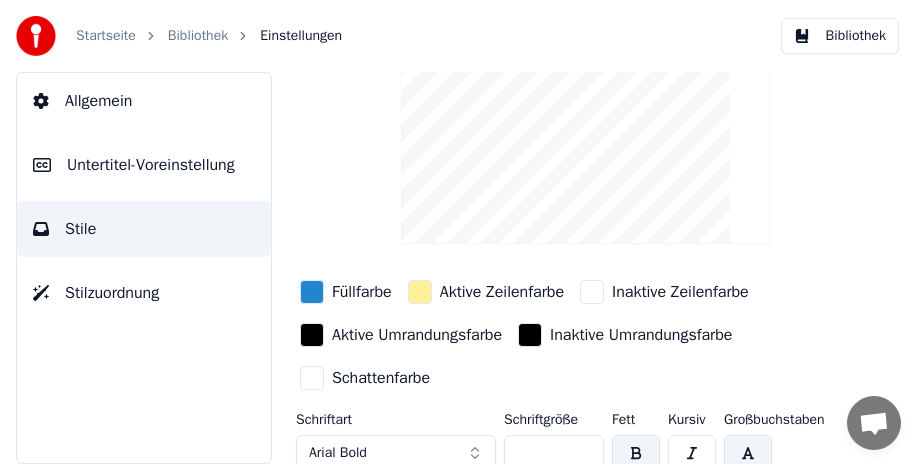 click at bounding box center [748, 453] 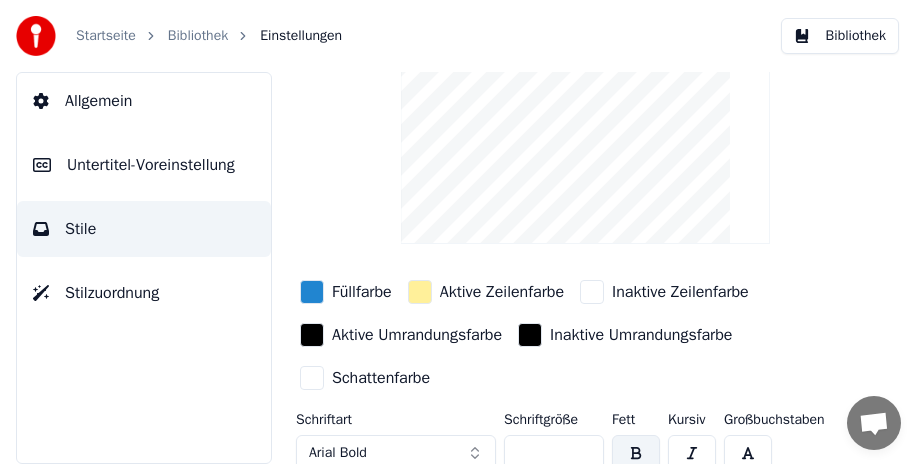 click on "**" at bounding box center [554, 453] 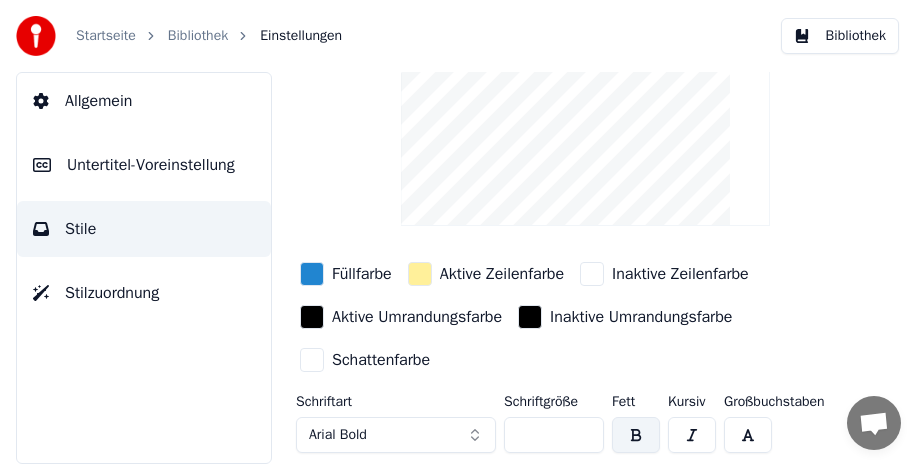 click on "**" at bounding box center (554, 435) 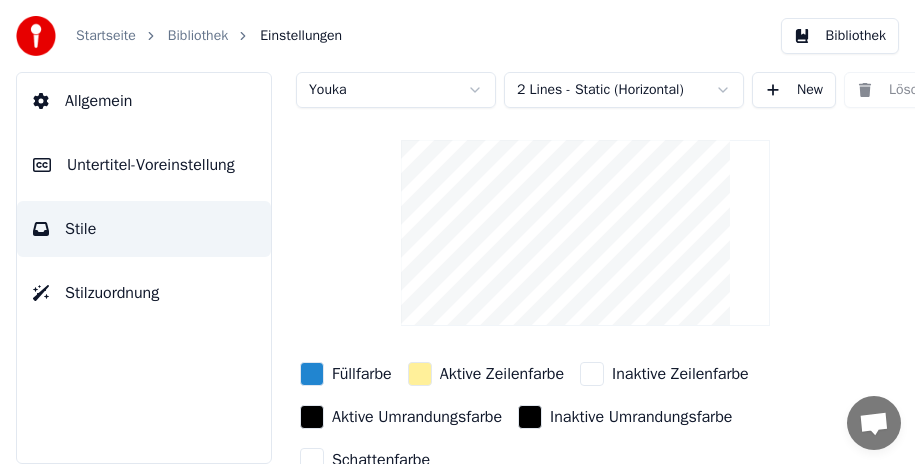 scroll, scrollTop: 122, scrollLeft: 0, axis: vertical 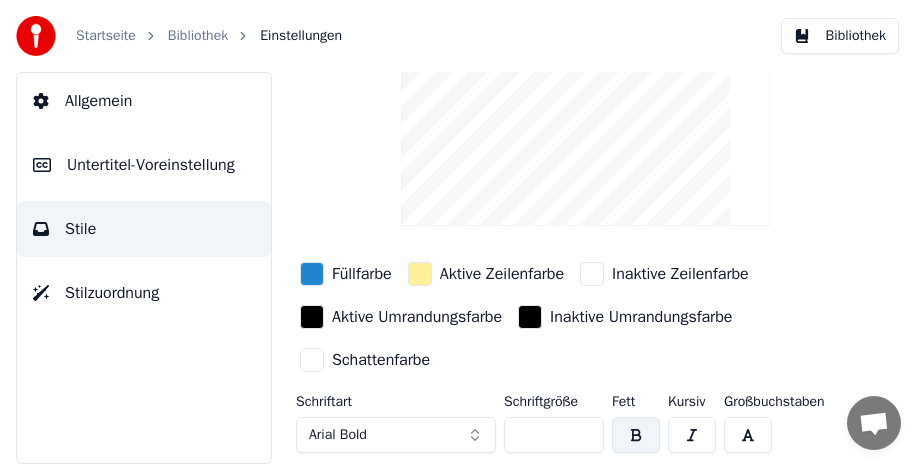 click at bounding box center (692, 435) 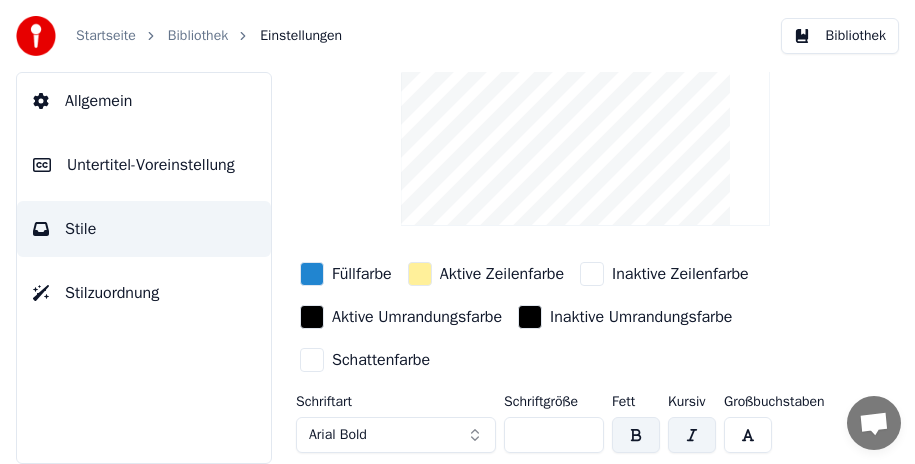 click at bounding box center [692, 435] 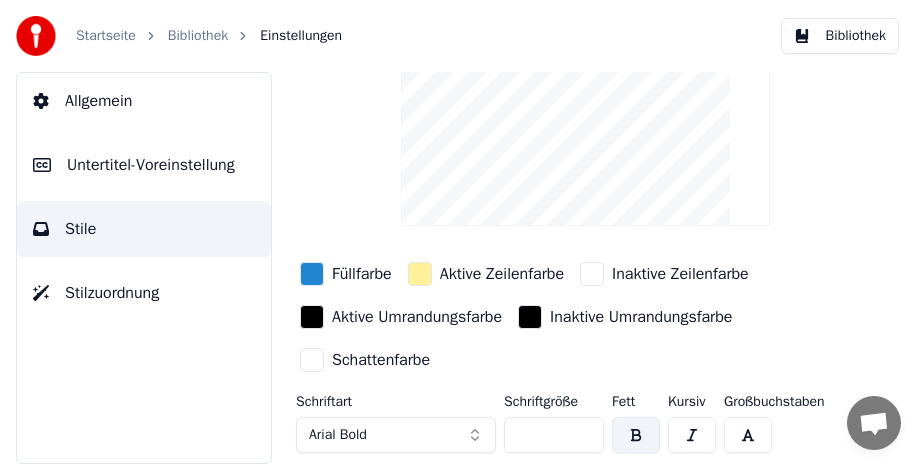 click at bounding box center (636, 435) 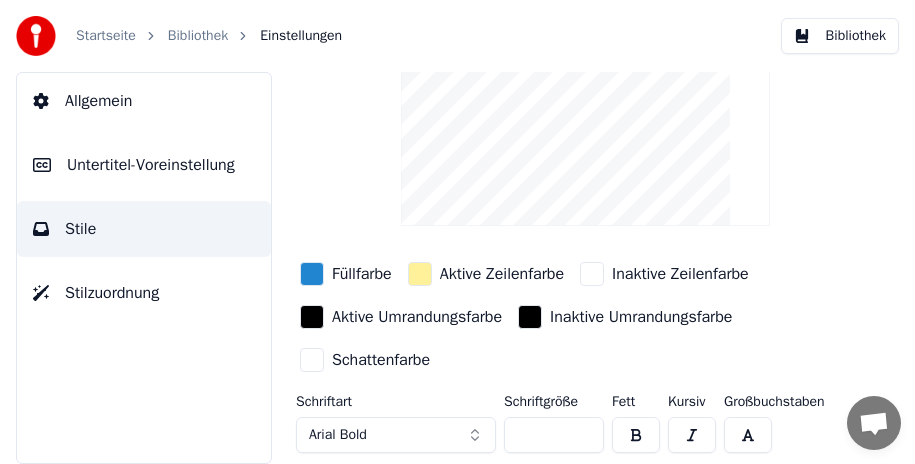 click at bounding box center [636, 435] 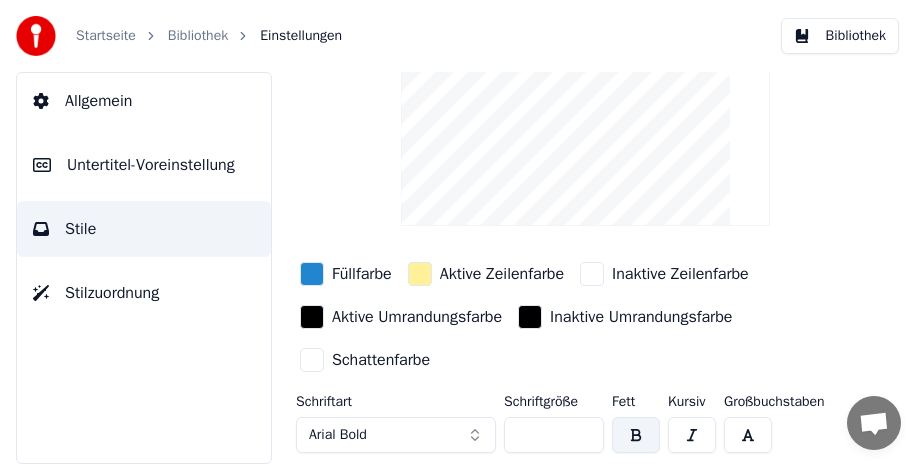 click at bounding box center [636, 435] 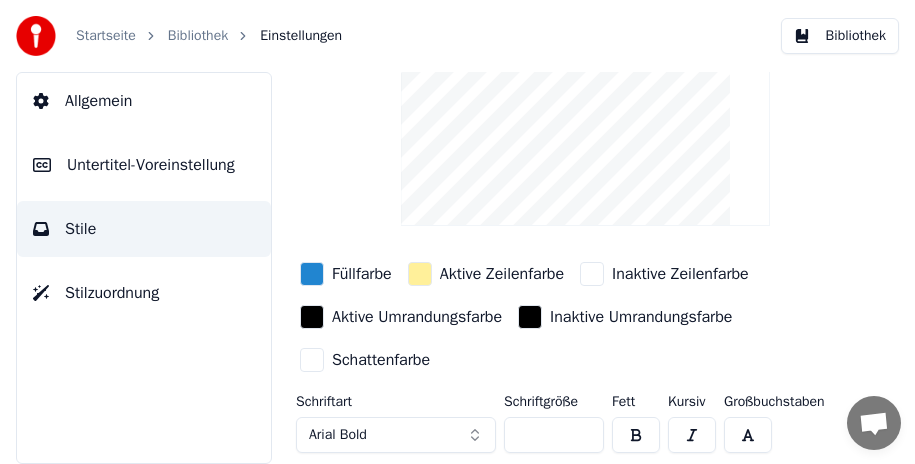 click at bounding box center (748, 435) 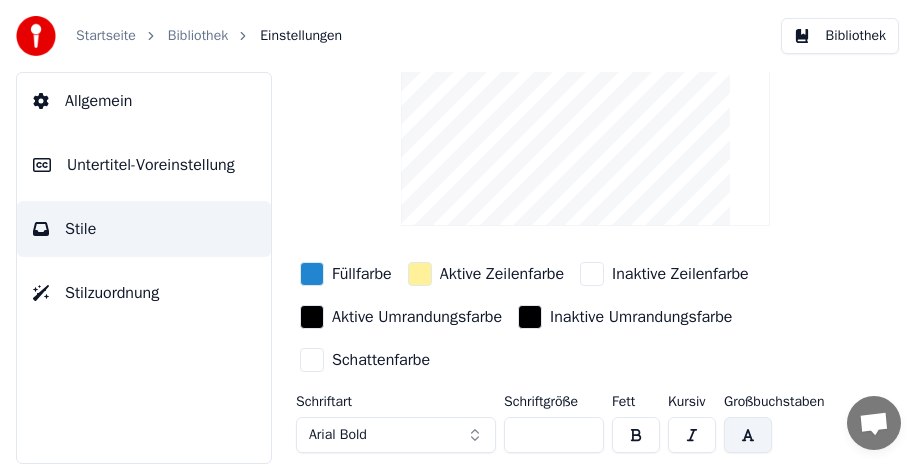 click at bounding box center (748, 435) 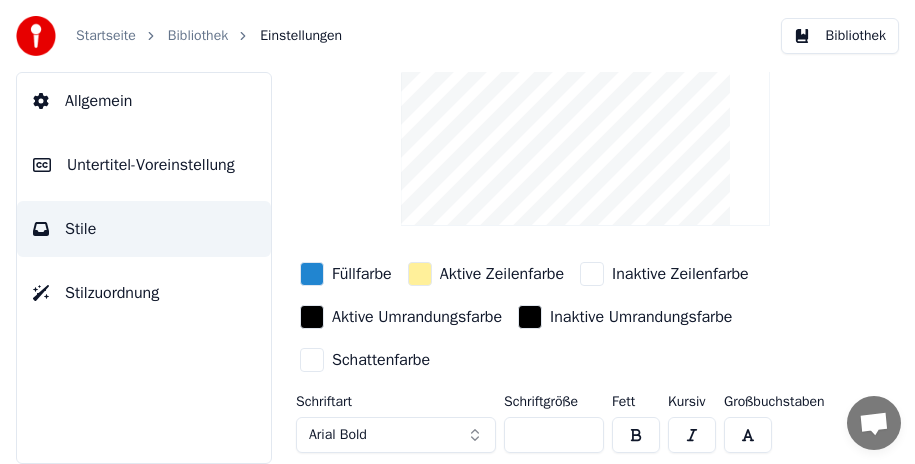 click at bounding box center [312, 360] 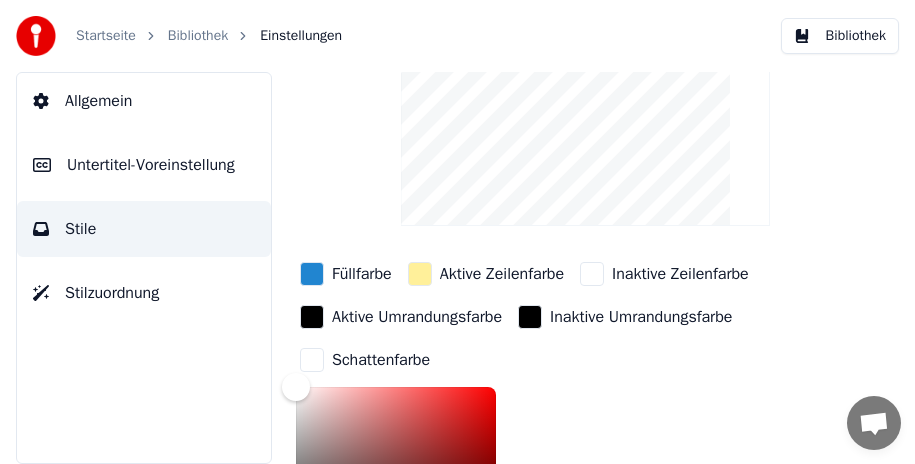click at bounding box center (312, 360) 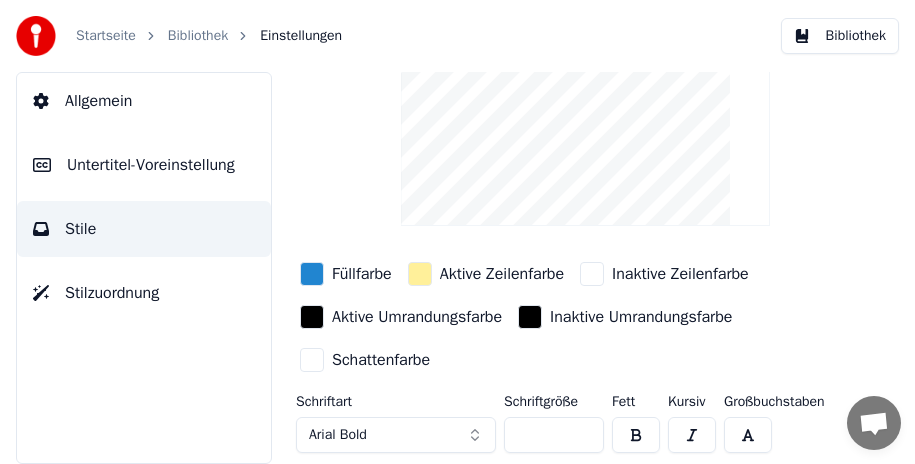 scroll, scrollTop: 204, scrollLeft: 0, axis: vertical 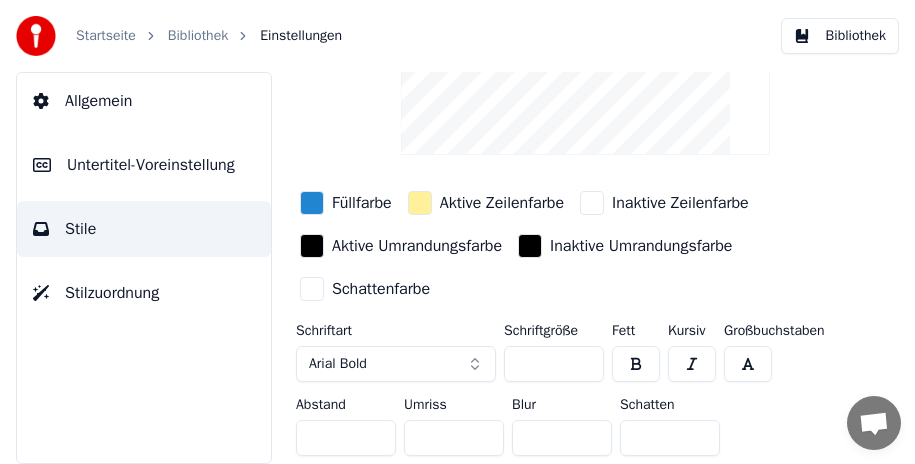click on "***" at bounding box center [554, 364] 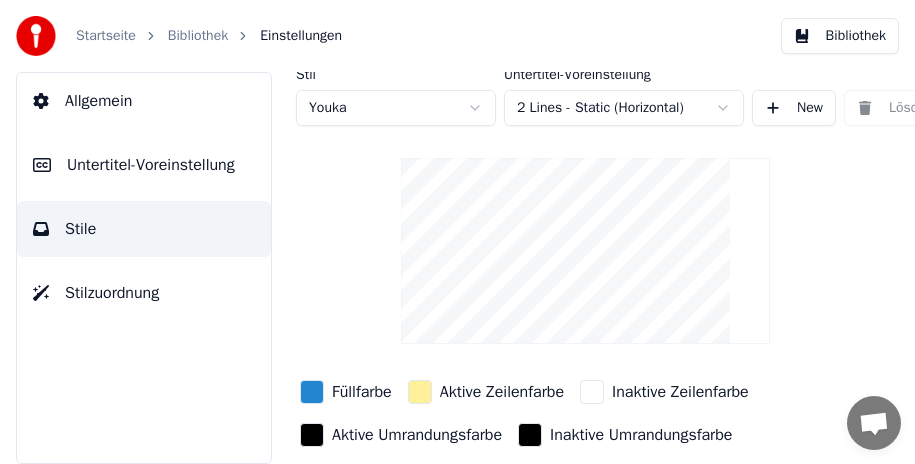 scroll, scrollTop: 0, scrollLeft: 0, axis: both 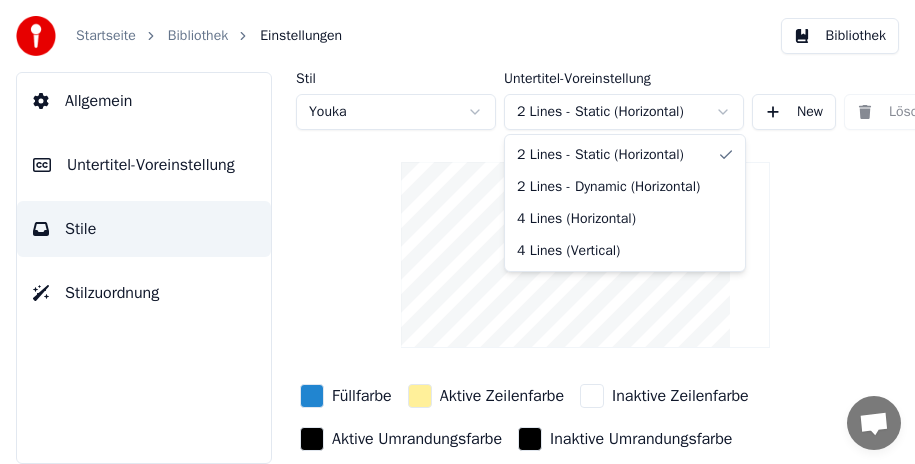 click on "Startseite Bibliothek Einstellungen Bibliothek Allgemein Untertitel-Voreinstellung Stile Stilzuordnung Stil Youka Untertitel-Voreinstellung 2 Lines - Static (Horizontal) New Löschen Zurücksetzen Speichern Füllfarbe Aktive Zeilenfarbe Inaktive Zeilenfarbe Aktive Umrandungsfarbe Inaktive Umrandungsfarbe Schattenfarbe Schriftart Arial Bold Schriftgröße *** Fett Kursiv Großbuchstaben Abstand * Umriss * Blur * Schatten * Konversation Adam Fragen? Schreiben Sie uns! Der Support ist derzeit offline Offline-Netzwerk. Erneut verbinden... Es können vorerst keine Nachrichten empfangen oder gesendet werden. Youka Desktop Hallo! Wie kann ich helfen?  Datei senden Einen Emoji einfügen Datei senden Audionachricht aufzeichnen We run on Crisp 2 Lines - Static (Horizontal) 2 Lines - Dynamic (Horizontal) 4 Lines (Horizontal) 4 Lines (Vertical)" at bounding box center [457, 232] 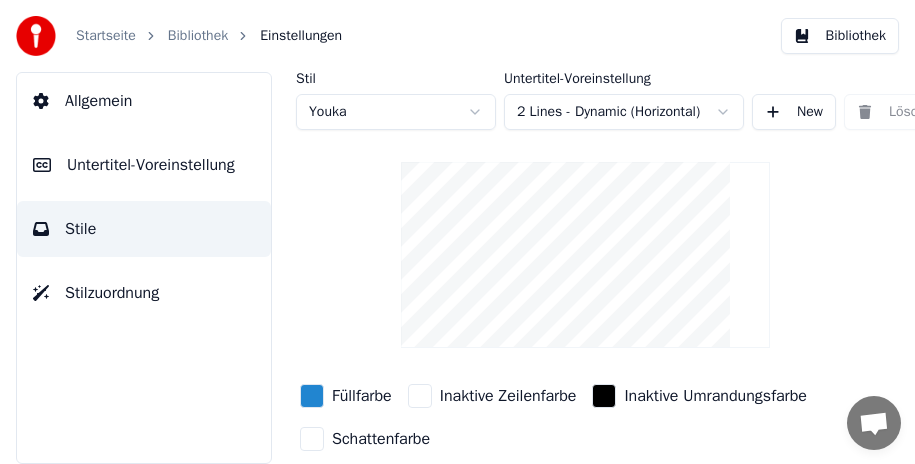 click on "Startseite Bibliothek Einstellungen Bibliothek Allgemein Untertitel-Voreinstellung Stile Stilzuordnung Stil Youka Untertitel-Voreinstellung 2 Lines - Dynamic (Horizontal) New Löschen Zurücksetzen Speichern Füllfarbe Inaktive Zeilenfarbe Inaktive Umrandungsfarbe Schattenfarbe Schriftart Arial Bold Schriftgröße *** Fett Kursiv Großbuchstaben Abstand * Umriss * Schatten * Rahmenstil Outline Konversation [NAME] Fragen? Schreiben Sie uns! Der Support ist derzeit offline Offline-Netzwerk. Erneut verbinden... Es können vorerst keine Nachrichten empfangen oder gesendet werden. Youka Desktop Hallo! Wie kann ich helfen?  Datei senden Einen Emoji einfügen Datei senden Audionachricht aufzeichnen We run on Crisp" at bounding box center (457, 232) 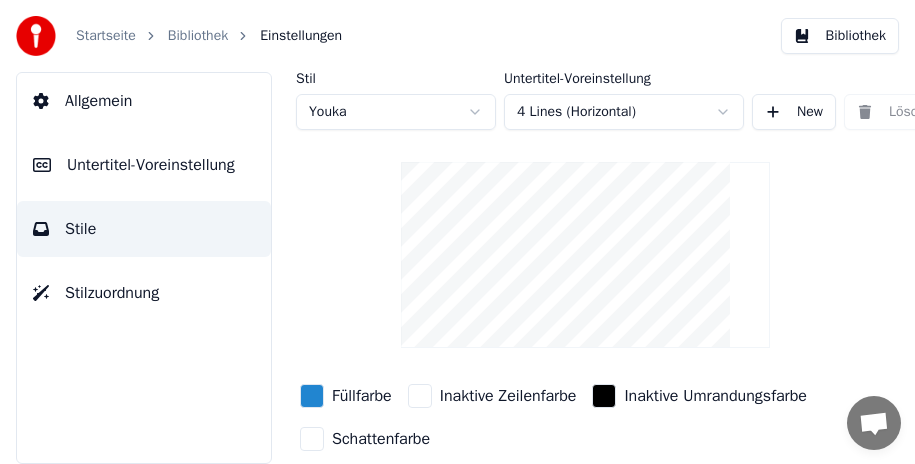 click on "Startseite Bibliothek Einstellungen Bibliothek Allgemein Untertitel-Voreinstellung Stile Stilzuordnung Stil Youka Untertitel-Voreinstellung 4 Lines (Horizontal) New Löschen Zurücksetzen Speichern Füllfarbe Inaktive Zeilenfarbe Inaktive Umrandungsfarbe Schattenfarbe Schriftart Arial Bold Schriftgröße *** Fett Kursiv Großbuchstaben Abstand * Umriss * Schatten * Konversation [NAME] Fragen? Schreiben Sie uns! Der Support ist derzeit offline Offline-Netzwerk. Erneut verbinden... Es können vorerst keine Nachrichten empfangen oder gesendet werden. Youka Desktop Hallo! Wie kann ich helfen?  Datei senden Einen Emoji einfügen Datei senden Audionachricht aufzeichnen We run on Crisp" at bounding box center (457, 232) 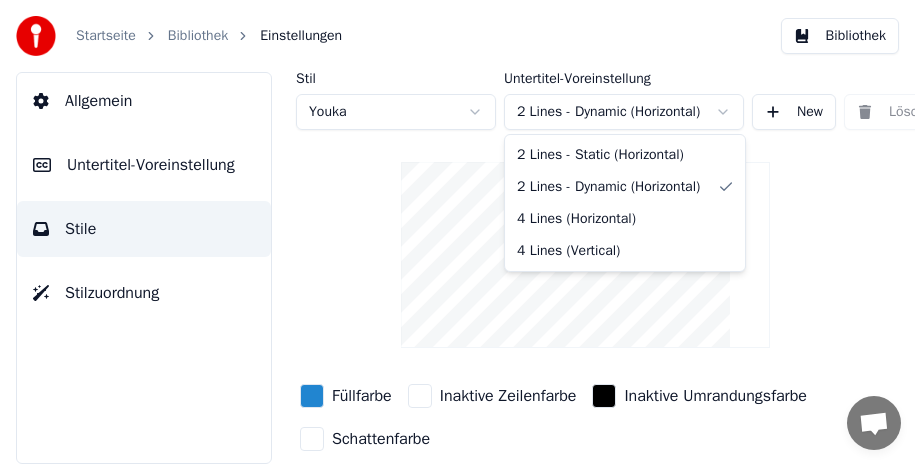 click on "Startseite Bibliothek Einstellungen Bibliothek Allgemein Untertitel-Voreinstellung Stile Stilzuordnung Stil Youka Untertitel-Voreinstellung 2 Lines - Dynamic (Horizontal) New Löschen Zurücksetzen Speichern Füllfarbe Inaktive Zeilenfarbe Inaktive Umrandungsfarbe Schattenfarbe Schriftart Arial Bold Schriftgröße *** Fett Kursiv Großbuchstaben Abstand * Umriss * Schatten * Rahmenstil Outline Konversation Adam Fragen? Schreiben Sie uns! Der Support ist derzeit offline Offline-Netzwerk. Erneut verbinden... Es können vorerst keine Nachrichten empfangen oder gesendet werden. Youka Desktop Hallo! Wie kann ich helfen?  Datei senden Einen Emoji einfügen Datei senden Audionachricht aufzeichnen We run on Crisp 2 Lines - Static (Horizontal) 2 Lines - Dynamic (Horizontal) 4 Lines (Horizontal) 4 Lines (Vertical)" at bounding box center (457, 232) 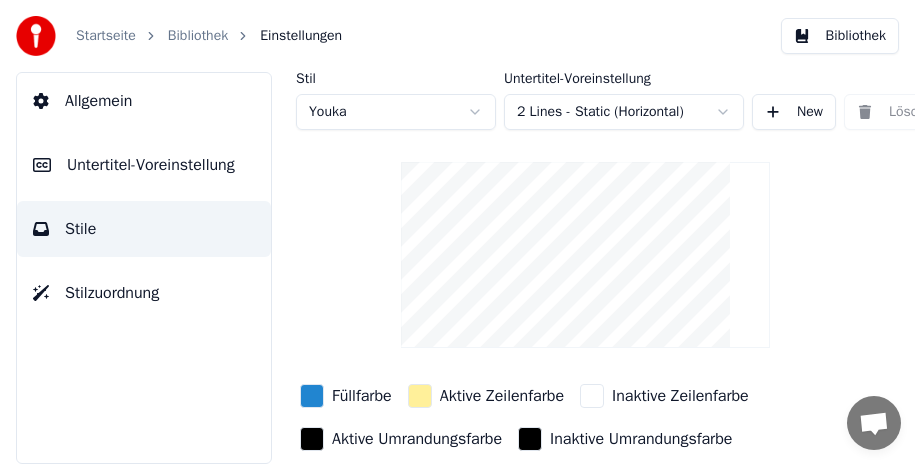 click on "Stil Youka Untertitel-Voreinstellung 2 Lines - Static (Horizontal) New Löschen Zurücksetzen Speichern Füllfarbe Aktive Zeilenfarbe Inaktive Zeilenfarbe Aktive Umrandungsfarbe Inaktive Umrandungsfarbe Schattenfarbe Schriftart Arial Bold Schriftgröße *** Fett Kursiv Großbuchstaben Abstand * Umriss * Blur * Schatten *" at bounding box center (585, 364) 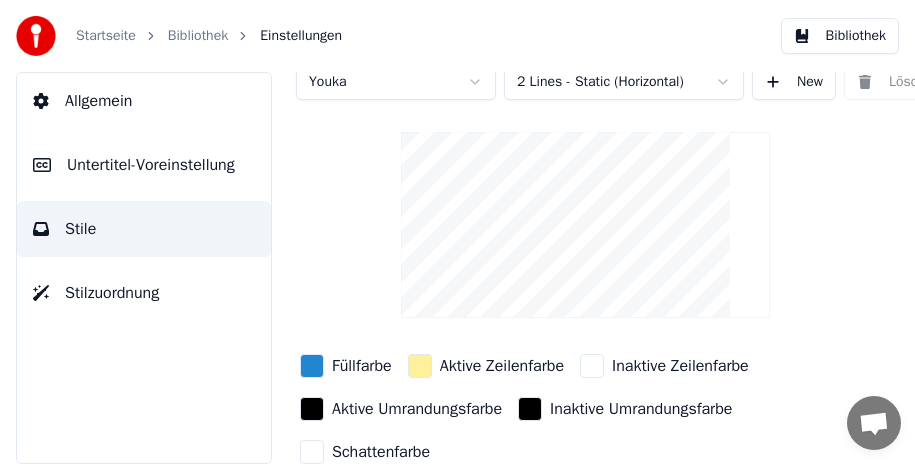 scroll, scrollTop: 0, scrollLeft: 0, axis: both 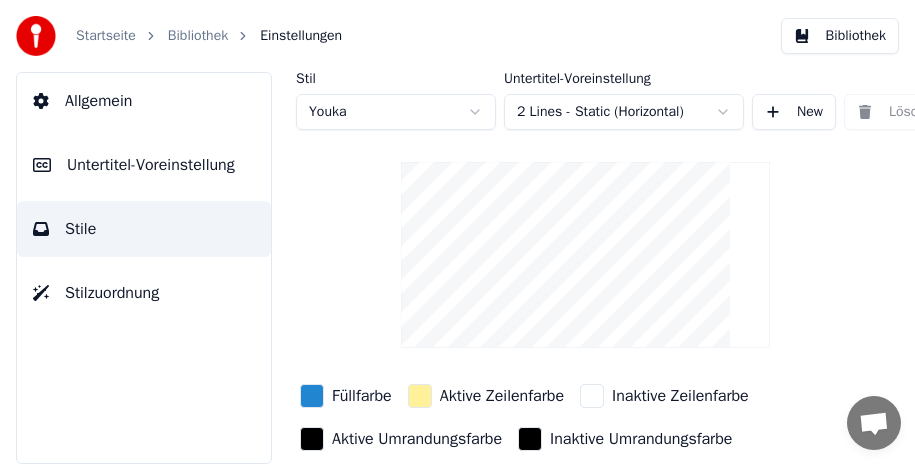 click on "Stilzuordnung" at bounding box center (112, 293) 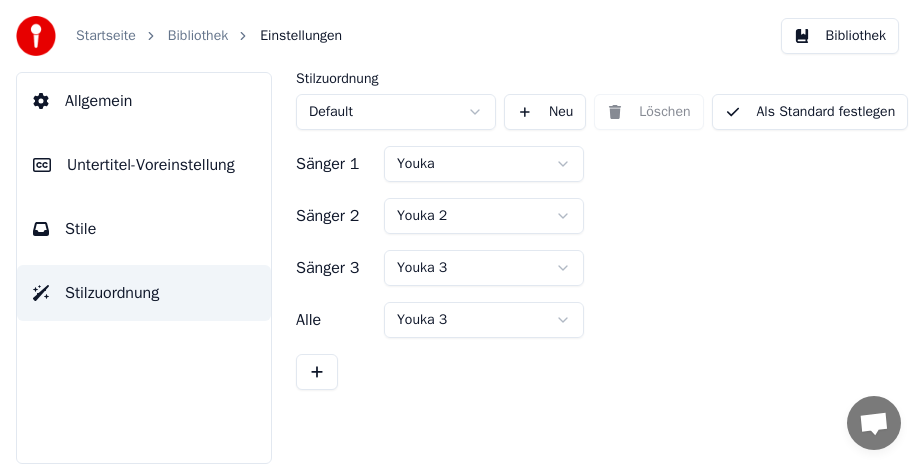click on "Startseite Bibliothek Einstellungen Bibliothek Allgemein Untertitel-Voreinstellung Stile Stilzuordnung Stilzuordnung Default Neu Löschen Als Standard festlegen Sänger   1 Youka Sänger   2 Youka 2 Sänger   3 Youka 3 Alle Youka 3 Konversation Adam Fragen? Schreiben Sie uns! Der Support ist derzeit offline Offline-Netzwerk. Erneut verbinden... Es können vorerst keine Nachrichten empfangen oder gesendet werden. Youka Desktop Hallo! Wie kann ich helfen?  Datei senden Einen Emoji einfügen Datei senden Audionachricht aufzeichnen We run on Crisp" at bounding box center (457, 232) 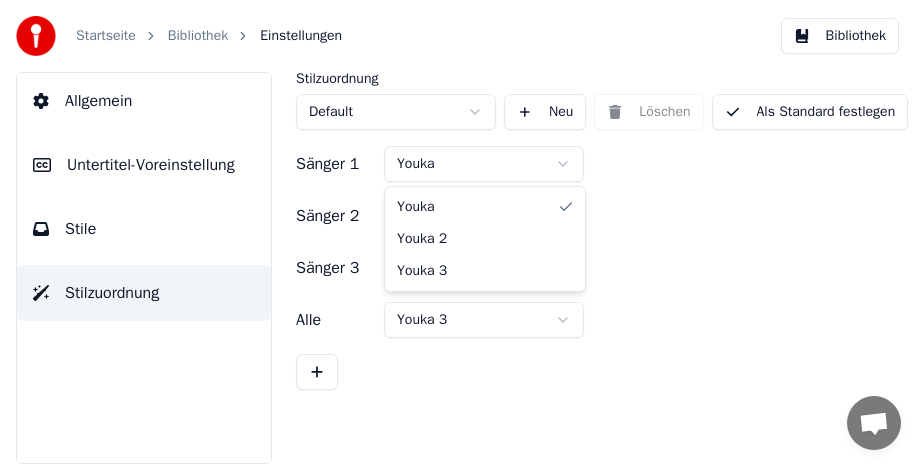 click on "Startseite Bibliothek Einstellungen Bibliothek Allgemein Untertitel-Voreinstellung Stile Stilzuordnung Stilzuordnung Default Neu Löschen Als Standard festlegen Sänger   1 Youka Sänger   2 Youka 2 Sänger   3 Youka 3 Alle Youka 3 Konversation Adam Fragen? Schreiben Sie uns! Der Support ist derzeit offline Offline-Netzwerk. Erneut verbinden... Es können vorerst keine Nachrichten empfangen oder gesendet werden. Youka Desktop Hallo! Wie kann ich helfen?  Datei senden Einen Emoji einfügen Datei senden Audionachricht aufzeichnen We run on Crisp Youka Youka 2 Youka 3" at bounding box center [457, 232] 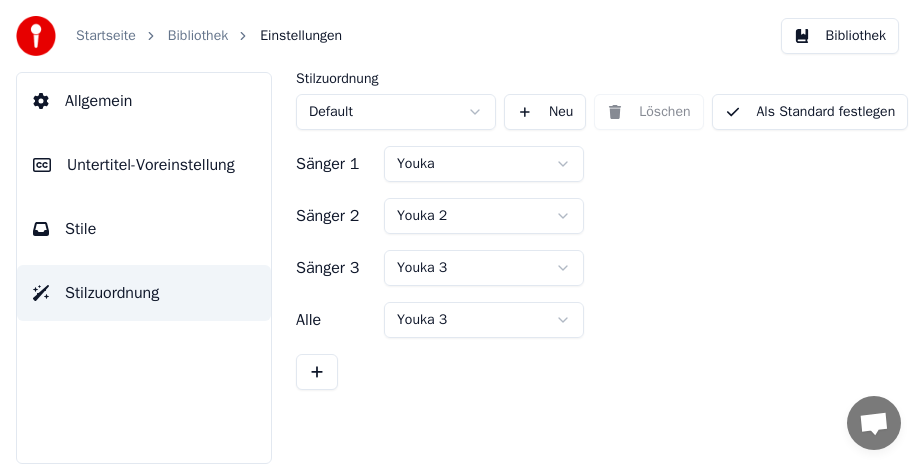 click on "Startseite Bibliothek Einstellungen Bibliothek Allgemein Untertitel-Voreinstellung Stile Stilzuordnung Stilzuordnung Default Neu Löschen Als Standard festlegen Sänger   1 Youka Sänger   2 Youka 2 Sänger   3 Youka 3 Alle Youka 3 Konversation Adam Fragen? Schreiben Sie uns! Der Support ist derzeit offline Offline-Netzwerk. Erneut verbinden... Es können vorerst keine Nachrichten empfangen oder gesendet werden. Youka Desktop Hallo! Wie kann ich helfen?  Datei senden Einen Emoji einfügen Datei senden Audionachricht aufzeichnen We run on Crisp" at bounding box center (457, 232) 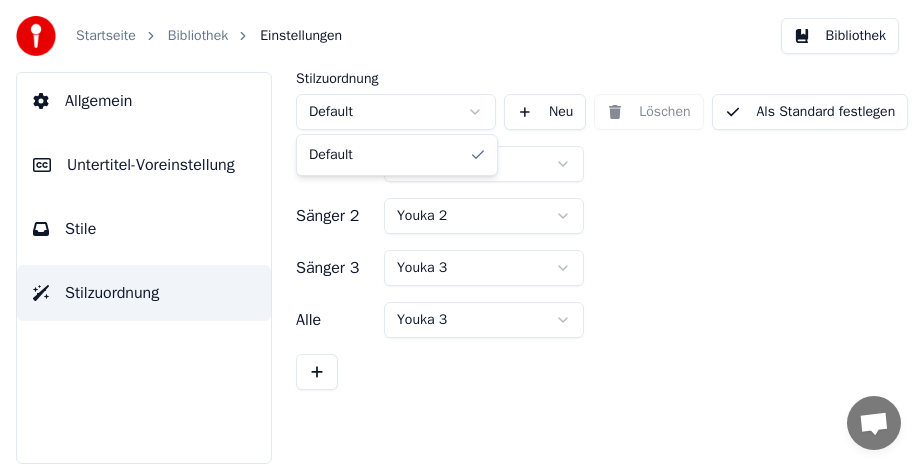 click on "Startseite Bibliothek Einstellungen Bibliothek Allgemein Untertitel-Voreinstellung Stile Stilzuordnung Stilzuordnung Default Neu Löschen Als Standard festlegen Sänger   1 Youka Sänger   2 Youka 2 Sänger   3 Youka 3 Alle Youka 3 Konversation Adam Fragen? Schreiben Sie uns! Der Support ist derzeit offline Offline-Netzwerk. Erneut verbinden... Es können vorerst keine Nachrichten empfangen oder gesendet werden. Youka Desktop Hallo! Wie kann ich helfen?  Datei senden Einen Emoji einfügen Datei senden Audionachricht aufzeichnen We run on Crisp Default" at bounding box center (457, 232) 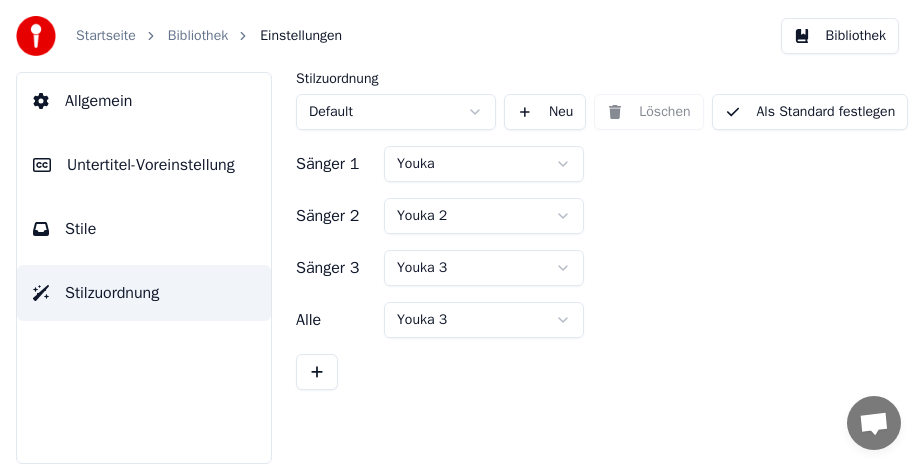 click on "Allgemein" at bounding box center [98, 101] 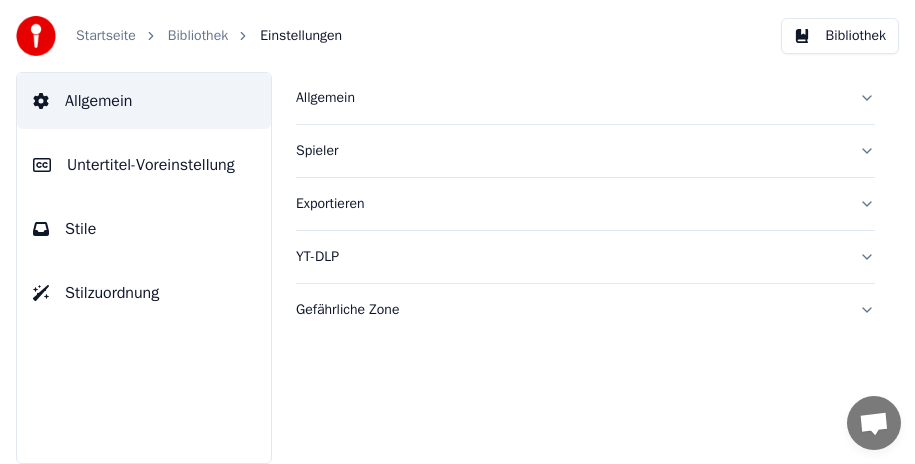 click on "Allgemein" at bounding box center (569, 98) 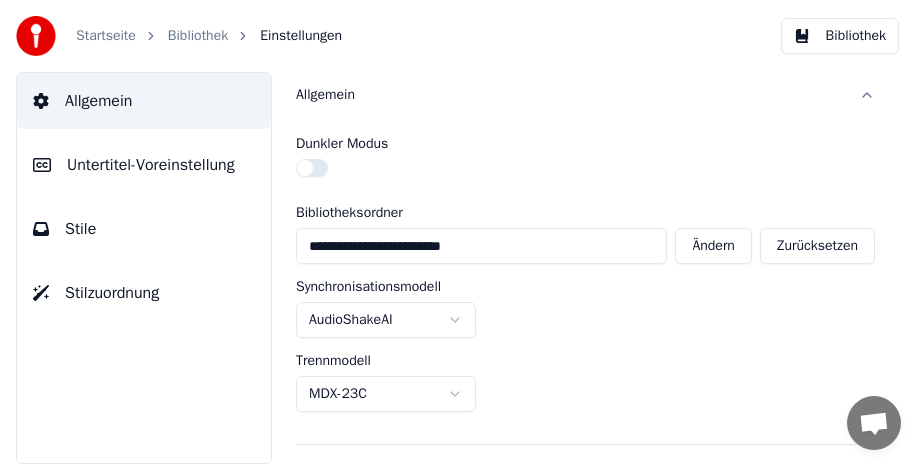 scroll, scrollTop: 0, scrollLeft: 0, axis: both 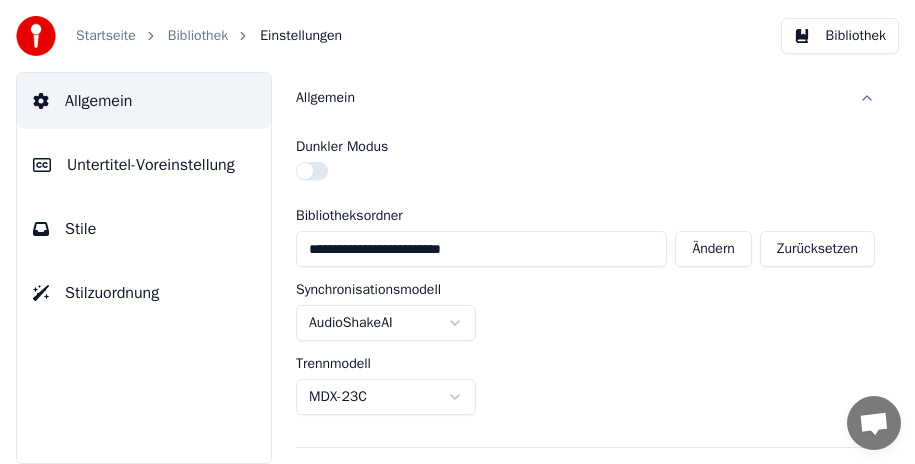 click on "Allgemein" at bounding box center [585, 98] 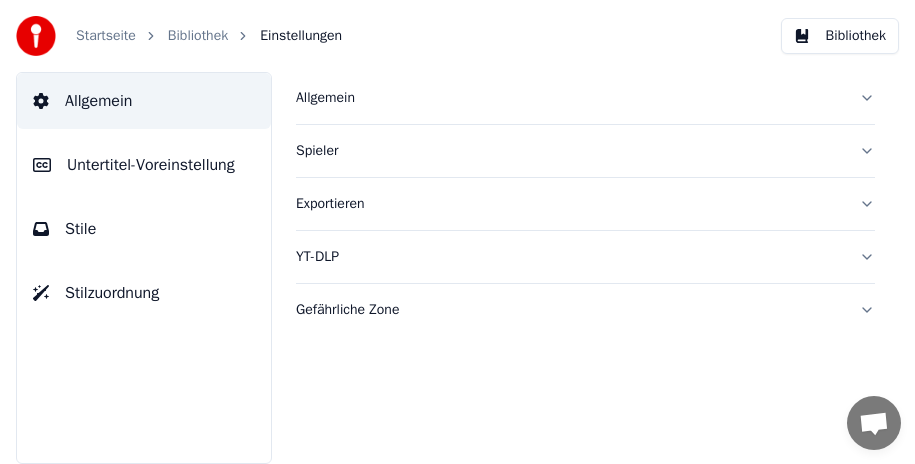 click on "Allgemein" at bounding box center [585, 98] 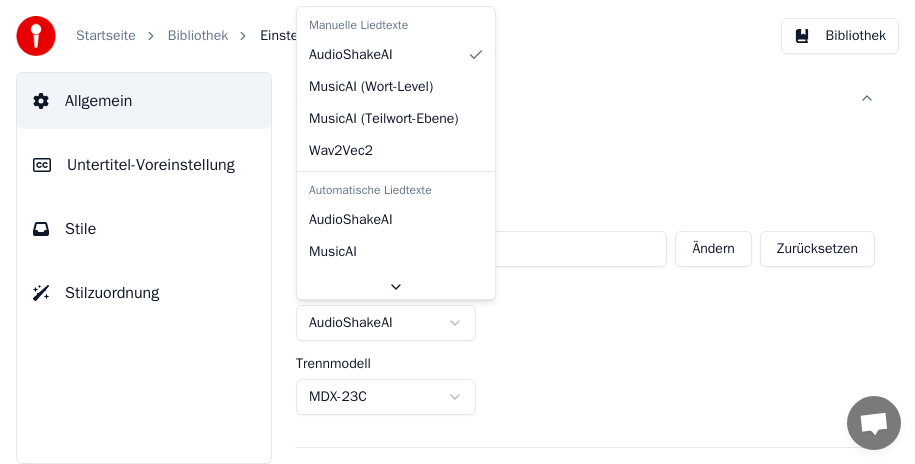 click on "**********" at bounding box center [457, 232] 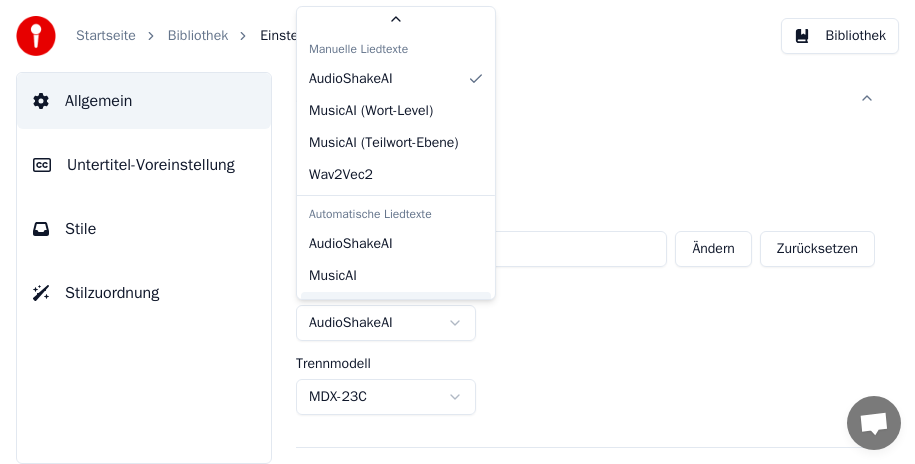 scroll, scrollTop: 29, scrollLeft: 0, axis: vertical 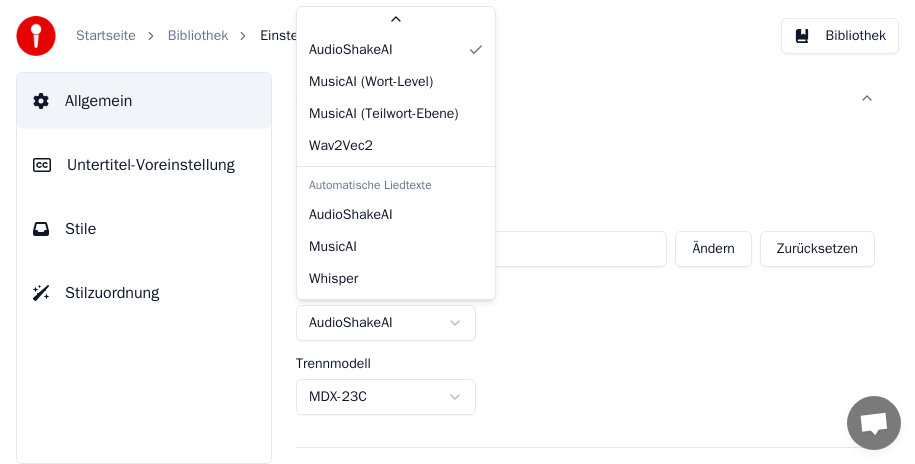 click on "**********" at bounding box center [457, 232] 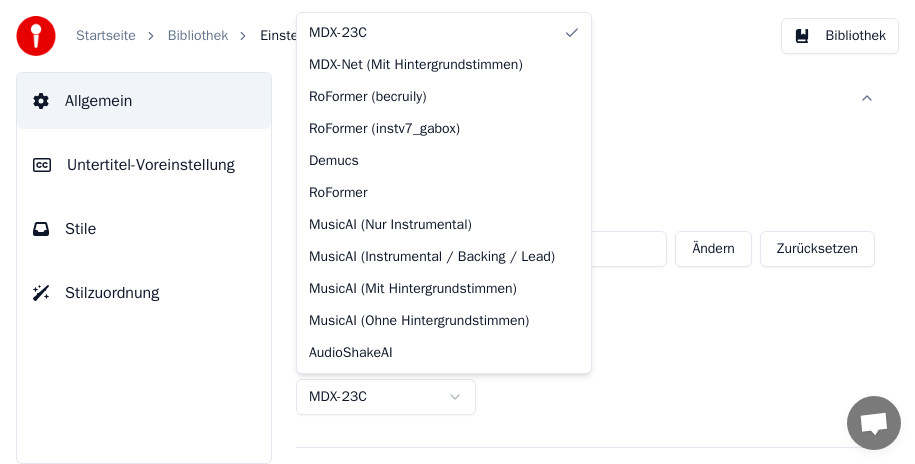 click on "**********" at bounding box center (457, 232) 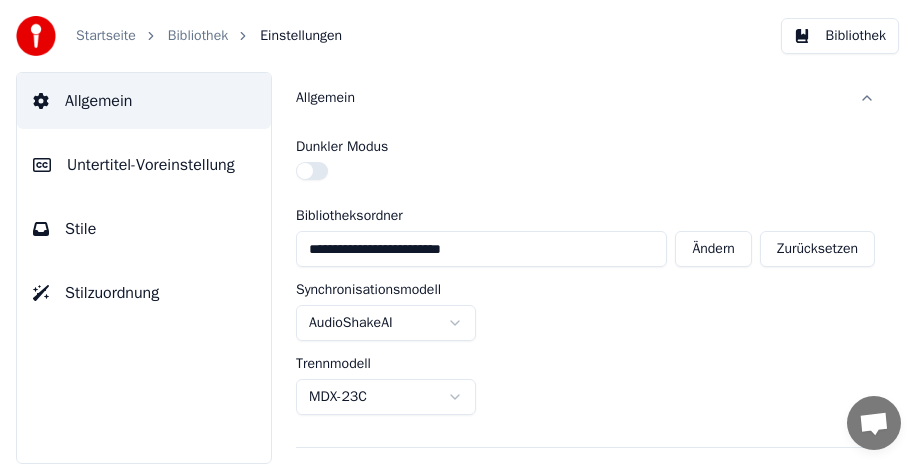 click on "**********" at bounding box center (457, 232) 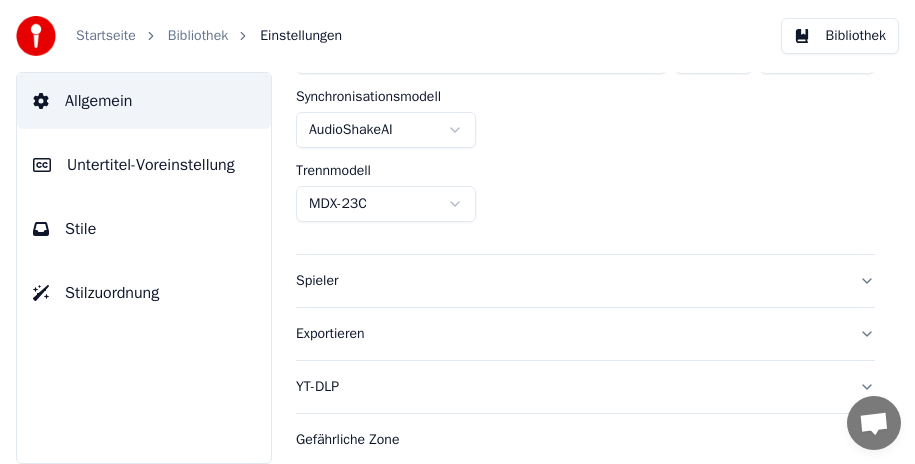 scroll, scrollTop: 0, scrollLeft: 0, axis: both 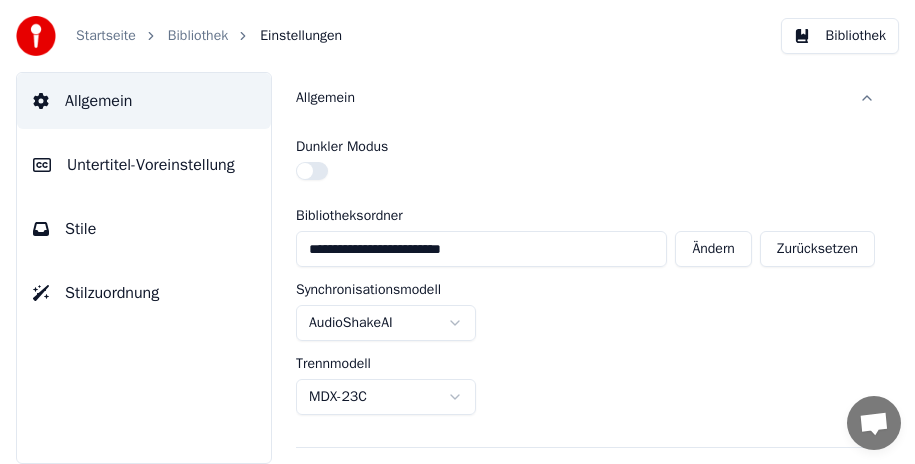 click on "Allgemein" at bounding box center (585, 98) 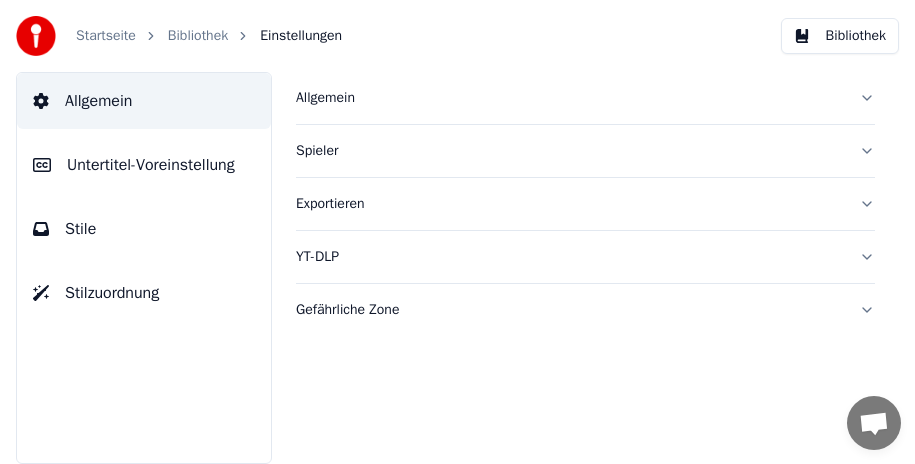 click on "Spieler" at bounding box center [585, 151] 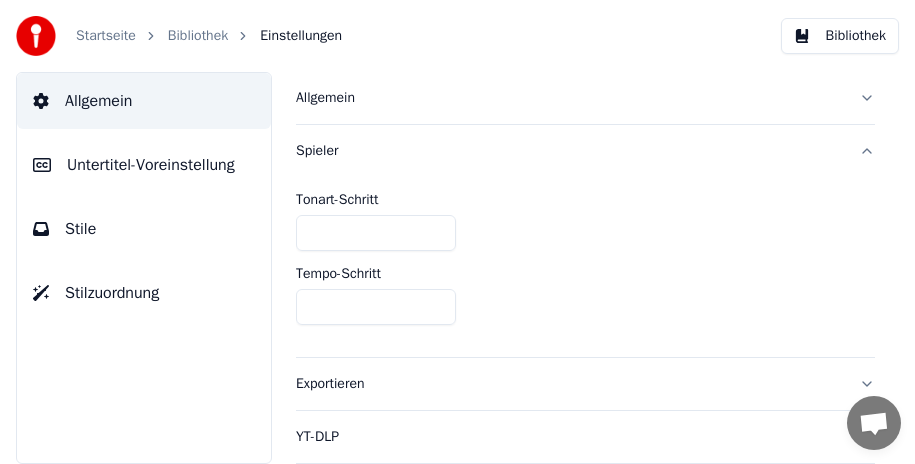 click on "Allgemein Spieler Tonart-Schritt * Tempo-Schritt **** Exportieren YT-DLP Gefährliche Zone" at bounding box center [585, 268] 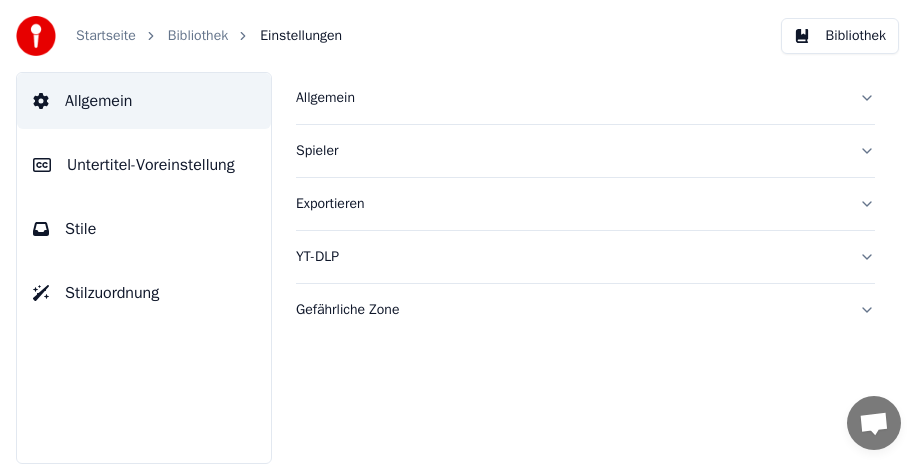 click on "Exportieren" at bounding box center [585, 204] 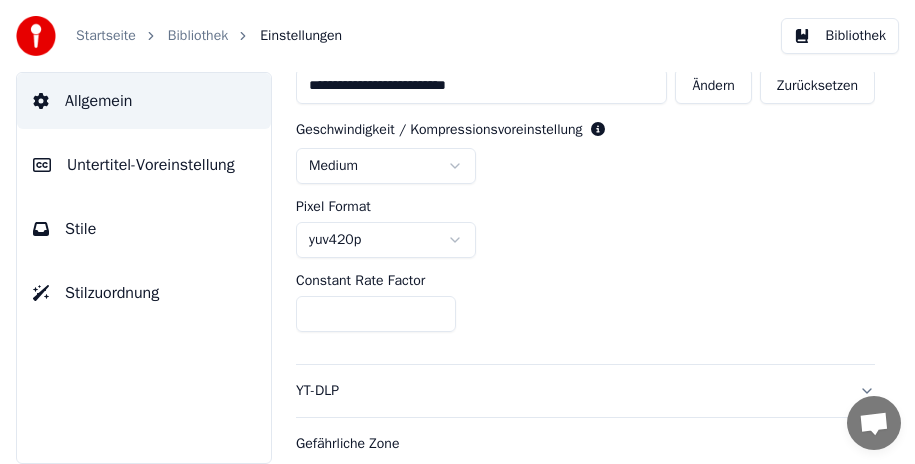 scroll, scrollTop: 213, scrollLeft: 0, axis: vertical 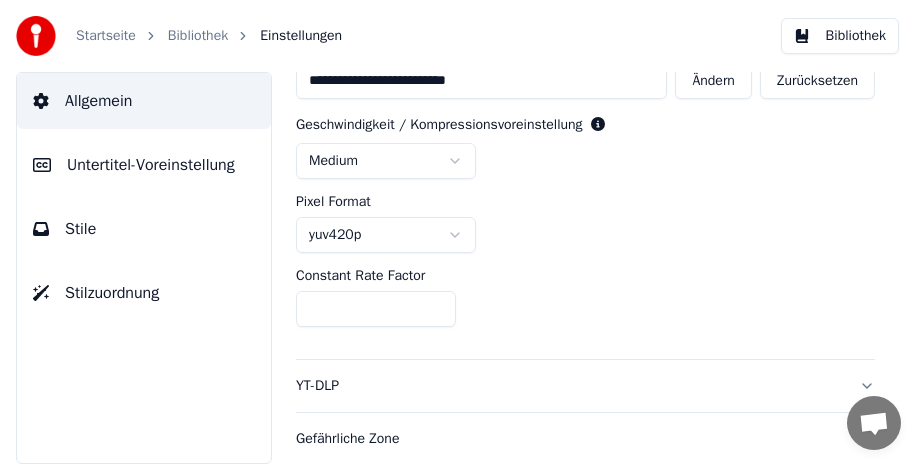 click on "**********" at bounding box center (457, 232) 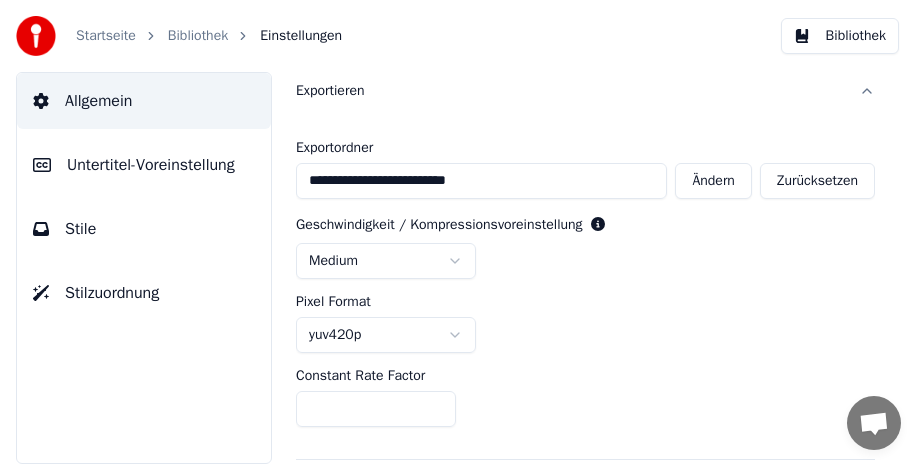 scroll, scrollTop: 213, scrollLeft: 0, axis: vertical 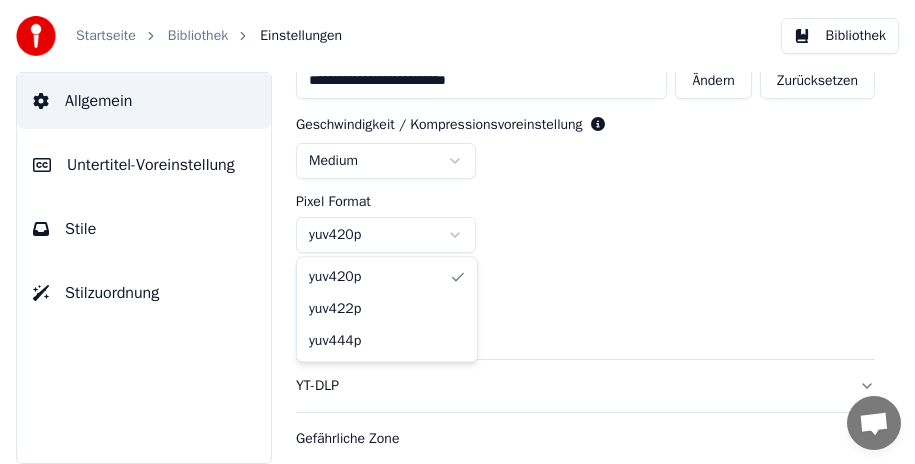 click on "**********" at bounding box center (457, 232) 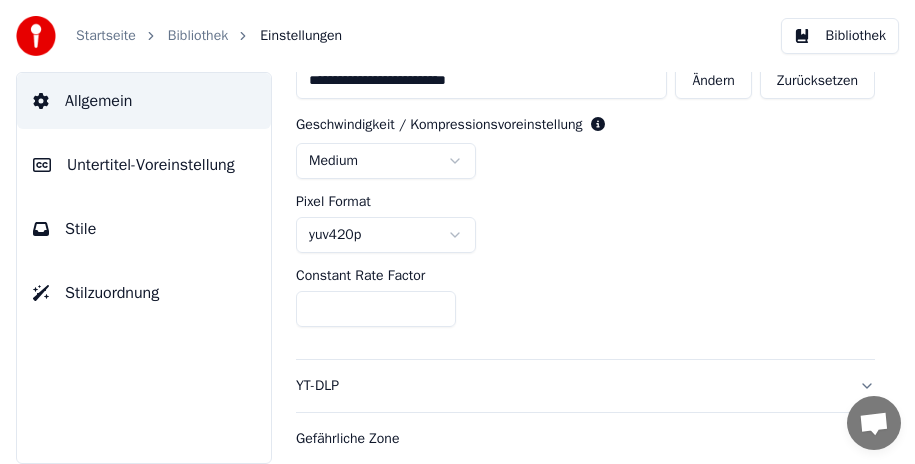 click on "**********" at bounding box center (457, 232) 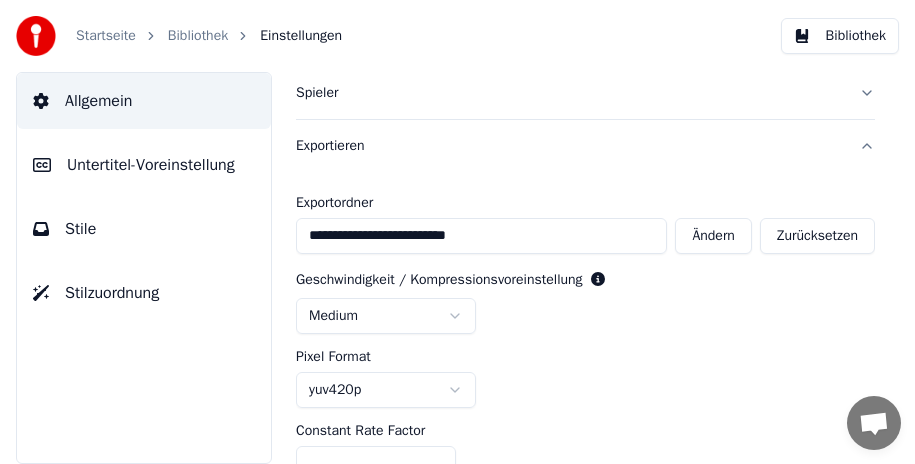 scroll, scrollTop: 0, scrollLeft: 0, axis: both 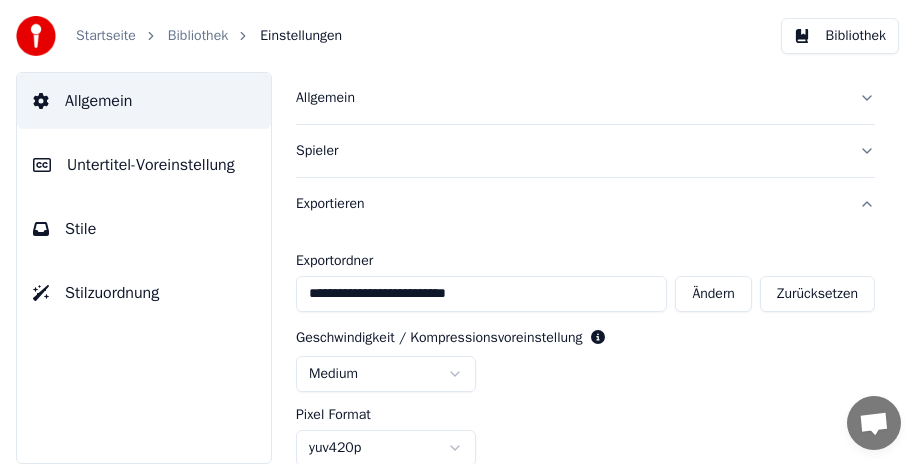 click on "Exportieren" at bounding box center (585, 204) 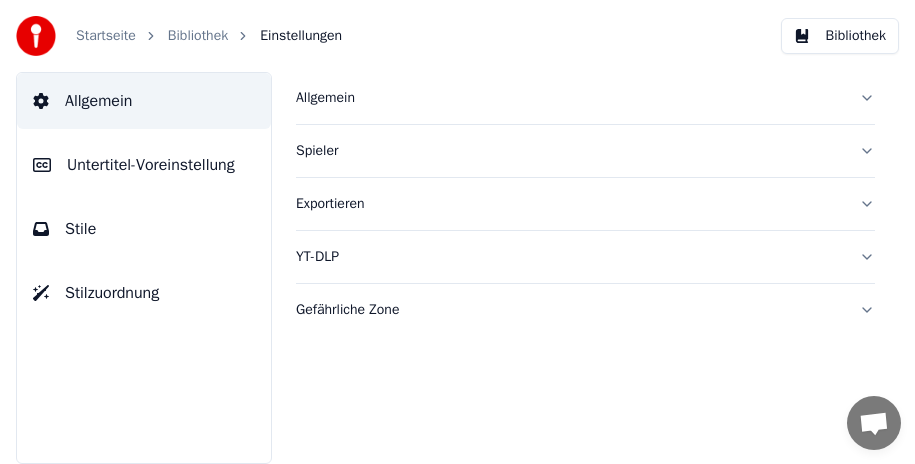 click on "YT-DLP" at bounding box center [585, 257] 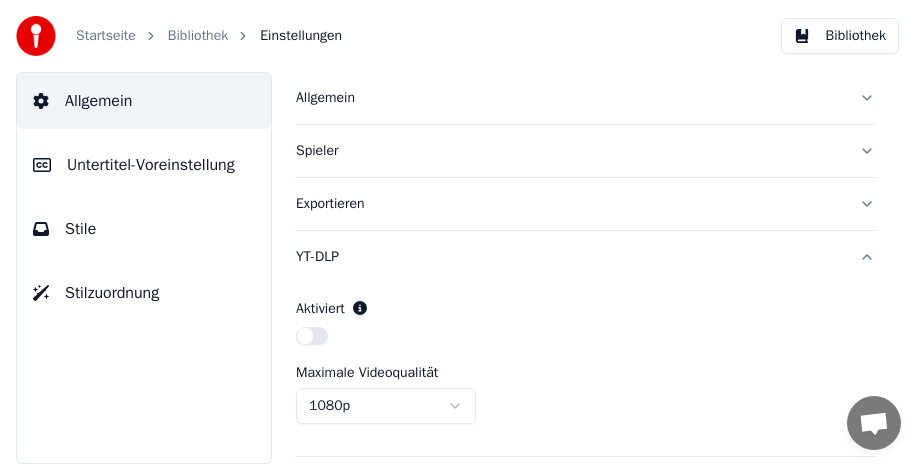 click on "Allgemein Spieler Exportieren YT-DLP Aktiviert Maximale Videoqualität 1080p Gefährliche Zone" at bounding box center [585, 268] 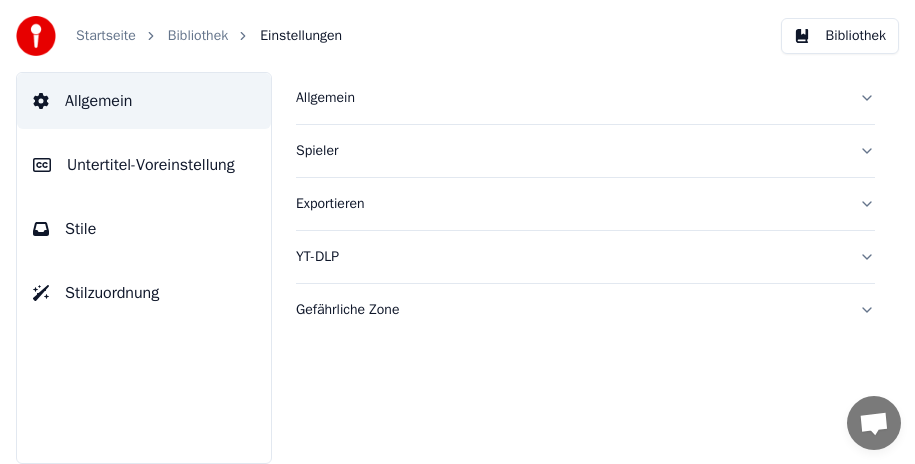 click on "Gefährliche Zone" at bounding box center [585, 310] 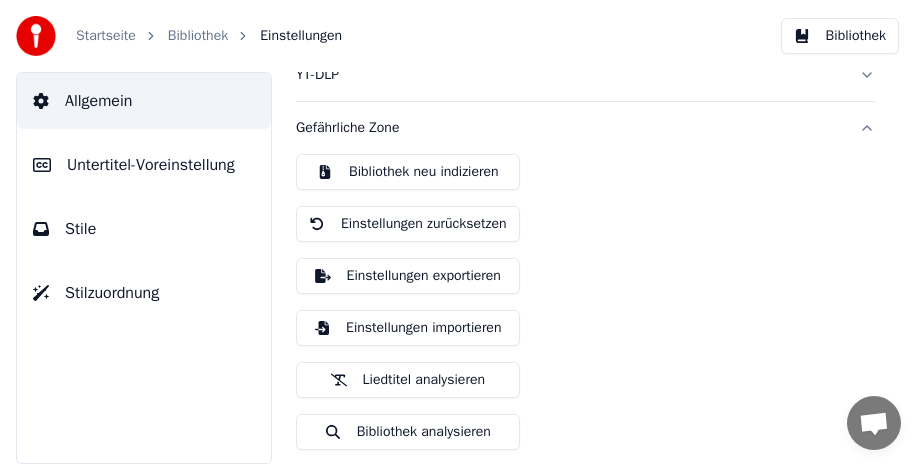 scroll, scrollTop: 183, scrollLeft: 0, axis: vertical 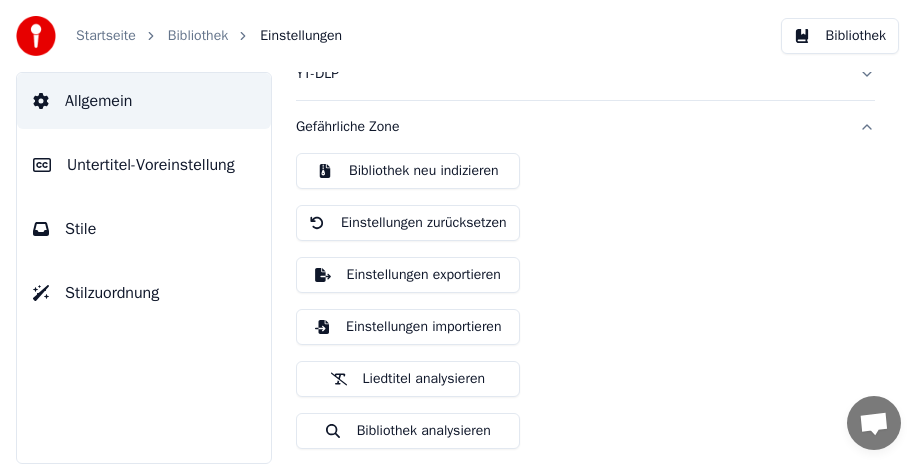 click on "Gefährliche Zone" at bounding box center [585, 127] 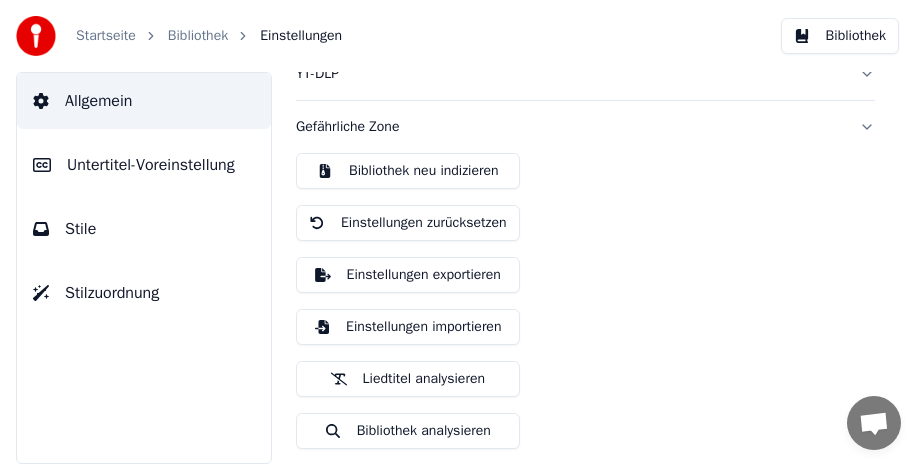 scroll, scrollTop: 0, scrollLeft: 0, axis: both 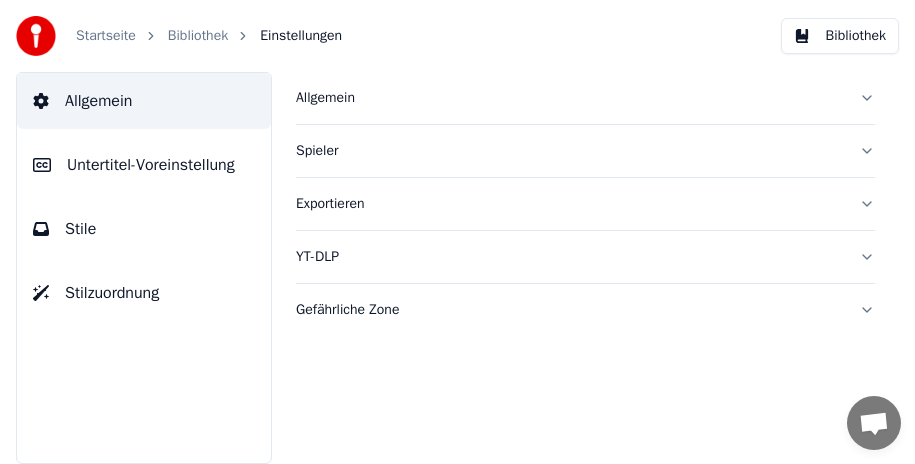 click on "Untertitel-Voreinstellung" at bounding box center (151, 165) 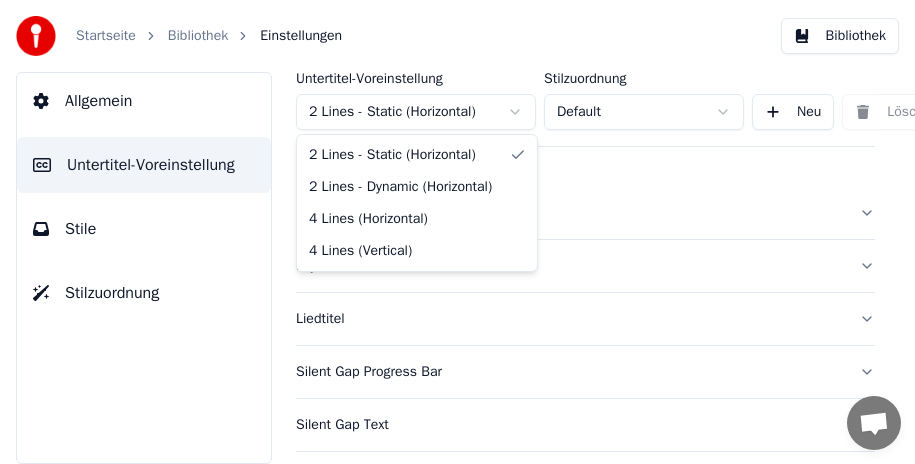 click on "Startseite Bibliothek Einstellungen Bibliothek Allgemein Untertitel-Voreinstellung Stile Stilzuordnung Untertitel-Voreinstellung 2 Lines - Static (Horizontal) Stilzuordnung Default Neu Löschen Als Standard festlegen Allgemein Layout Liedtitel Silent Gap Progress Bar Silent Gap Text Countdown Timing Indicator Hintergrundbox Fade-Effekt Offset Maximale Zeichen pro Zeile Zeilen automatisch teilen Advanced Settings Konversation Adam Fragen? Schreiben Sie uns! Der Support ist derzeit offline Offline-Netzwerk. Erneut verbinden... Es können vorerst keine Nachrichten empfangen oder gesendet werden. Youka Desktop Hallo! Wie kann ich helfen?  Datei senden Einen Emoji einfügen Datei senden Audionachricht aufzeichnen We run on Crisp 2 Lines - Static (Horizontal) 2 Lines - Dynamic (Horizontal) 4 Lines (Horizontal) 4 Lines (Vertical)" at bounding box center (457, 232) 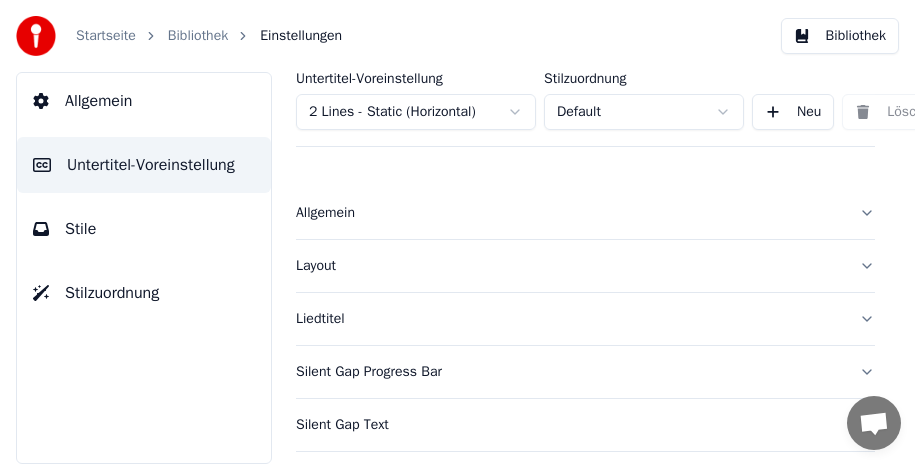 click on "Startseite Bibliothek Einstellungen Bibliothek Allgemein Untertitel-Voreinstellung Stile Stilzuordnung Untertitel-Voreinstellung 2 Lines - Static (Horizontal) Stilzuordnung Default Neu Löschen Als Standard festlegen Allgemein Layout Liedtitel Silent Gap Progress Bar Silent Gap Text Countdown Timing Indicator Hintergrundbox Fade-Effekt Offset Maximale Zeichen pro Zeile Zeilen automatisch teilen Advanced Settings Konversation [NAME] Fragen? Schreiben Sie uns! Der Support ist derzeit offline Offline-Netzwerk. Erneut verbinden... Es können vorerst keine Nachrichten empfangen oder gesendet werden. Youka Desktop Hallo! Wie kann ich helfen?  Datei senden Einen Emoji einfügen Datei senden Audionachricht aufzeichnen We run on Crisp" at bounding box center (457, 232) 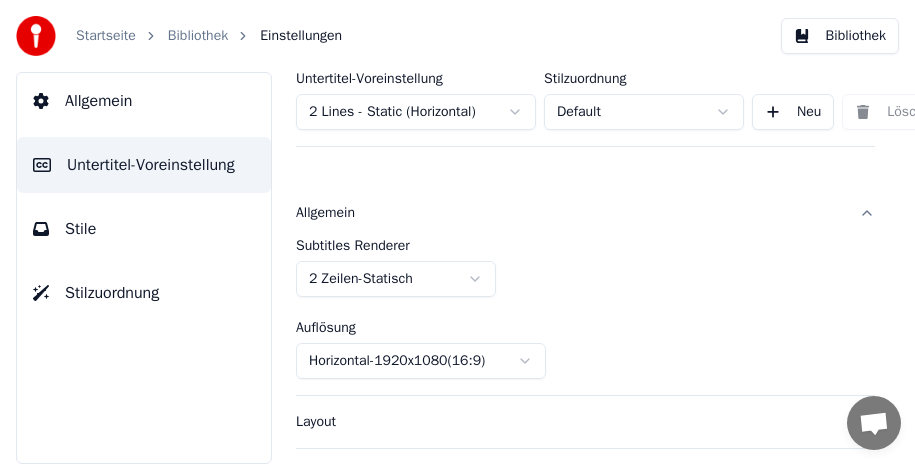 click on "Startseite Bibliothek Einstellungen Bibliothek Allgemein Untertitel-Voreinstellung Stile Stilzuordnung Untertitel-Voreinstellung 2 Lines - Static (Horizontal) Stilzuordnung Default Neu Löschen Als Standard festlegen Allgemein Subtitles Renderer 2 Zeilen  -  Statisch Auflösung Horizontal  -  1920 x 1080  ( 16 : 9 ) Layout Liedtitel Silent Gap Progress Bar Silent Gap Text Countdown Timing Indicator Hintergrundbox Fade-Effekt Offset Maximale Zeichen pro Zeile Zeilen automatisch teilen Advanced Settings Konversation Adam Fragen? Schreiben Sie uns! Der Support ist derzeit offline Offline-Netzwerk. Erneut verbinden... Es können vorerst keine Nachrichten empfangen oder gesendet werden. Youka Desktop Hallo! Wie kann ich helfen?  Datei senden Einen Emoji einfügen Datei senden Audionachricht aufzeichnen We run on Crisp" at bounding box center (457, 232) 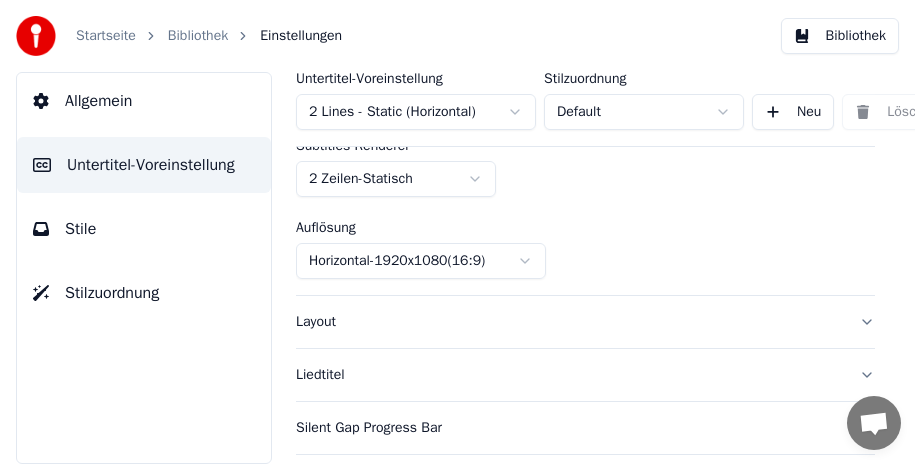 scroll, scrollTop: 0, scrollLeft: 0, axis: both 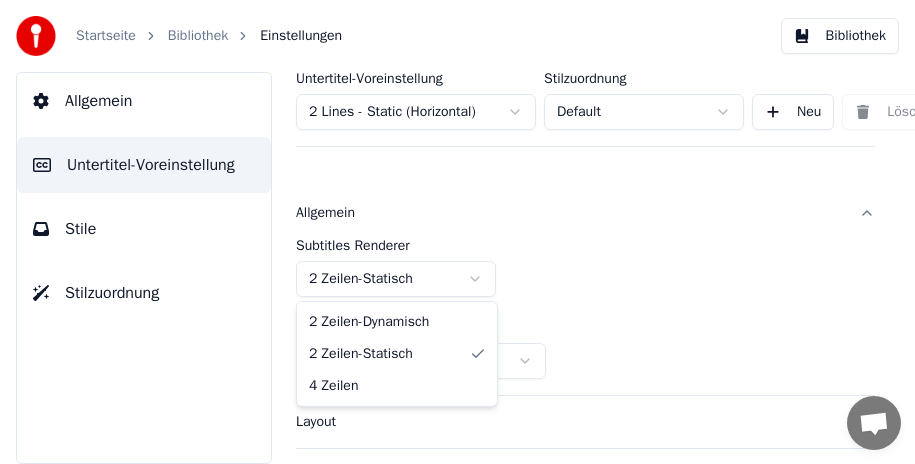click on "Startseite Bibliothek Einstellungen Bibliothek Allgemein Untertitel-Voreinstellung Stile Stilzuordnung Untertitel-Voreinstellung 2 Lines - Static (Horizontal) Stilzuordnung Default Neu Löschen Als Standard festlegen Allgemein Subtitles Renderer 2 Zeilen  -  Statisch Auflösung Horizontal  -  1920 x 1080  ( 16 : 9 ) Layout Liedtitel Silent Gap Progress Bar Silent Gap Text Countdown Timing Indicator Hintergrundbox Fade-Effekt Offset Maximale Zeichen pro Zeile Zeilen automatisch teilen Advanced Settings Konversation [NAME] Fragen? Schreiben Sie uns! Der Support ist derzeit offline Offline-Netzwerk. Erneut verbinden... Es können vorerst keine Nachrichten empfangen oder gesendet werden. Youka Desktop Hallo! Wie kann ich helfen?  Datei senden Einen Emoji einfügen Datei senden Audionachricht aufzeichnen We run on Crisp 2 Zeilen  -  Dynamisch 2 Zeilen  -  Statisch 4 Zeilen" at bounding box center (457, 232) 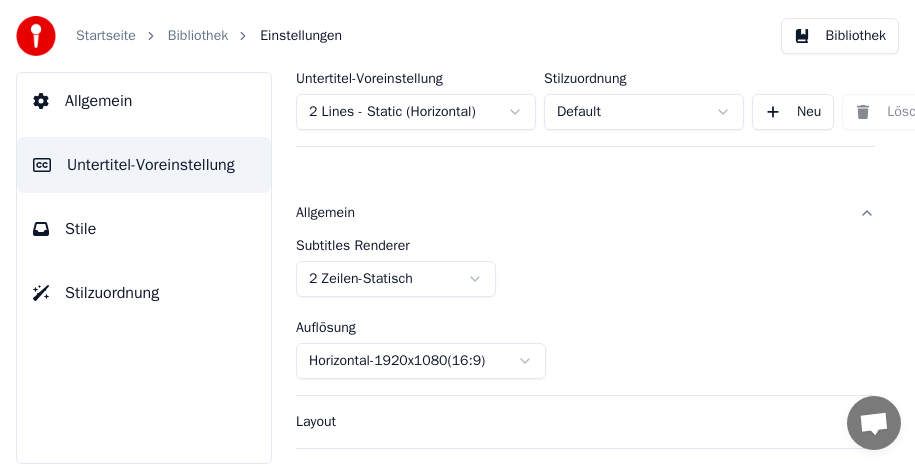 click on "Startseite Bibliothek Einstellungen Bibliothek Allgemein Untertitel-Voreinstellung Stile Stilzuordnung Untertitel-Voreinstellung 2 Lines - Static (Horizontal) Stilzuordnung Default Neu Löschen Als Standard festlegen Allgemein Subtitles Renderer 2 Zeilen  -  Statisch Auflösung Horizontal  -  1920 x 1080  ( 16 : 9 ) Layout Liedtitel Silent Gap Progress Bar Silent Gap Text Countdown Timing Indicator Hintergrundbox Fade-Effekt Offset Maximale Zeichen pro Zeile Zeilen automatisch teilen Advanced Settings Konversation Adam Fragen? Schreiben Sie uns! Der Support ist derzeit offline Offline-Netzwerk. Erneut verbinden... Es können vorerst keine Nachrichten empfangen oder gesendet werden. Youka Desktop Hallo! Wie kann ich helfen?  Datei senden Einen Emoji einfügen Datei senden Audionachricht aufzeichnen We run on Crisp" at bounding box center (457, 232) 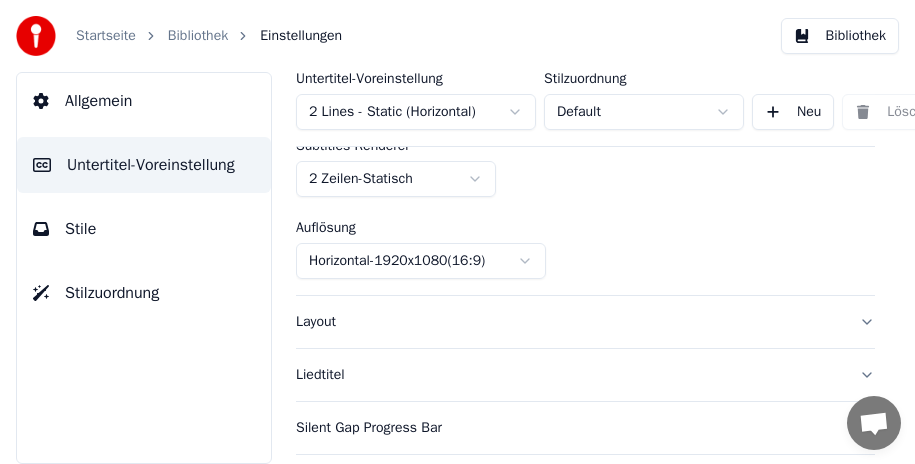 scroll, scrollTop: 200, scrollLeft: 0, axis: vertical 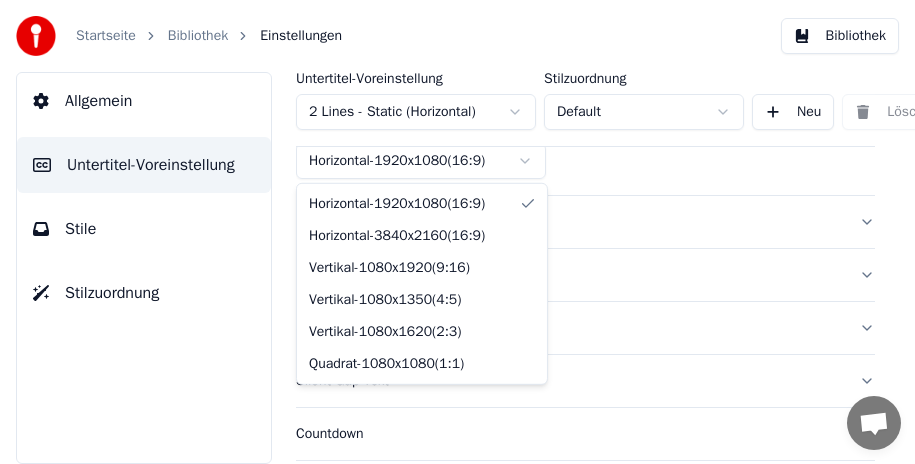 click on "Startseite Bibliothek Einstellungen Bibliothek Allgemein Untertitel-Voreinstellung Stile Stilzuordnung Untertitel-Voreinstellung 2 Lines - Static (Horizontal) Stilzuordnung Default Neu Löschen Als Standard festlegen Allgemein Subtitles Renderer 2 Zeilen  -  Statisch Auflösung Horizontal  -  1920 x 1080  ( 16 : 9 ) Layout Liedtitel Silent Gap Progress Bar Silent Gap Text Countdown Timing Indicator Hintergrundbox Fade-Effekt Offset Maximale Zeichen pro Zeile Zeilen automatisch teilen Advanced Settings Konversation [NAME] Fragen? Schreiben Sie uns! Der Support ist derzeit offline Offline-Netzwerk. Erneut verbinden... Es können vorerst keine Nachrichten empfangen oder gesendet werden. Youka Desktop Hallo! Wie kann ich helfen?  Datei senden Einen Emoji einfügen Datei senden Audionachricht aufzeichnen We run on Crisp Horizontal  -  1920 x 1080  ( 16 : 9 ) Horizontal  -  3840 x 2160  ( 16 : 9 ) Vertikal  -  1080 x 1920  ( 9 : 16 ) Vertikal  -  1080 x 1350  ( 4 : 5 ) Vertikal  -  1080 x 1620  ( 2 : 3 ) Quadrat  -" at bounding box center (457, 232) 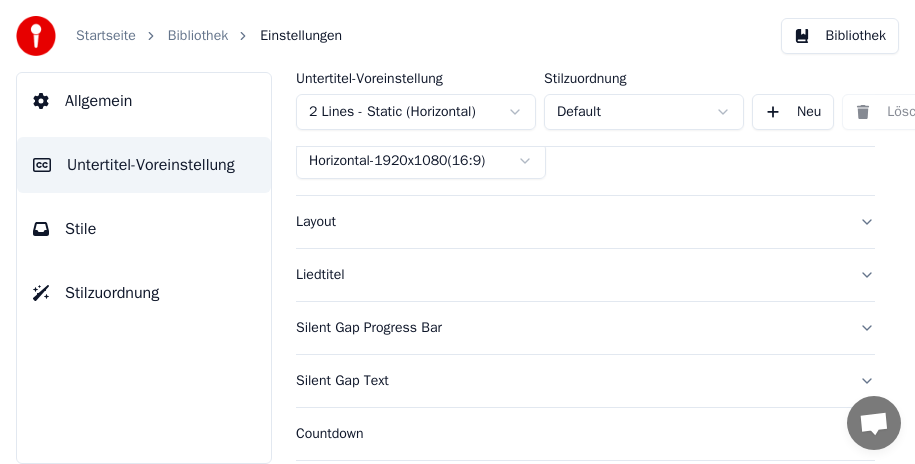 click on "Startseite Bibliothek Einstellungen Bibliothek Allgemein Untertitel-Voreinstellung Stile Stilzuordnung Untertitel-Voreinstellung 2 Lines - Static (Horizontal) Stilzuordnung Default Neu Löschen Als Standard festlegen Allgemein Subtitles Renderer 2 Zeilen  -  Statisch Auflösung Horizontal  -  1920 x 1080  ( 16 : 9 ) Layout Liedtitel Silent Gap Progress Bar Silent Gap Text Countdown Timing Indicator Hintergrundbox Fade-Effekt Offset Maximale Zeichen pro Zeile Zeilen automatisch teilen Advanced Settings Konversation Adam Fragen? Schreiben Sie uns! Der Support ist derzeit offline Offline-Netzwerk. Erneut verbinden... Es können vorerst keine Nachrichten empfangen oder gesendet werden. Youka Desktop Hallo! Wie kann ich helfen?  Datei senden Einen Emoji einfügen Datei senden Audionachricht aufzeichnen We run on Crisp" at bounding box center [457, 232] 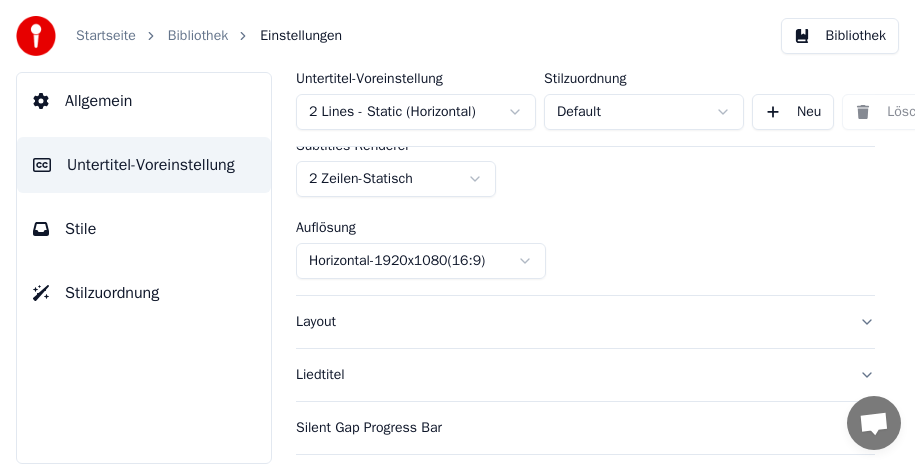 scroll, scrollTop: 0, scrollLeft: 0, axis: both 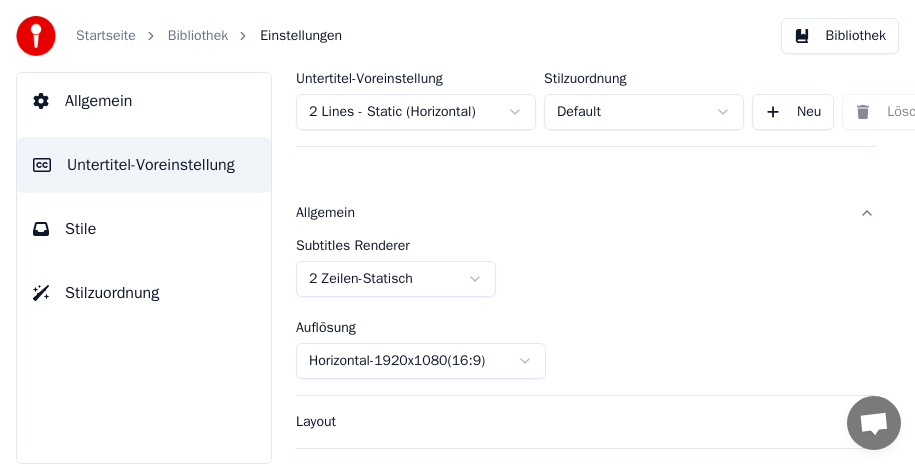click on "Allgemein" at bounding box center [585, 213] 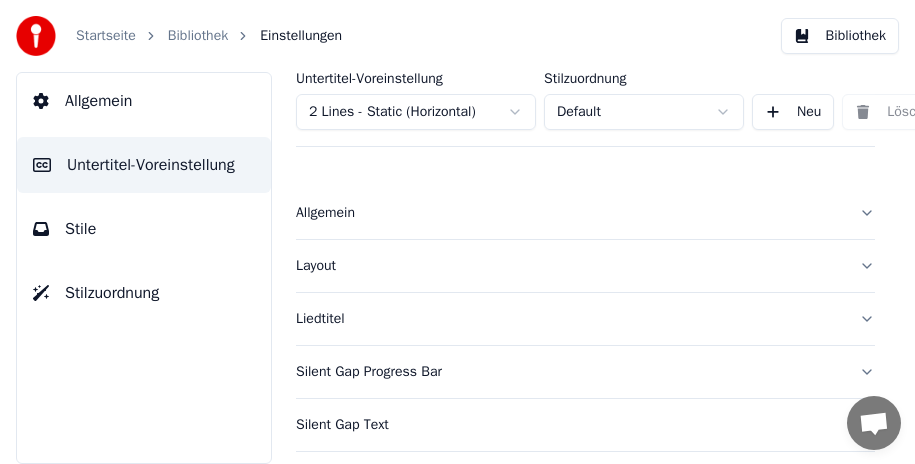 click on "Layout" at bounding box center (585, 266) 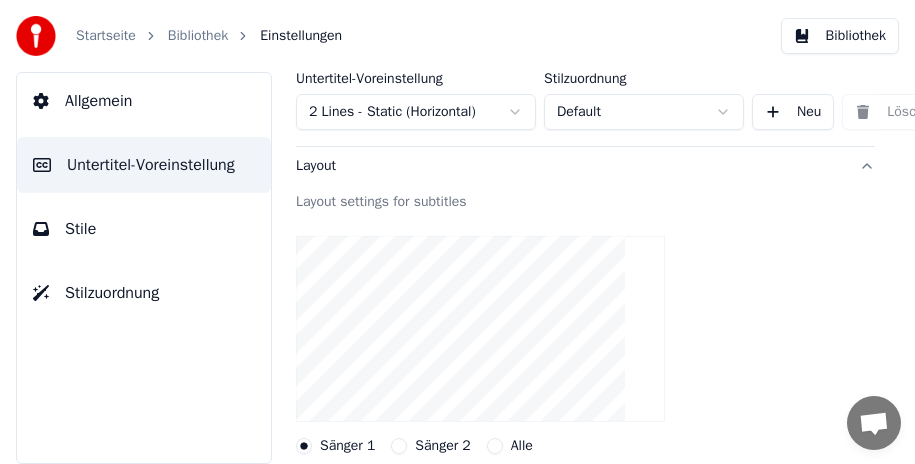 scroll, scrollTop: 200, scrollLeft: 0, axis: vertical 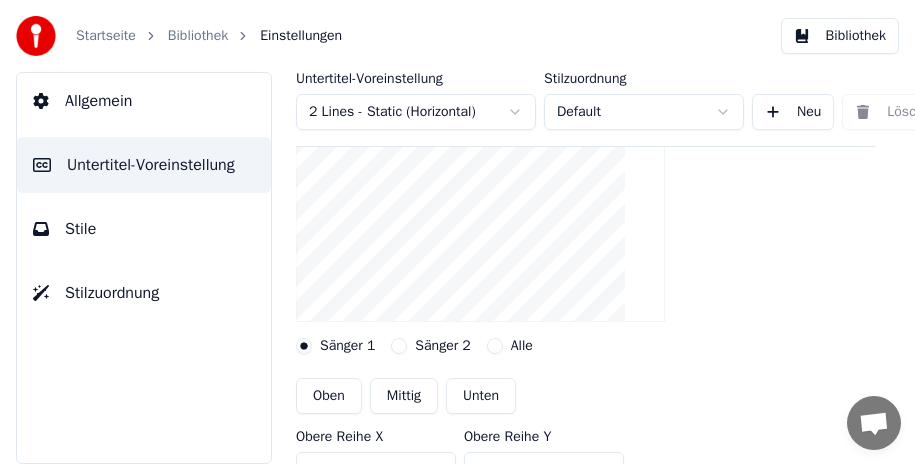 click on "Startseite Bibliothek Einstellungen Bibliothek Allgemein Untertitel-Voreinstellung Stile Stilzuordnung Untertitel-Voreinstellung 2 Lines - Static (Horizontal) Stilzuordnung Default Neu Löschen Als Standard festlegen Allgemein Layout Layout settings for subtitles Sänger 1 Sänger 2 Alle Oben Mittig Unten Obere Reihe X *** Obere Reihe Y *** Untere Reihe X *** Untere Reihe Y *** Zurücksetzen Liedtitel Silent Gap Progress Bar Silent Gap Text Countdown Timing Indicator Hintergrundbox Fade-Effekt Offset Maximale Zeichen pro Zeile Zeilen automatisch teilen Advanced Settings Konversation [PERSON] Fragen? Schreiben Sie uns! Der Support ist derzeit offline Offline-Netzwerk. Erneut verbinden... Es können vorerst keine Nachrichten empfangen oder gesendet werden. Youka Desktop Hallo! Wie kann ich helfen?  Datei senden Einen Emoji einfügen Datei senden Audionachricht aufzeichnen We run on Crisp" at bounding box center [457, 232] 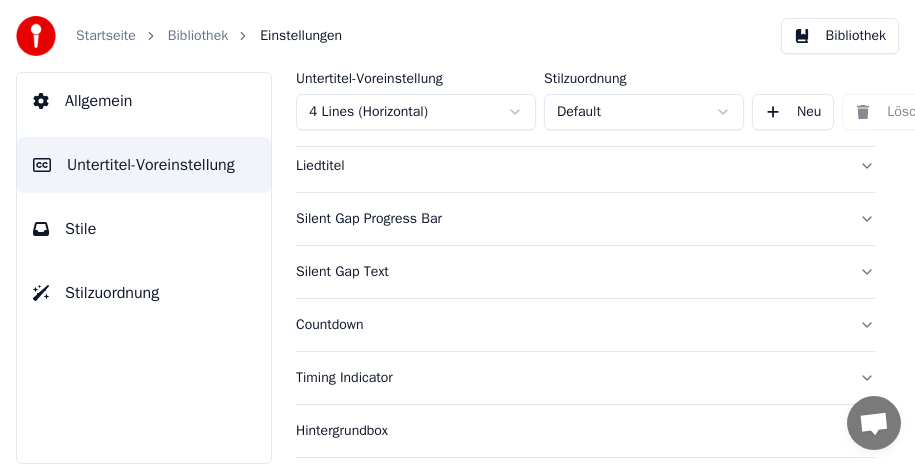 scroll, scrollTop: 0, scrollLeft: 0, axis: both 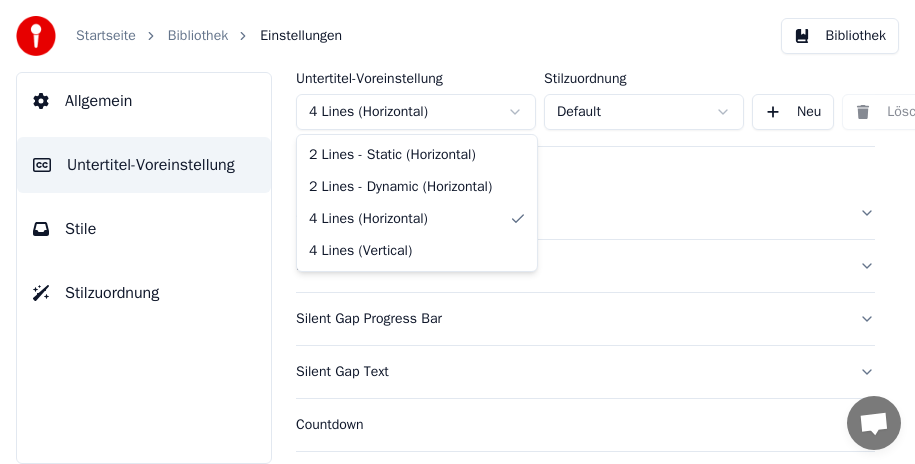 click on "Startseite Bibliothek Einstellungen Bibliothek Allgemein Untertitel-Voreinstellung Stile Stilzuordnung Untertitel-Voreinstellung 4 Lines (Horizontal) Stilzuordnung Default Neu Löschen Als Standard festlegen Allgemein Liedtitel Silent Gap Progress Bar Silent Gap Text Countdown Timing Indicator Hintergrundbox Fade-Effekt Offset Maximale Zeichen pro Zeile Zeilen automatisch teilen Advanced Settings Konversation [PERSON] Fragen? Schreiben Sie uns! Der Support ist derzeit offline Offline-Netzwerk. Erneut verbinden... Es können vorerst keine Nachrichten empfangen oder gesendet werden. Youka Desktop Hallo! Wie kann ich helfen?  Datei senden Einen Emoji einfügen Datei senden Audionachricht aufzeichnen We run on Crisp 2 Lines - Static (Horizontal) 2 Lines - Dynamic (Horizontal) 4 Lines (Horizontal) 4 Lines (Vertical)" at bounding box center [457, 232] 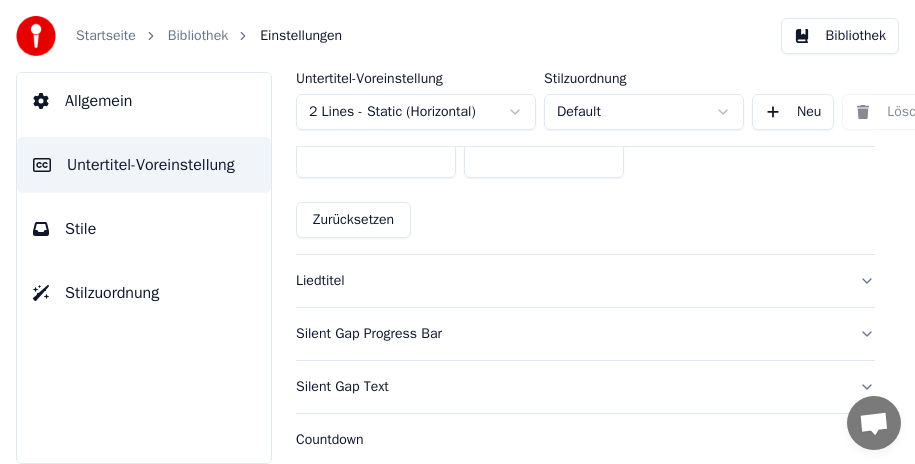 scroll, scrollTop: 700, scrollLeft: 0, axis: vertical 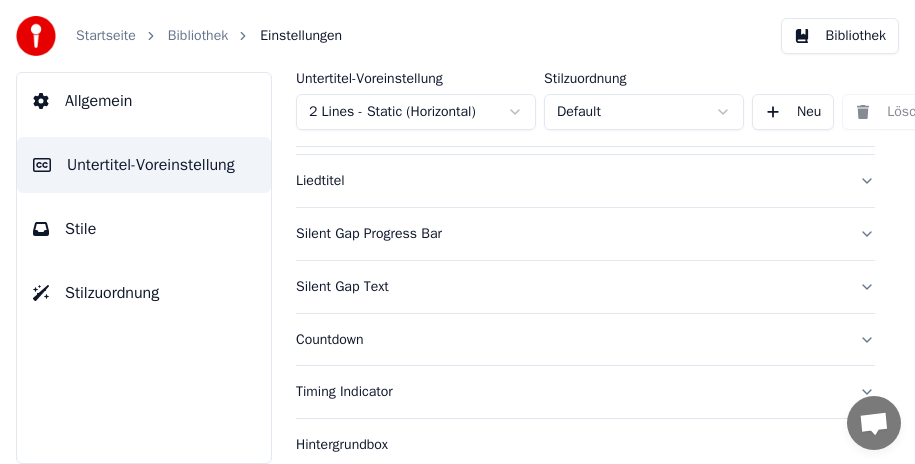 click on "Liedtitel" at bounding box center (585, 181) 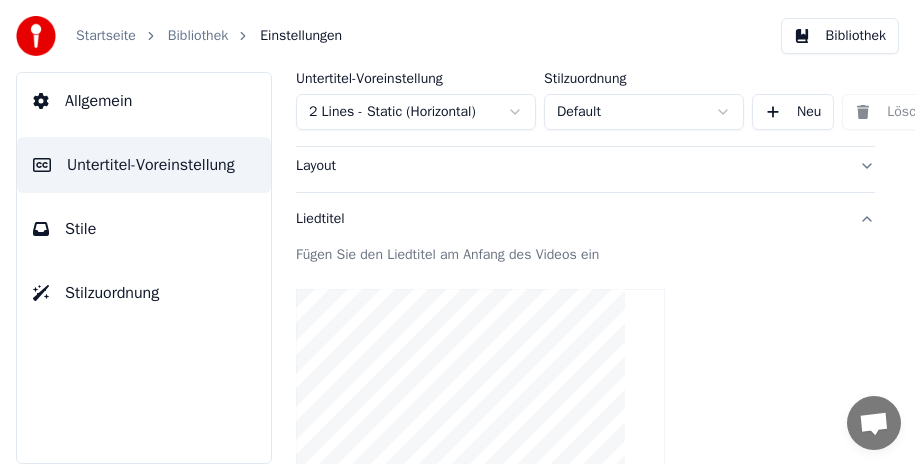 scroll, scrollTop: 200, scrollLeft: 0, axis: vertical 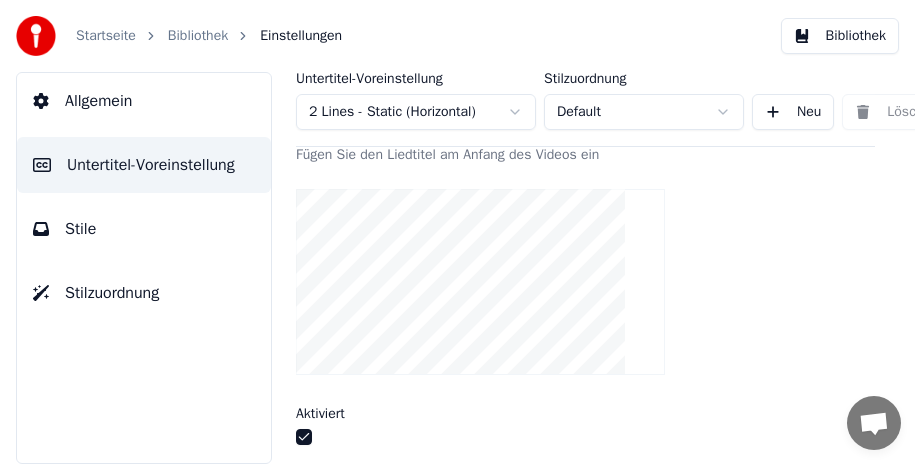 click at bounding box center (304, 437) 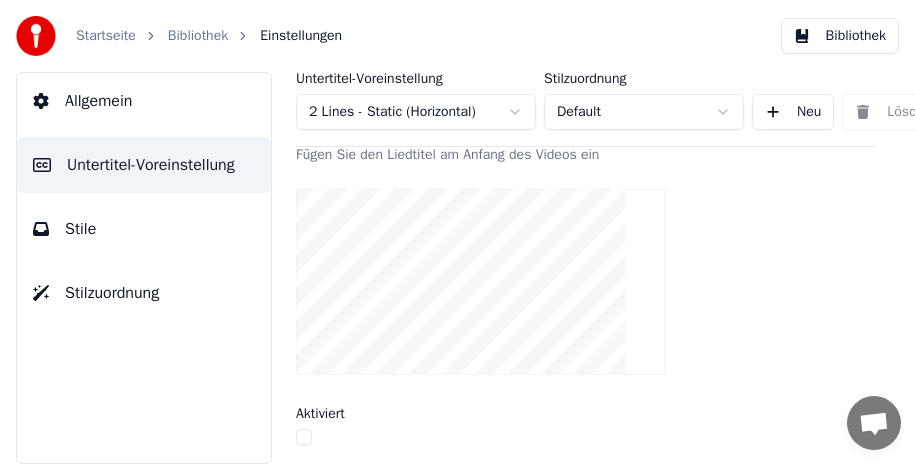 scroll, scrollTop: 100, scrollLeft: 0, axis: vertical 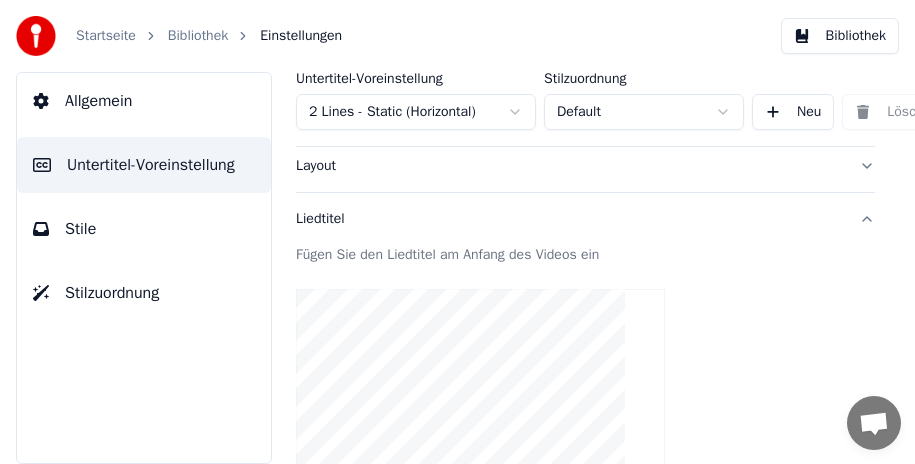 click on "Liedtitel" at bounding box center (585, 219) 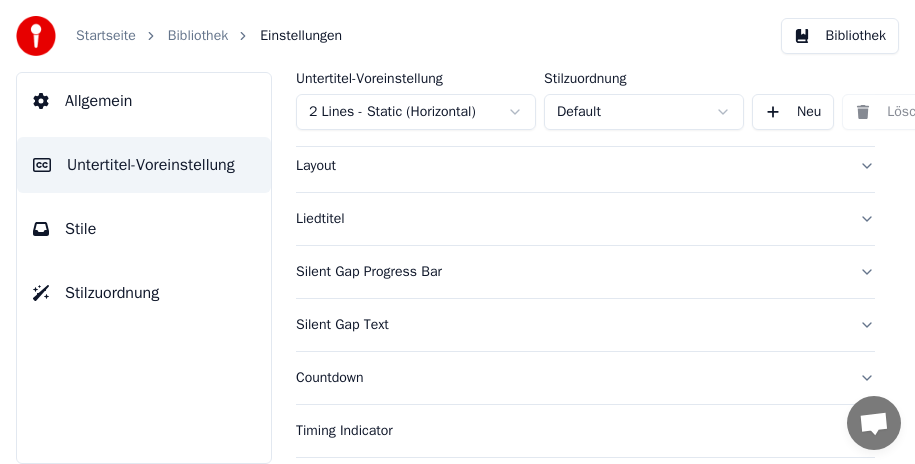click on "Liedtitel" at bounding box center (585, 219) 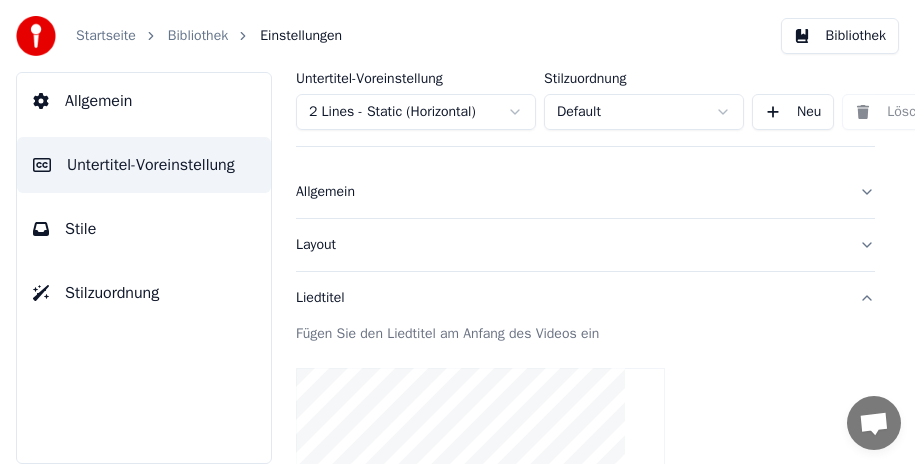 scroll, scrollTop: 0, scrollLeft: 0, axis: both 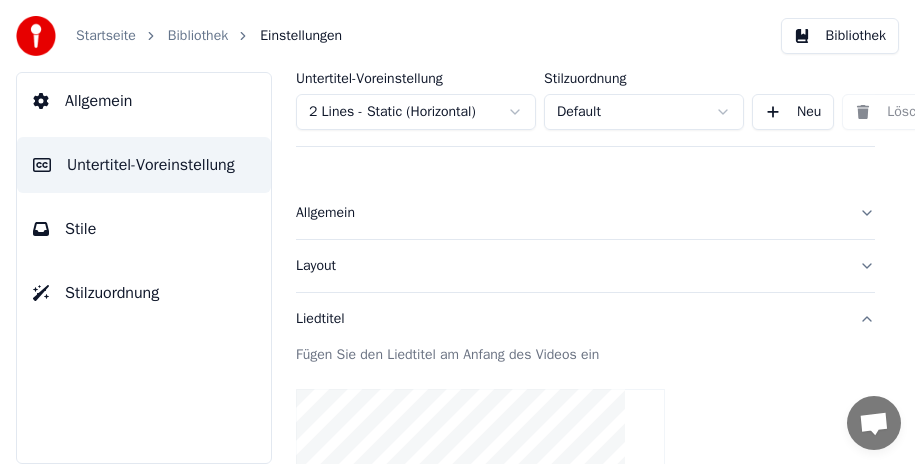 click on "Liedtitel" at bounding box center (585, 319) 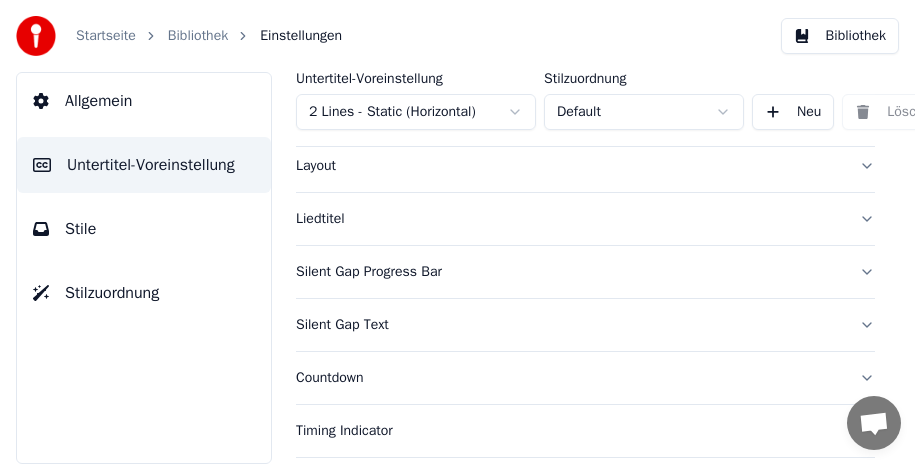 scroll, scrollTop: 200, scrollLeft: 0, axis: vertical 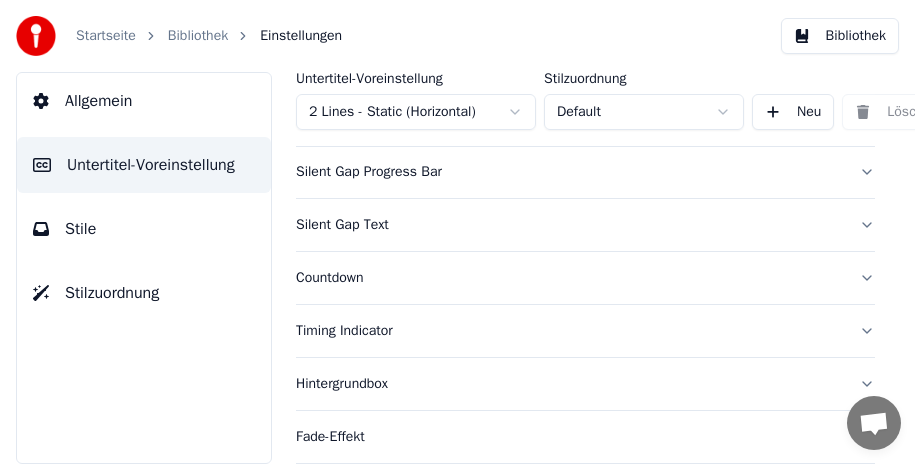 click on "Silent Gap Progress Bar" at bounding box center [585, 172] 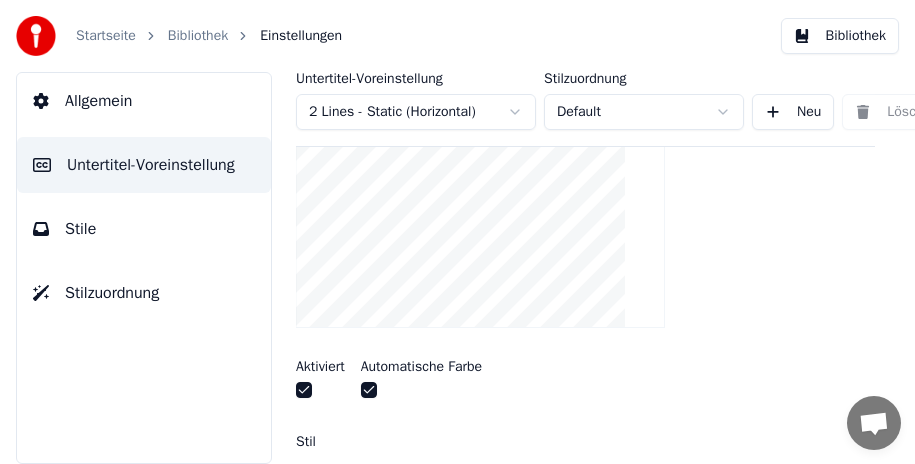 scroll, scrollTop: 400, scrollLeft: 0, axis: vertical 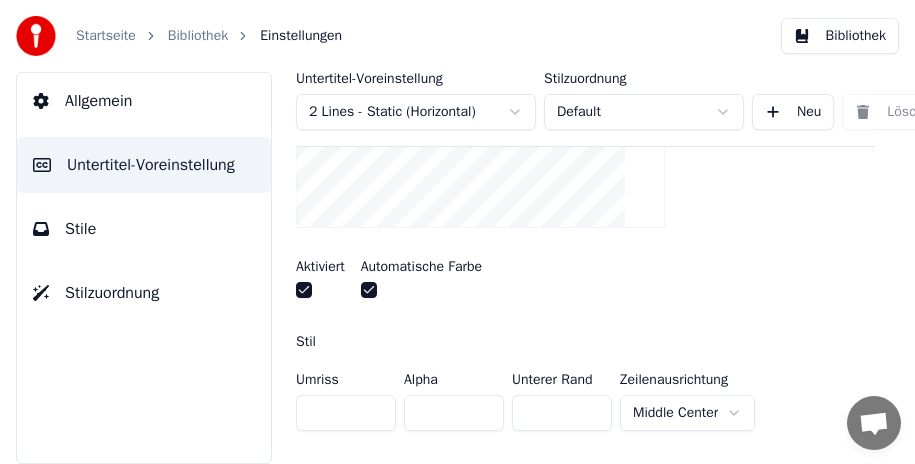 click at bounding box center [369, 290] 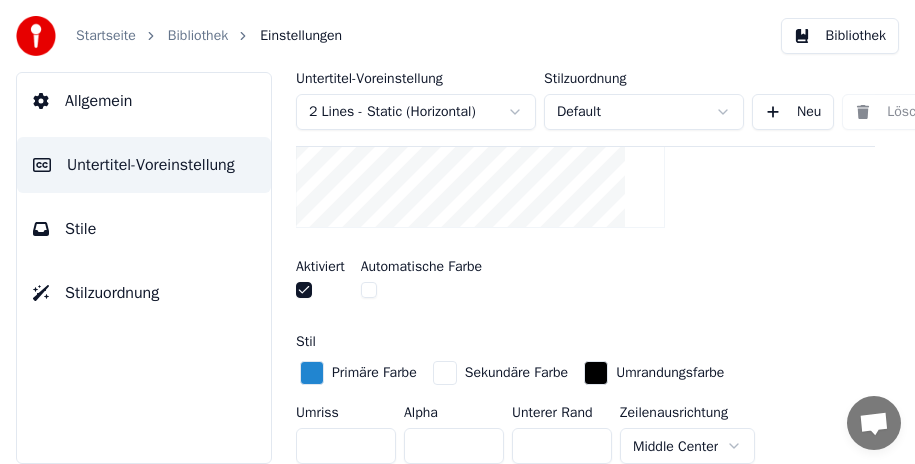 click at bounding box center [369, 290] 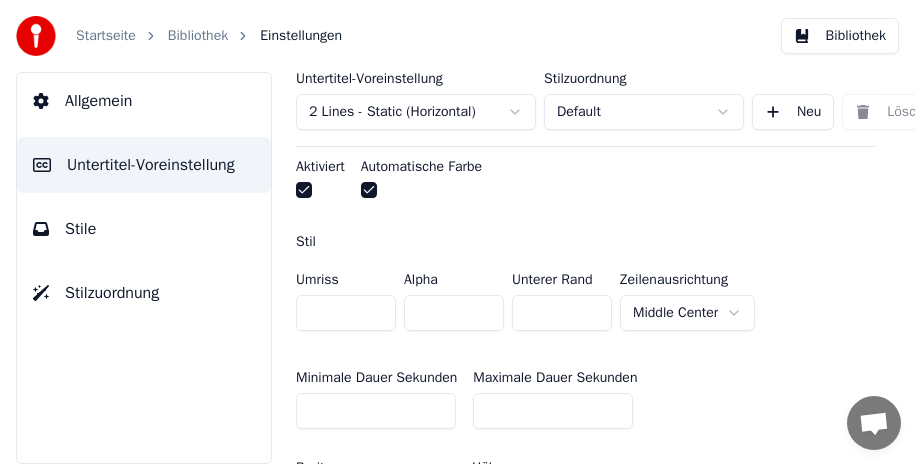 scroll, scrollTop: 600, scrollLeft: 0, axis: vertical 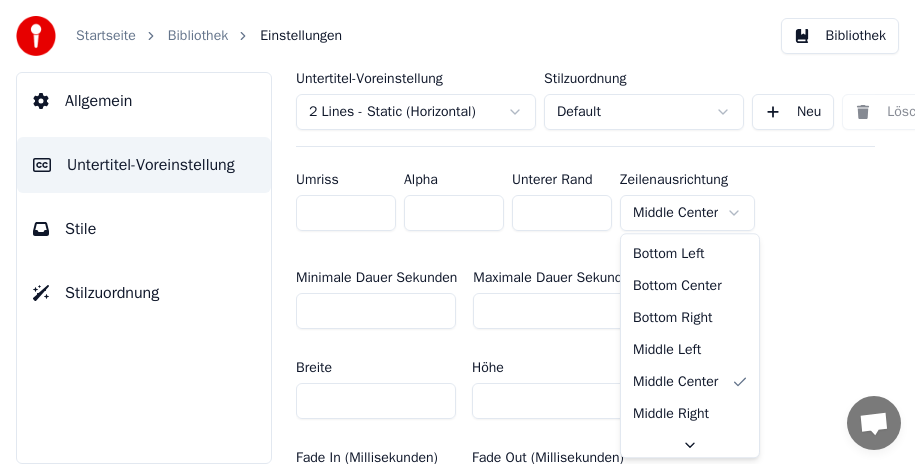 click on "Startseite Bibliothek Einstellungen Bibliothek Allgemein Untertitel-Voreinstellung Stile Stilzuordnung Untertitel-Voreinstellung 2 Lines - Static (Horizontal) Stilzuordnung Default Neu Löschen Als Standard festlegen Allgemein Layout Liedtitel Silent Gap Progress Bar Fügen Sie eine Fortschrittsleiste in der Lücke zwischen den Untertiteln ein Aktiviert Automatische Farbe Stil Umriss * Alpha * Unterer Rand * Zeilenausrichtung Middle Center Minimale Dauer  Sekunden ** Maximale Dauer  Sekunden ** Breite *** Höhe ** Fade In (Millisekunden) * Fade Out (Millisekunden) * Lücke (Start) * Lücke (Ende) * Gap from Song Start * Show Text Zurücksetzen Silent Gap Text Countdown Timing Indicator Hintergrundbox Fade-Effekt Offset Maximale Zeichen pro Zeile Zeilen automatisch teilen Advanced Settings Konversation [NAME] Fragen? Schreiben Sie uns! Der Support ist derzeit offline Offline-Netzwerk. Erneut verbinden... Es können vorerst keine Nachrichten empfangen oder gesendet werden. Youka Desktop Datei senden Datei senden" at bounding box center [457, 232] 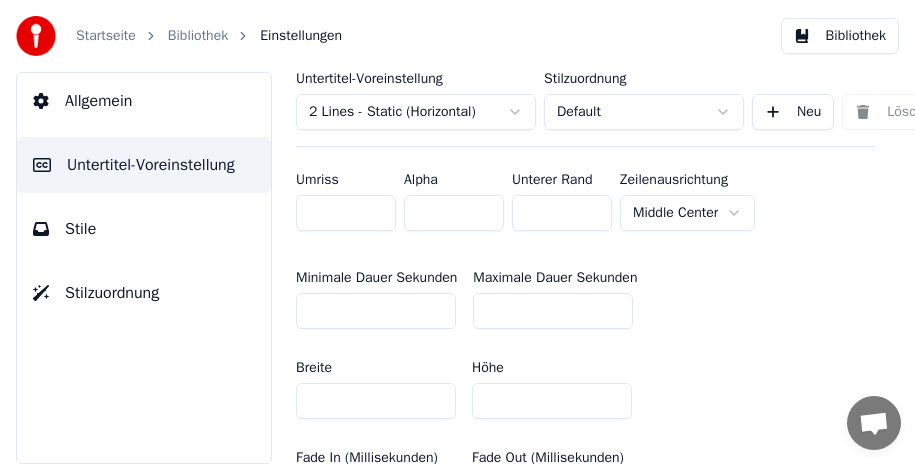 scroll, scrollTop: 800, scrollLeft: 0, axis: vertical 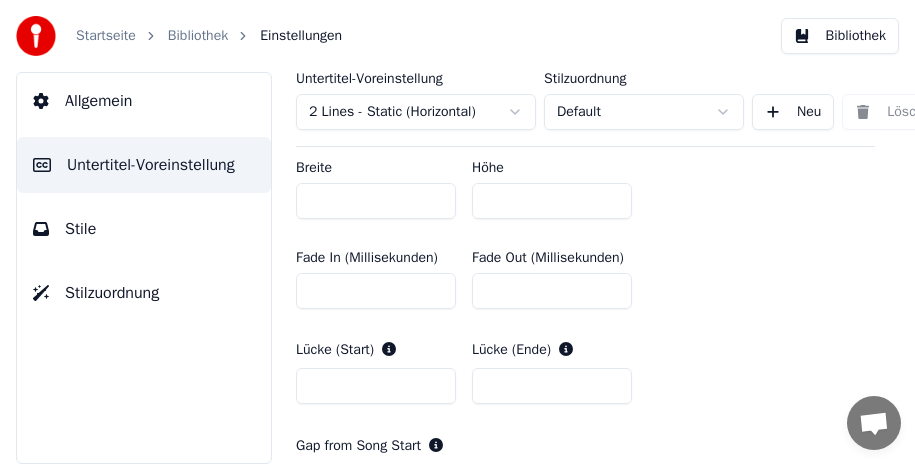 click on "**" at bounding box center (552, 201) 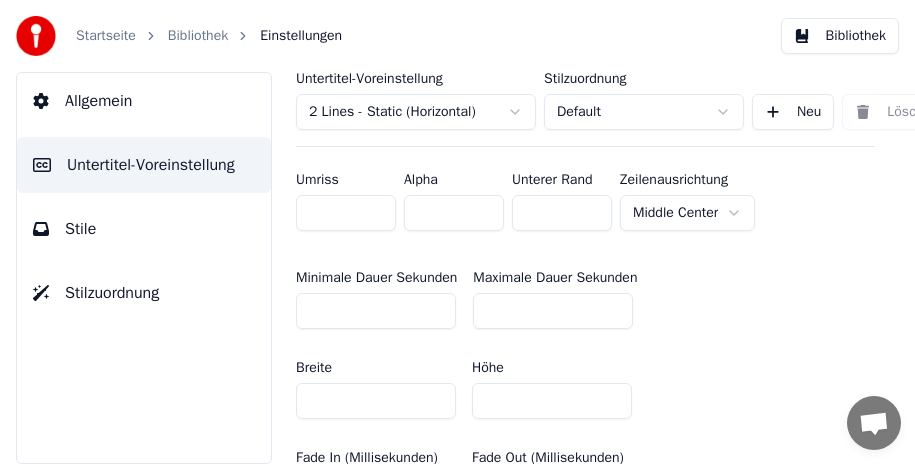 scroll, scrollTop: 700, scrollLeft: 0, axis: vertical 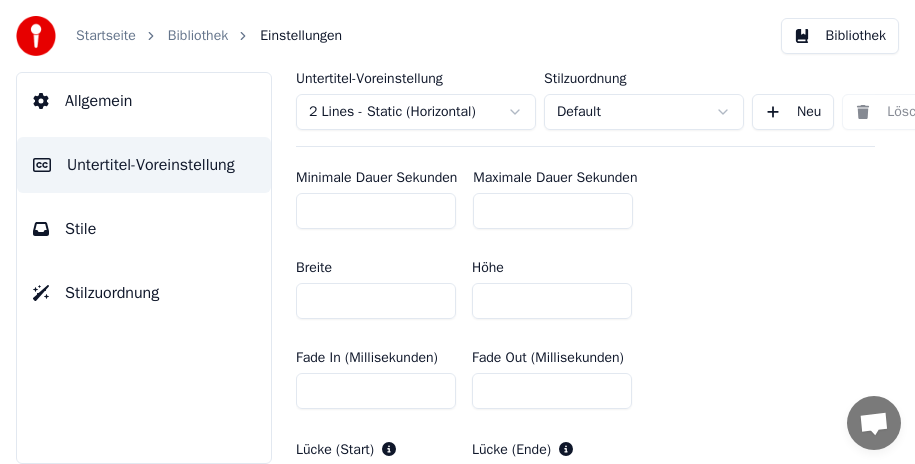 click on "***" at bounding box center (376, 301) 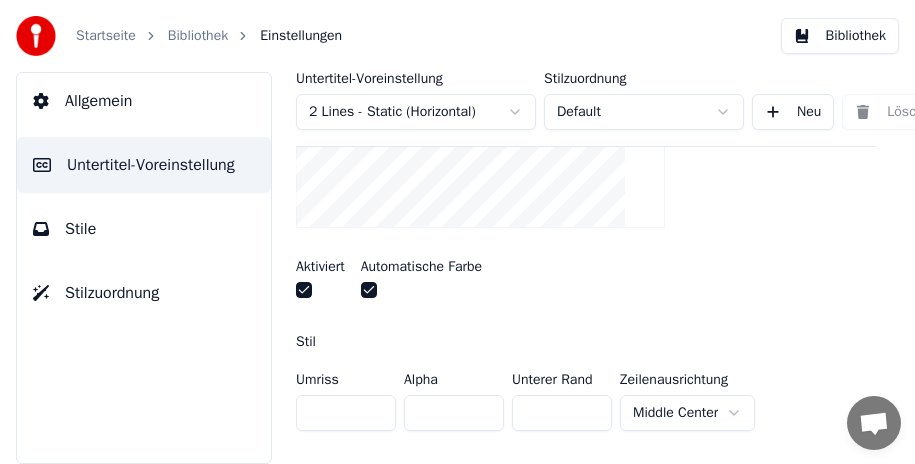 scroll, scrollTop: 300, scrollLeft: 0, axis: vertical 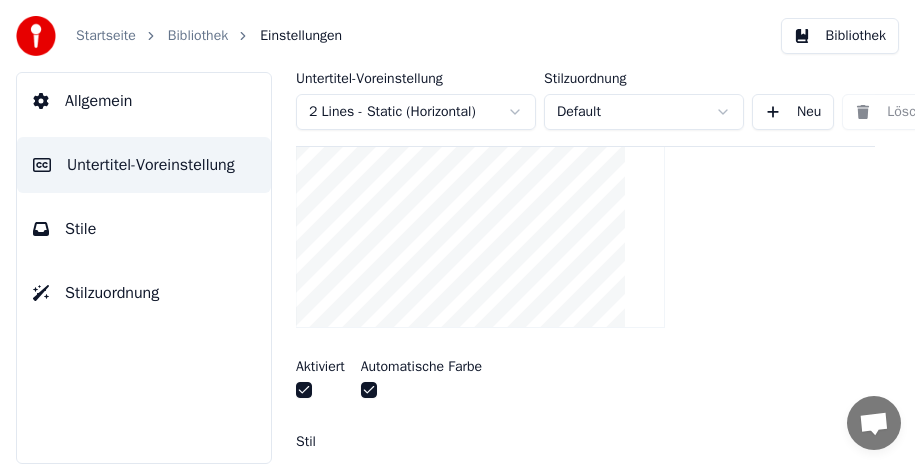 click at bounding box center (369, 390) 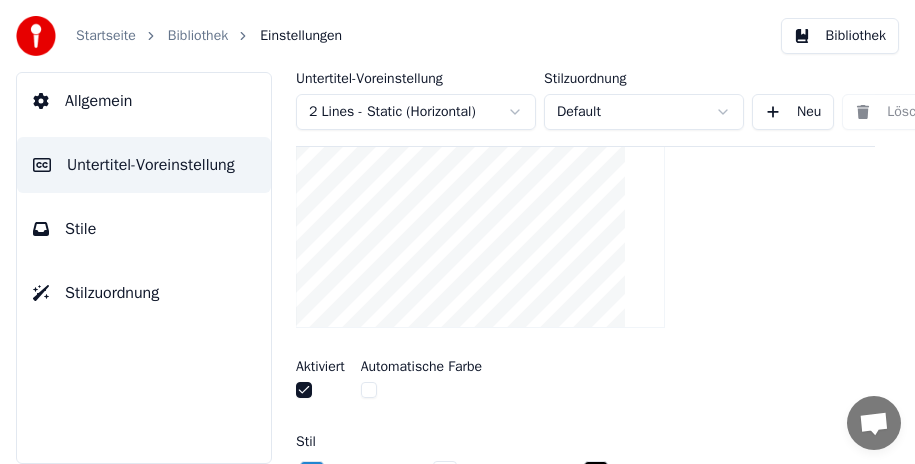 scroll, scrollTop: 400, scrollLeft: 0, axis: vertical 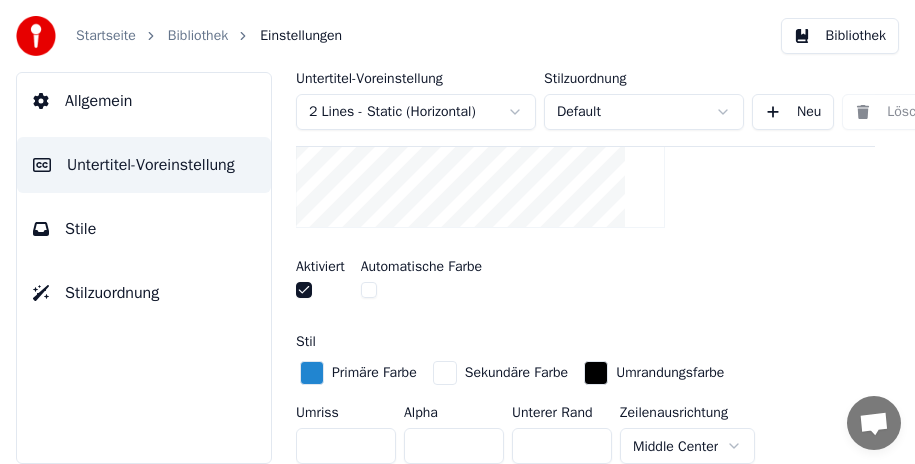 click at bounding box center (312, 373) 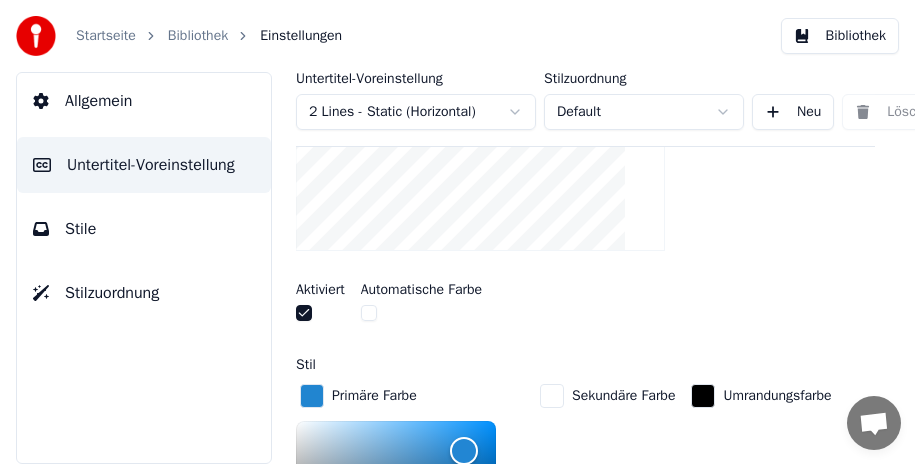 scroll, scrollTop: 300, scrollLeft: 0, axis: vertical 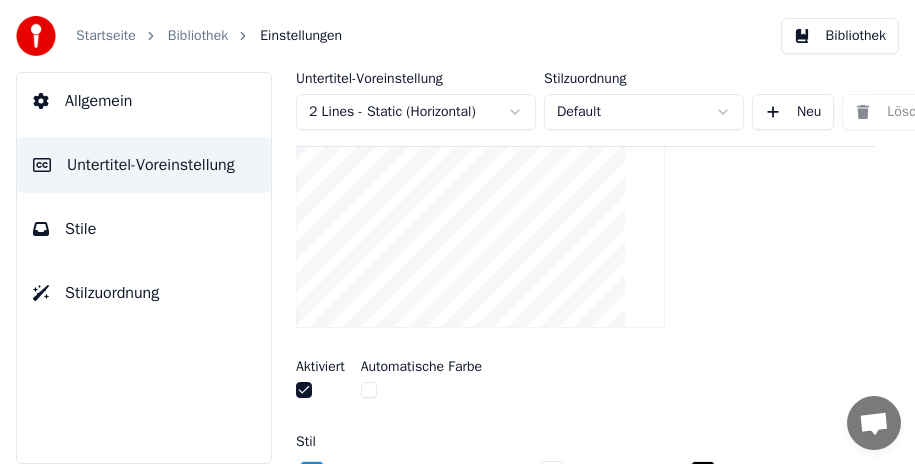 click at bounding box center (369, 390) 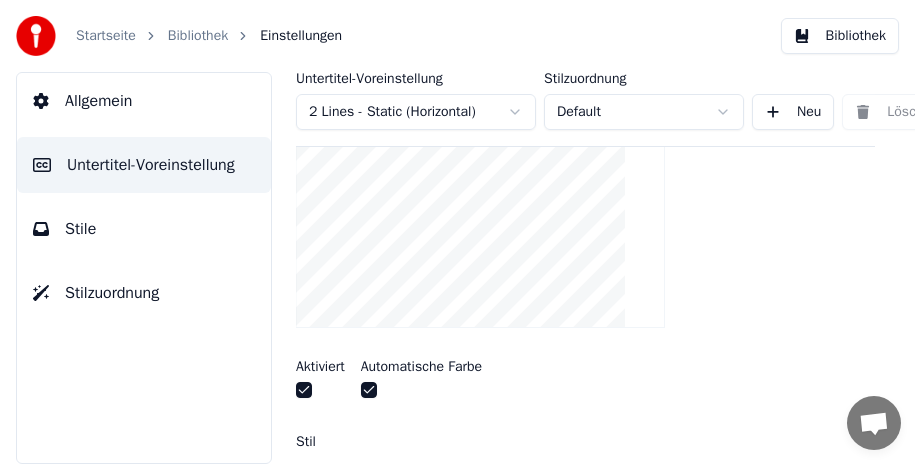 click at bounding box center (369, 390) 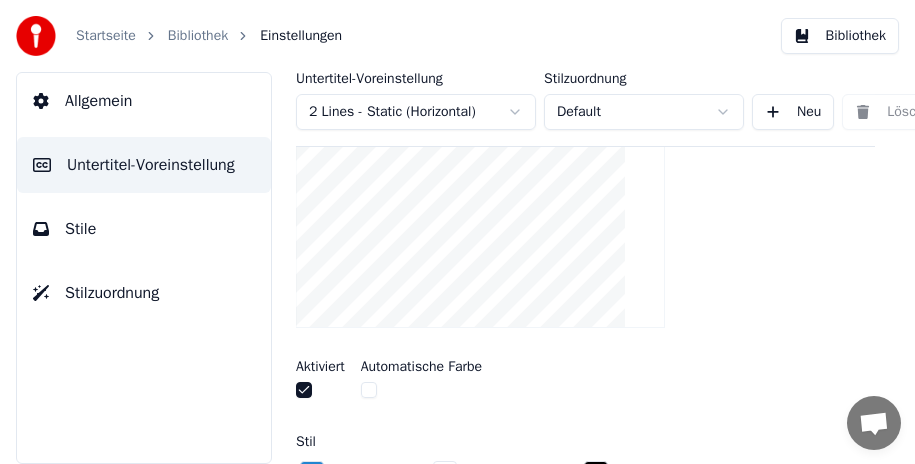 click at bounding box center (369, 390) 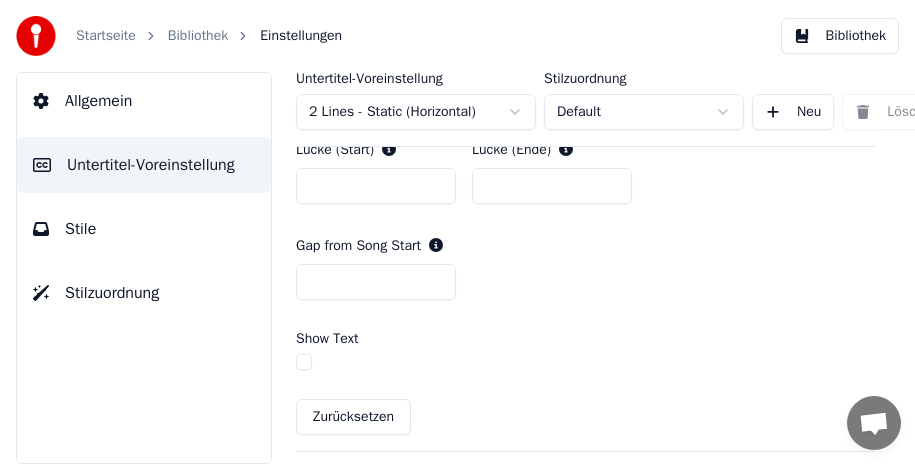 scroll, scrollTop: 1100, scrollLeft: 0, axis: vertical 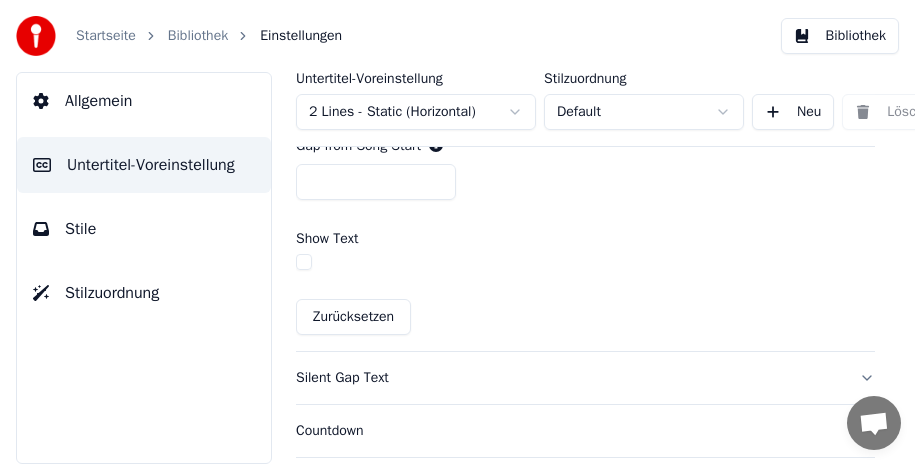 click at bounding box center (304, 262) 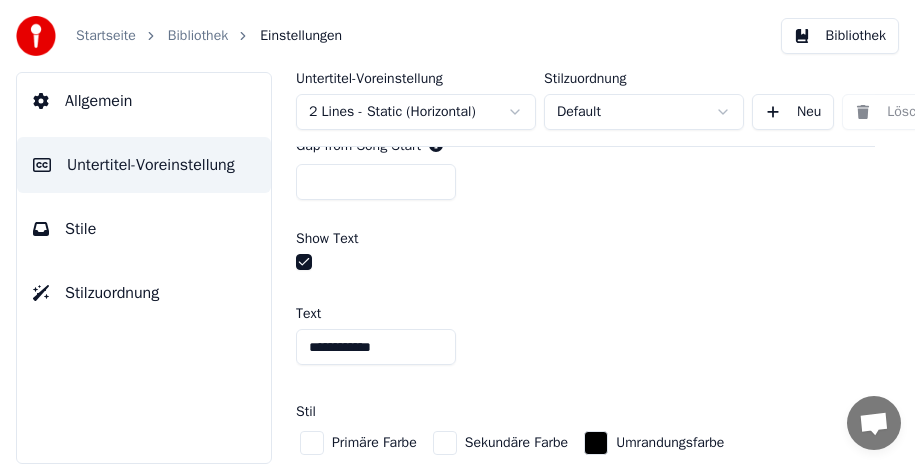 click at bounding box center (304, 262) 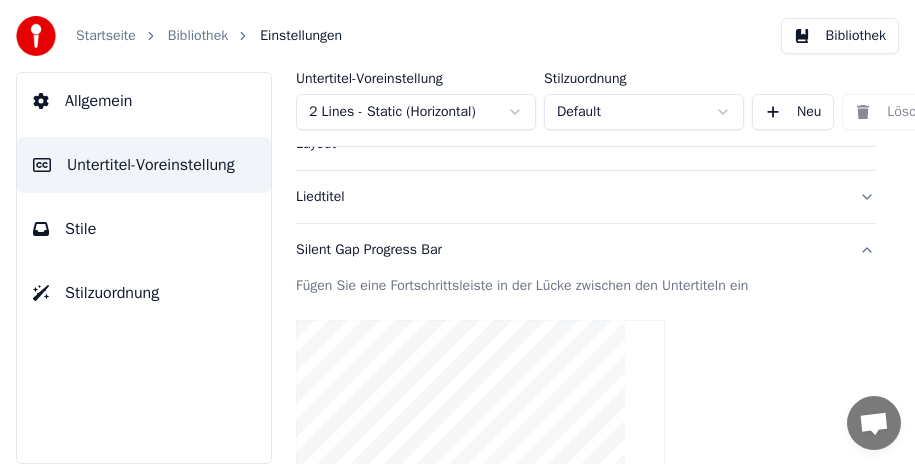 scroll, scrollTop: 100, scrollLeft: 0, axis: vertical 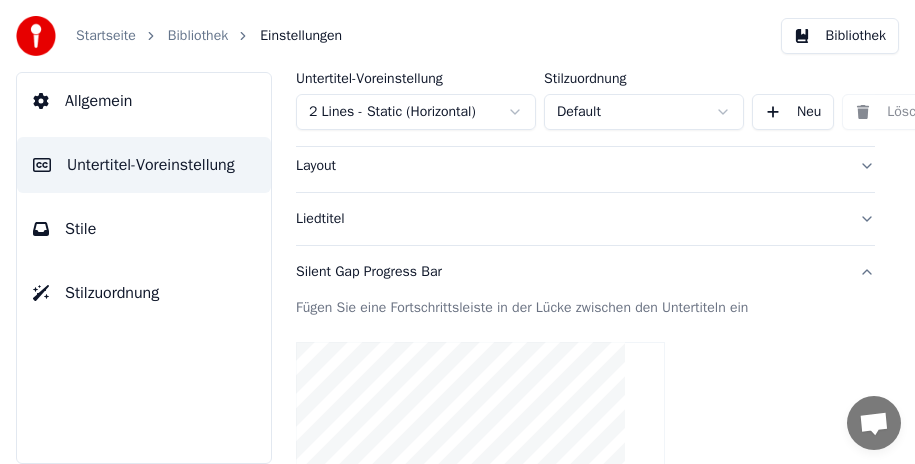 click on "Silent Gap Progress Bar" at bounding box center [585, 272] 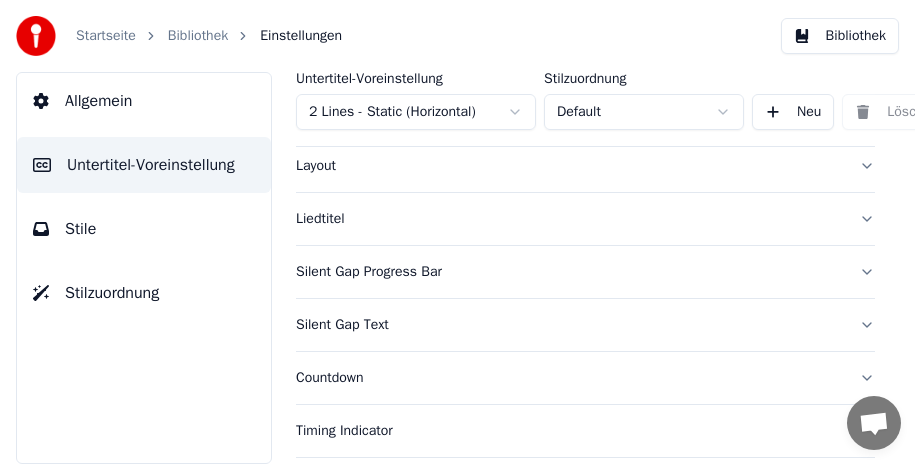 click on "Silent Gap Text" at bounding box center [585, 325] 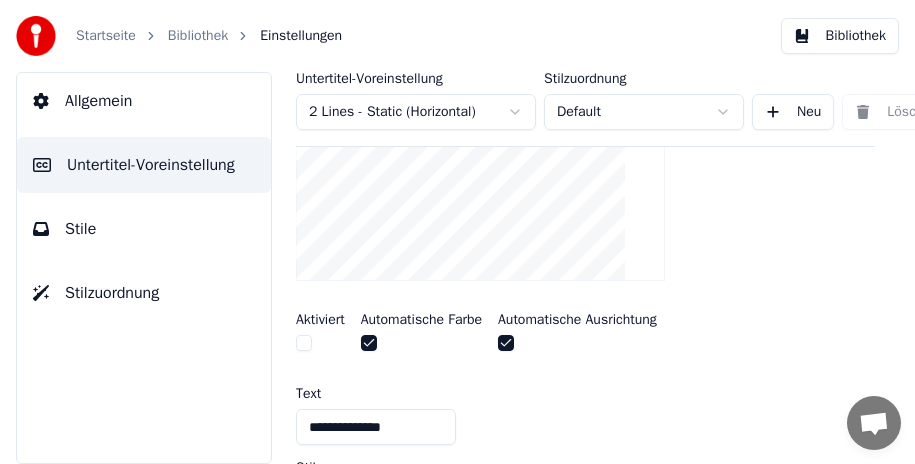 scroll, scrollTop: 300, scrollLeft: 0, axis: vertical 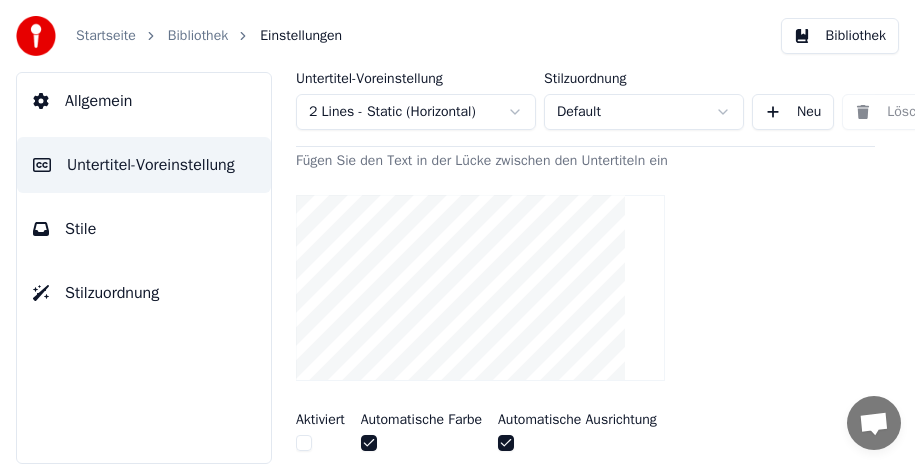 click at bounding box center [304, 443] 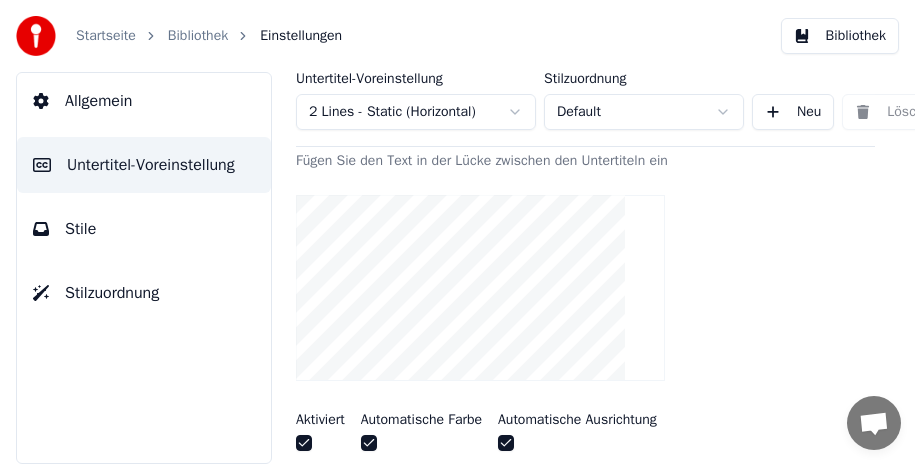 click at bounding box center [304, 443] 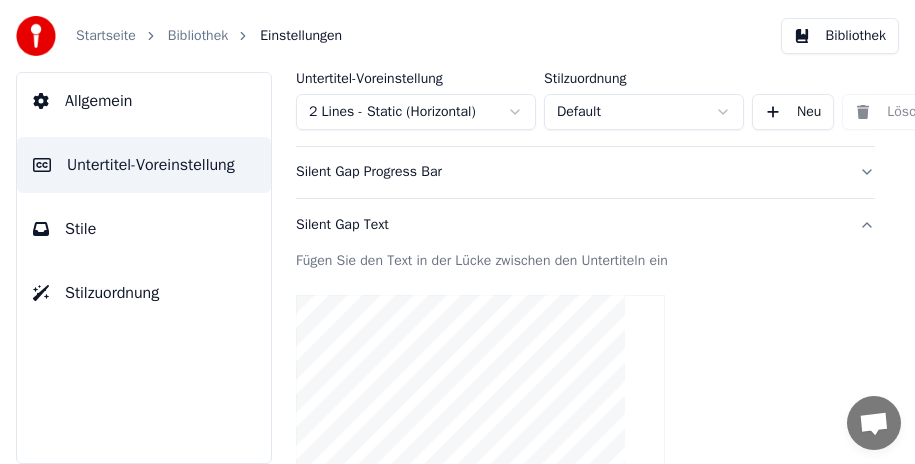 scroll, scrollTop: 100, scrollLeft: 0, axis: vertical 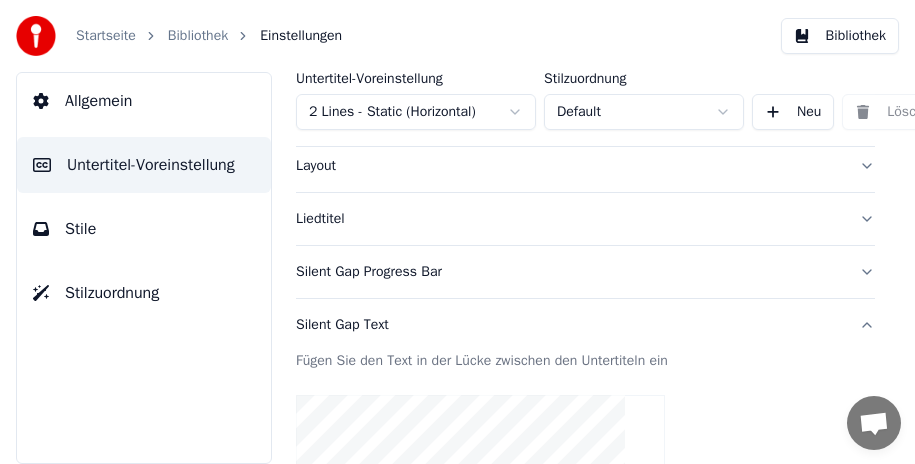 click on "Silent Gap Text" at bounding box center [585, 325] 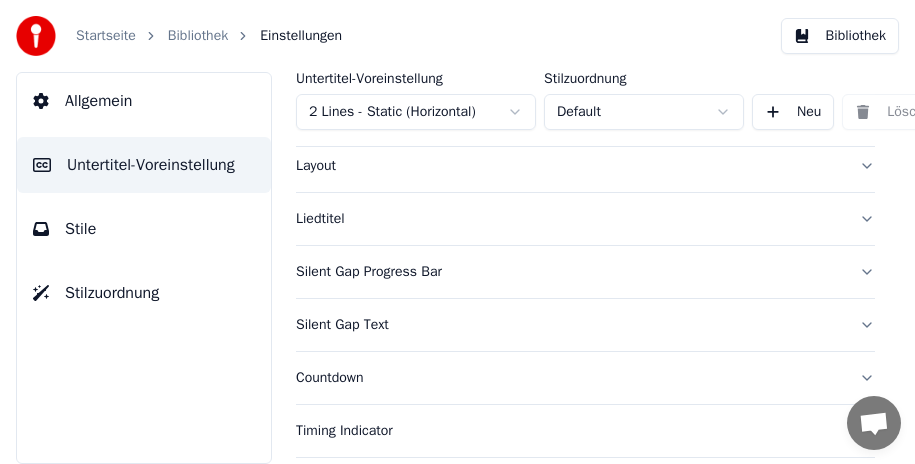 scroll, scrollTop: 300, scrollLeft: 0, axis: vertical 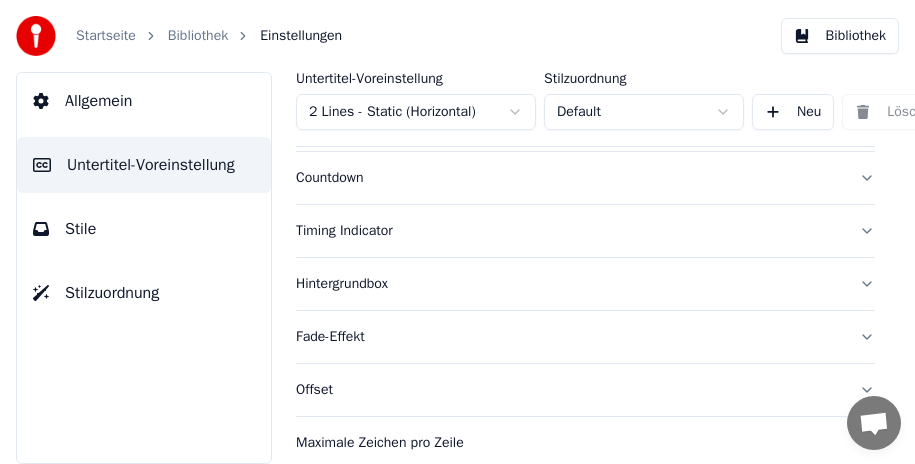 click on "Countdown" at bounding box center [585, 178] 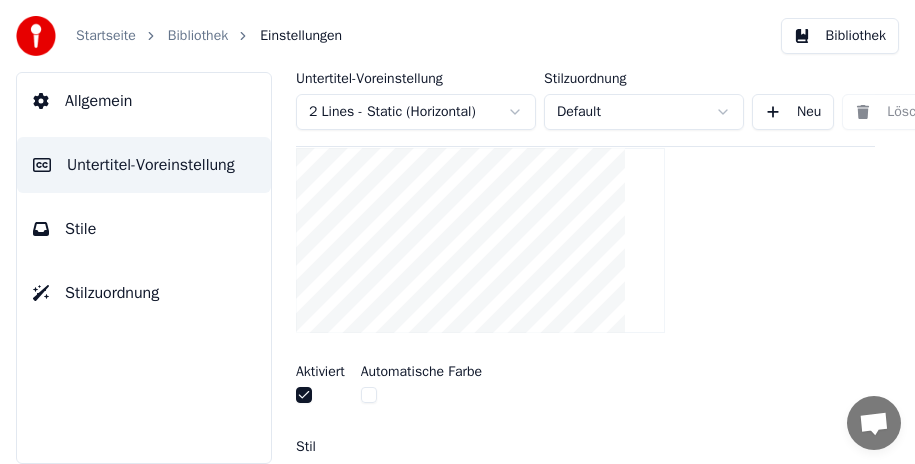 scroll, scrollTop: 300, scrollLeft: 0, axis: vertical 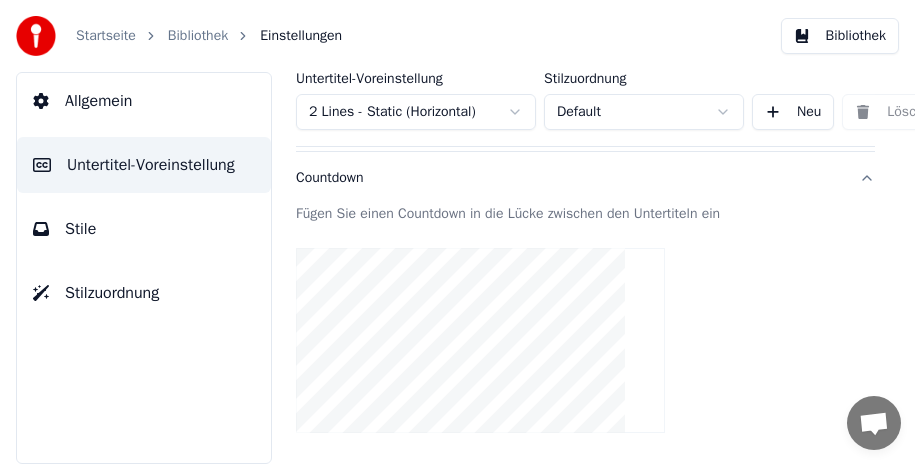 click on "Countdown" at bounding box center (585, 178) 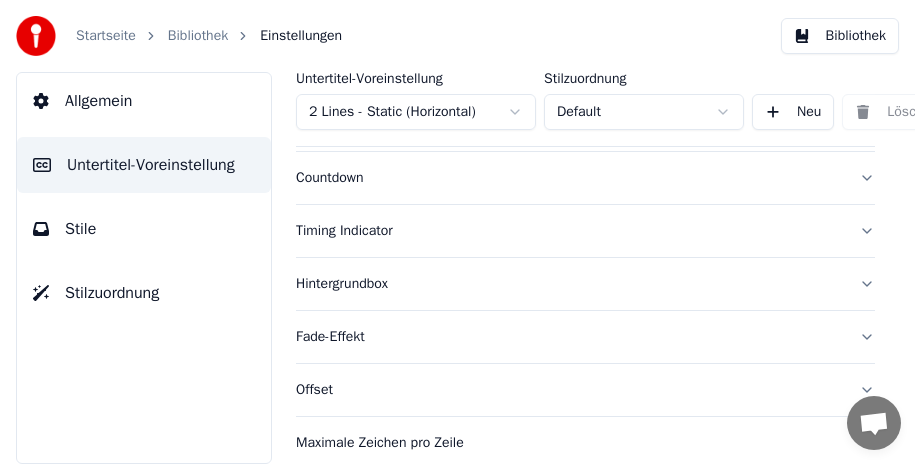 click on "Timing Indicator" at bounding box center [585, 231] 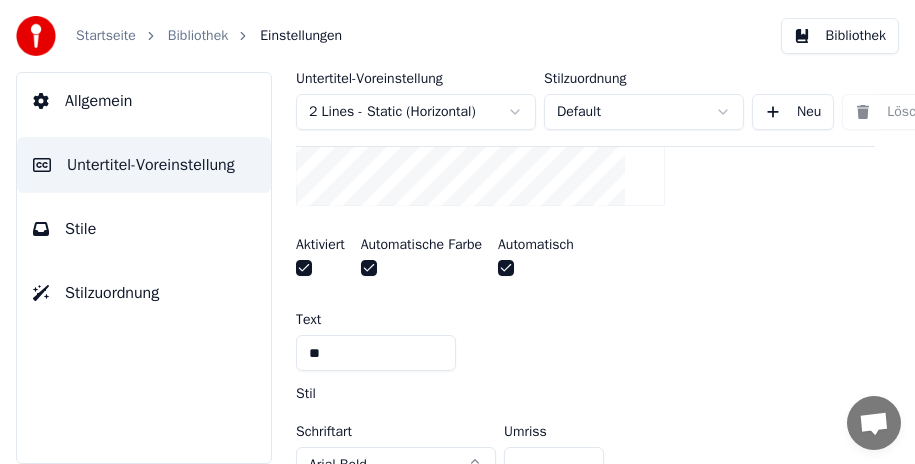 scroll, scrollTop: 700, scrollLeft: 0, axis: vertical 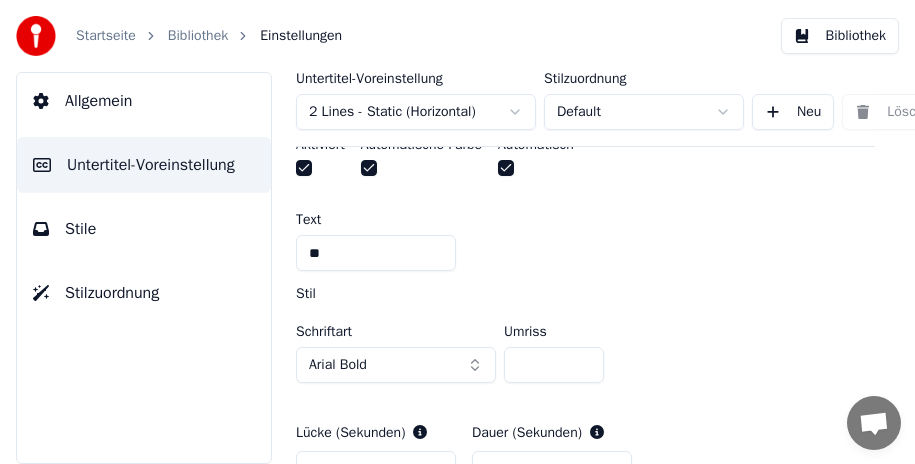 click on "*" at bounding box center (554, 365) 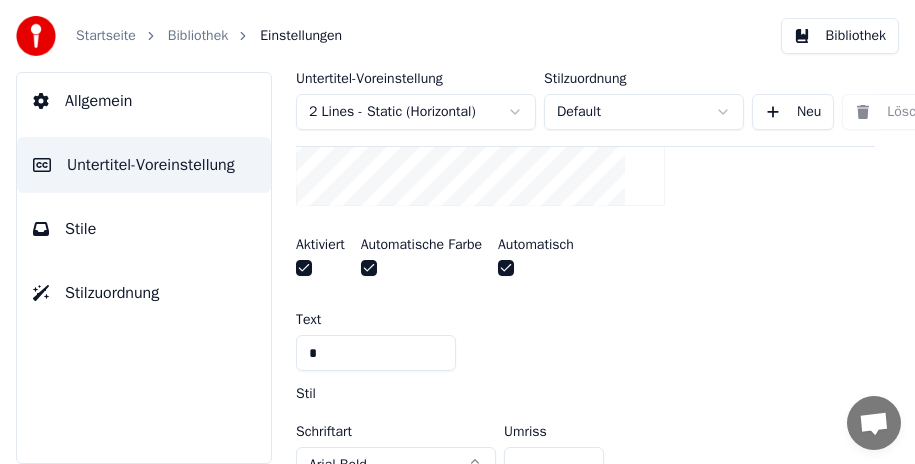 scroll, scrollTop: 700, scrollLeft: 0, axis: vertical 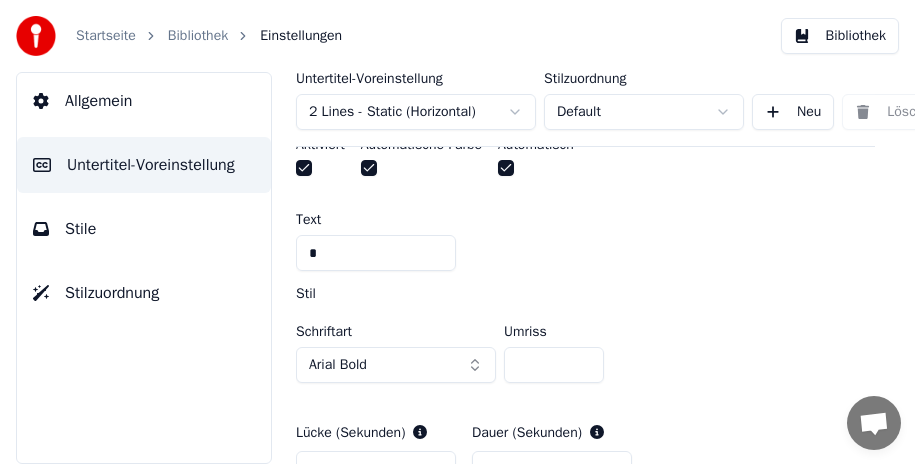 type on "*" 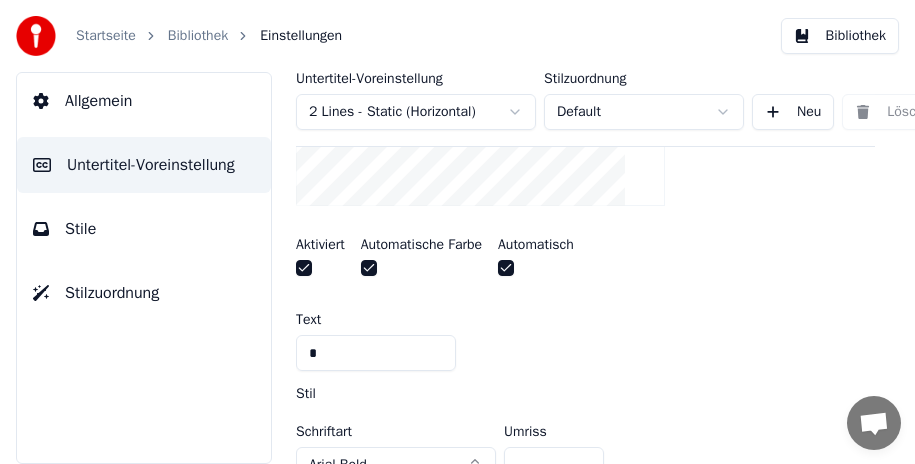 scroll, scrollTop: 800, scrollLeft: 0, axis: vertical 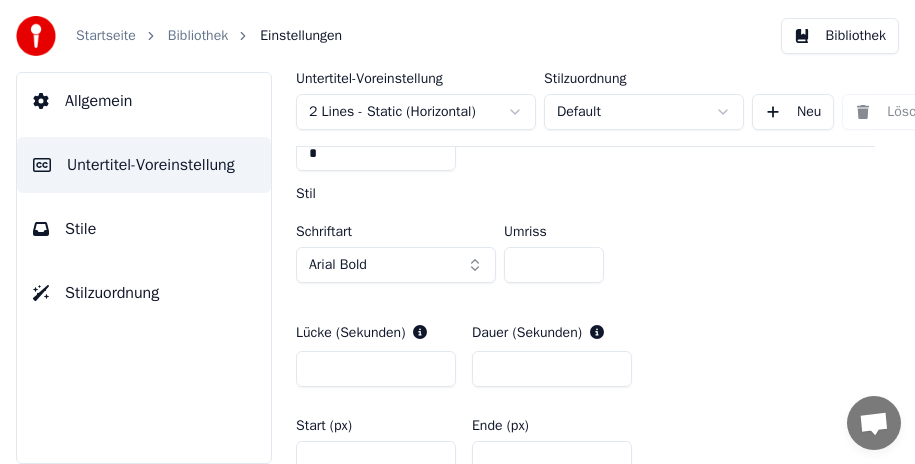 click on "**" at bounding box center (554, 265) 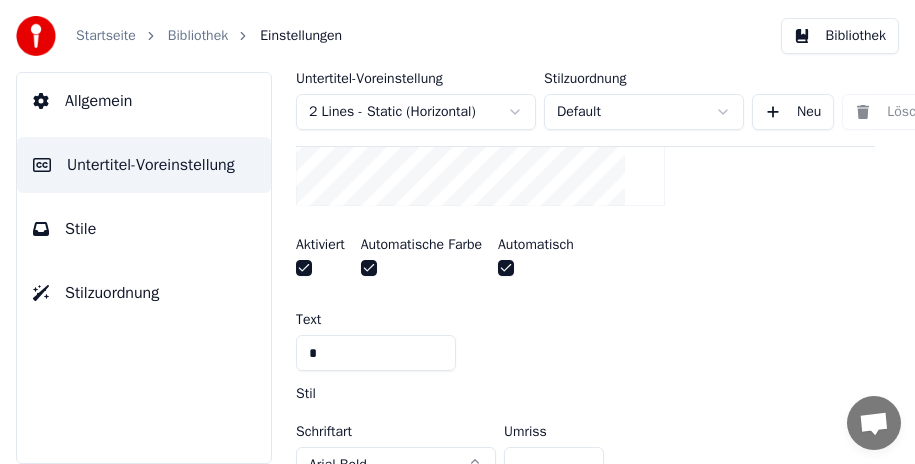 scroll, scrollTop: 700, scrollLeft: 0, axis: vertical 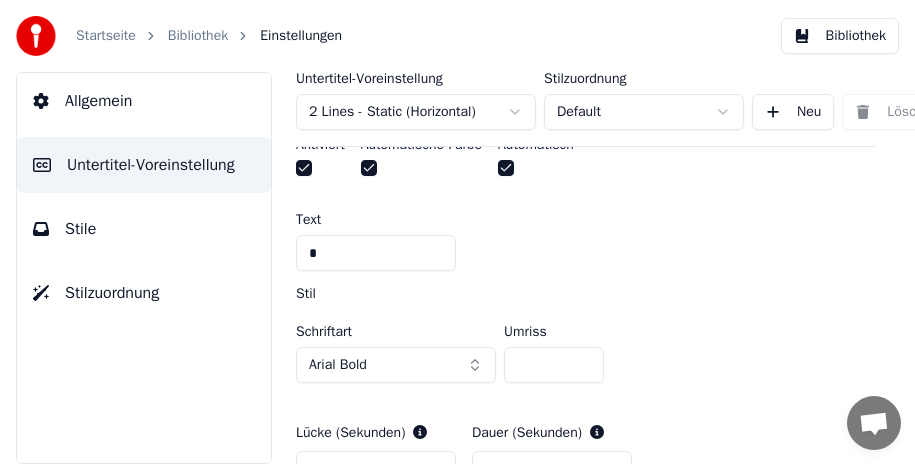 click on "***" at bounding box center [554, 365] 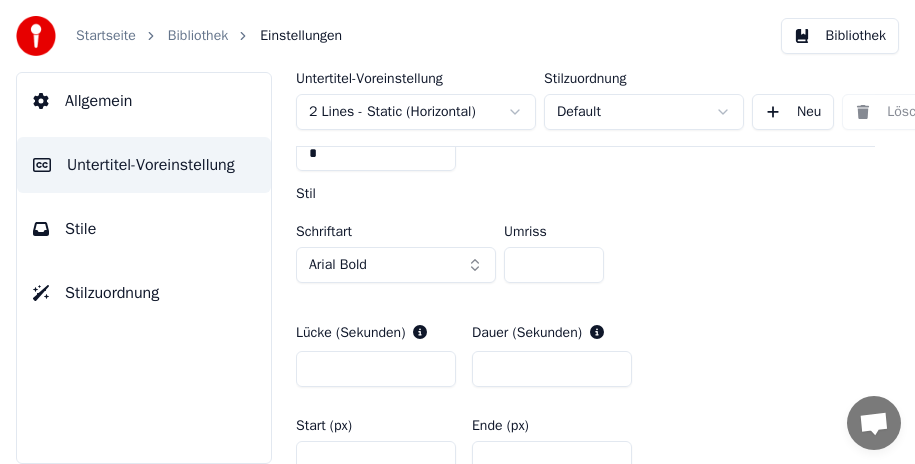 click on "**" at bounding box center [554, 265] 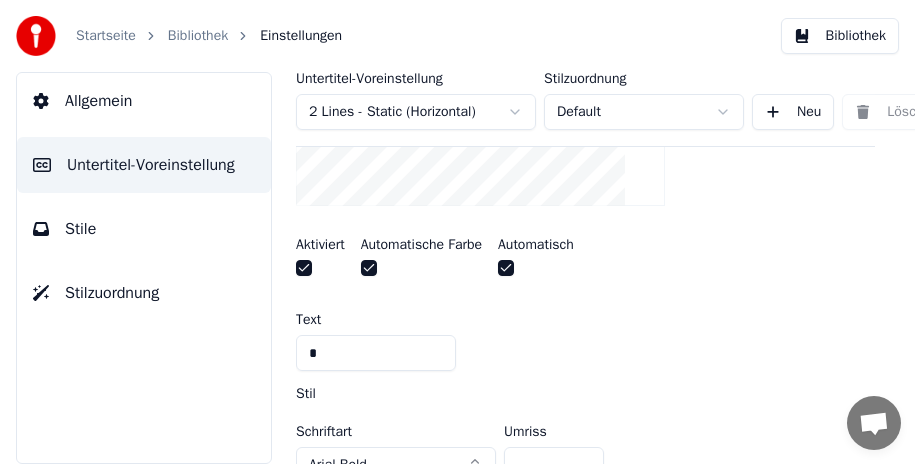scroll, scrollTop: 700, scrollLeft: 0, axis: vertical 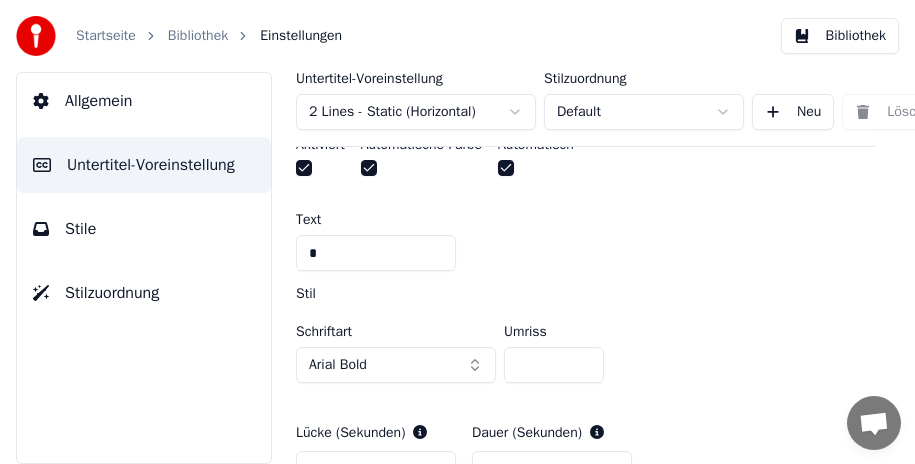 click on "*" at bounding box center [554, 365] 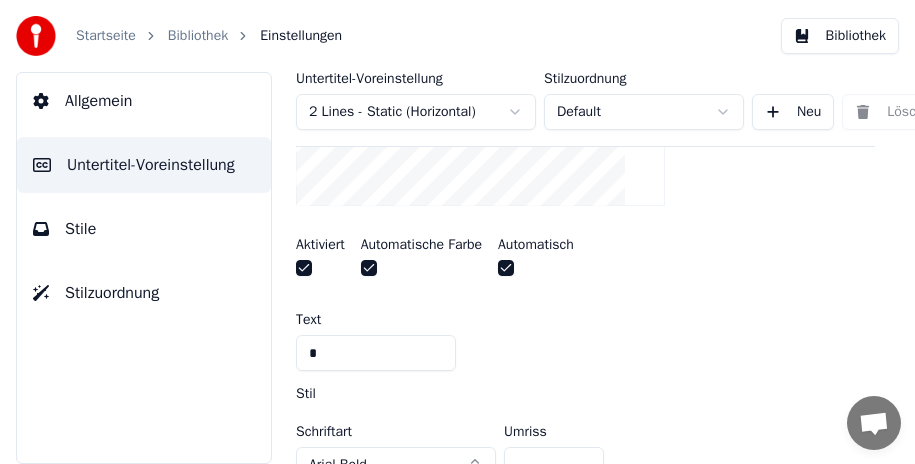 scroll, scrollTop: 500, scrollLeft: 0, axis: vertical 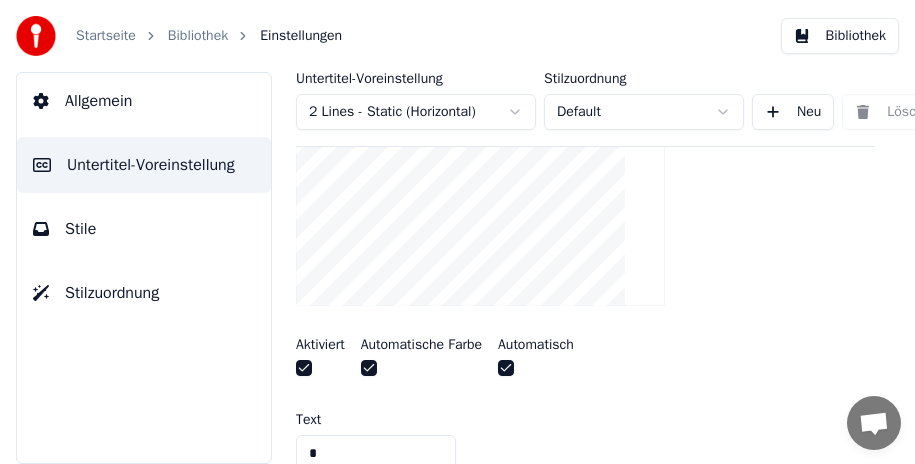click at bounding box center [506, 368] 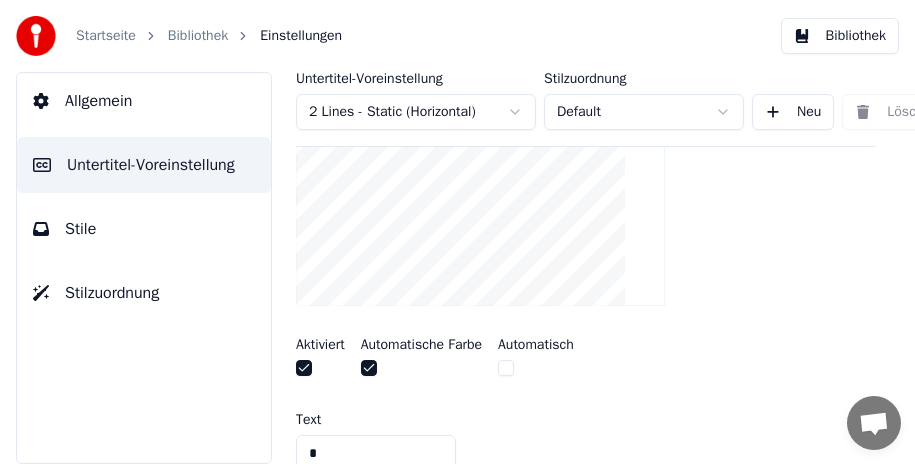 click at bounding box center (506, 368) 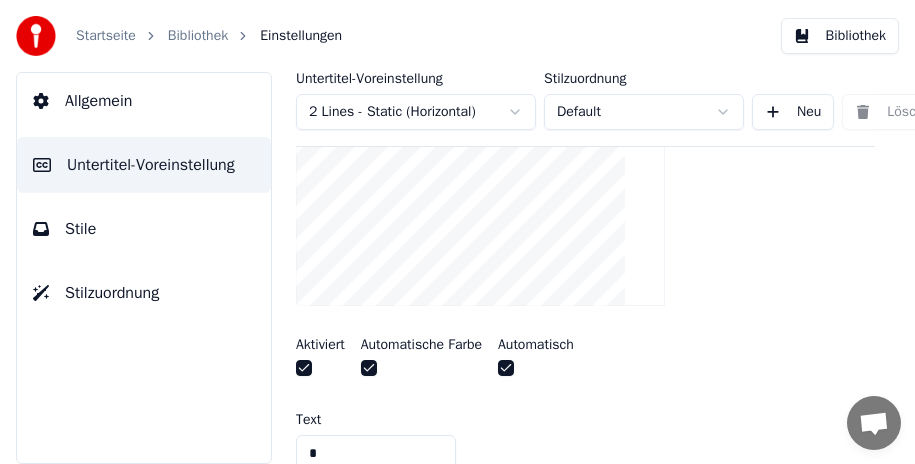 scroll, scrollTop: 600, scrollLeft: 0, axis: vertical 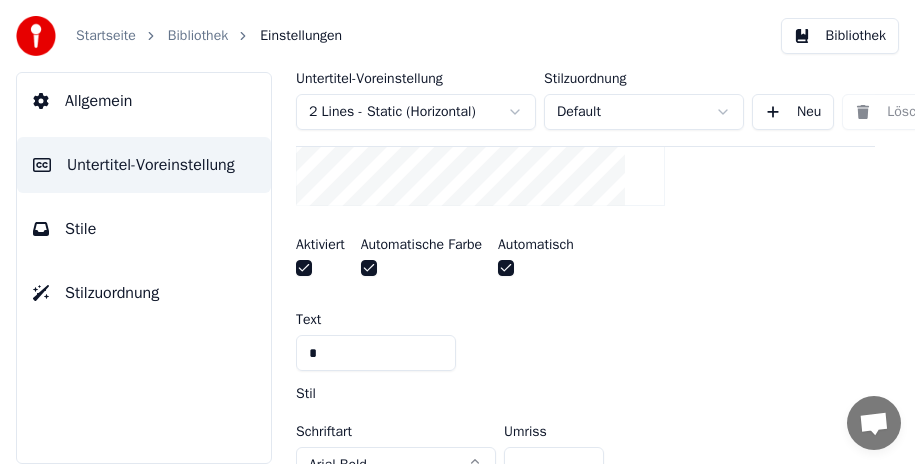 click on "*" at bounding box center [376, 353] 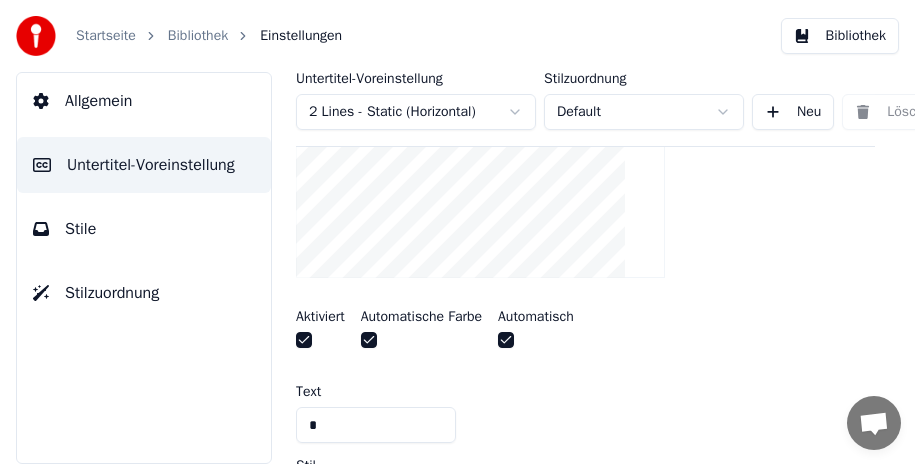 scroll, scrollTop: 525, scrollLeft: 0, axis: vertical 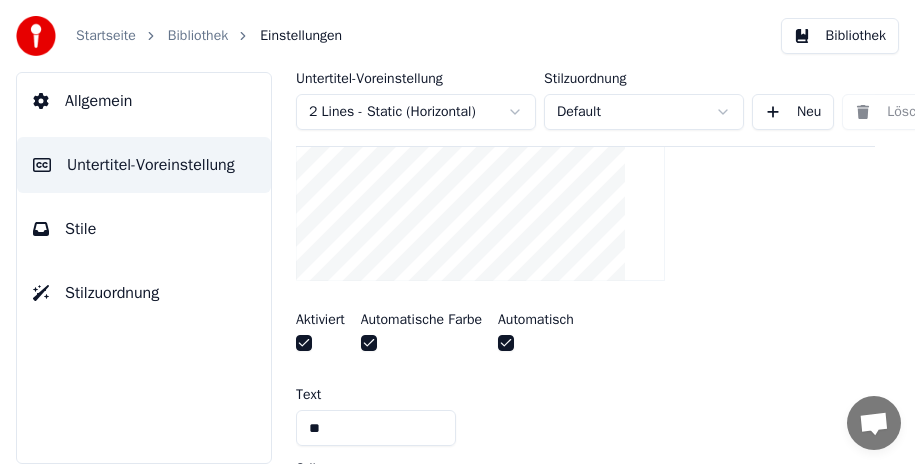 type on "*" 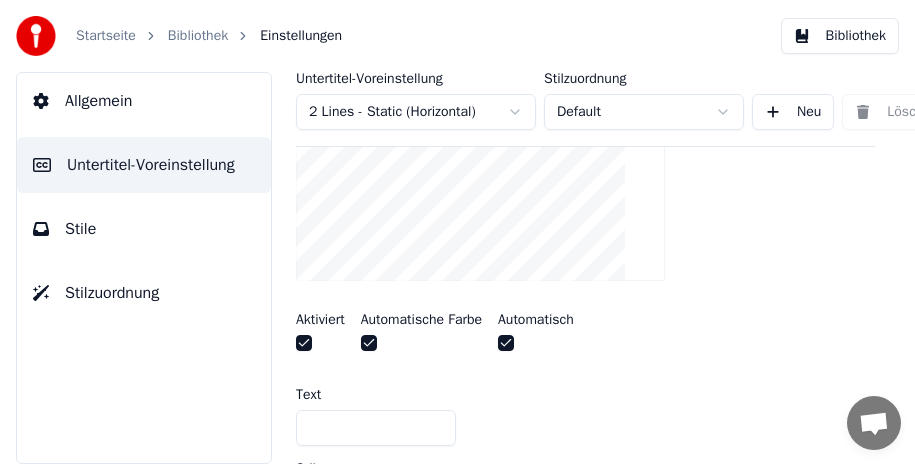 type on "*" 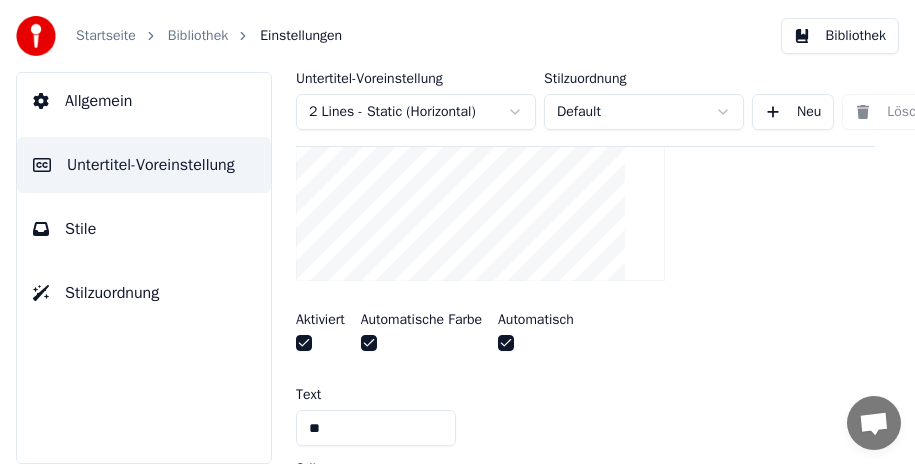 type on "*" 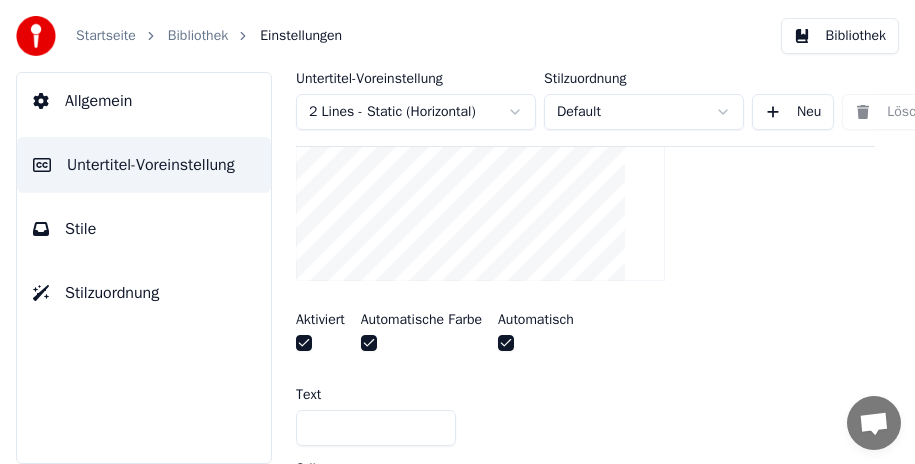 type on "*" 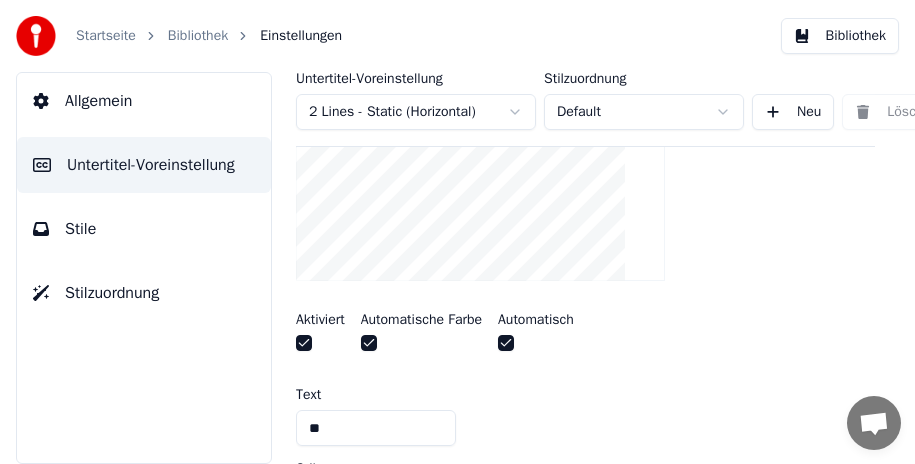 type on "*" 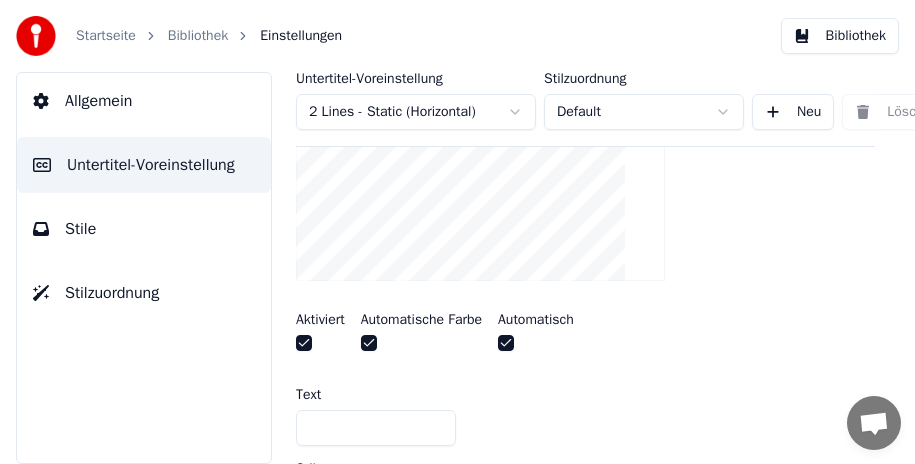 type on "*" 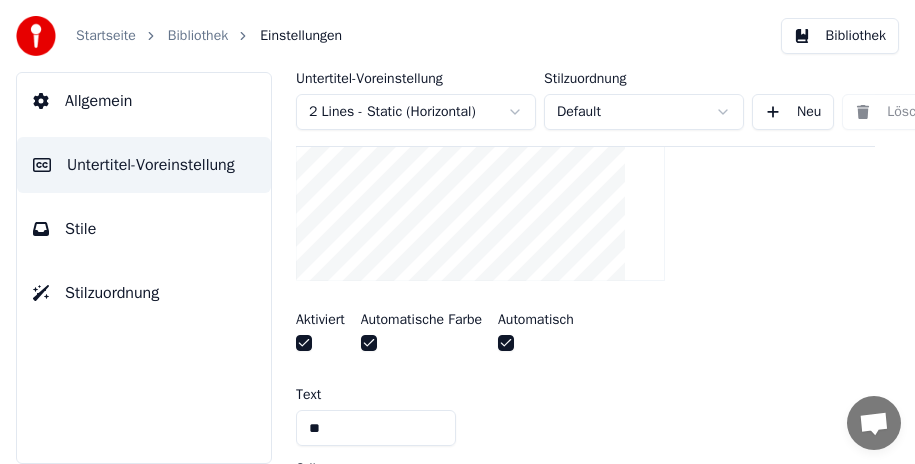 type on "*" 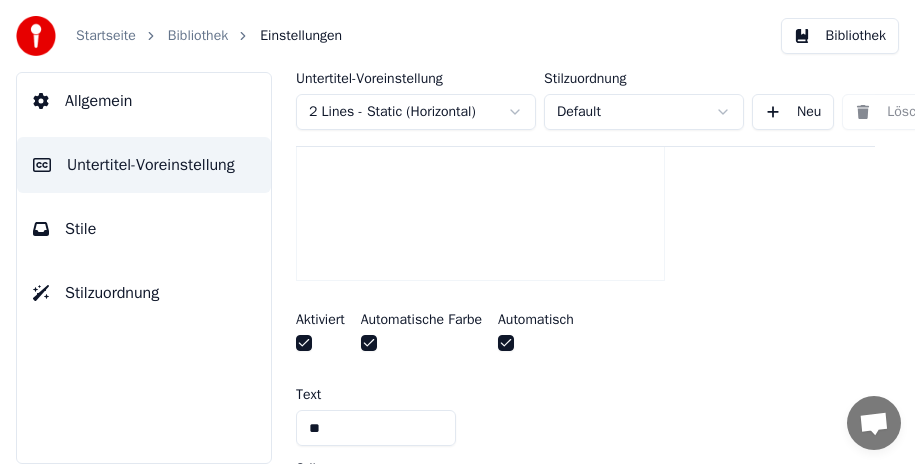 type on "*" 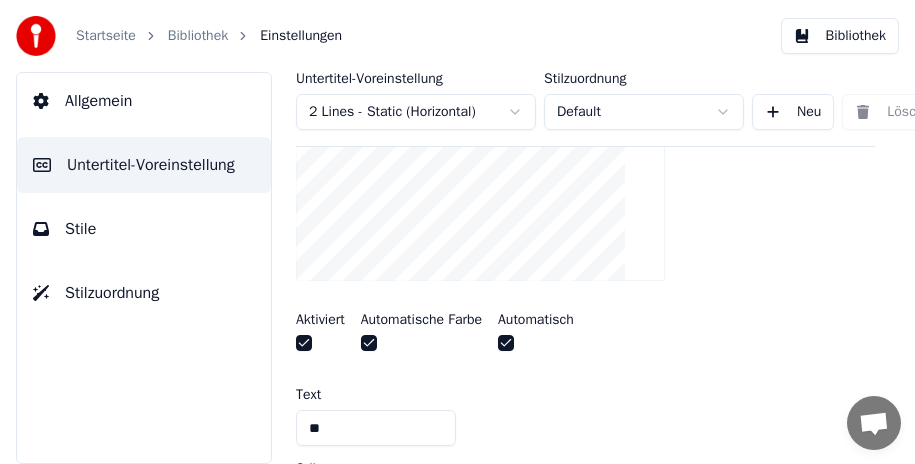 type on "*" 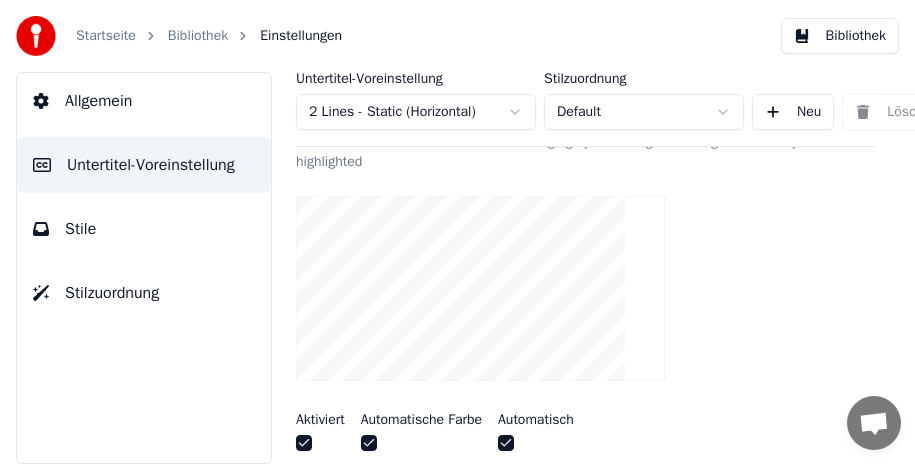 scroll, scrollTop: 325, scrollLeft: 0, axis: vertical 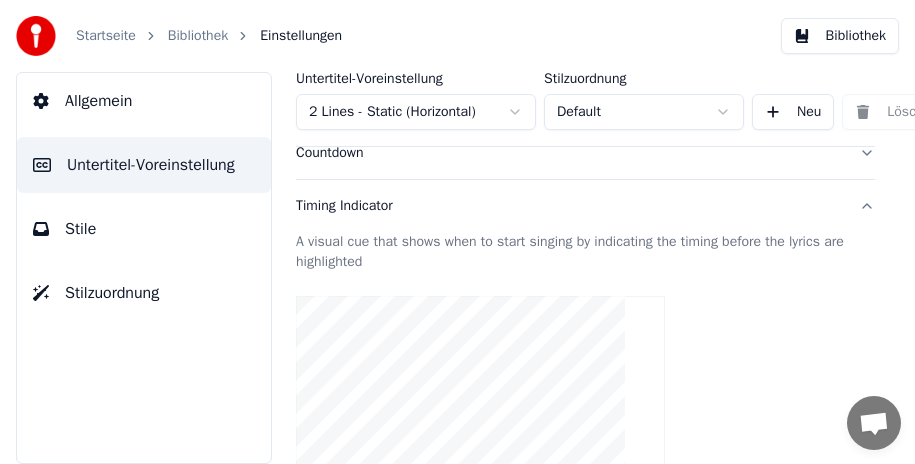 type on "**" 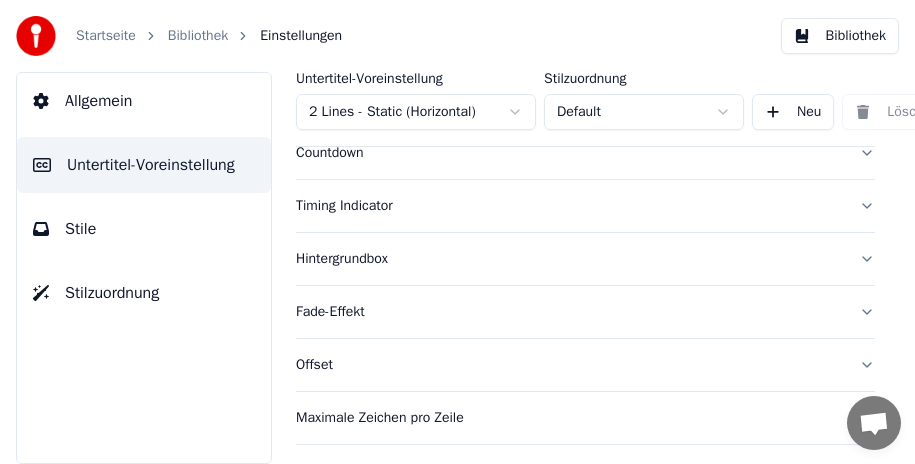scroll, scrollTop: 425, scrollLeft: 0, axis: vertical 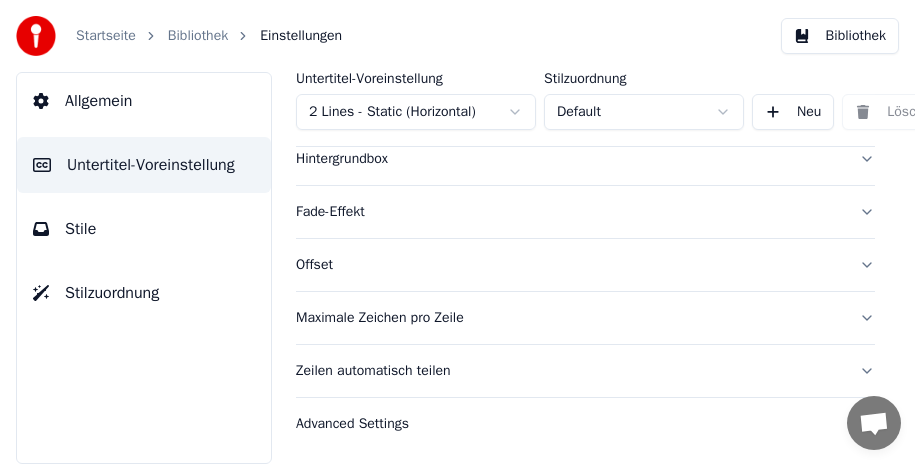 click on "Hintergrundbox" at bounding box center [585, 159] 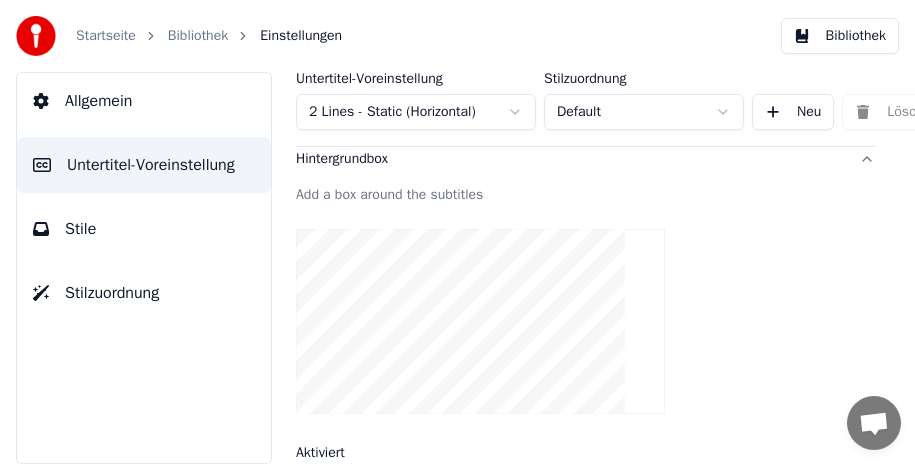 scroll, scrollTop: 525, scrollLeft: 0, axis: vertical 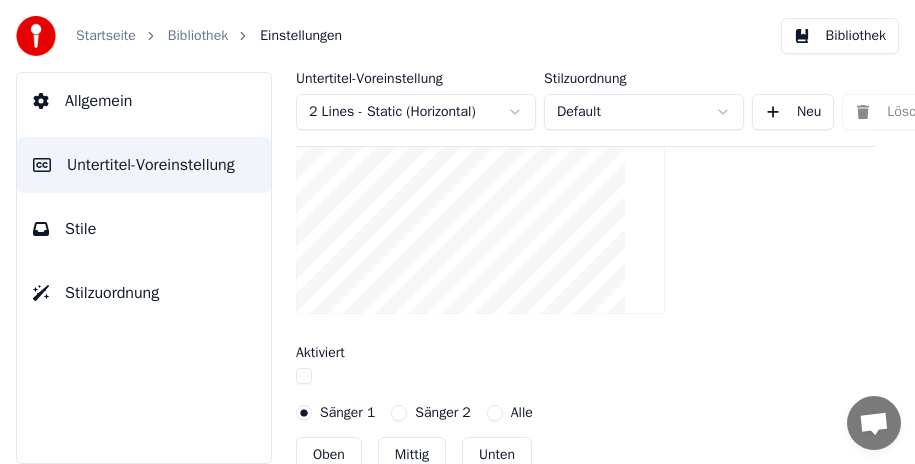 click at bounding box center (304, 376) 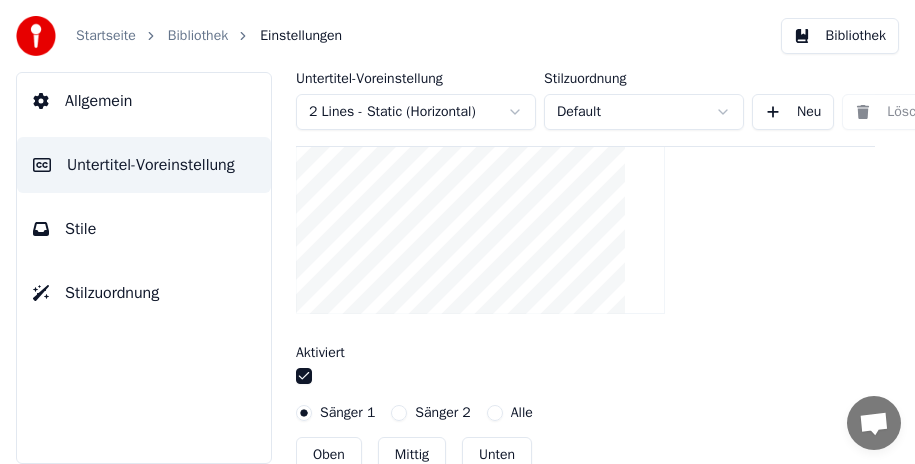 click at bounding box center (304, 376) 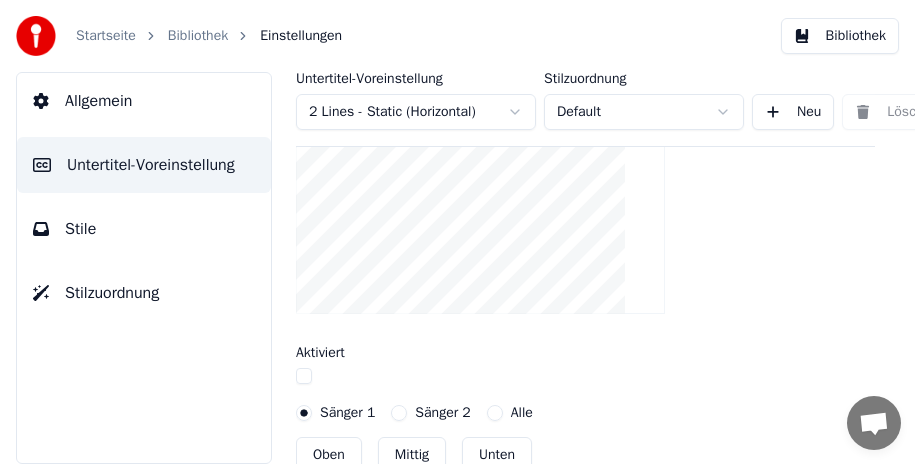 scroll, scrollTop: 325, scrollLeft: 0, axis: vertical 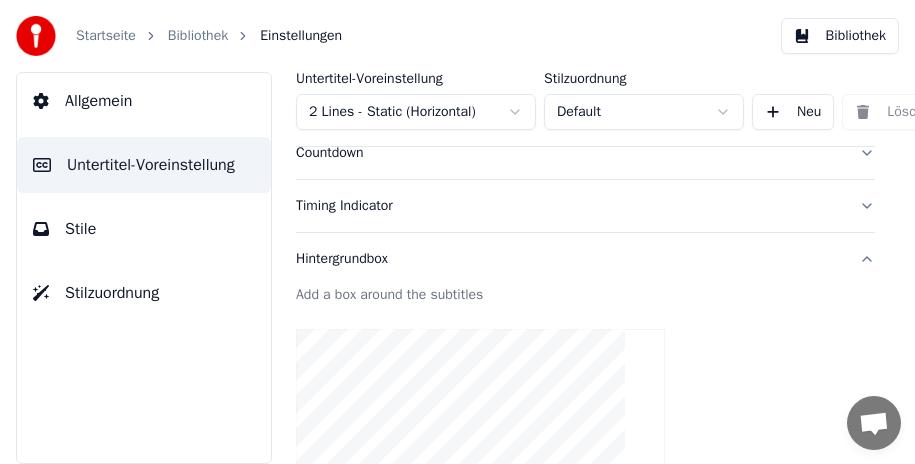 click on "Hintergrundbox" at bounding box center [585, 259] 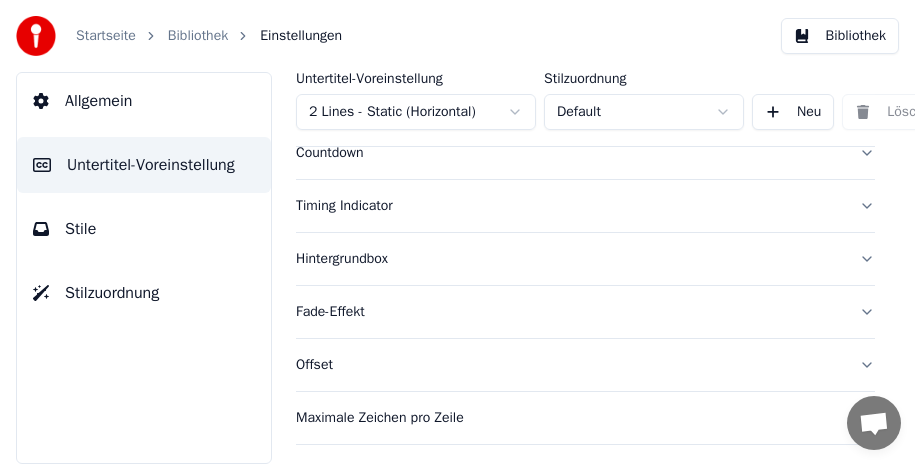 click on "Fade-Effekt" at bounding box center (585, 312) 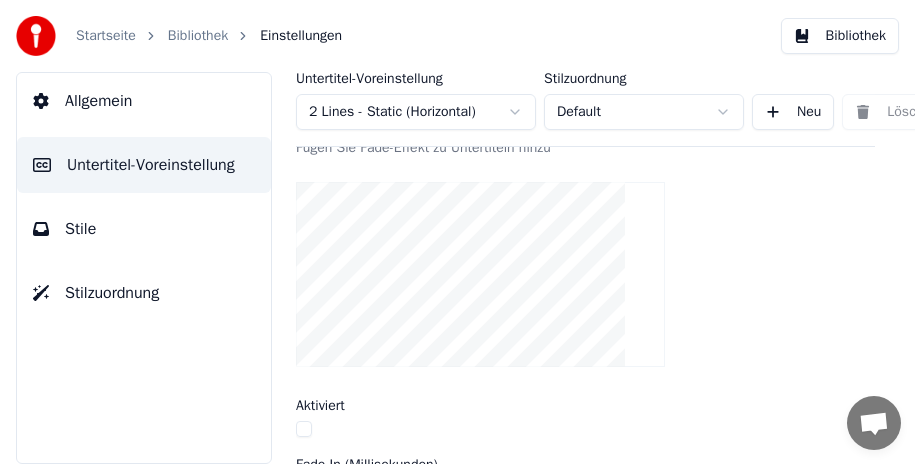 scroll, scrollTop: 625, scrollLeft: 0, axis: vertical 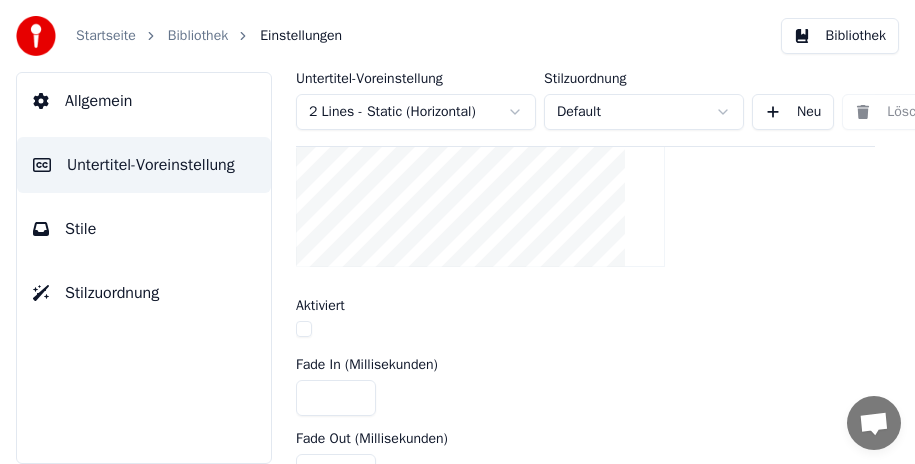 click at bounding box center (304, 329) 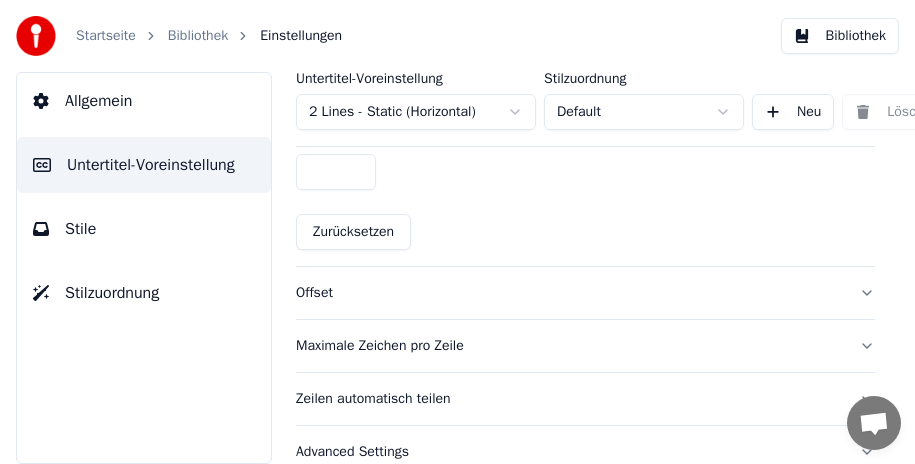 scroll, scrollTop: 625, scrollLeft: 0, axis: vertical 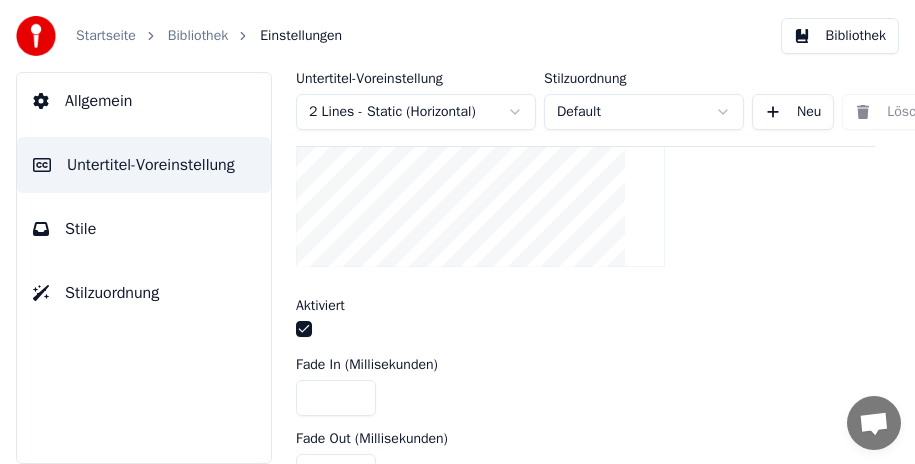 click at bounding box center (304, 329) 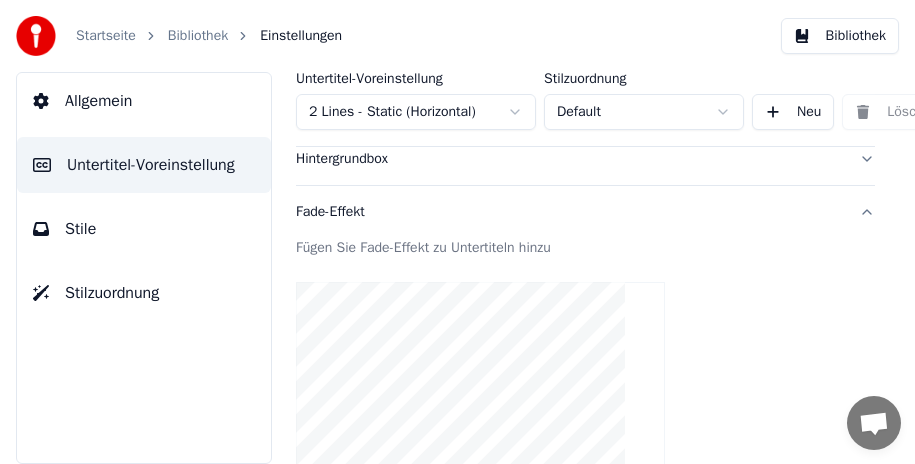 scroll, scrollTop: 325, scrollLeft: 0, axis: vertical 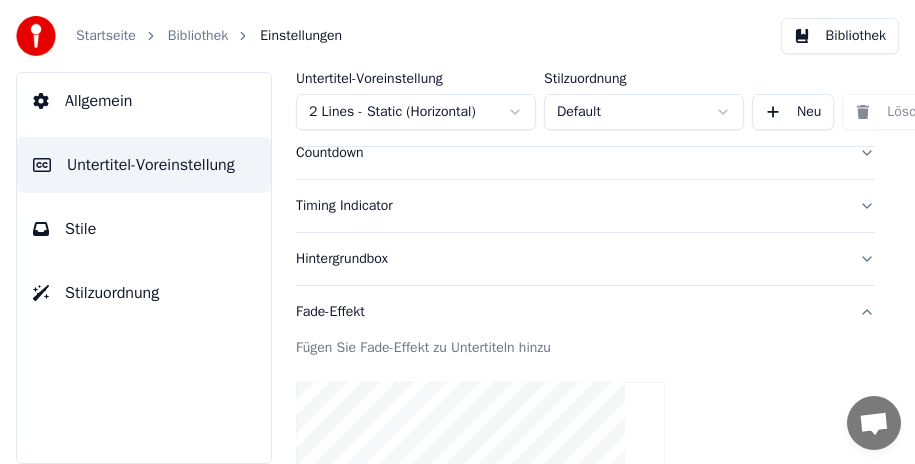 click on "Fade-Effekt" at bounding box center [585, 312] 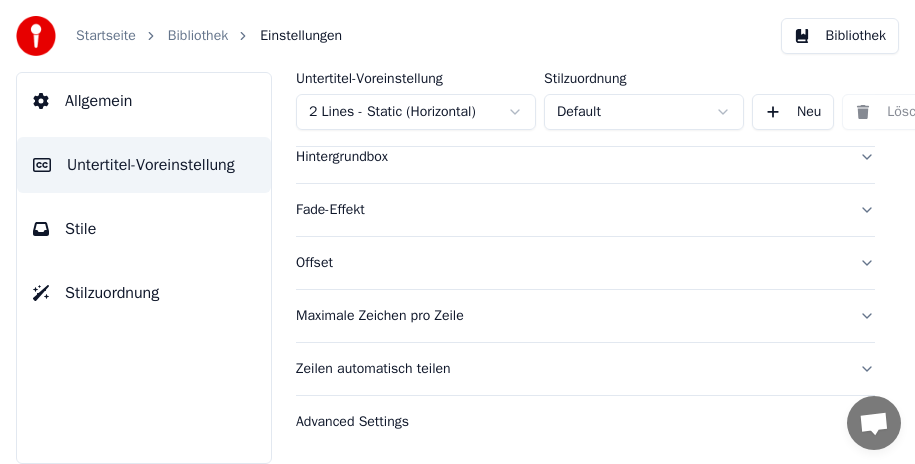 scroll, scrollTop: 443, scrollLeft: 0, axis: vertical 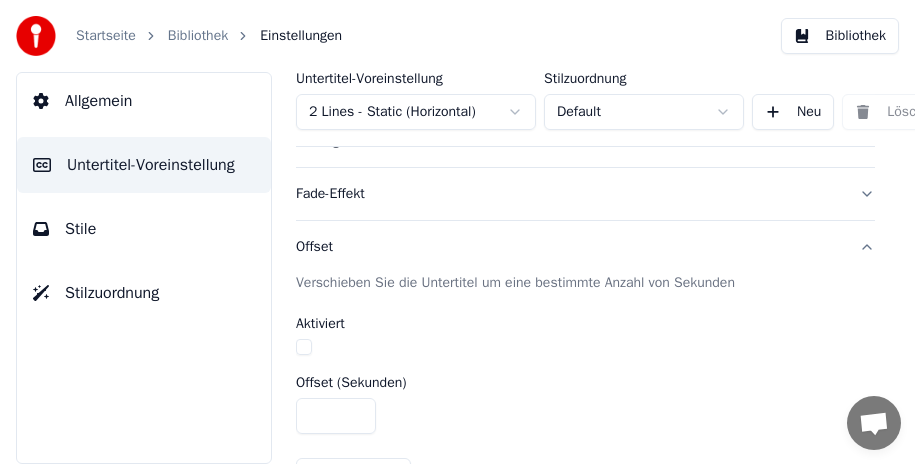 click on "Offset" at bounding box center (585, 247) 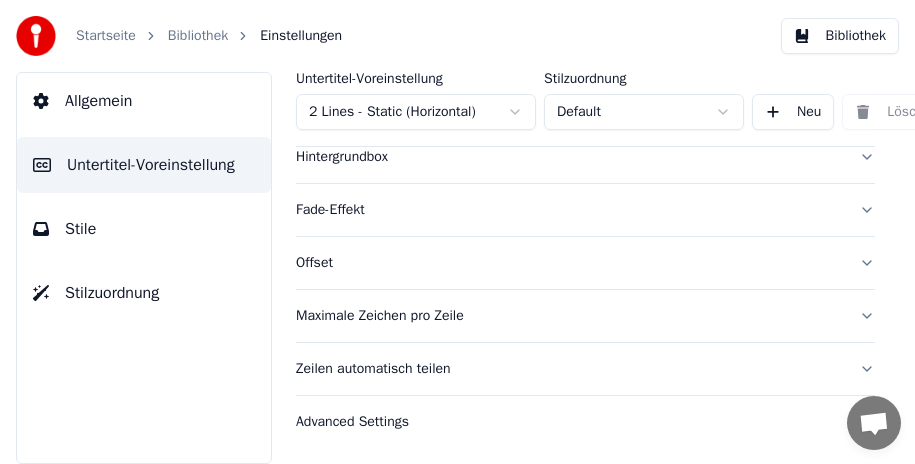 click on "Maximale Zeichen pro Zeile" at bounding box center [585, 316] 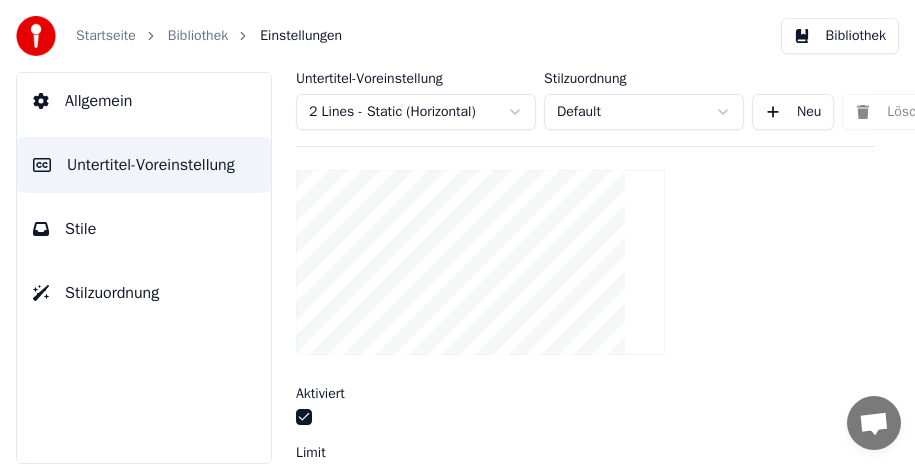 scroll, scrollTop: 543, scrollLeft: 0, axis: vertical 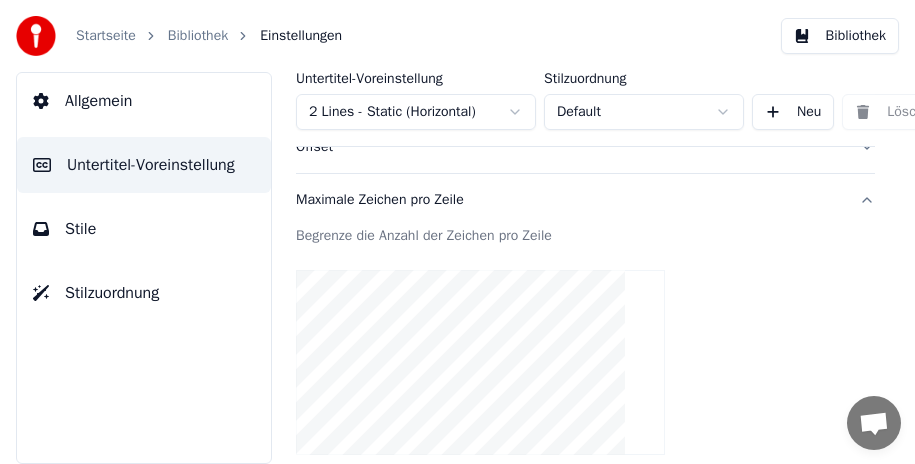click on "Maximale Zeichen pro Zeile" at bounding box center (585, 200) 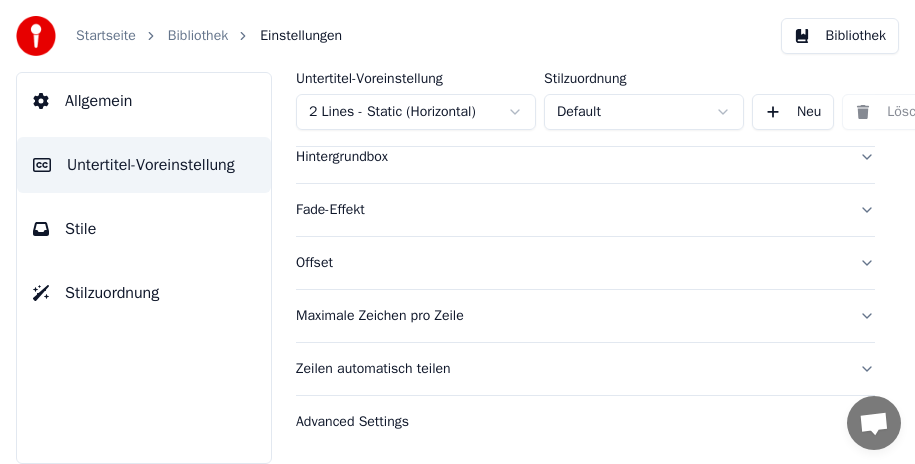 scroll, scrollTop: 443, scrollLeft: 0, axis: vertical 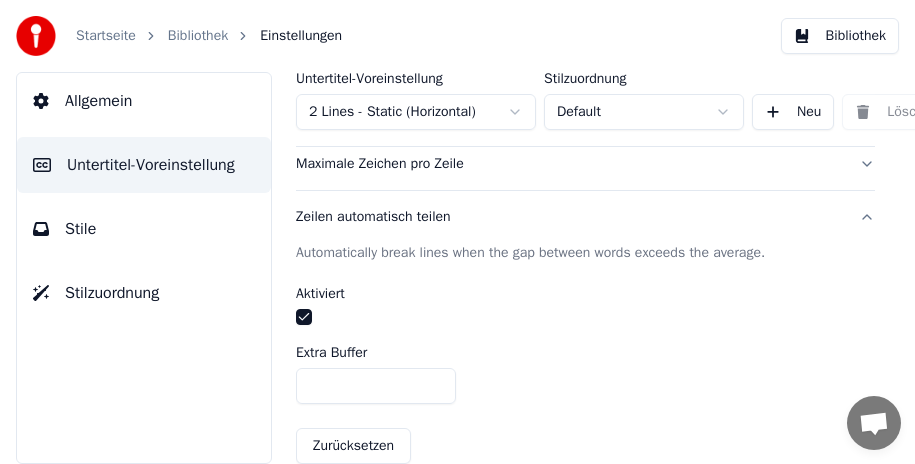 click on "Zeilen automatisch teilen" at bounding box center (585, 217) 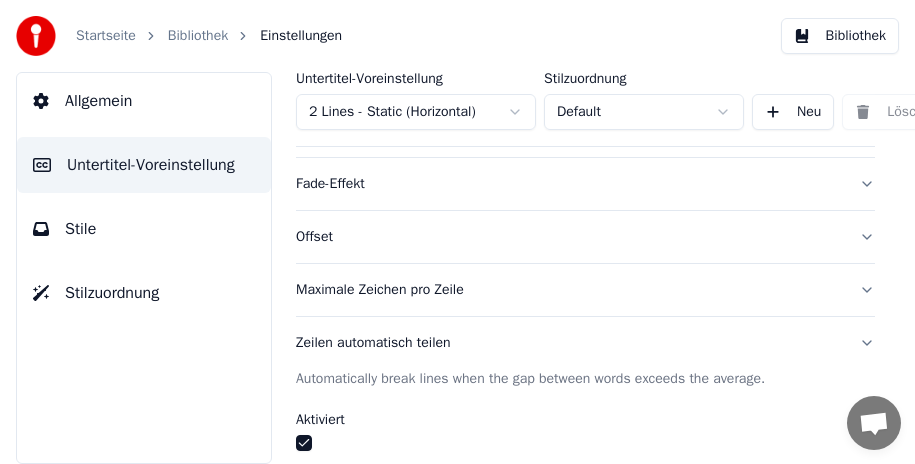 scroll, scrollTop: 443, scrollLeft: 0, axis: vertical 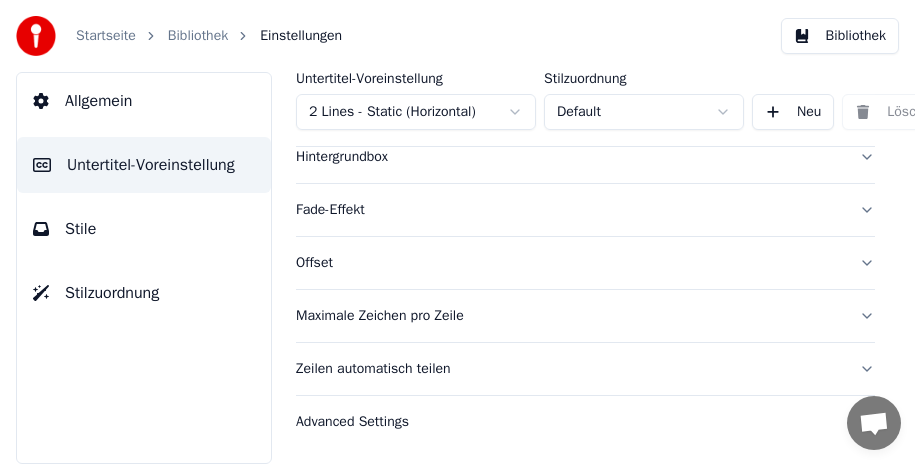 click on "Advanced Settings" at bounding box center (585, 422) 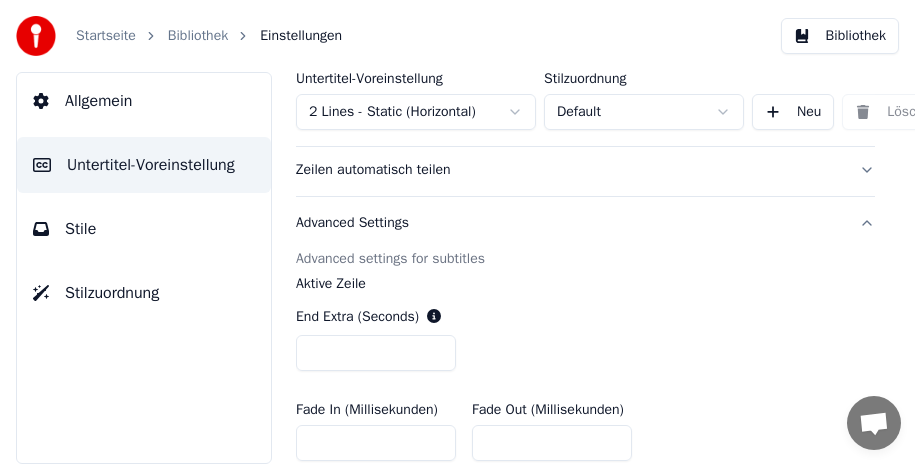 scroll, scrollTop: 526, scrollLeft: 0, axis: vertical 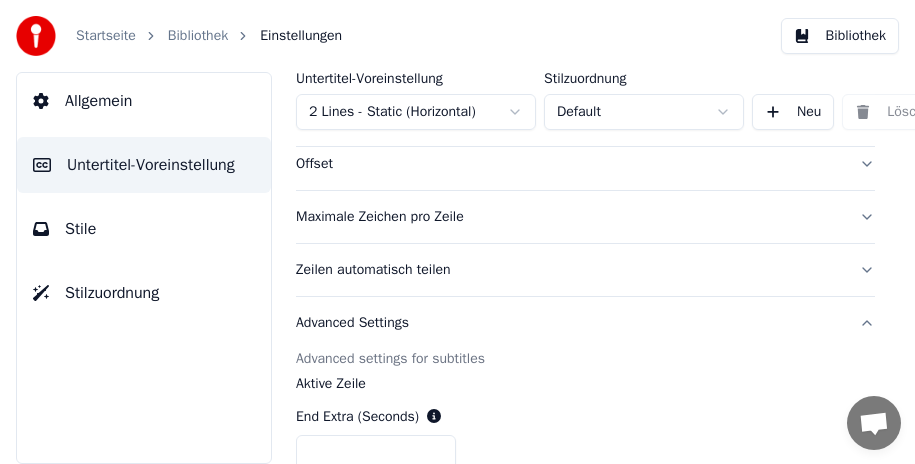 click on "Advanced Settings" at bounding box center [585, 323] 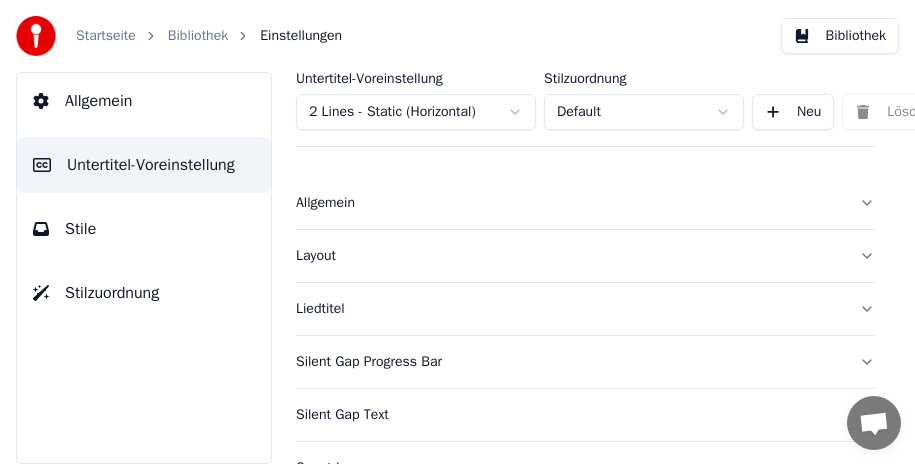 scroll, scrollTop: 0, scrollLeft: 0, axis: both 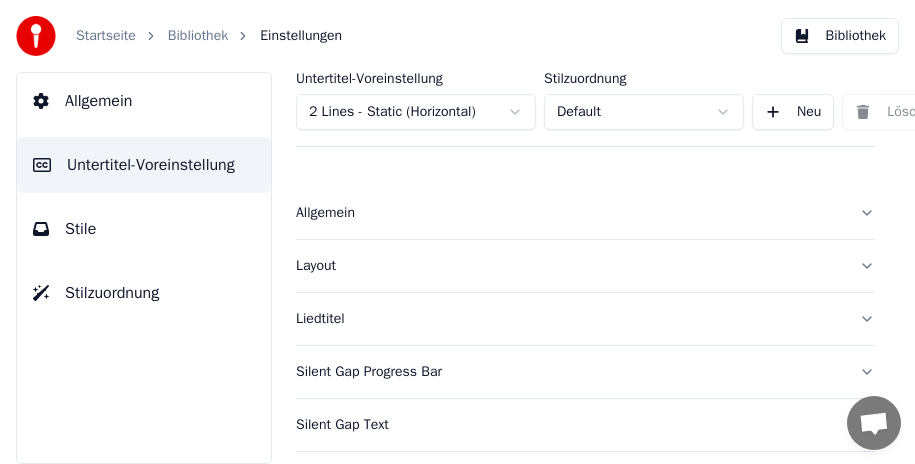 click on "Stile" at bounding box center [144, 229] 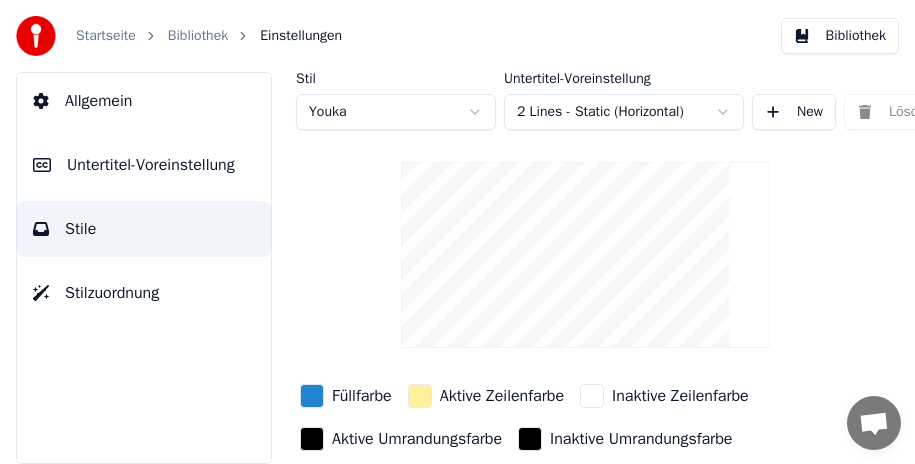 click on "New" at bounding box center (794, 112) 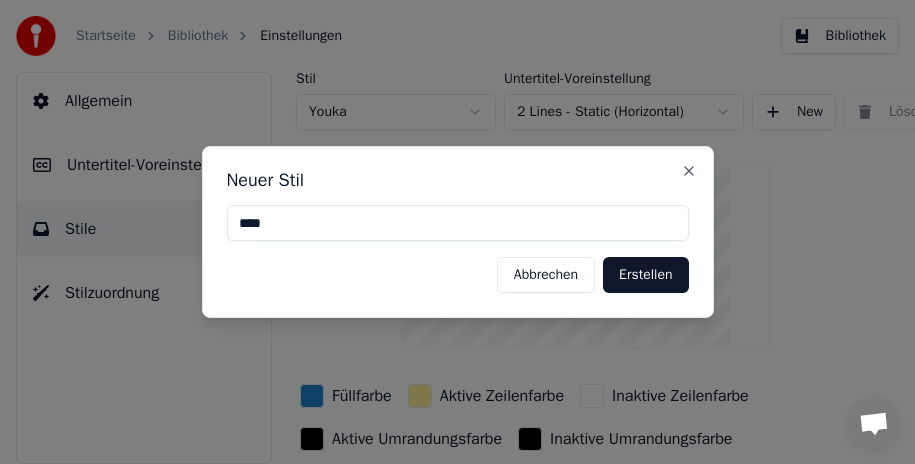 type on "****" 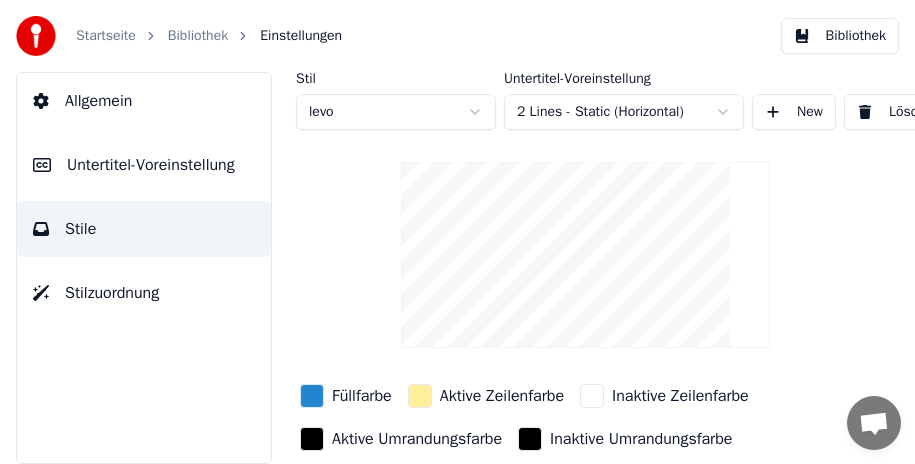 click on "Startseite Bibliothek Einstellungen Bibliothek Allgemein Untertitel-Voreinstellung Stile Stilzuordnung Stil levo Untertitel-Voreinstellung 2 Lines - Static (Horizontal) New Löschen Speichern Füllfarbe Aktive Zeilenfarbe Inaktive Zeilenfarbe Aktive Umrandungsfarbe Inaktive Umrandungsfarbe Schattenfarbe Schriftart Arial Bold Schriftgröße ** Fett Kursiv Großbuchstaben Abstand * Umriss * Blur * Schatten * Konversation [PERSON] Fragen? Schreiben Sie uns! Der Support ist derzeit offline Offline. Sie waren für einige Zeit inaktiv. Senden Sie eine Nachricht, um die Verbindung zum Chat wiederherzustellen. Youka Desktop Hallo! Wie kann ich helfen?  Datei senden Einen Emoji einfügen Datei senden Audionachricht aufzeichnen We run on Crisp" at bounding box center (457, 232) 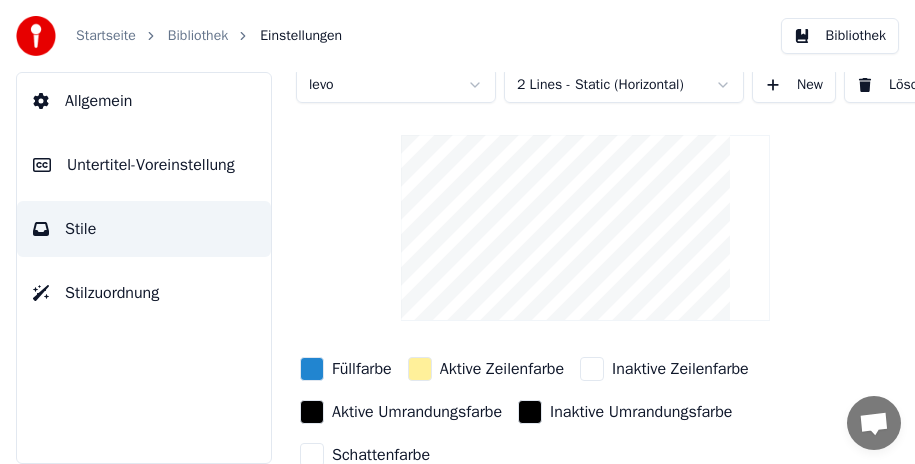 scroll, scrollTop: 0, scrollLeft: 0, axis: both 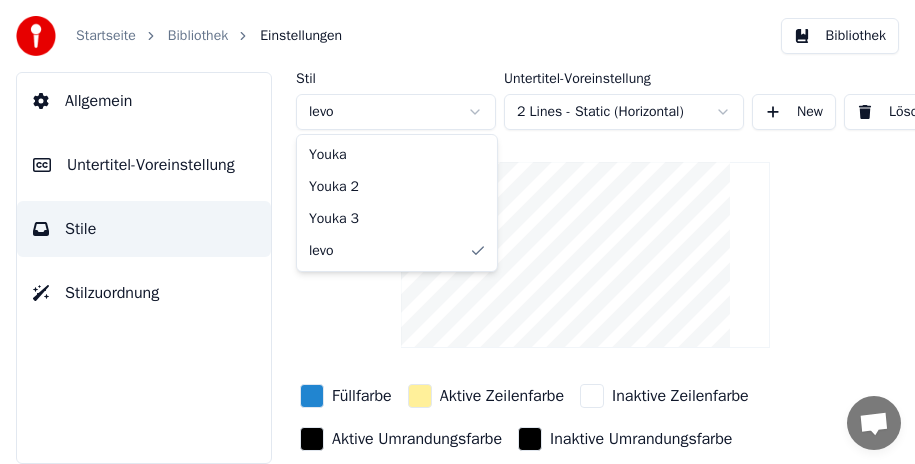 click on "Startseite Bibliothek Einstellungen Bibliothek Allgemein Untertitel-Voreinstellung Stile Stilzuordnung Stil levo Untertitel-Voreinstellung 2 Lines - Static (Horizontal) New Löschen Speichern Füllfarbe Aktive Zeilenfarbe Inaktive Zeilenfarbe Aktive Umrandungsfarbe Inaktive Umrandungsfarbe Schattenfarbe Schriftart Arial Bold Schriftgröße ** Fett Kursiv Großbuchstaben Abstand * Umriss * Blur * Schatten * Konversation [NAME] Fragen? Schreiben Sie uns! Der Support ist derzeit offline Offline. Sie waren für einige Zeit inaktiv. Senden Sie eine Nachricht, um die Verbindung zum Chat wiederherzustellen. Youka Desktop Hallo! Wie kann ich helfen?  Datei senden Einen Emoji einfügen Datei senden Audionachricht aufzeichnen We run on Crisp Youka Youka 2 Youka 3 levo" at bounding box center (457, 232) 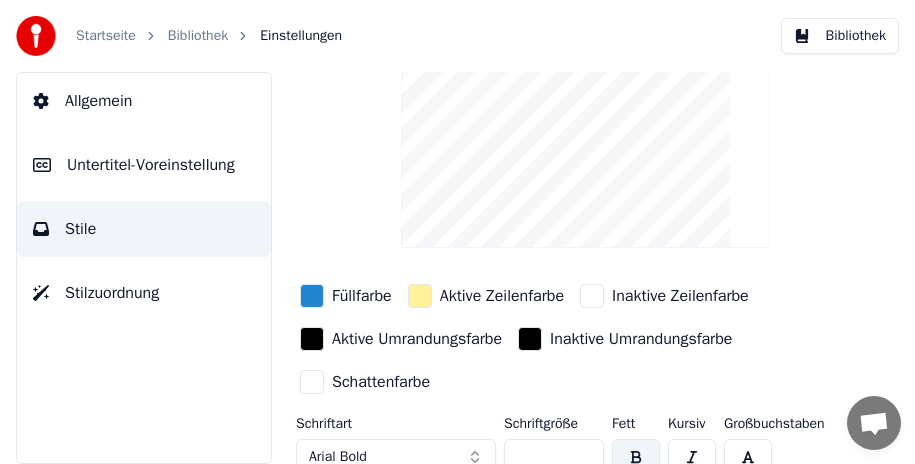 scroll, scrollTop: 200, scrollLeft: 0, axis: vertical 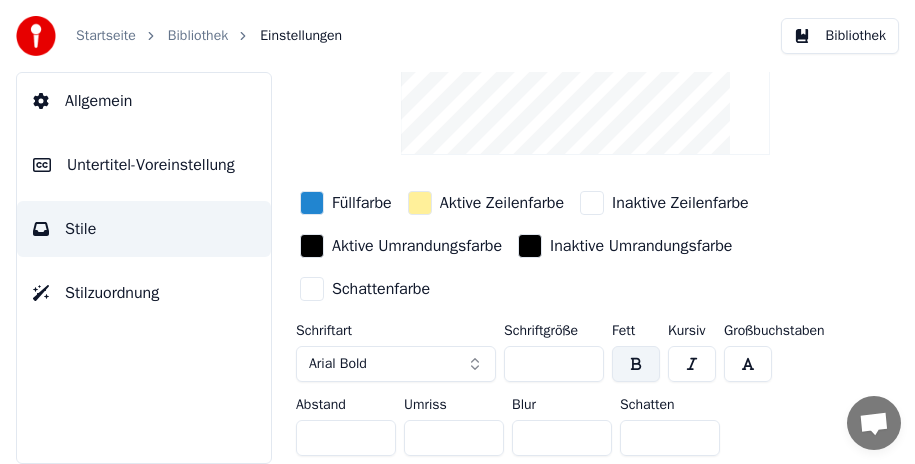click on "***" at bounding box center [554, 364] 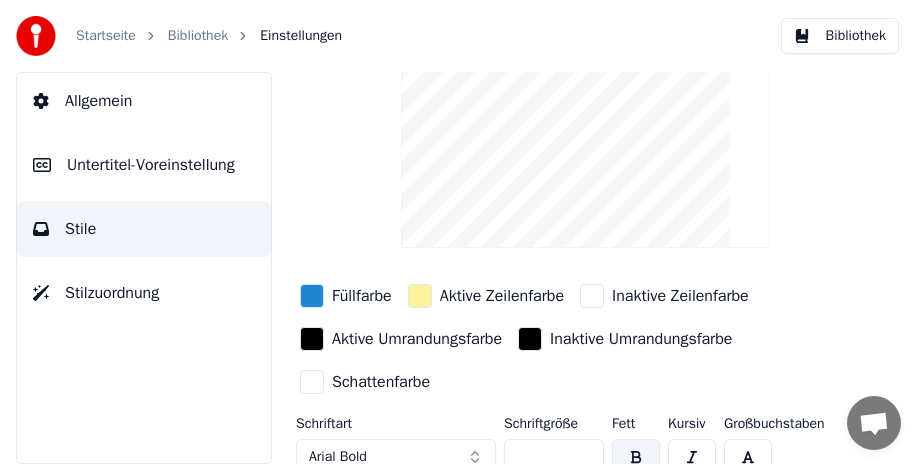 scroll, scrollTop: 200, scrollLeft: 0, axis: vertical 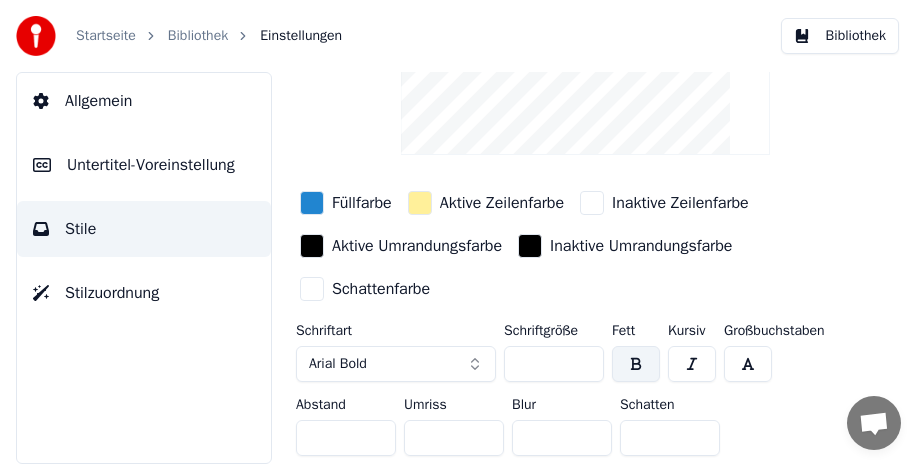 click on "***" at bounding box center [554, 364] 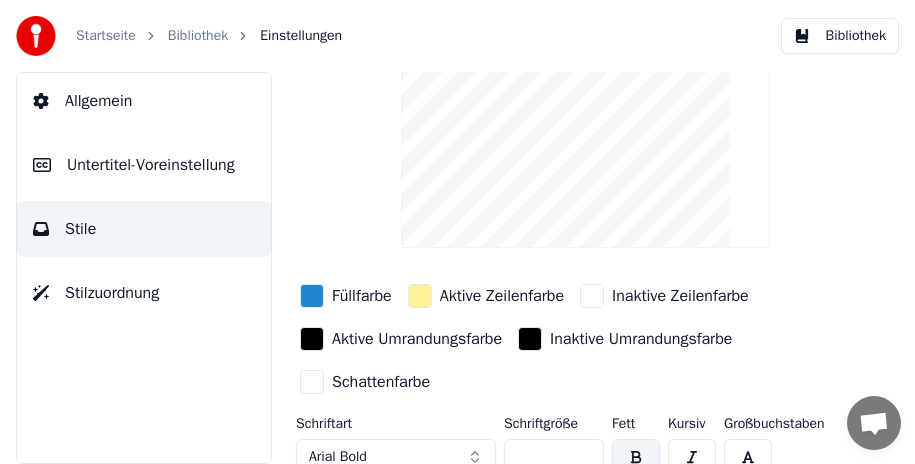 scroll, scrollTop: 200, scrollLeft: 0, axis: vertical 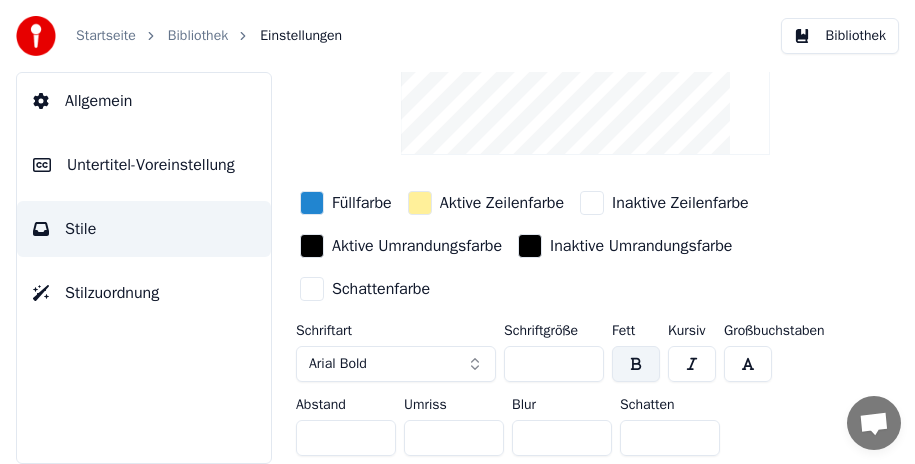 click on "***" at bounding box center (554, 364) 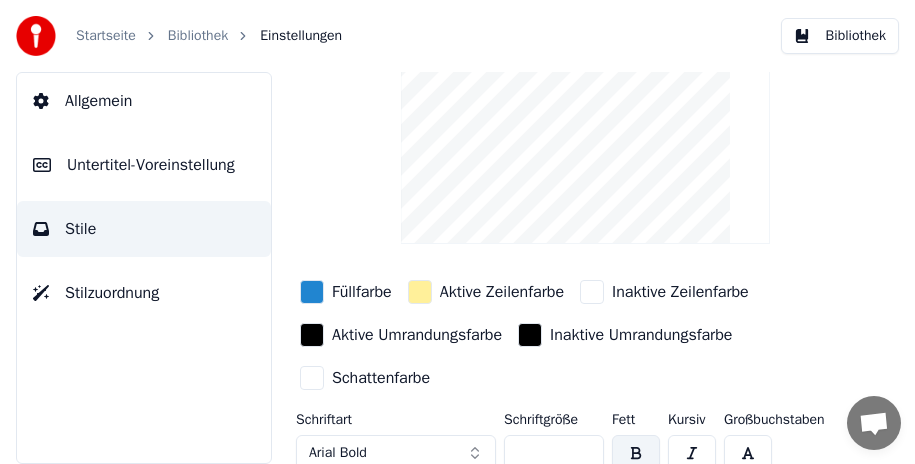 click at bounding box center [636, 453] 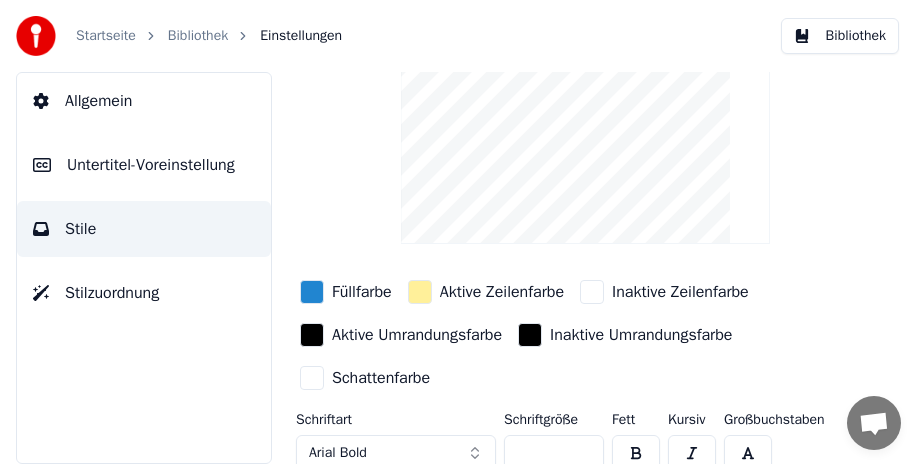 click at bounding box center [636, 453] 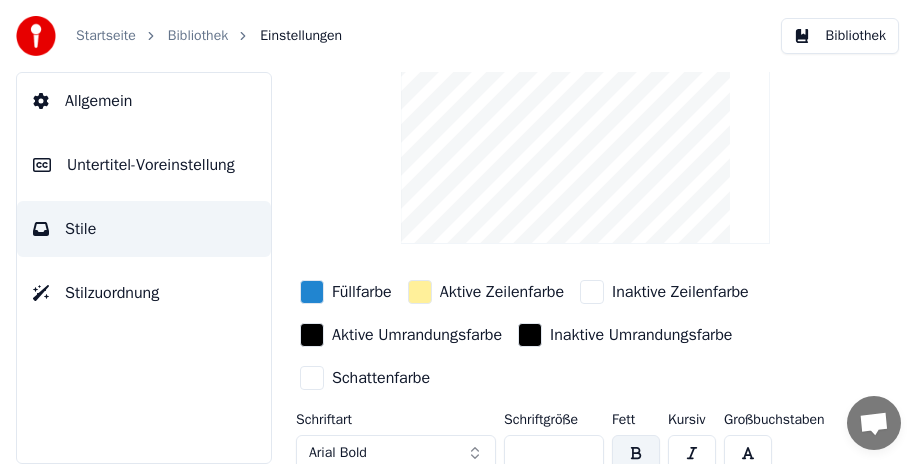 click at bounding box center [636, 453] 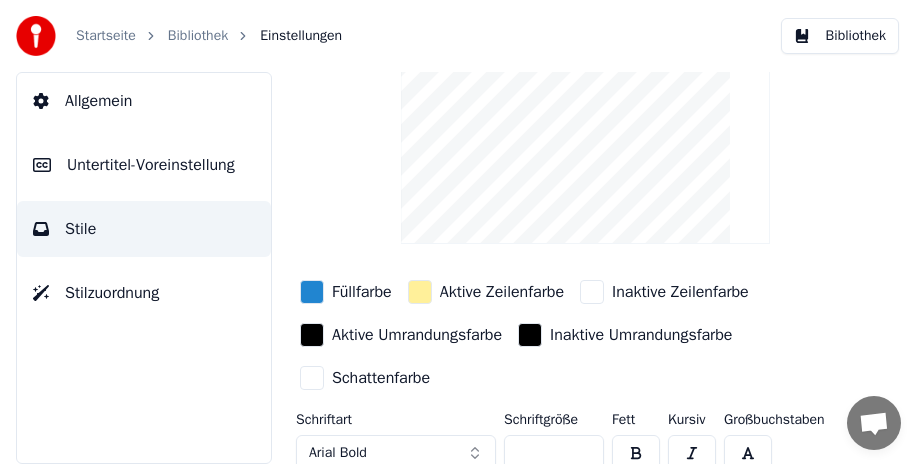 click at bounding box center [636, 453] 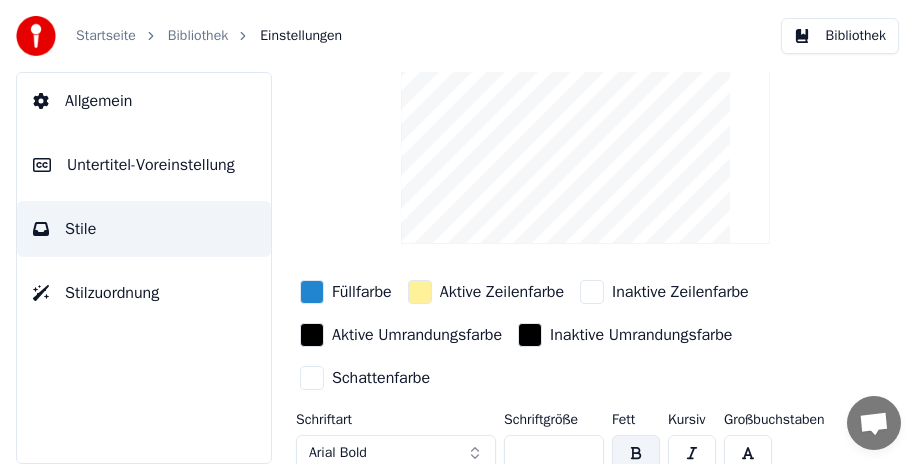 click at bounding box center (692, 453) 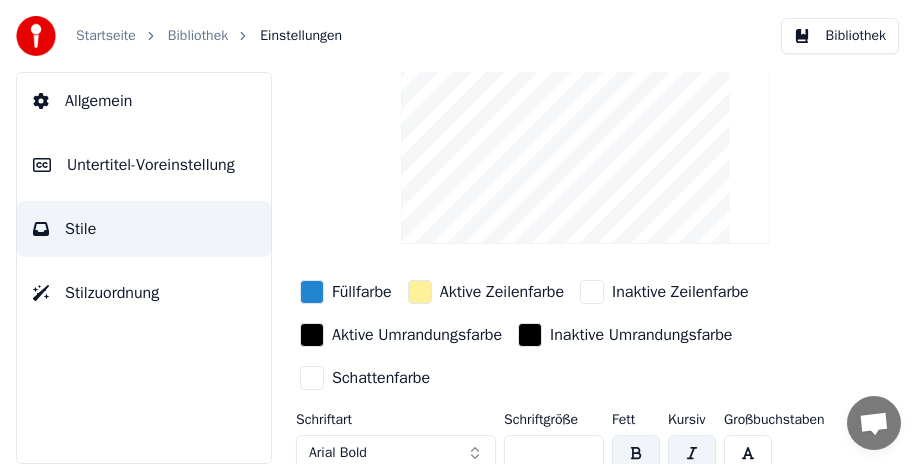 click at bounding box center (692, 453) 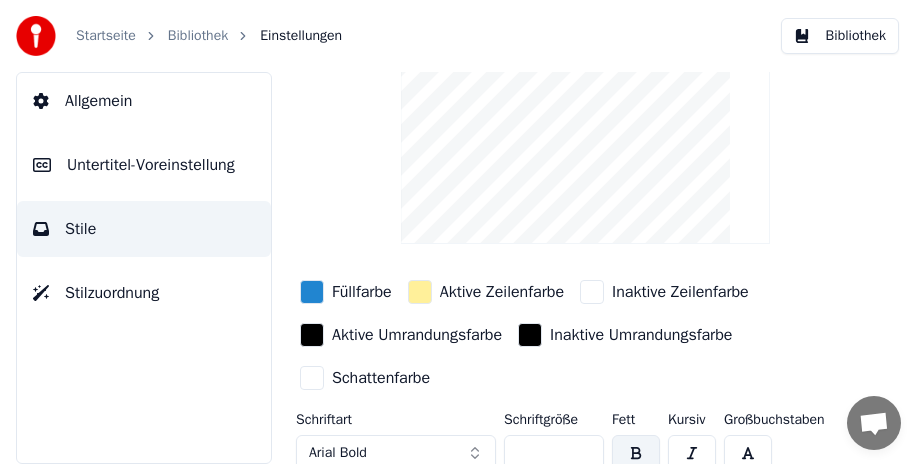 click at bounding box center [748, 453] 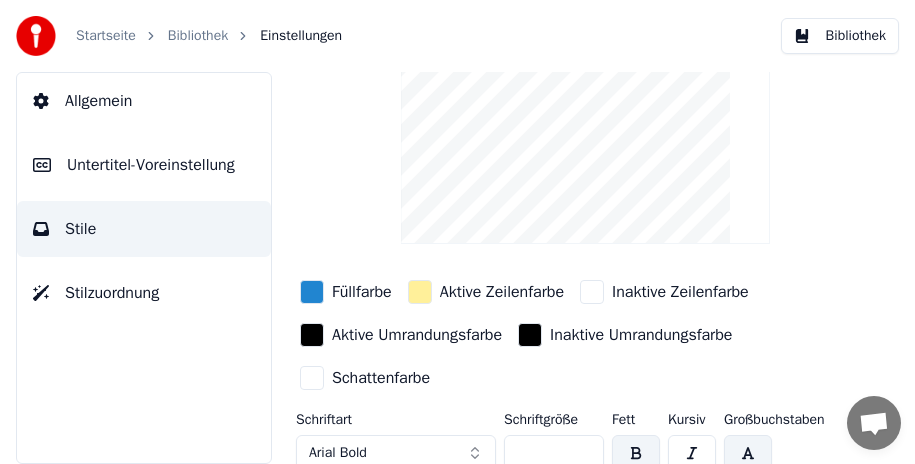 click at bounding box center (748, 453) 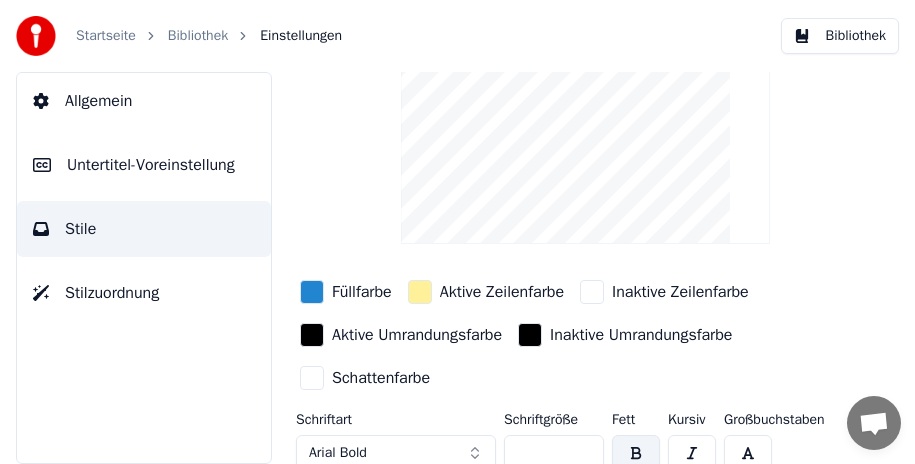 scroll, scrollTop: 204, scrollLeft: 0, axis: vertical 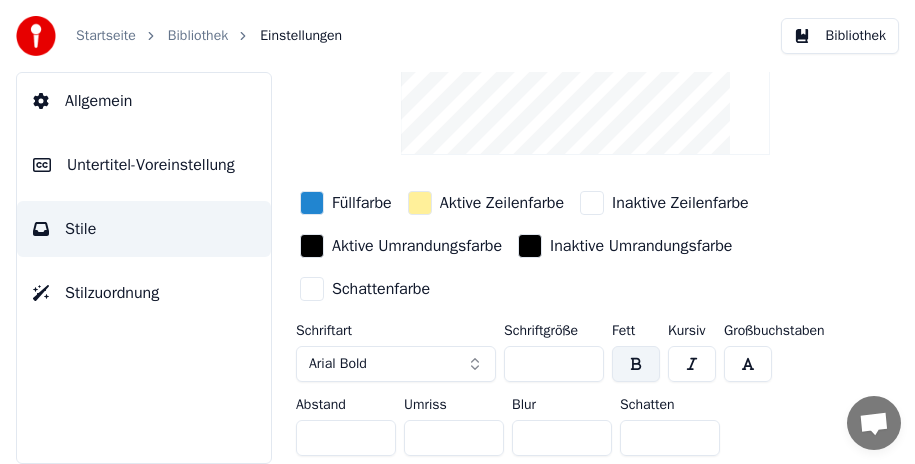 type on "***" 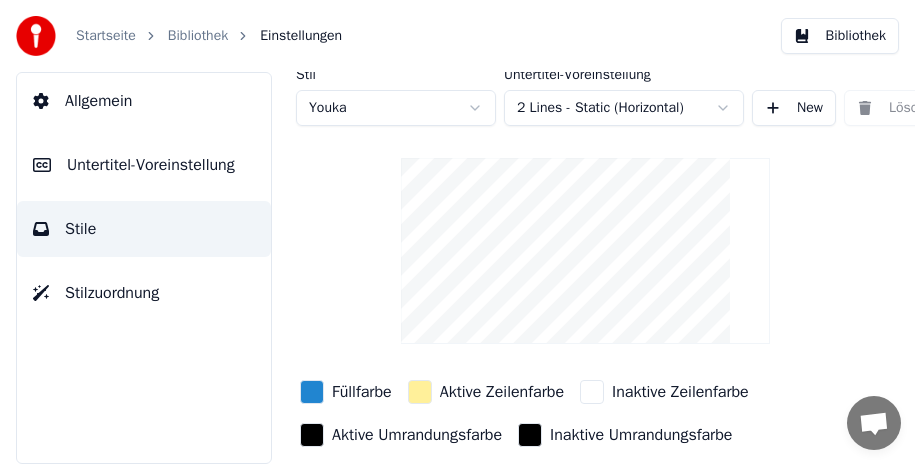scroll, scrollTop: 204, scrollLeft: 0, axis: vertical 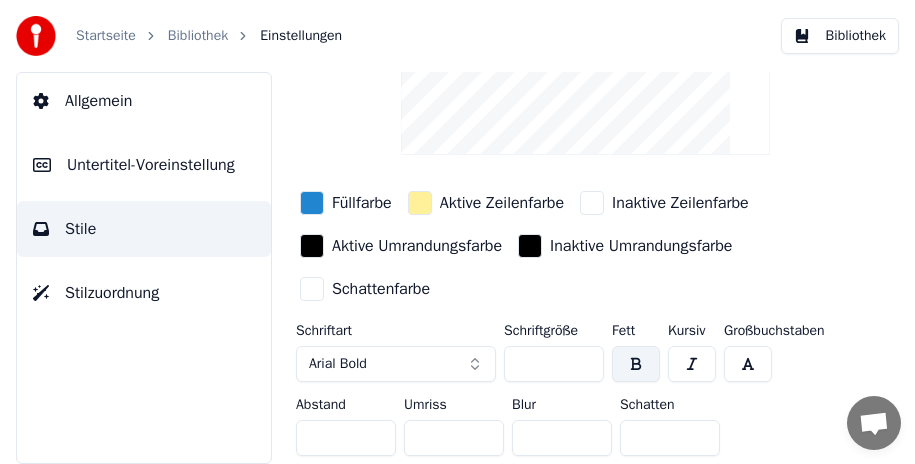 click on "**" at bounding box center [454, 438] 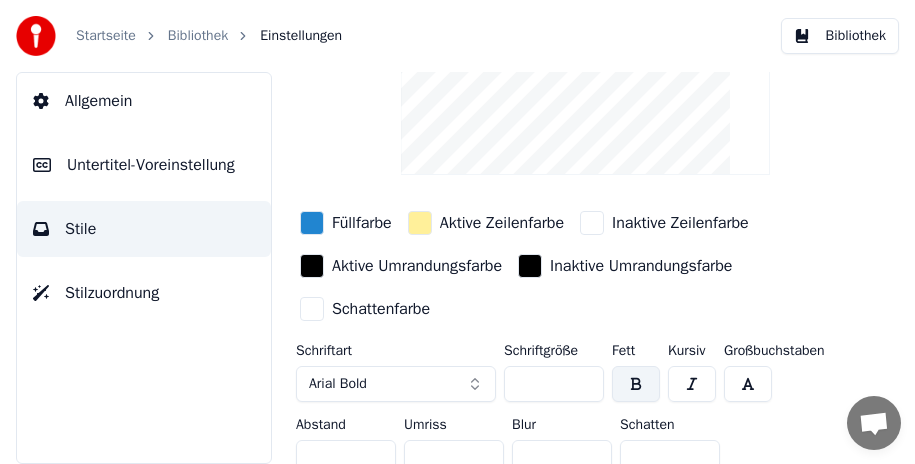 scroll, scrollTop: 204, scrollLeft: 0, axis: vertical 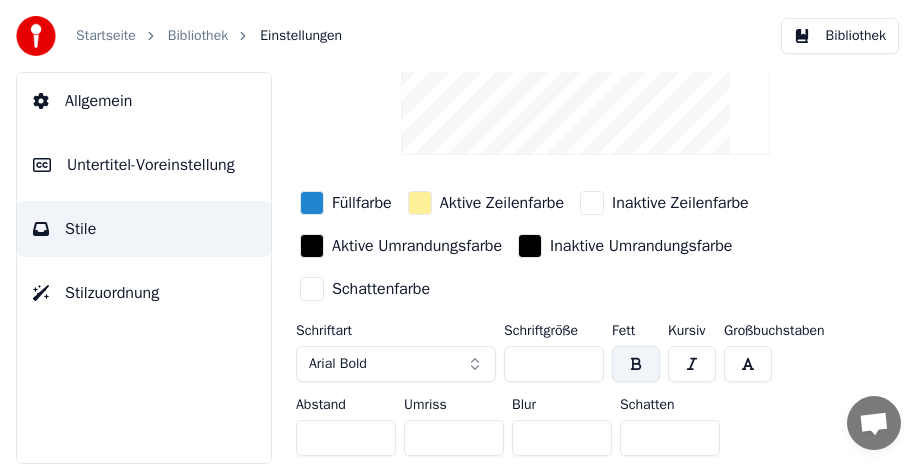 click on "**" at bounding box center [454, 438] 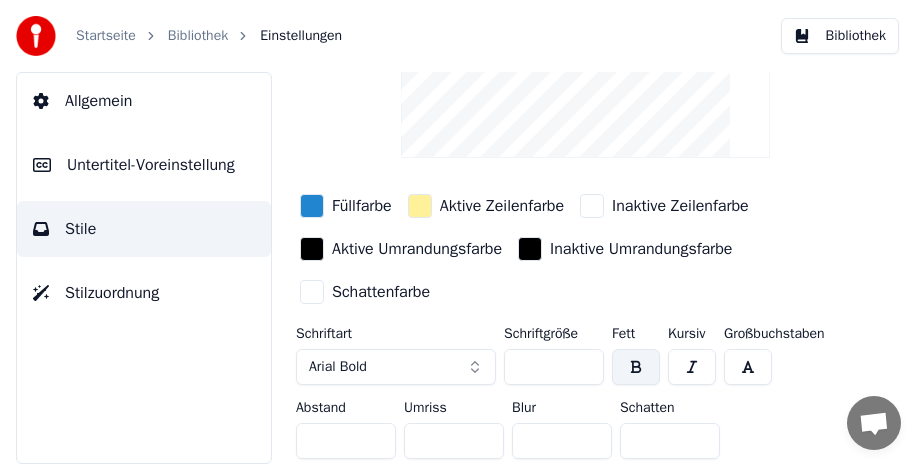 scroll, scrollTop: 204, scrollLeft: 0, axis: vertical 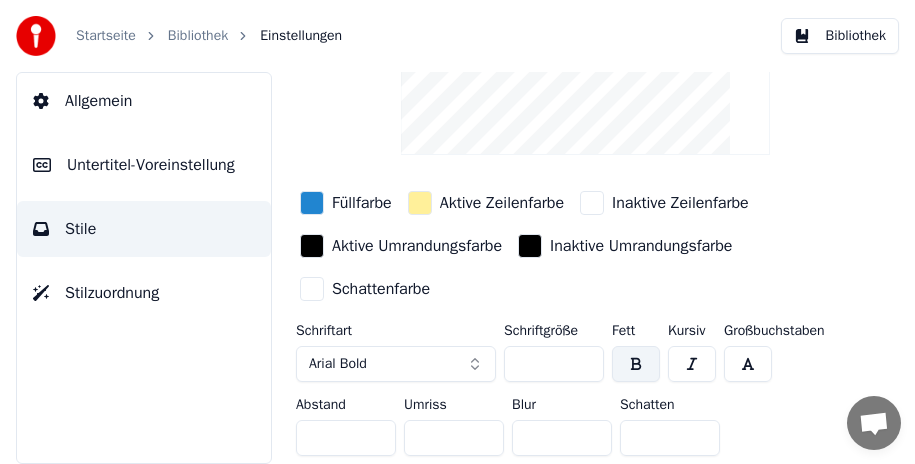 click on "**" at bounding box center (562, 438) 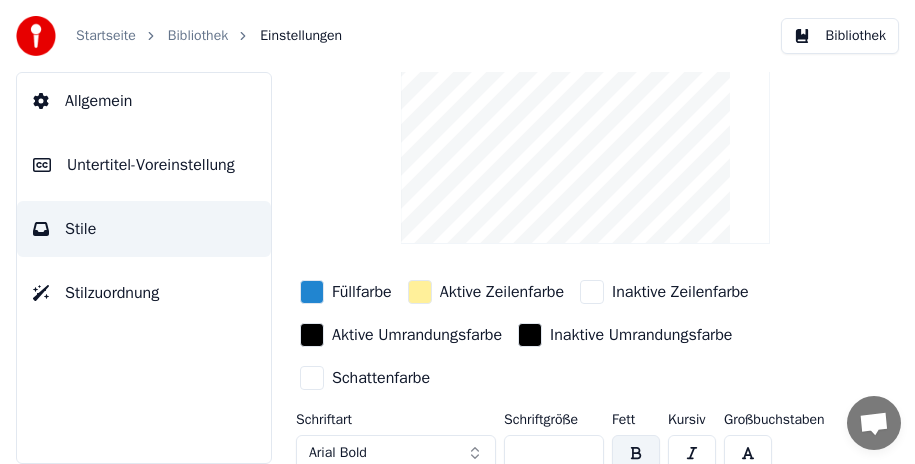 scroll, scrollTop: 204, scrollLeft: 0, axis: vertical 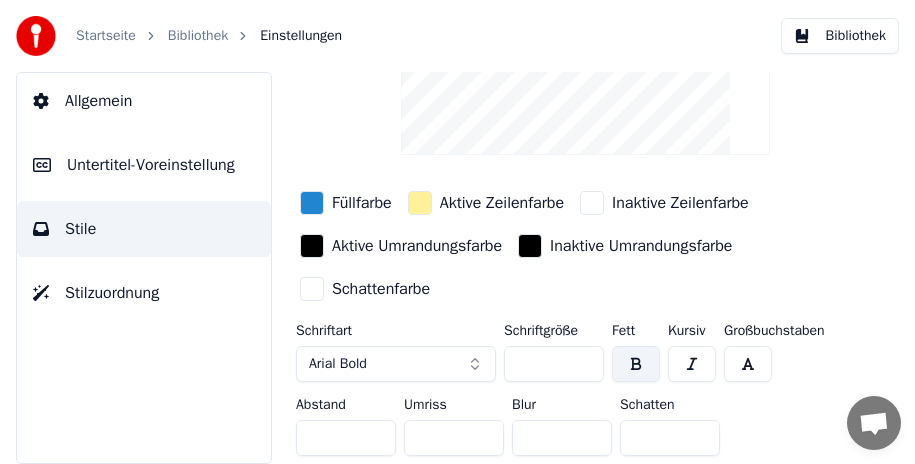 click on "***" at bounding box center [346, 438] 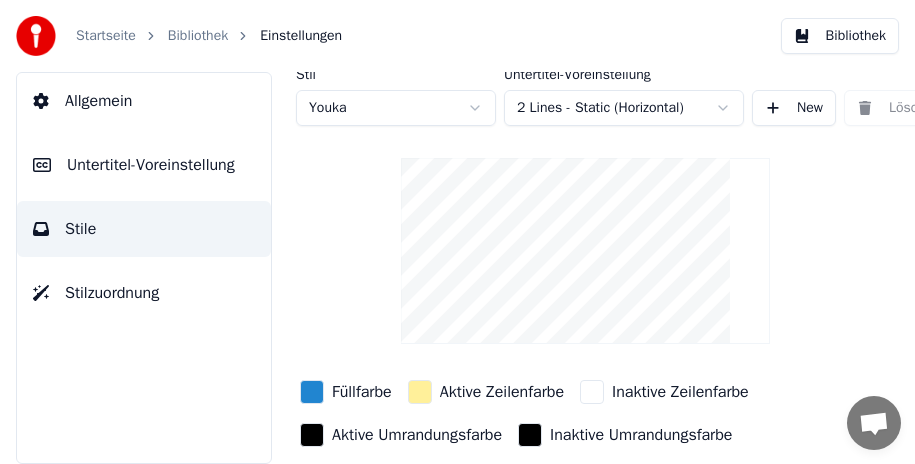 scroll, scrollTop: 204, scrollLeft: 0, axis: vertical 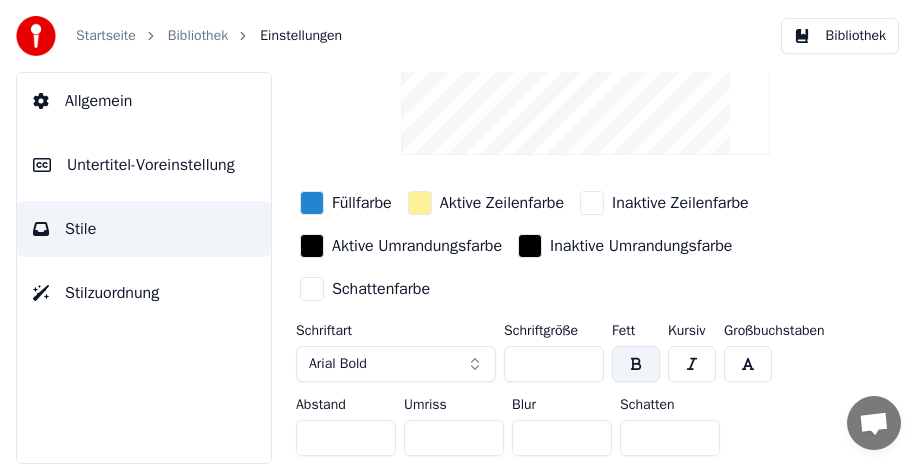 click on "**" at bounding box center (346, 438) 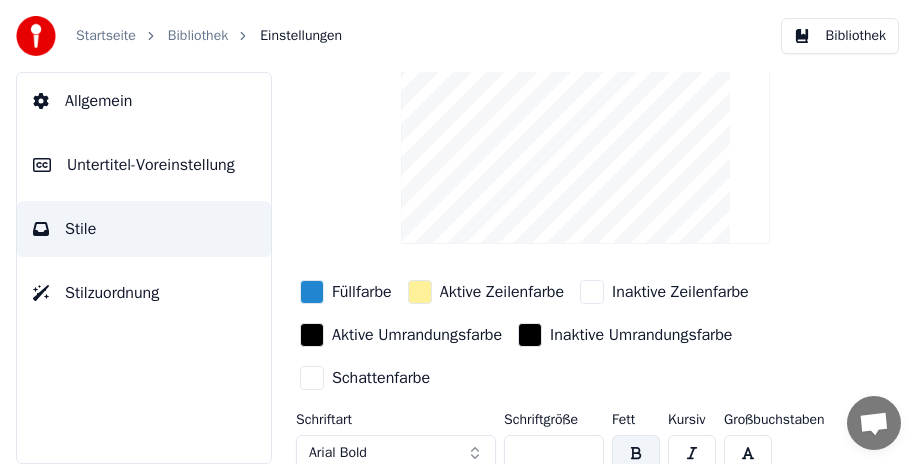 scroll, scrollTop: 204, scrollLeft: 0, axis: vertical 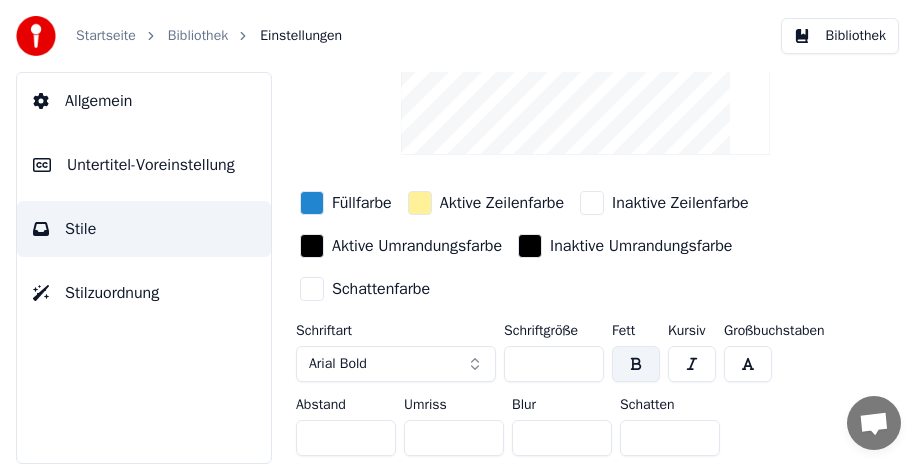 click on "*" at bounding box center [346, 438] 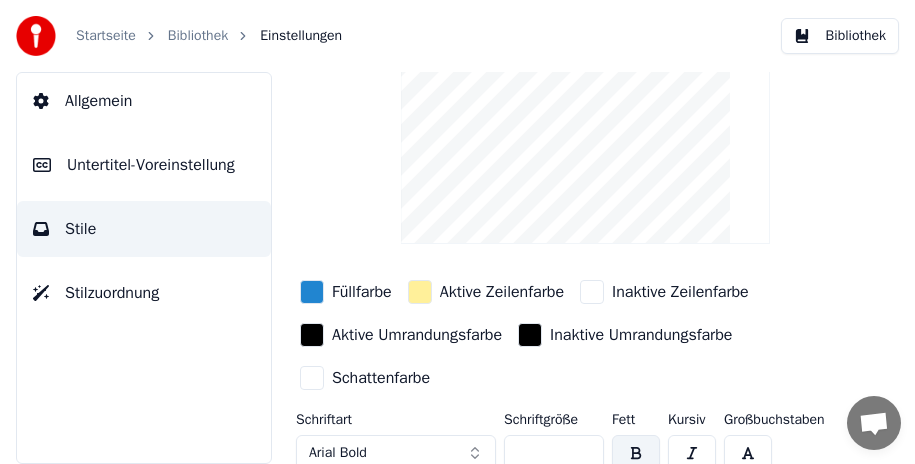 scroll, scrollTop: 204, scrollLeft: 0, axis: vertical 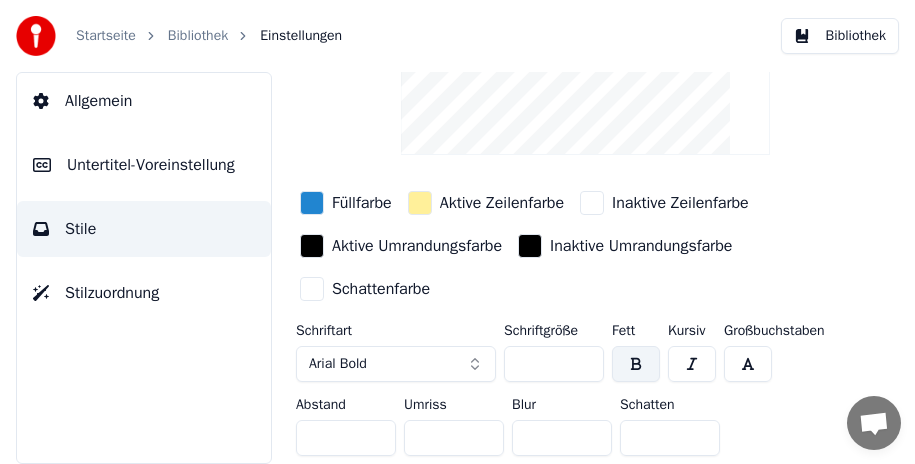 click on "**" at bounding box center [346, 438] 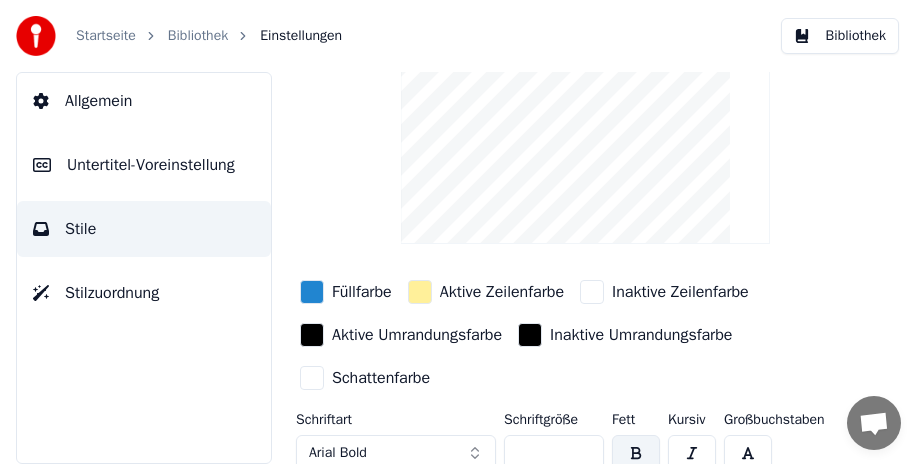 scroll, scrollTop: 204, scrollLeft: 0, axis: vertical 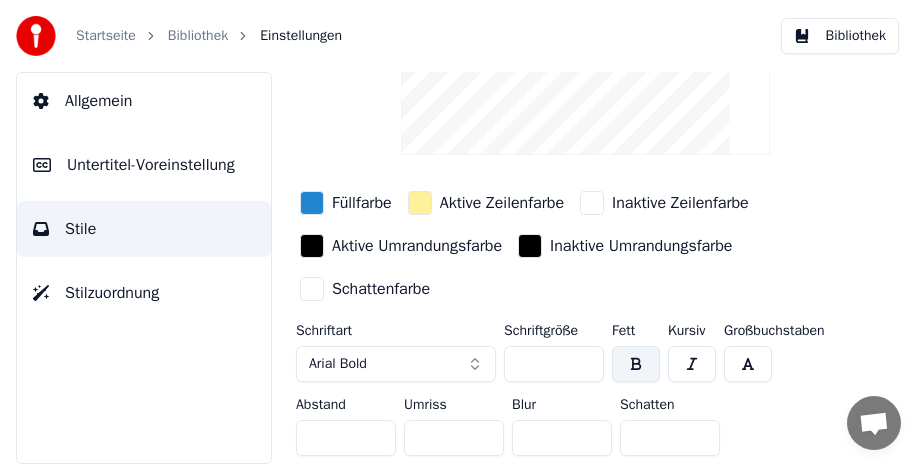 click on "**" at bounding box center (346, 438) 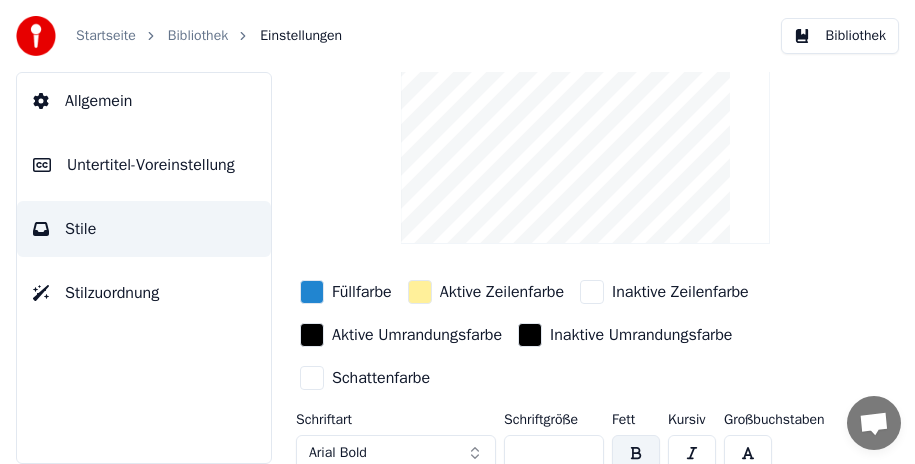scroll, scrollTop: 204, scrollLeft: 0, axis: vertical 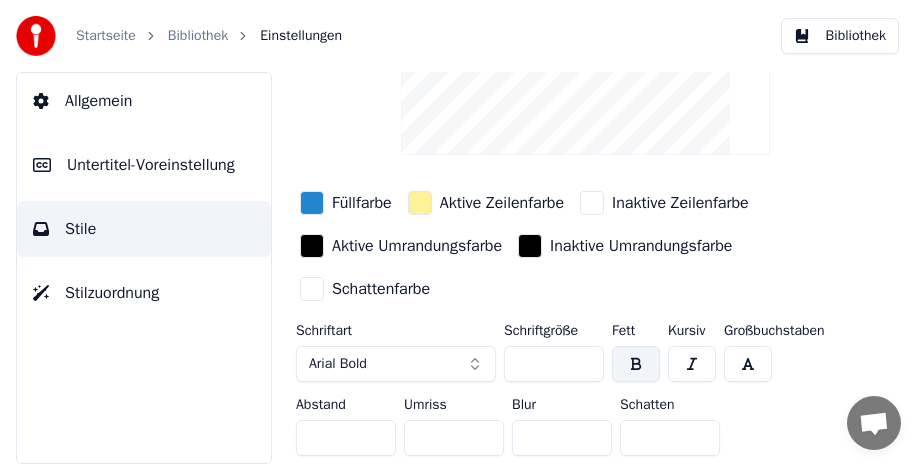click on "*" at bounding box center [346, 438] 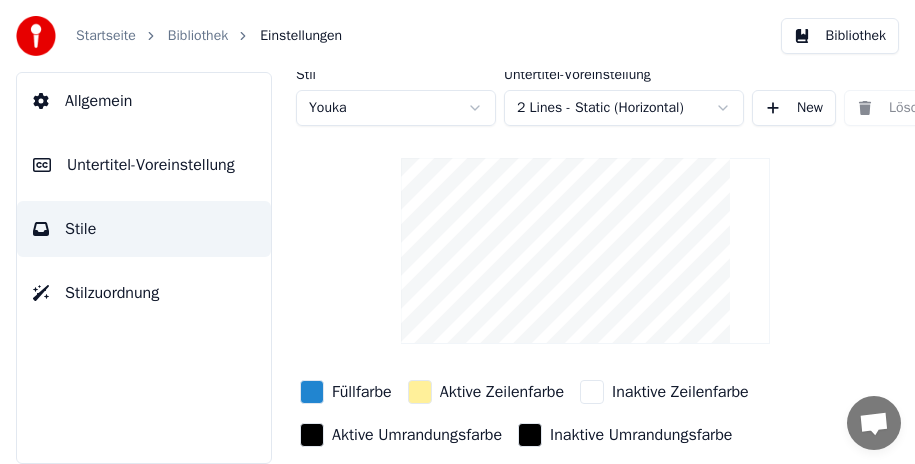scroll, scrollTop: 204, scrollLeft: 0, axis: vertical 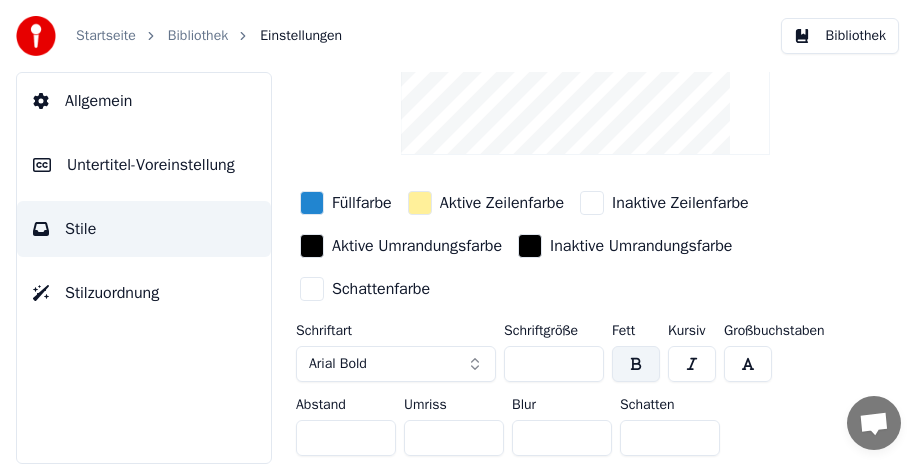 click on "*" at bounding box center (346, 438) 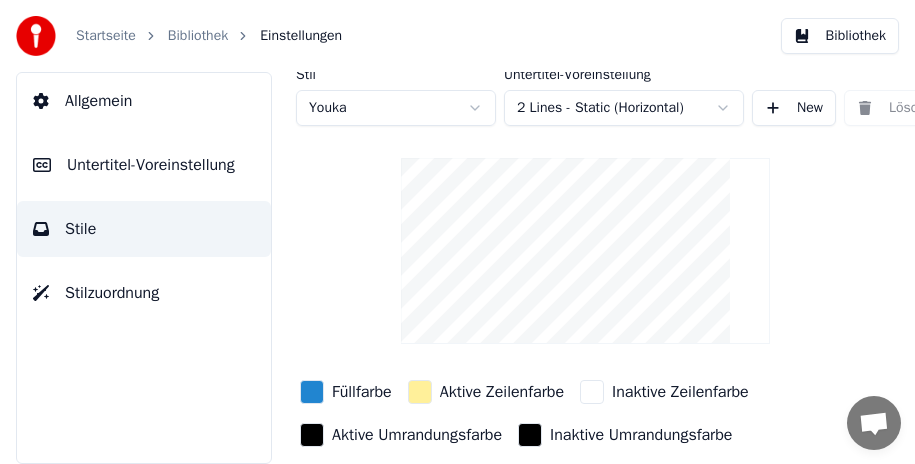 scroll, scrollTop: 0, scrollLeft: 0, axis: both 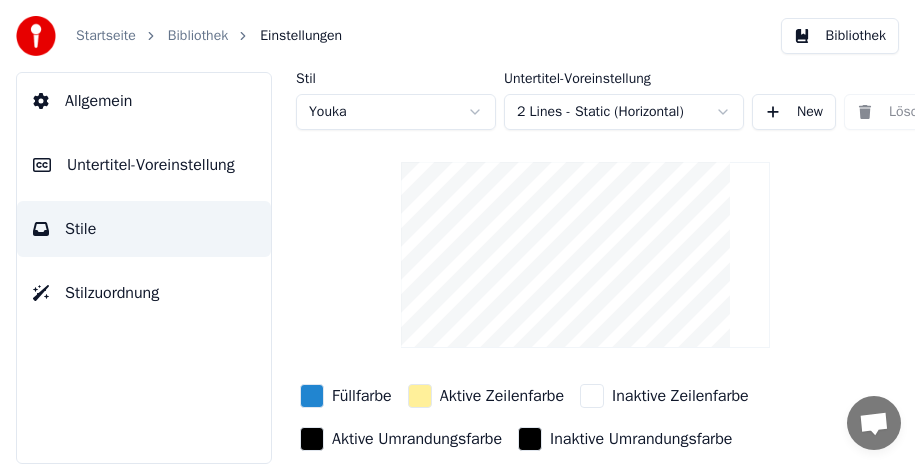 click on "Startseite Bibliothek Einstellungen Bibliothek Allgemein Untertitel-Voreinstellung Stile Stilzuordnung Stil Youka Untertitel-Voreinstellung 2 Lines - Static (Horizontal) New Löschen Zurücksetzen Speichern Füllfarbe Aktive Zeilenfarbe Inaktive Zeilenfarbe Aktive Umrandungsfarbe Inaktive Umrandungsfarbe Schattenfarbe Schriftart Arial Bold Schriftgröße *** Fett Kursiv Großbuchstaben Abstand * Umriss * Blur * Schatten * Konversation [NAME] Fragen? Schreiben Sie uns! Der Support ist derzeit offline Offline. Sie waren für einige Zeit inaktiv. Senden Sie eine Nachricht, um die Verbindung zum Chat wiederherzustellen. Youka Desktop Hallo! Wie kann ich helfen?  Datei senden Einen Emoji einfügen Datei senden Audionachricht aufzeichnen We run on Crisp" at bounding box center (457, 232) 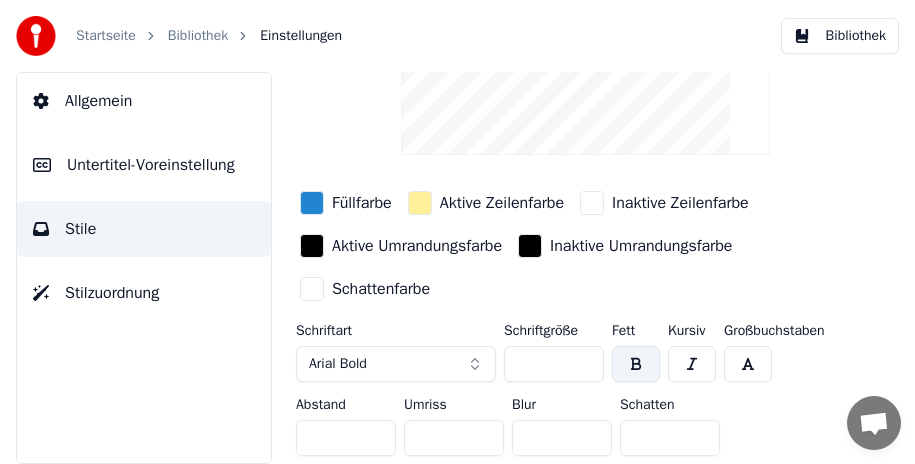 scroll, scrollTop: 204, scrollLeft: 0, axis: vertical 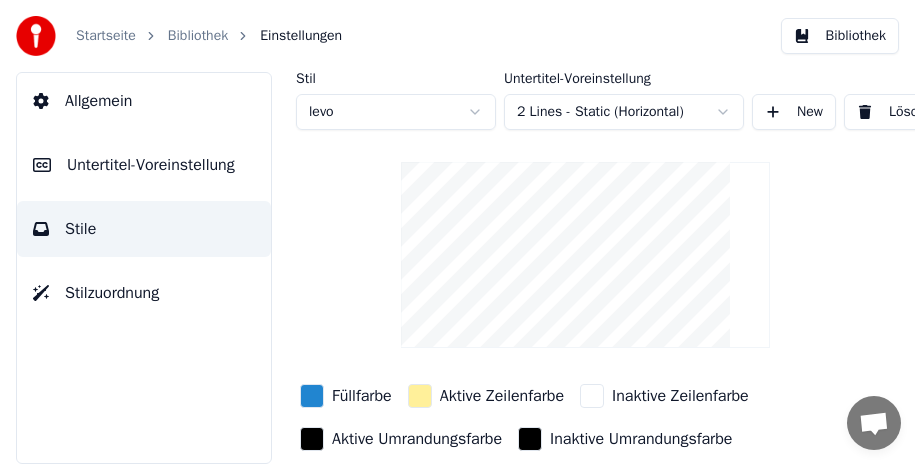 click on "Stilzuordnung" at bounding box center (112, 293) 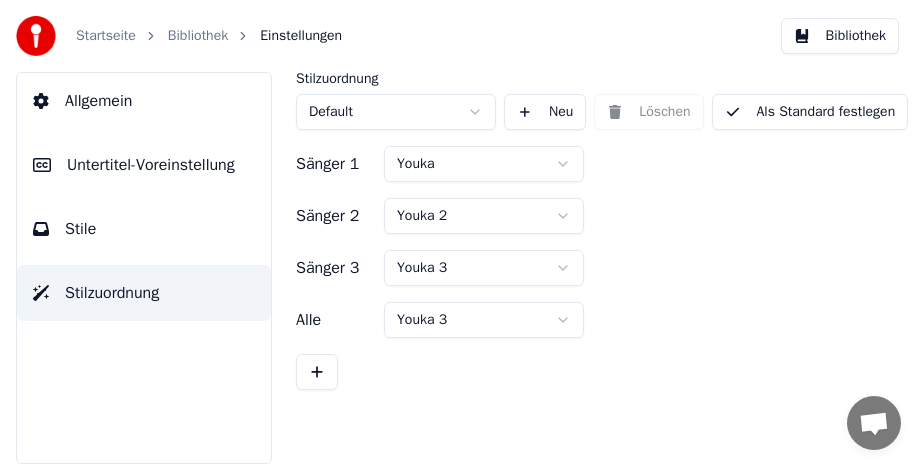click on "Startseite Bibliothek Einstellungen Bibliothek Allgemein Untertitel-Voreinstellung Stile Stilzuordnung Stilzuordnung Default Neu Löschen Als Standard festlegen Sänger   1 Youka Sänger   2 Youka 2 Sänger   3 Youka 3 Alle Youka 3 Konversation [PERSON] Fragen? Schreiben Sie uns! Der Support ist derzeit offline Offline. Sie waren für einige Zeit inaktiv. Senden Sie eine Nachricht, um die Verbindung zum Chat wiederherzustellen. Youka Desktop Hallo! Wie kann ich helfen?  Datei senden Einen Emoji einfügen Datei senden Audionachricht aufzeichnen We run on Crisp" at bounding box center [457, 232] 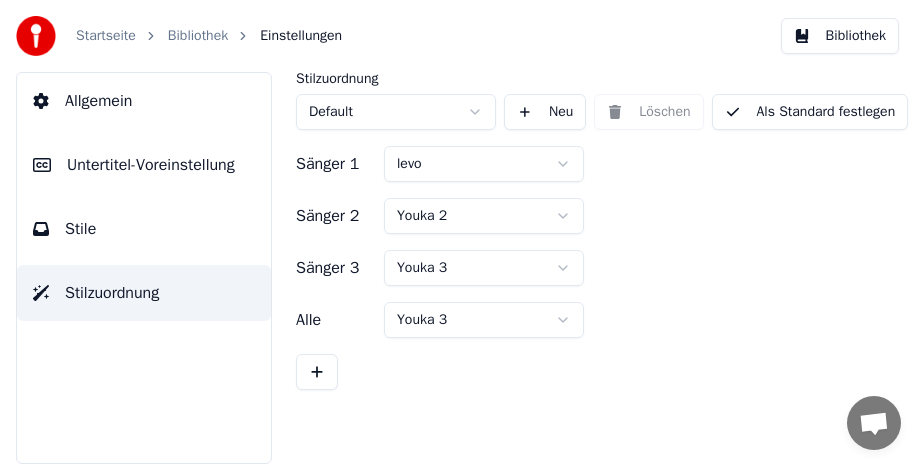 click on "Stile" at bounding box center [144, 229] 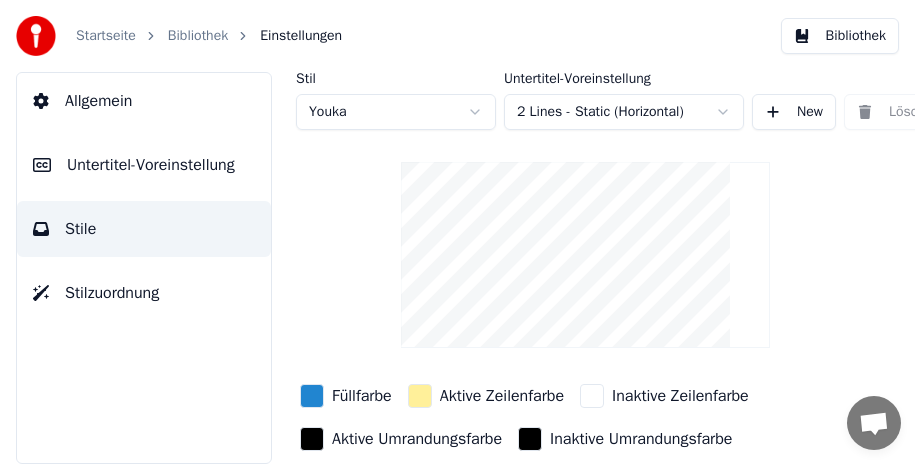 click on "Startseite Bibliothek Einstellungen Bibliothek Allgemein Untertitel-Voreinstellung Stile Stilzuordnung Stil Youka Untertitel-Voreinstellung 2 Lines - Static (Horizontal) New Löschen Zurücksetzen Speichern Füllfarbe Aktive Zeilenfarbe Inaktive Zeilenfarbe Aktive Umrandungsfarbe Inaktive Umrandungsfarbe Schattenfarbe Schriftart Arial Bold Schriftgröße ** Fett Kursiv Großbuchstaben Abstand * Umriss * Blur * Schatten * Konversation [NAME] Fragen? Schreiben Sie uns! Der Support ist derzeit offline Offline. Sie waren für einige Zeit inaktiv. Senden Sie eine Nachricht, um die Verbindung zum Chat wiederherzustellen. Youka Desktop Hallo! Wie kann ich helfen?  Datei senden Einen Emoji einfügen Datei senden Audionachricht aufzeichnen We run on Crisp" at bounding box center (457, 232) 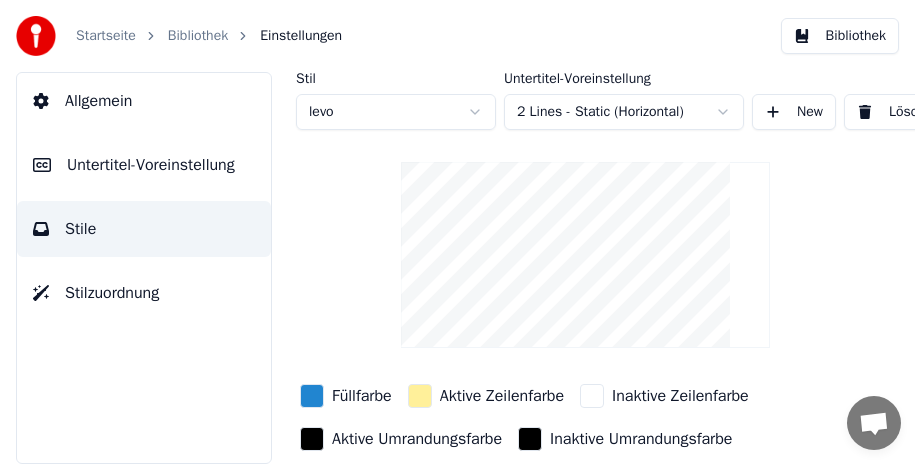 click on "Untertitel-Voreinstellung" at bounding box center [144, 165] 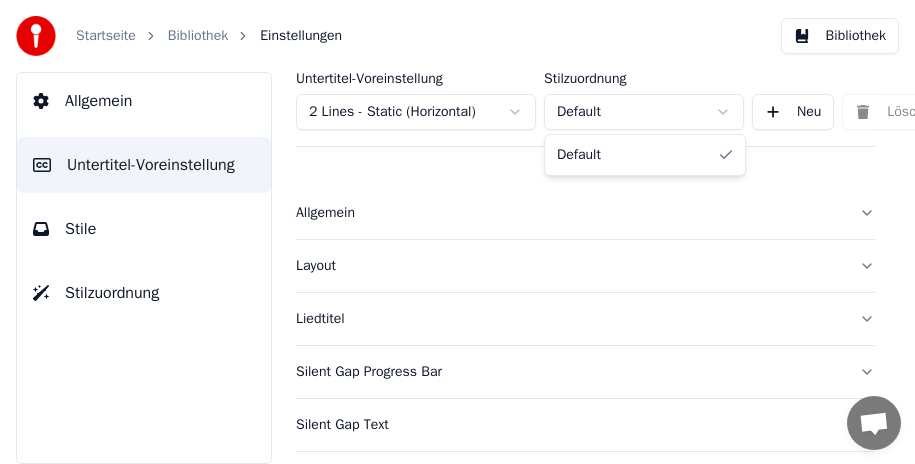 click on "Startseite Bibliothek Einstellungen Bibliothek Allgemein Untertitel-Voreinstellung Stile Stilzuordnung Untertitel-Voreinstellung 2 Lines - Static (Horizontal) Stilzuordnung Default Neu Löschen Als Standard festlegen Allgemein Layout Liedtitel Silent Gap Progress Bar Silent Gap Text Countdown Timing Indicator Hintergrundbox Fade-Effekt Offset Maximale Zeichen pro Zeile Zeilen automatisch teilen Advanced Settings Konversation [PERSON] Fragen? Schreiben Sie uns! Der Support ist derzeit offline Offline. Sie waren für einige Zeit inaktiv. Senden Sie eine Nachricht, um die Verbindung zum Chat wiederherzustellen. Youka Desktop Hallo! Wie kann ich helfen?  Datei senden Einen Emoji einfügen Datei senden Audionachricht aufzeichnen We run on Crisp Default" at bounding box center (457, 232) 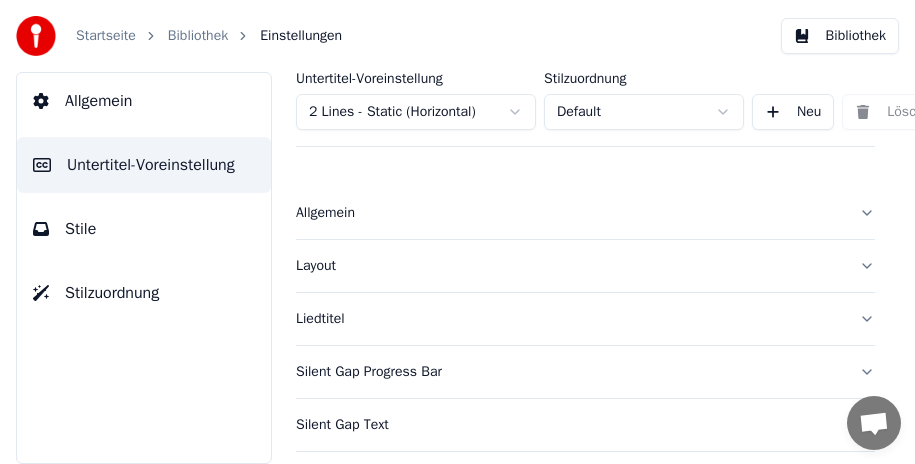 click on "Stilzuordnung" at bounding box center [112, 293] 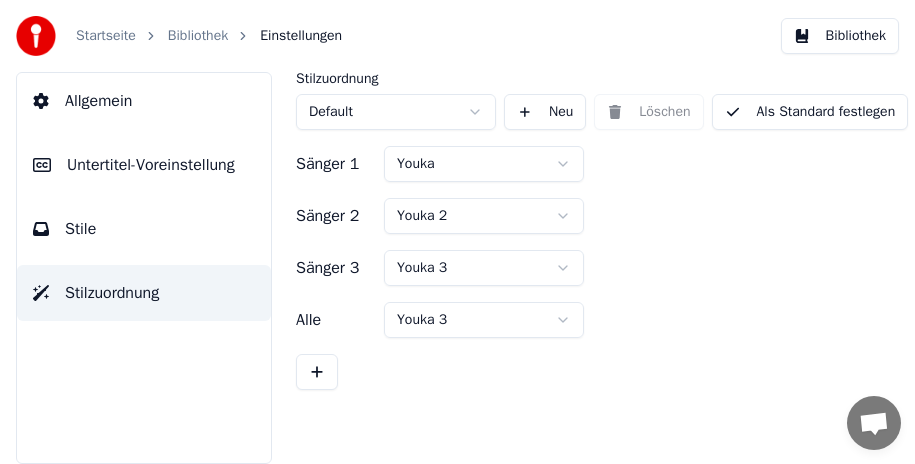 click on "Startseite Bibliothek Einstellungen Bibliothek Allgemein Untertitel-Voreinstellung Stile Stilzuordnung Stilzuordnung Default Neu Löschen Als Standard festlegen Sänger   1 Youka Sänger   2 Youka 2 Sänger   3 Youka 3 Alle Youka 3 Konversation [PERSON] Fragen? Schreiben Sie uns! Der Support ist derzeit offline Offline. Sie waren für einige Zeit inaktiv. Senden Sie eine Nachricht, um die Verbindung zum Chat wiederherzustellen. Youka Desktop Hallo! Wie kann ich helfen?  Datei senden Einen Emoji einfügen Datei senden Audionachricht aufzeichnen We run on Crisp" at bounding box center (457, 232) 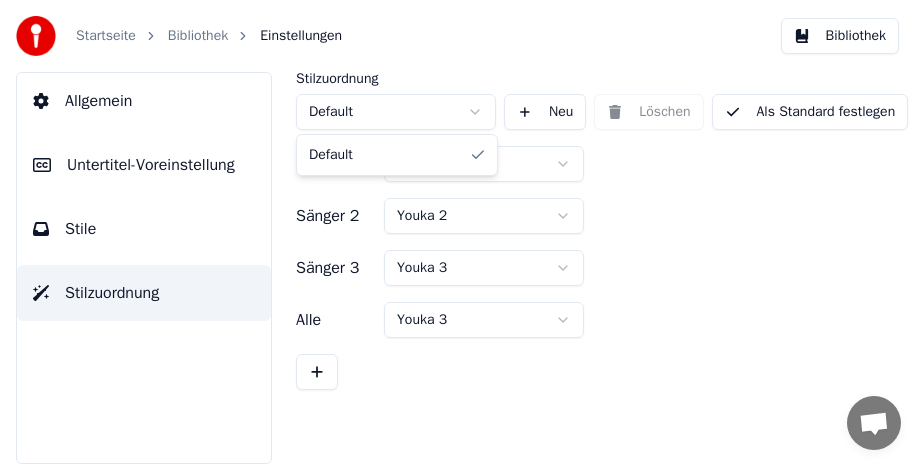 click on "Startseite Bibliothek Einstellungen Bibliothek Allgemein Untertitel-Voreinstellung Stile Stilzuordnung Stilzuordnung Default Neu Löschen Als Standard festlegen Sänger   1 Youka Sänger   2 Youka 2 Sänger   3 Youka 3 Alle Youka 3 Konversation Adam Fragen? Schreiben Sie uns! Der Support ist derzeit offline Offline. Sie waren für einige Zeit inaktiv. Senden Sie eine Nachricht, um die Verbindung zum Chat wiederherzustellen. Youka Desktop Hallo! Wie kann ich helfen?  Datei senden Einen Emoji einfügen Datei senden Audionachricht aufzeichnen We run on Crisp Default" at bounding box center (457, 232) 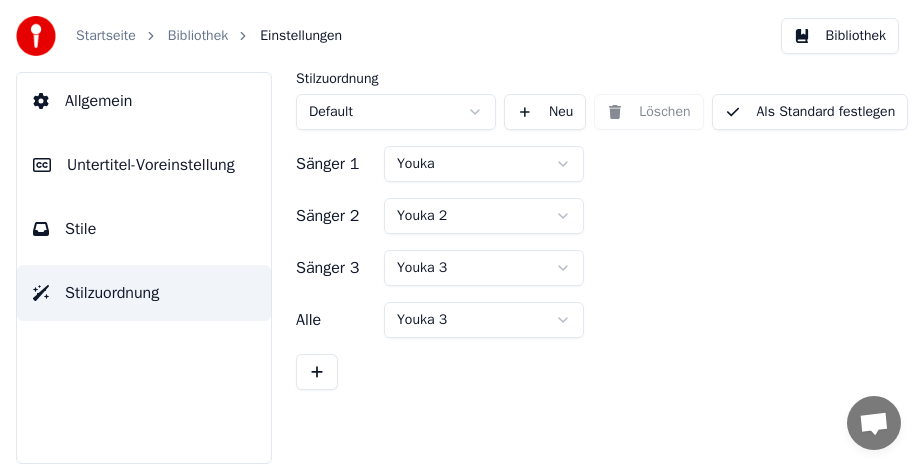 click on "Startseite Bibliothek Einstellungen Bibliothek Allgemein Untertitel-Voreinstellung Stile Stilzuordnung Stilzuordnung Default Neu Löschen Als Standard festlegen Sänger   1 Youka Sänger   2 Youka 2 Sänger   3 Youka 3 Alle Youka 3 Konversation [PERSON] Fragen? Schreiben Sie uns! Der Support ist derzeit offline Offline. Sie waren für einige Zeit inaktiv. Senden Sie eine Nachricht, um die Verbindung zum Chat wiederherzustellen. Youka Desktop Hallo! Wie kann ich helfen?  Datei senden Einen Emoji einfügen Datei senden Audionachricht aufzeichnen We run on Crisp" at bounding box center [457, 232] 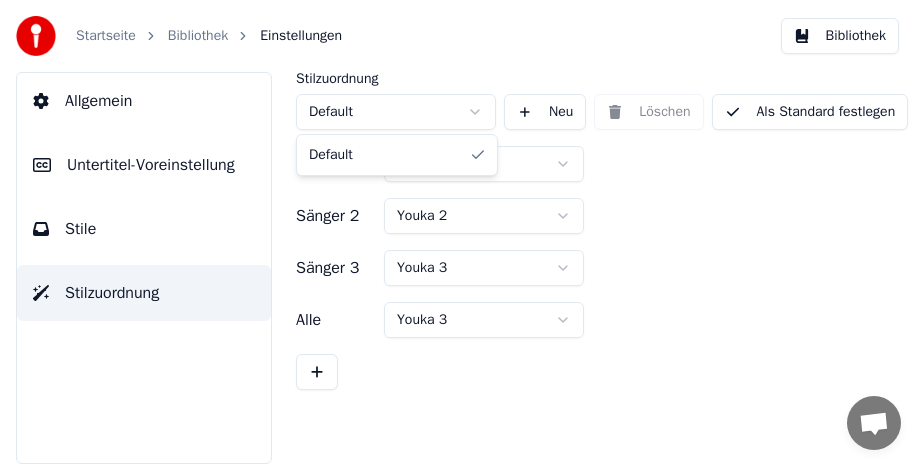 click on "Startseite Bibliothek Einstellungen Bibliothek Allgemein Untertitel-Voreinstellung Stile Stilzuordnung Stilzuordnung Default Neu Löschen Als Standard festlegen Sänger   1 Youka Sänger   2 Youka 2 Sänger   3 Youka 3 Alle Youka 3 Konversation Adam Fragen? Schreiben Sie uns! Der Support ist derzeit offline Offline. Sie waren für einige Zeit inaktiv. Senden Sie eine Nachricht, um die Verbindung zum Chat wiederherzustellen. Youka Desktop Hallo! Wie kann ich helfen?  Datei senden Einen Emoji einfügen Datei senden Audionachricht aufzeichnen We run on Crisp Default" at bounding box center (457, 232) 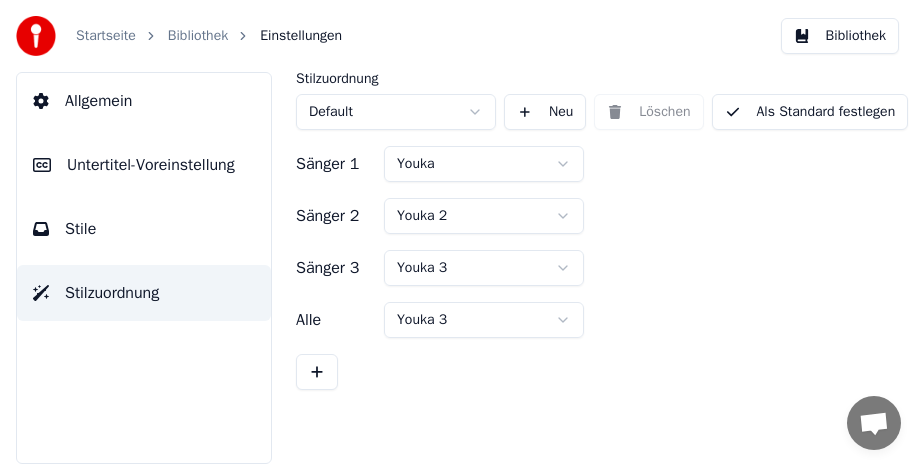 click on "Stilzuordnung" at bounding box center [112, 293] 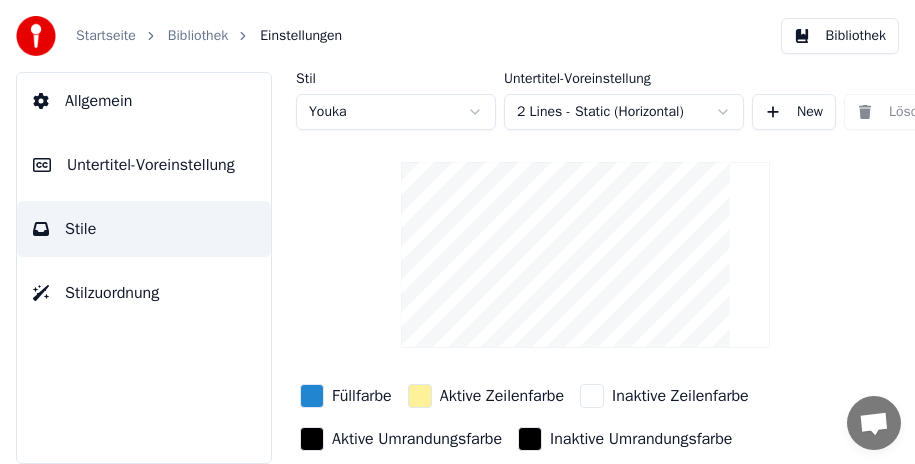 click on "Startseite Bibliothek Einstellungen Bibliothek Allgemein Untertitel-Voreinstellung Stile Stilzuordnung Stil Youka Untertitel-Voreinstellung 2 Lines - Static (Horizontal) New Löschen Zurücksetzen Speichern Füllfarbe Aktive Zeilenfarbe Inaktive Zeilenfarbe Aktive Umrandungsfarbe Inaktive Umrandungsfarbe Schattenfarbe Schriftart Arial Bold Schriftgröße ** Fett Kursiv Großbuchstaben Abstand * Umriss * Blur * Schatten * Konversation [NAME] Fragen? Schreiben Sie uns! Der Support ist derzeit offline Offline. Sie waren für einige Zeit inaktiv. Senden Sie eine Nachricht, um die Verbindung zum Chat wiederherzustellen. Youka Desktop Hallo! Wie kann ich helfen?  Datei senden Einen Emoji einfügen Datei senden Audionachricht aufzeichnen We run on Crisp" at bounding box center (457, 232) 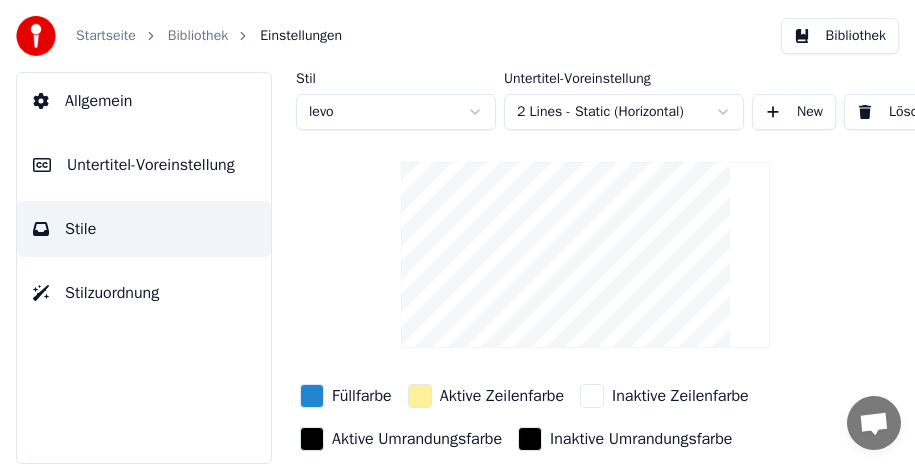 click on "Löschen" at bounding box center [898, 112] 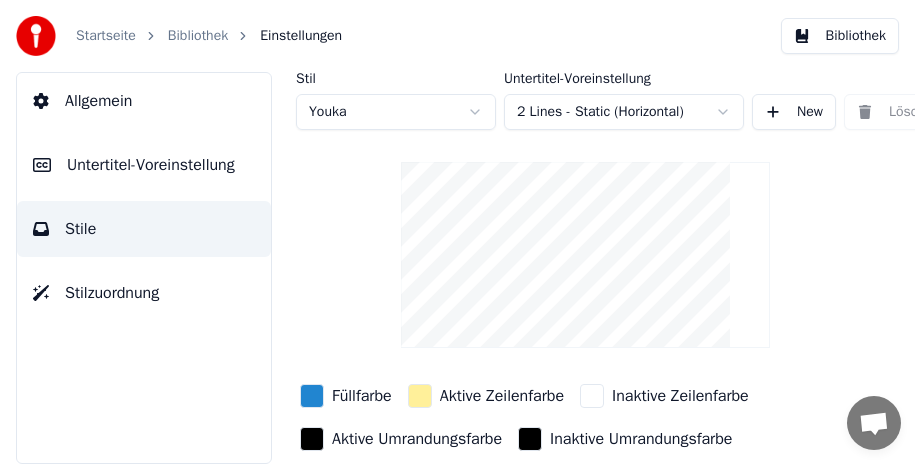 click on "Stil Youka Untertitel-Voreinstellung 2 Lines - Static (Horizontal) New Löschen Zurücksetzen Speichern Füllfarbe Aktive Zeilenfarbe Inaktive Zeilenfarbe Aktive Umrandungsfarbe Inaktive Umrandungsfarbe Schattenfarbe Schriftart Arial Bold Schriftgröße ** Fett Kursiv Großbuchstaben Abstand * Umriss * Blur * Schatten *" at bounding box center [585, 364] 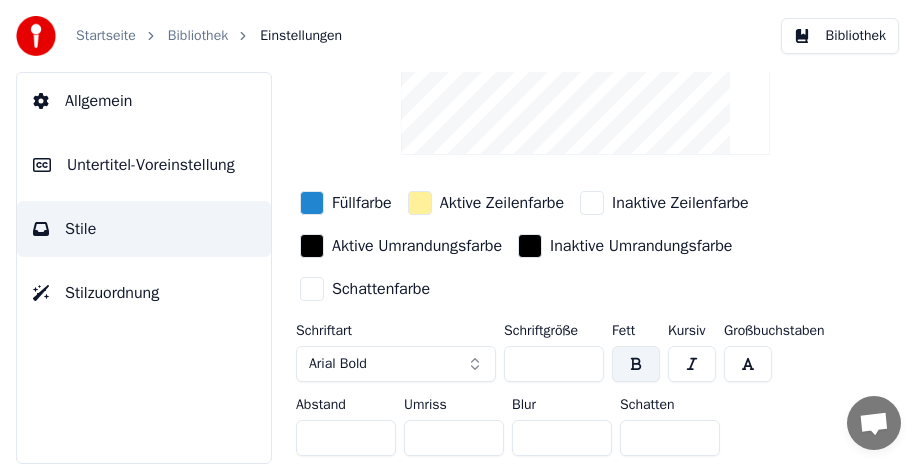 scroll, scrollTop: 204, scrollLeft: 0, axis: vertical 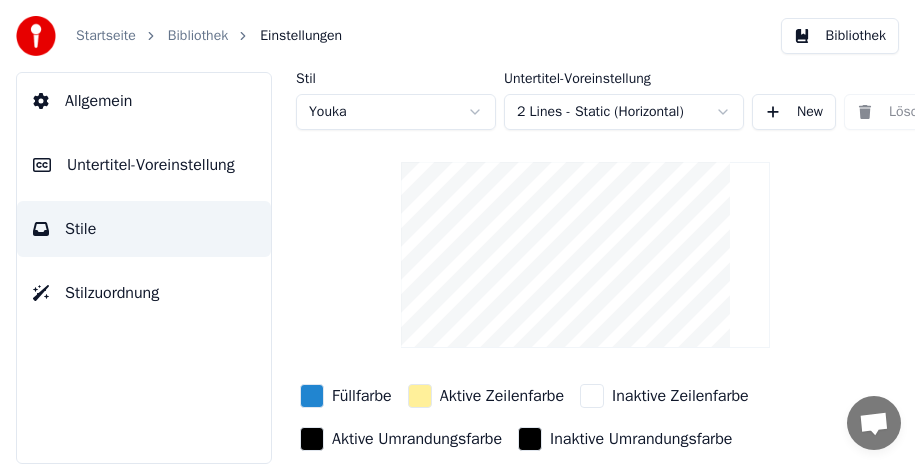 click on "Untertitel-Voreinstellung" at bounding box center [151, 165] 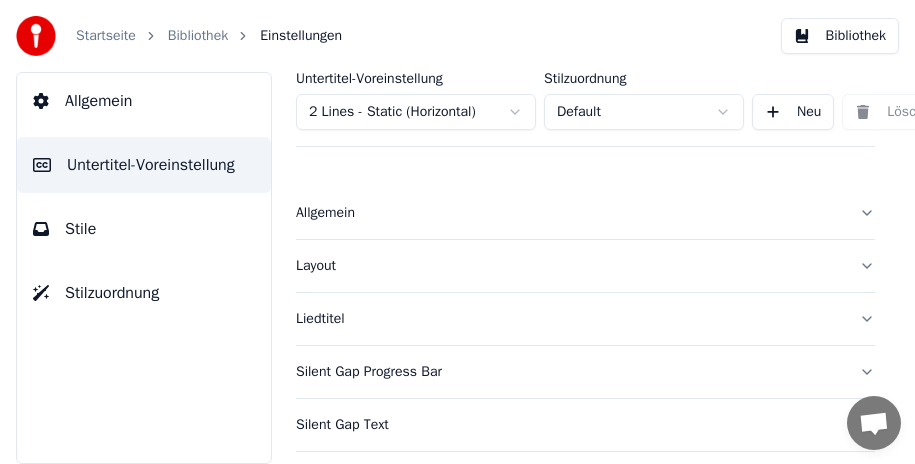 click on "Allgemein" at bounding box center (98, 101) 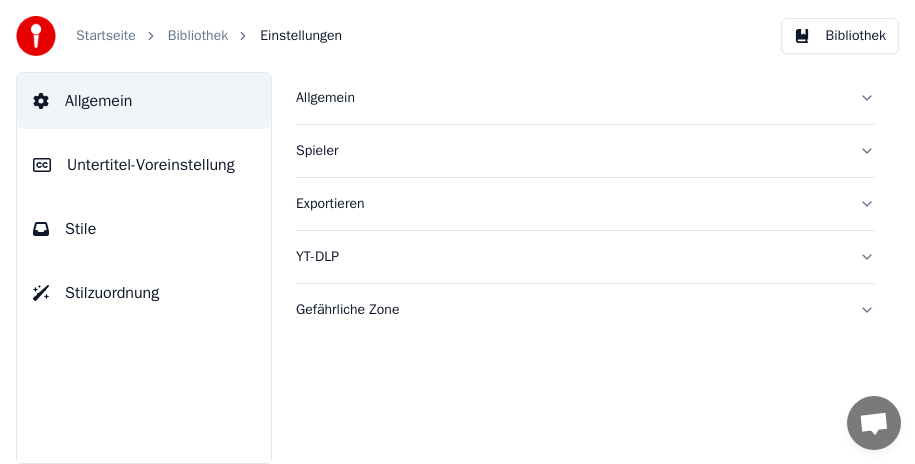 click on "Stilzuordnung" at bounding box center [112, 293] 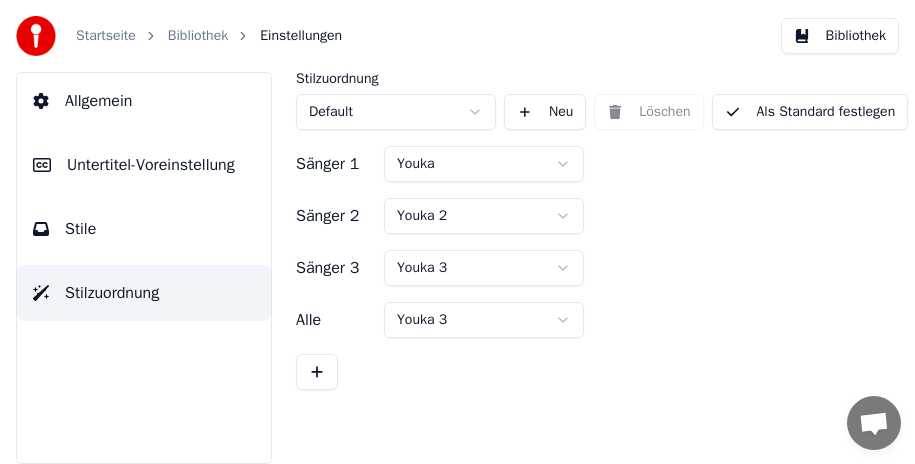 click on "Stile" at bounding box center [144, 229] 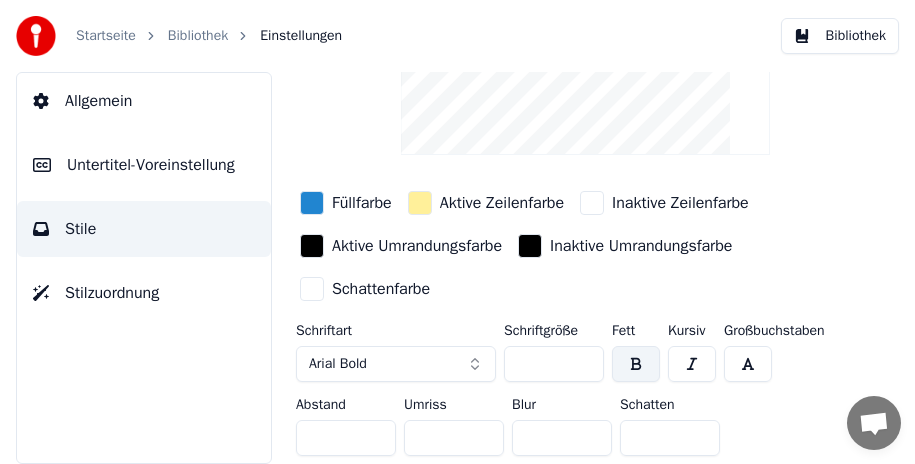 scroll, scrollTop: 0, scrollLeft: 0, axis: both 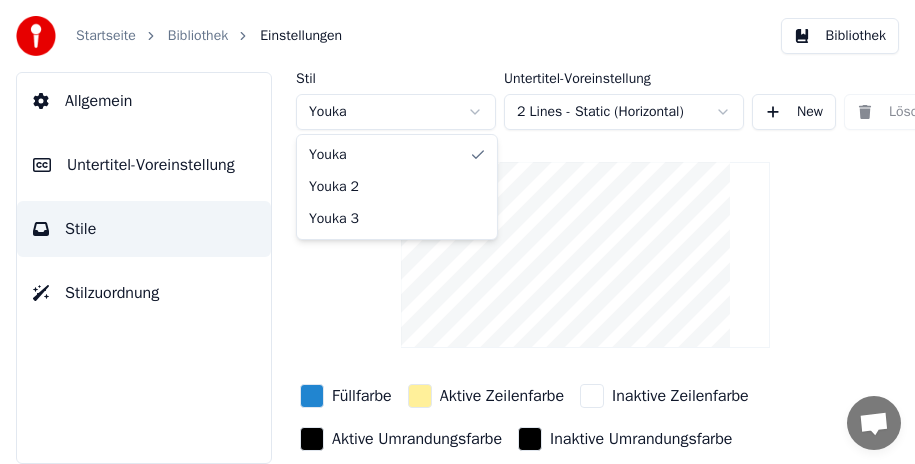 click on "Startseite Bibliothek Einstellungen Bibliothek Allgemein Untertitel-Voreinstellung Stile Stilzuordnung Stil Youka Untertitel-Voreinstellung 2 Lines - Static (Horizontal) New Löschen Zurücksetzen Speichern Füllfarbe Aktive Zeilenfarbe Inaktive Zeilenfarbe Aktive Umrandungsfarbe Inaktive Umrandungsfarbe Schattenfarbe Schriftart Arial Bold Schriftgröße ** Fett Kursiv Großbuchstaben Abstand * Umriss * Blur * Schatten * Konversation Adam Fragen? Schreiben Sie uns! Der Support ist derzeit offline Offline. Sie waren für einige Zeit inaktiv. Senden Sie eine Nachricht, um die Verbindung zum Chat wiederherzustellen. Youka Desktop Hallo! Wie kann ich helfen?  Datei senden Einen Emoji einfügen Datei senden Audionachricht aufzeichnen We run on Crisp Youka Youka 2 Youka 3" at bounding box center [457, 232] 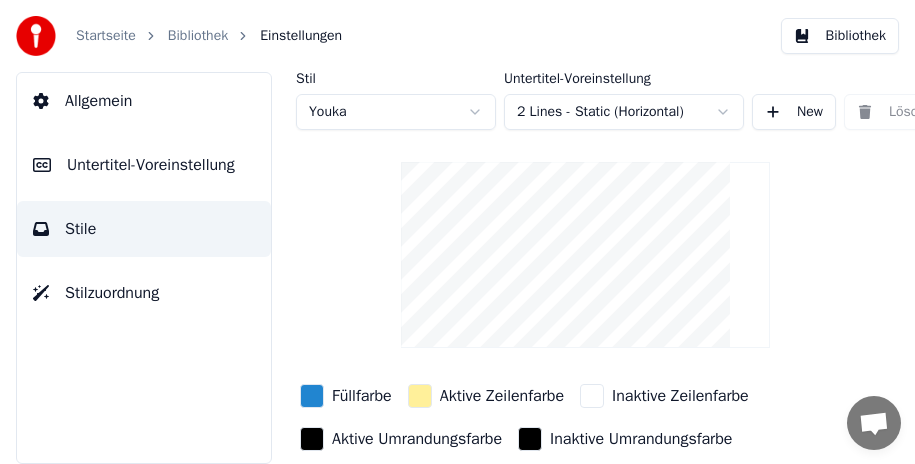 click on "Stil Youka Untertitel-Voreinstellung 2 Lines - Static (Horizontal) New Löschen Zurücksetzen Speichern Füllfarbe Aktive Zeilenfarbe Inaktive Zeilenfarbe Aktive Umrandungsfarbe Inaktive Umrandungsfarbe Schattenfarbe Schriftart Arial Bold Schriftgröße ** Fett Kursiv Großbuchstaben Abstand * Umriss * Blur * Schatten *" at bounding box center (585, 364) 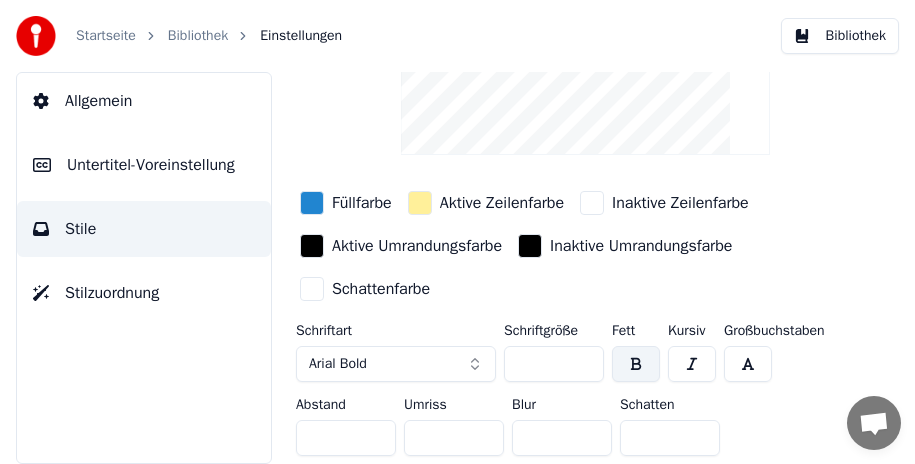scroll, scrollTop: 204, scrollLeft: 0, axis: vertical 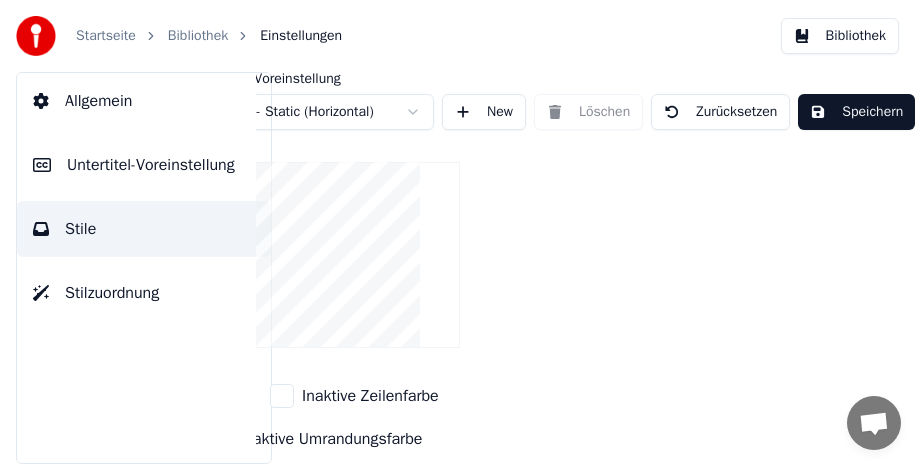 click on "Speichern" at bounding box center [856, 112] 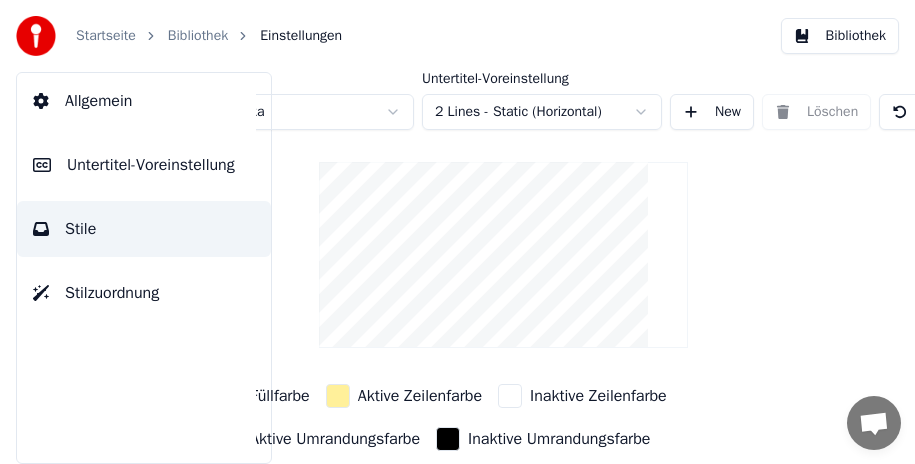 scroll, scrollTop: 0, scrollLeft: 334, axis: horizontal 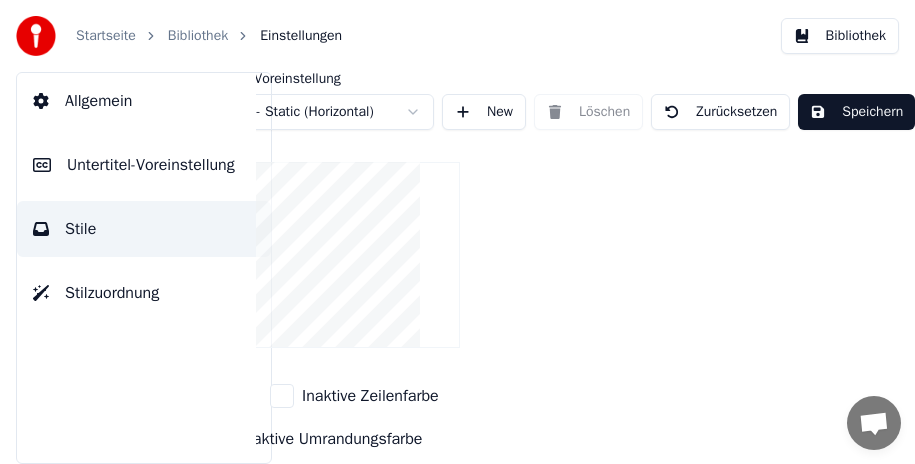 click on "Speichern" at bounding box center (856, 112) 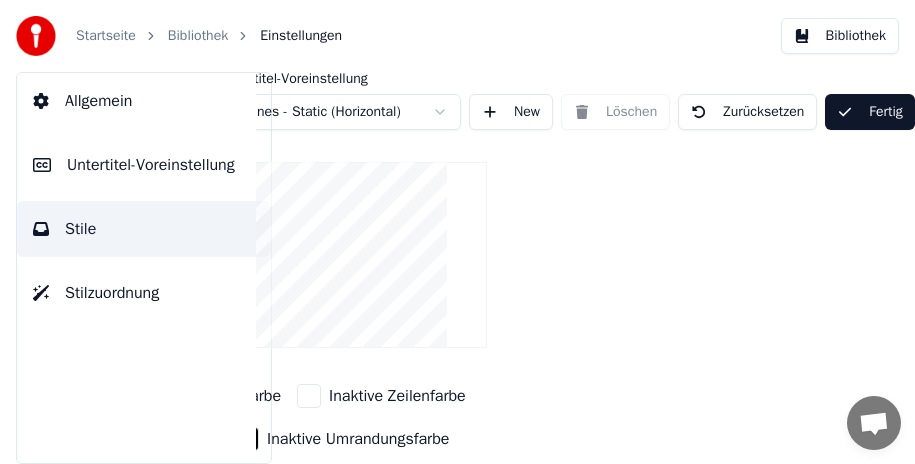 click on "Fertig" at bounding box center [870, 112] 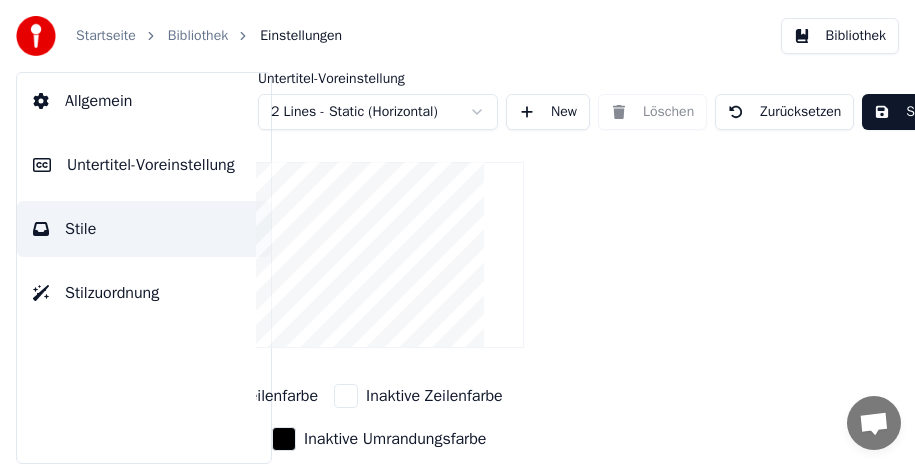 scroll, scrollTop: 0, scrollLeft: 0, axis: both 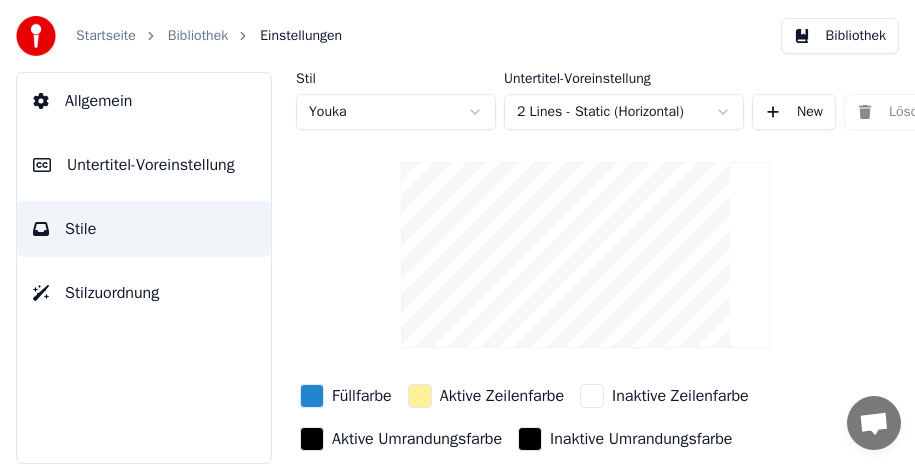 click on "Untertitel-Voreinstellung" at bounding box center [151, 165] 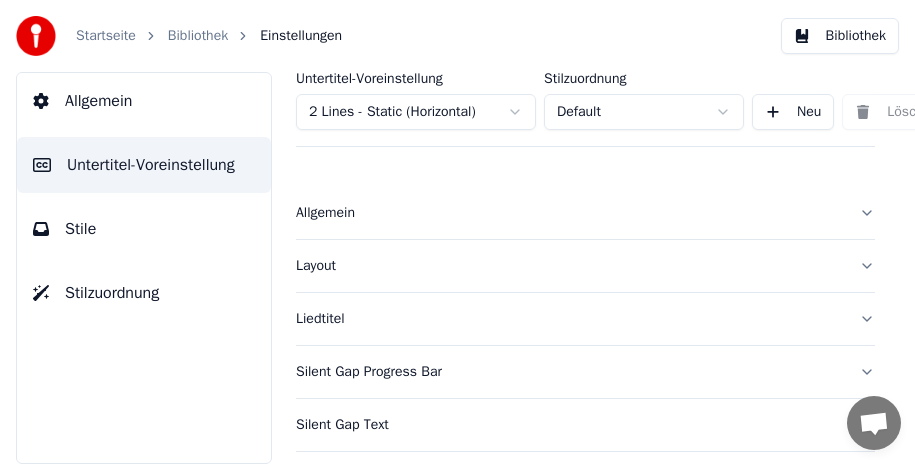 click on "Stilzuordnung" at bounding box center (112, 293) 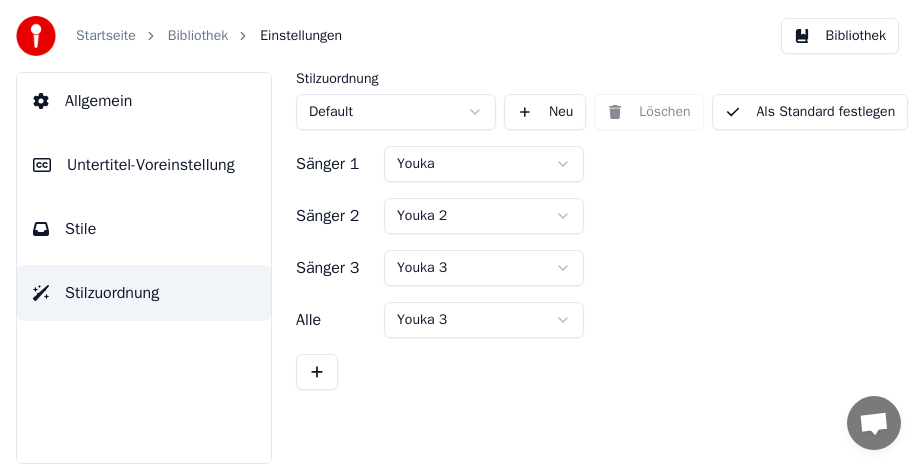 click on "Startseite Bibliothek Einstellungen Bibliothek Allgemein Untertitel-Voreinstellung Stile Stilzuordnung Stilzuordnung Default Neu Löschen Als Standard festlegen Sänger   1 Youka Sänger   2 Youka 2 Sänger   3 Youka 3 Alle Youka 3 Konversation [PERSON] Fragen? Schreiben Sie uns! Der Support ist derzeit offline Offline. Sie waren für einige Zeit inaktiv. Senden Sie eine Nachricht, um die Verbindung zum Chat wiederherzustellen. Youka Desktop Hallo! Wie kann ich helfen?  Datei senden Einen Emoji einfügen Datei senden Audionachricht aufzeichnen We run on Crisp" at bounding box center (457, 232) 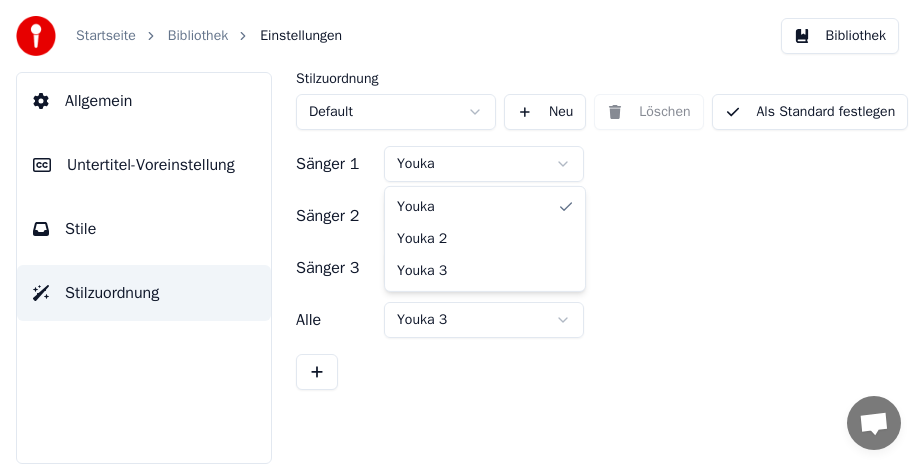 click on "Startseite Bibliothek Einstellungen Bibliothek Allgemein Untertitel-Voreinstellung Stile Stilzuordnung Stilzuordnung Default Neu Löschen Als Standard festlegen Sänger   1 Youka Sänger   2 Youka 2 Sänger   3 Youka 3 Alle Youka 3 Konversation Adam Fragen? Schreiben Sie uns! Der Support ist derzeit offline Offline. Sie waren für einige Zeit inaktiv. Senden Sie eine Nachricht, um die Verbindung zum Chat wiederherzustellen. Youka Desktop Hallo! Wie kann ich helfen?  Datei senden Einen Emoji einfügen Datei senden Audionachricht aufzeichnen We run on Crisp Youka Youka 2 Youka 3" at bounding box center (457, 232) 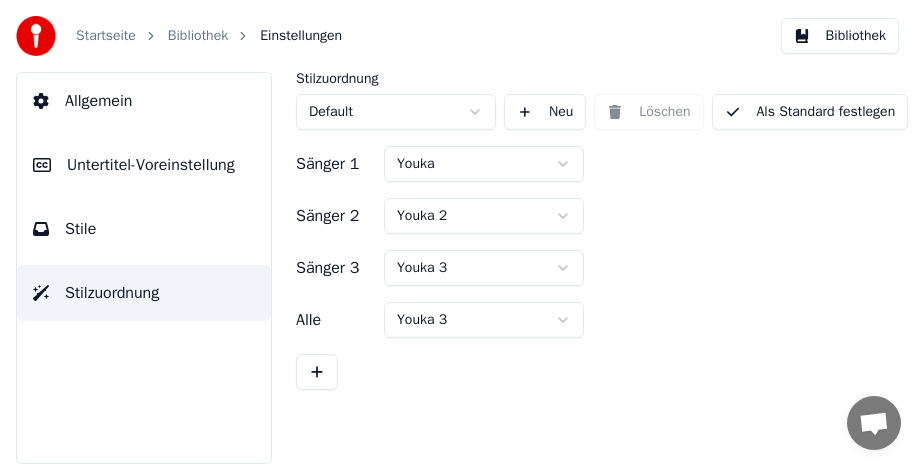 click on "Stile" at bounding box center [144, 229] 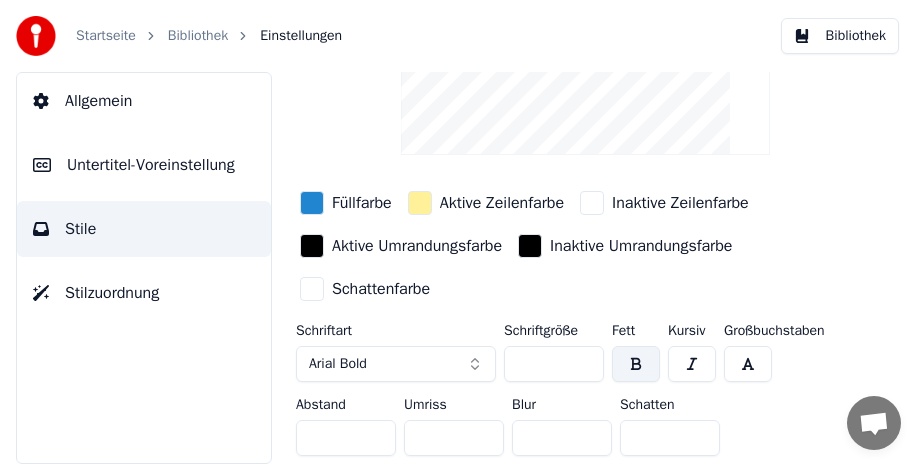 scroll, scrollTop: 0, scrollLeft: 0, axis: both 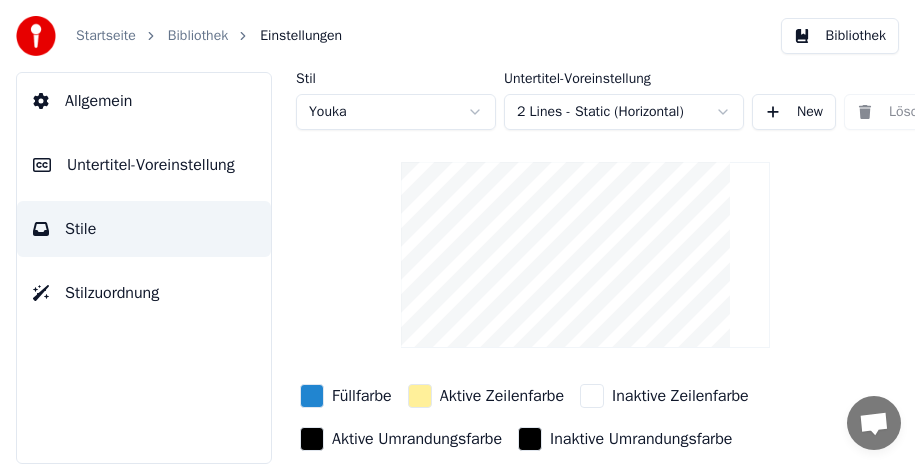 click on "Allgemein" at bounding box center [98, 101] 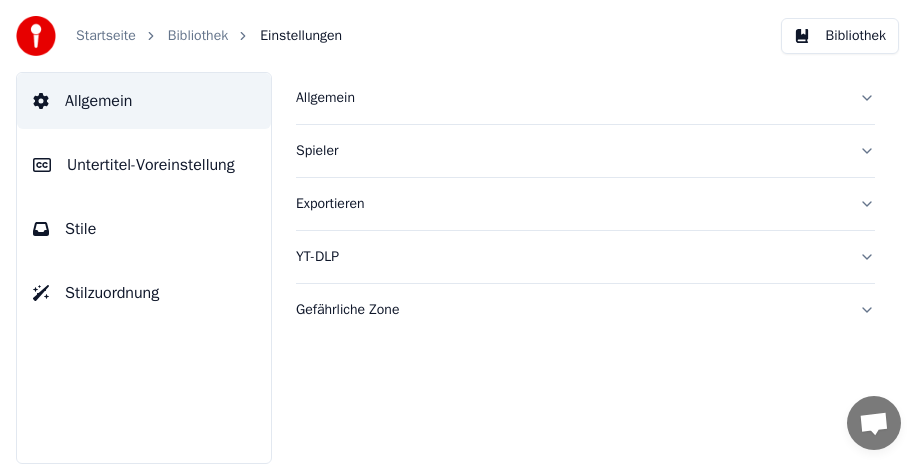 click on "Startseite" at bounding box center [106, 36] 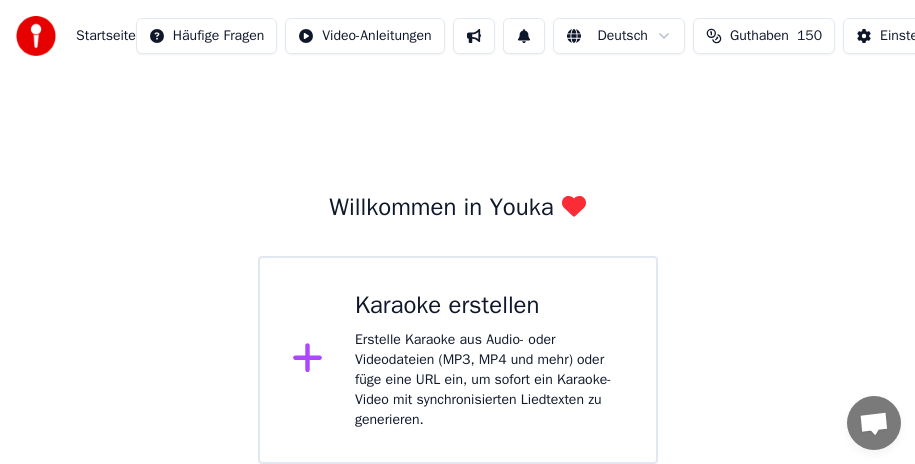 click on "Startseite" at bounding box center [106, 36] 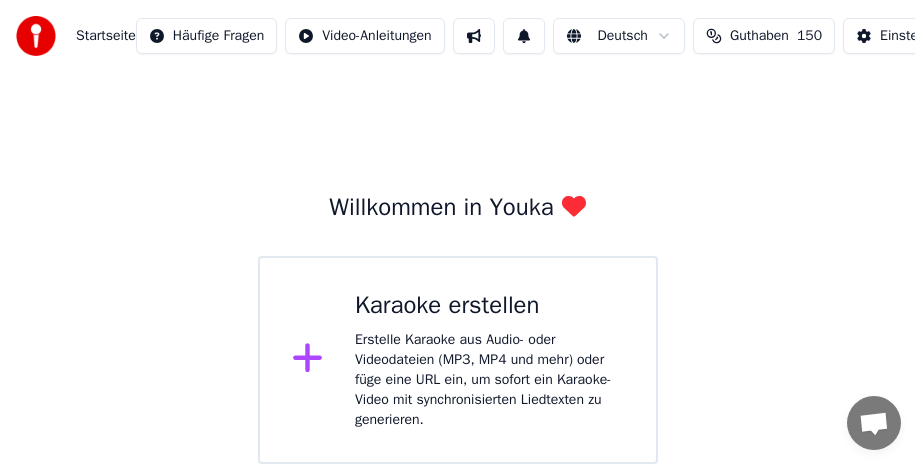 click at bounding box center [36, 36] 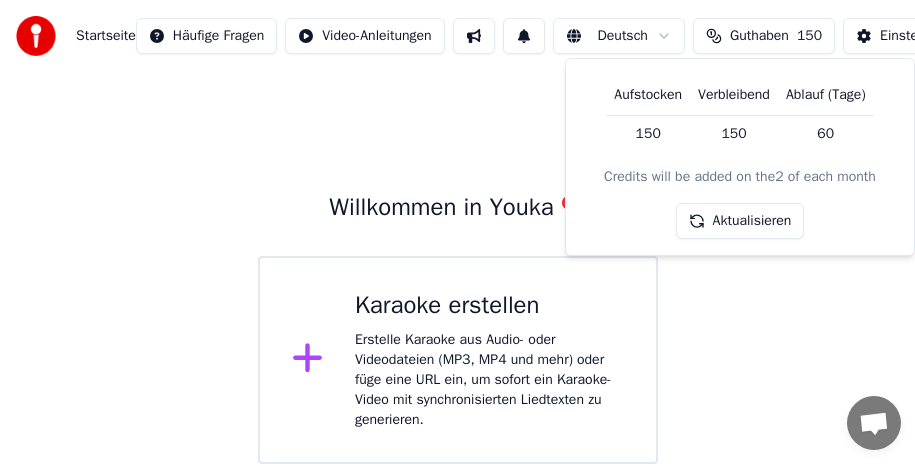 click on "Guthaben" at bounding box center (759, 36) 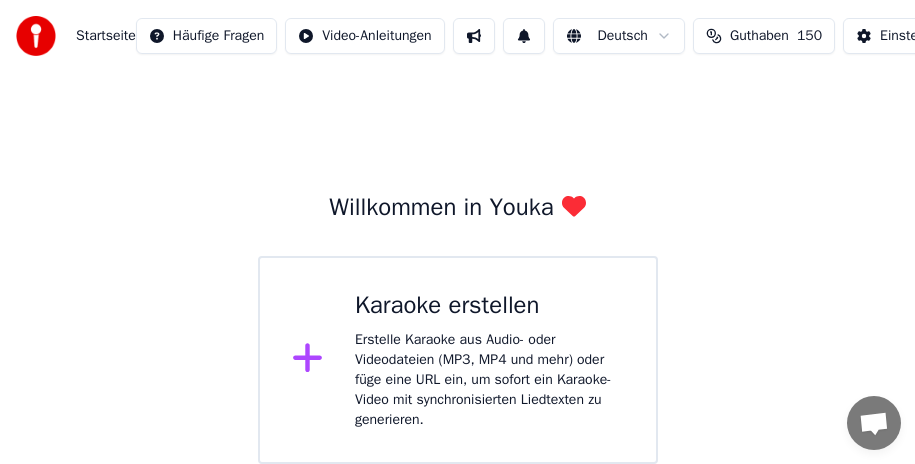 click on "Startseite Häufige Fragen Video-Anleitungen Deutsch Guthaben 150 Einstellungen Willkommen in Youka Karaoke erstellen Erstelle Karaoke aus Audio- oder Videodateien (MP3, MP4 und mehr) oder füge eine URL ein, um sofort ein Karaoke-Video mit synchronisierten Liedtexten zu generieren. Konversation [NAME] Fragen? Schreiben Sie uns! Der Support ist derzeit offline Offline. Sie waren für einige Zeit inaktiv. Senden Sie eine Nachricht, um die Verbindung zum Chat wiederherzustellen. Youka Desktop Hallo! Wie kann ich helfen?  Datei senden Einen Emoji einfügen Datei senden Audionachricht aufzeichnen We run on Crisp" at bounding box center (457, 232) 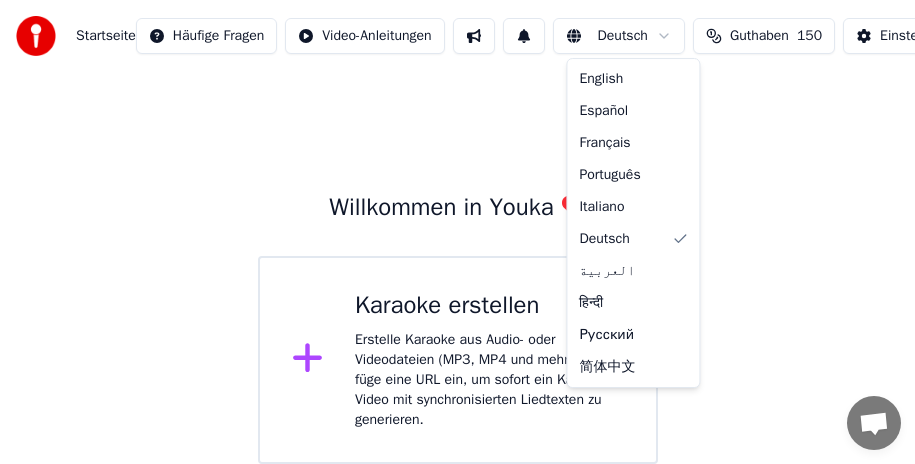click on "Startseite Häufige Fragen Video-Anleitungen Deutsch Guthaben 150 Einstellungen Willkommen in Youka Karaoke erstellen Erstelle Karaoke aus Audio- oder Videodateien (MP3, MP4 und mehr) oder füge eine URL ein, um sofort ein Karaoke-Video mit synchronisierten Liedtexten zu generieren. Konversation [PERSON] Fragen? Schreiben Sie uns! Der Support ist derzeit offline Offline. Sie waren für einige Zeit inaktiv. Senden Sie eine Nachricht, um die Verbindung zum Chat wiederherzustellen. Youka Desktop Hallo! Wie kann ich helfen?  Datei senden Einen Emoji einfügen Datei senden Audionachricht aufzeichnen We run on Crisp English Español Français Português Italiano Deutsch العربية हिन्दी Русский 简体中文" at bounding box center (457, 232) 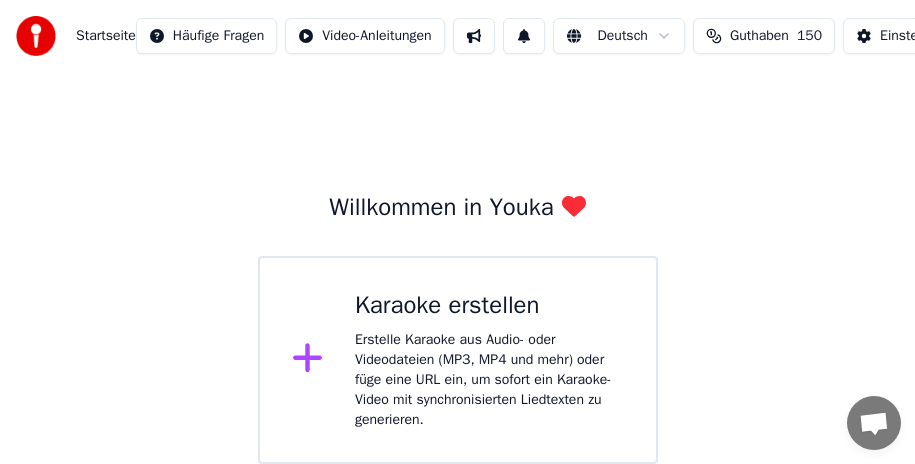 click at bounding box center [524, 36] 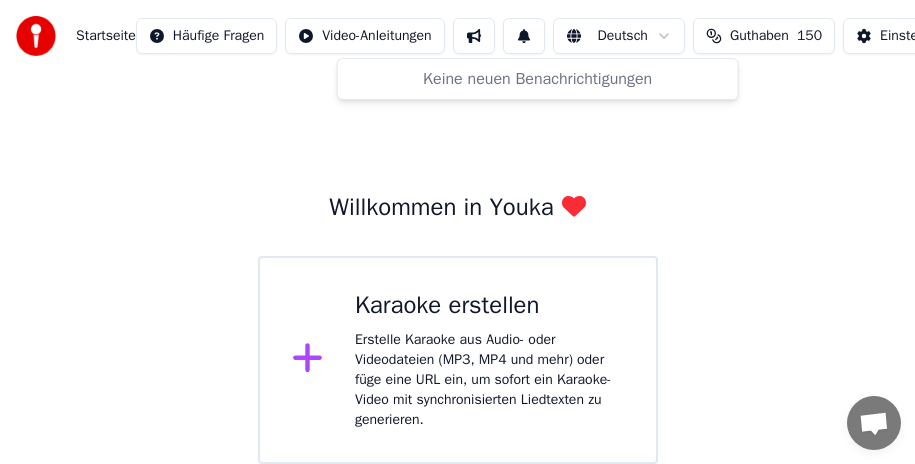 click at bounding box center [524, 36] 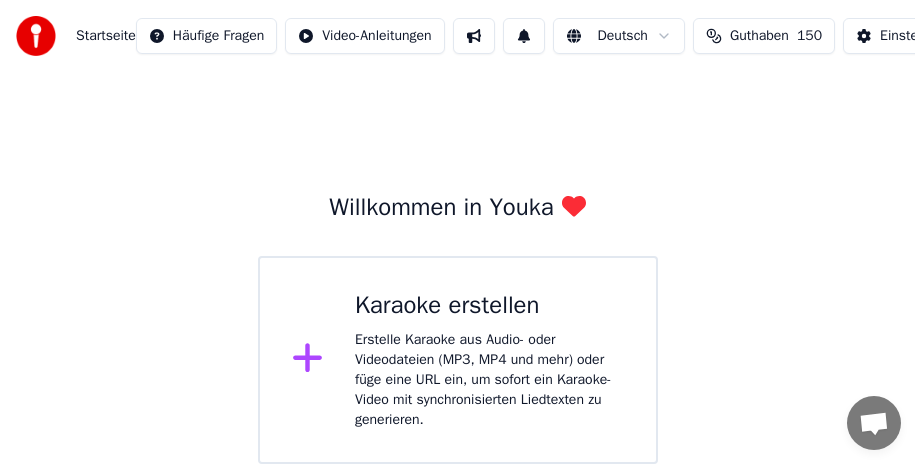click at bounding box center [474, 36] 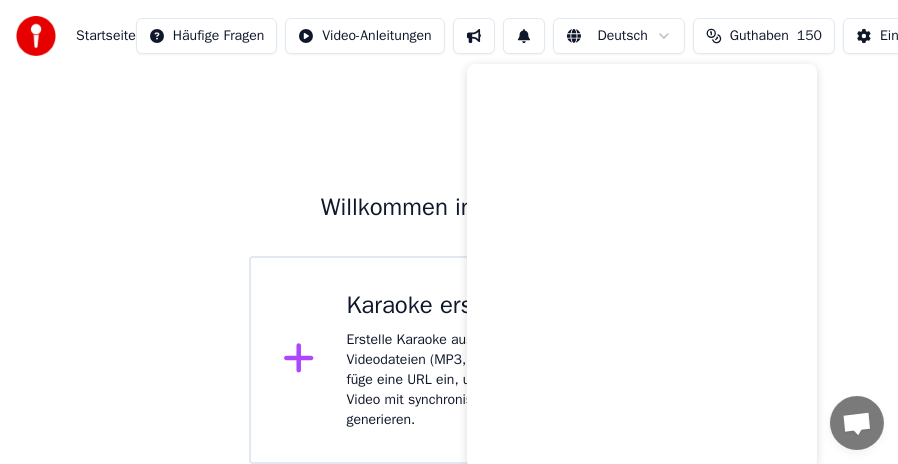 click at bounding box center [474, 36] 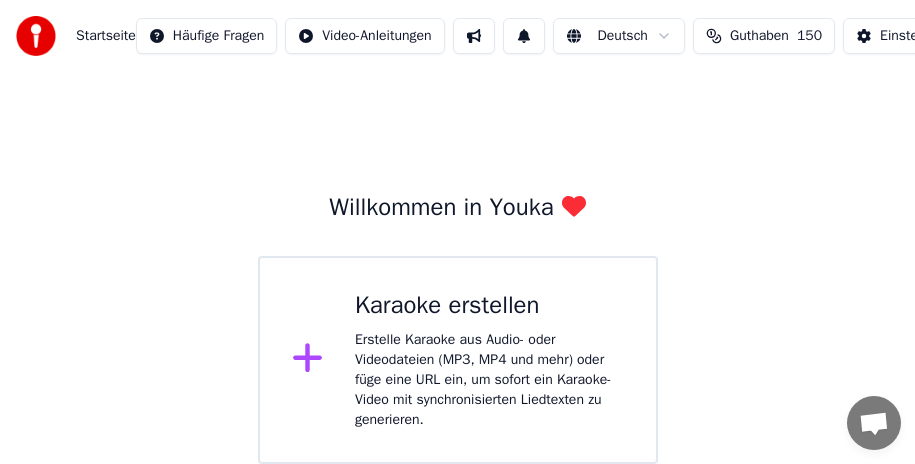 click on "Startseite" at bounding box center [106, 36] 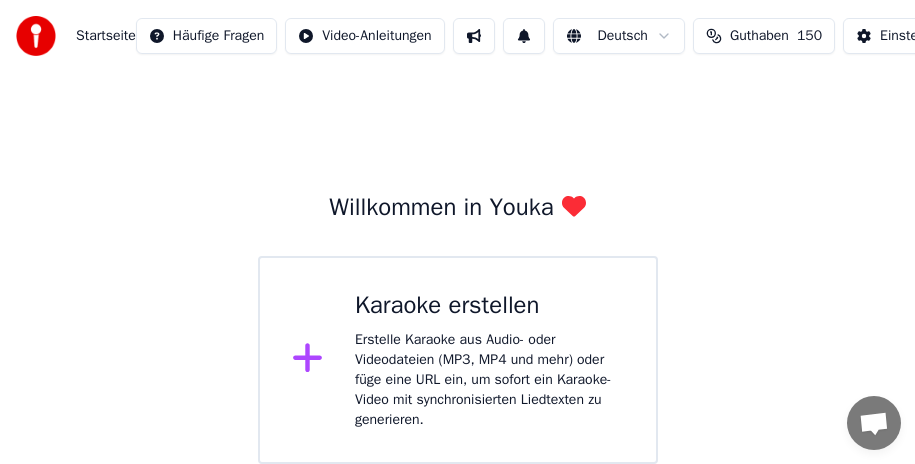 click on "Startseite Häufige Fragen Video-Anleitungen Deutsch Guthaben 150 Einstellungen Willkommen in Youka Karaoke erstellen Erstelle Karaoke aus Audio- oder Videodateien (MP3, MP4 und mehr) oder füge eine URL ein, um sofort ein Karaoke-Video mit synchronisierten Liedtexten zu generieren. Konversation [NAME] Fragen? Schreiben Sie uns! Der Support ist derzeit offline Offline. Sie waren für einige Zeit inaktiv. Senden Sie eine Nachricht, um die Verbindung zum Chat wiederherzustellen. Youka Desktop Hallo! Wie kann ich helfen?  Datei senden Einen Emoji einfügen Datei senden Audionachricht aufzeichnen We run on Crisp" at bounding box center (457, 232) 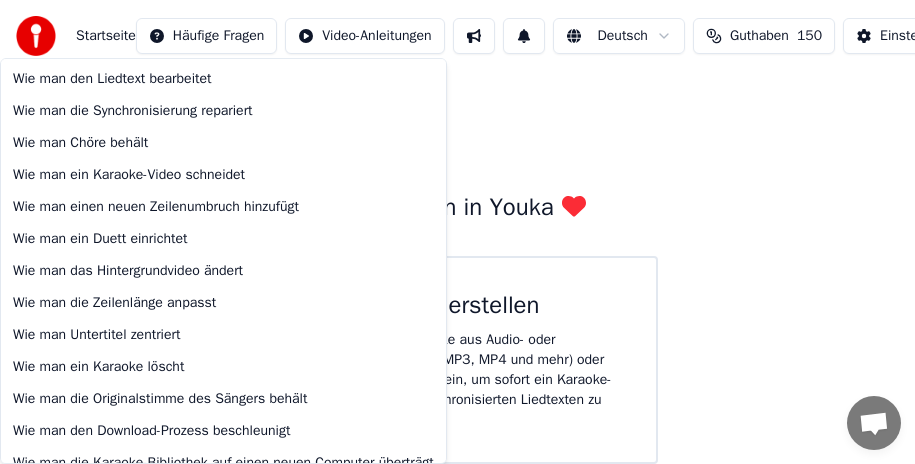 click on "Startseite Häufige Fragen Video-Anleitungen Deutsch Guthaben 150 Einstellungen Willkommen in Youka Karaoke erstellen Erstelle Karaoke aus Audio- oder Videodateien (MP3, MP4 und mehr) oder füge eine URL ein, um sofort ein Karaoke-Video mit synchronisierten Liedtexten zu generieren. Konversation [NAME] Fragen? Schreiben Sie uns! Der Support ist derzeit offline Offline. Sie waren für einige Zeit inaktiv. Senden Sie eine Nachricht, um die Verbindung zum Chat wiederherzustellen. Youka Desktop Hallo! Wie kann ich helfen?  Datei senden Einen Emoji einfügen Datei senden Audionachricht aufzeichnen We run on Crisp Wie man den Liedtext bearbeitet Wie man die Synchronisierung repariert Wie man Chöre behält Wie man ein Karaoke-Video schneidet Wie man einen neuen Zeilenumbruch hinzufügt Wie man ein Duett einrichtet Wie man das Hintergrundvideo ändert Wie man die Zeilenlänge anpasst Wie man Untertitel zentriert Wie man ein Karaoke löscht Wie man die Originalstimme des Sängers behält Wie man das Abonnement kündigt" at bounding box center [457, 232] 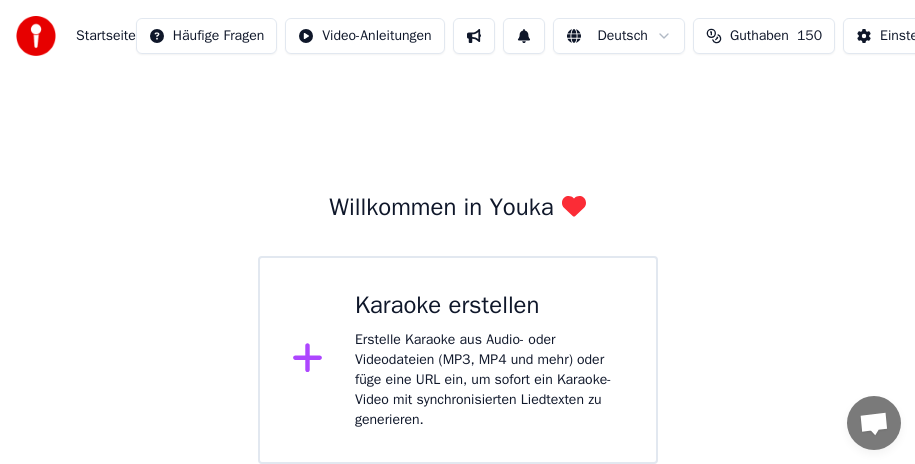 click on "Willkommen in Youka Karaoke erstellen Erstelle Karaoke aus Audio- oder Videodateien (MP3, MP4 und mehr) oder füge eine URL ein, um sofort ein Karaoke-Video mit synchronisierten Liedtexten zu generieren." at bounding box center [457, 268] 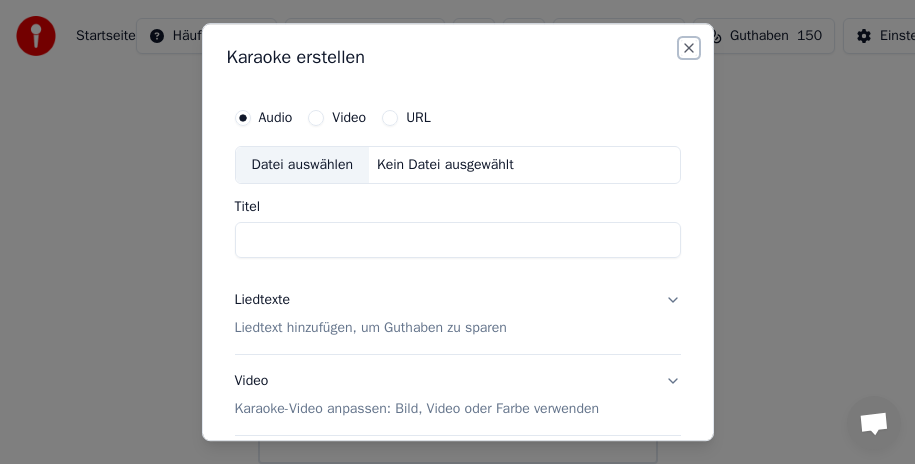 click on "Close" at bounding box center [689, 48] 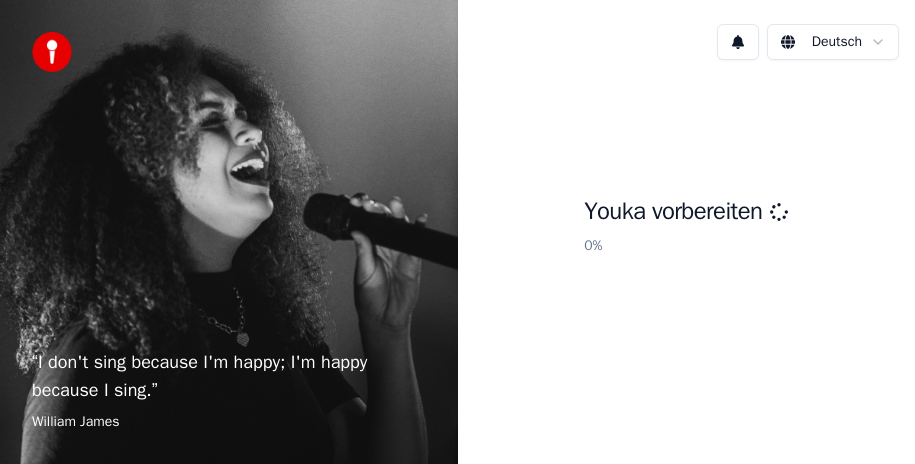 scroll, scrollTop: 0, scrollLeft: 0, axis: both 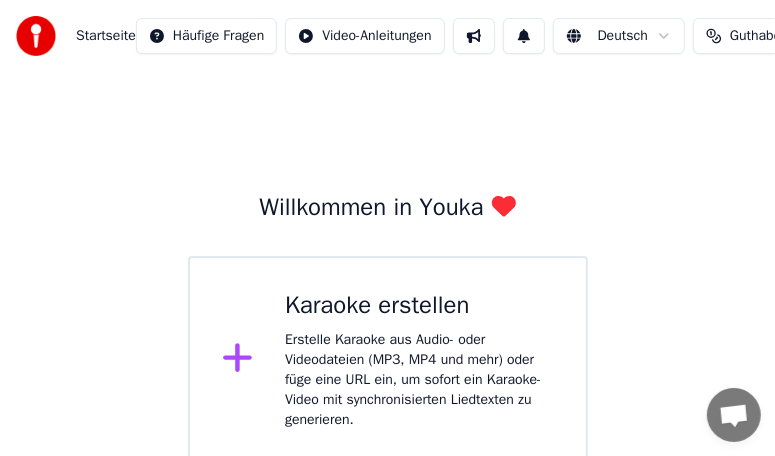 click on "Willkommen in Youka Karaoke erstellen Erstelle Karaoke aus Audio- oder Videodateien (MP3, MP4 und mehr) oder füge eine URL ein, um sofort ein Karaoke-Video mit synchronisierten Liedtexten zu generieren." at bounding box center [387, 268] 